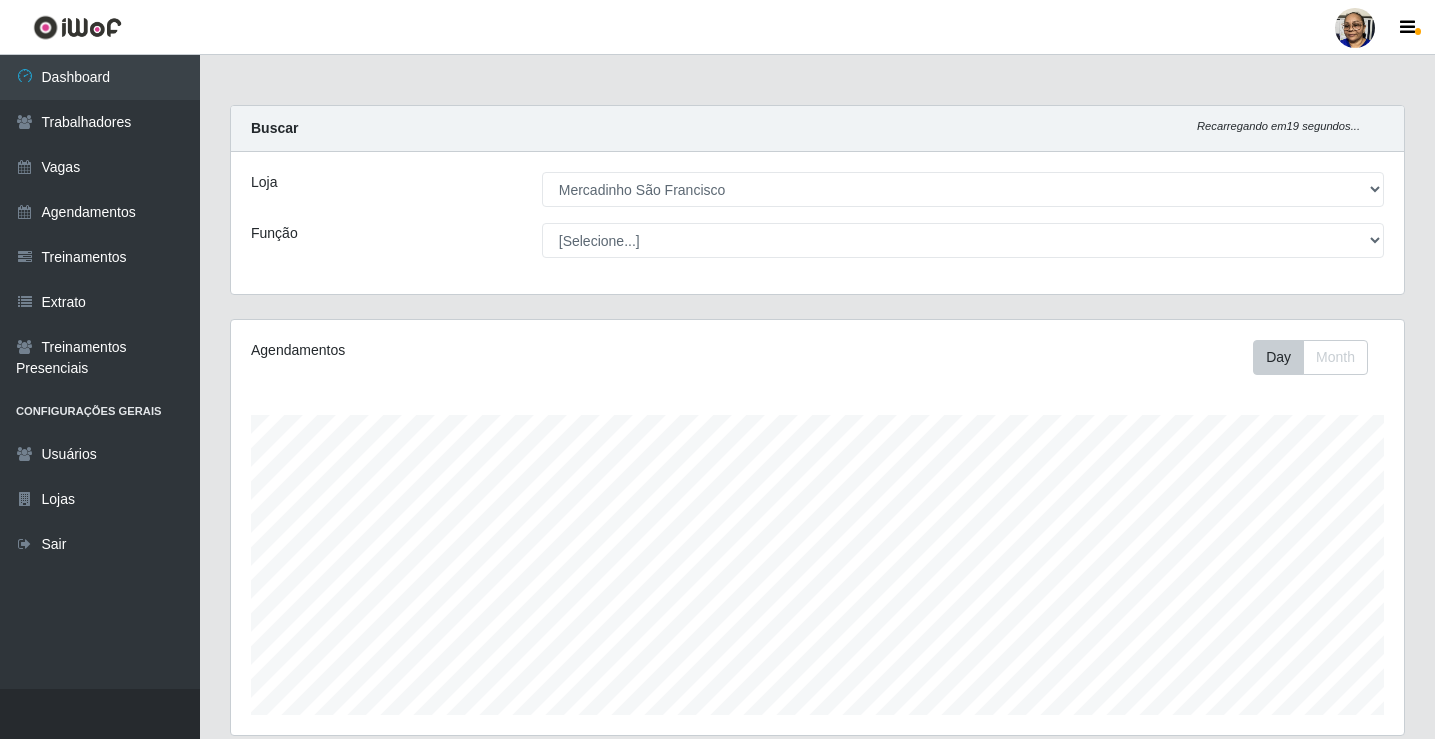 select on "345" 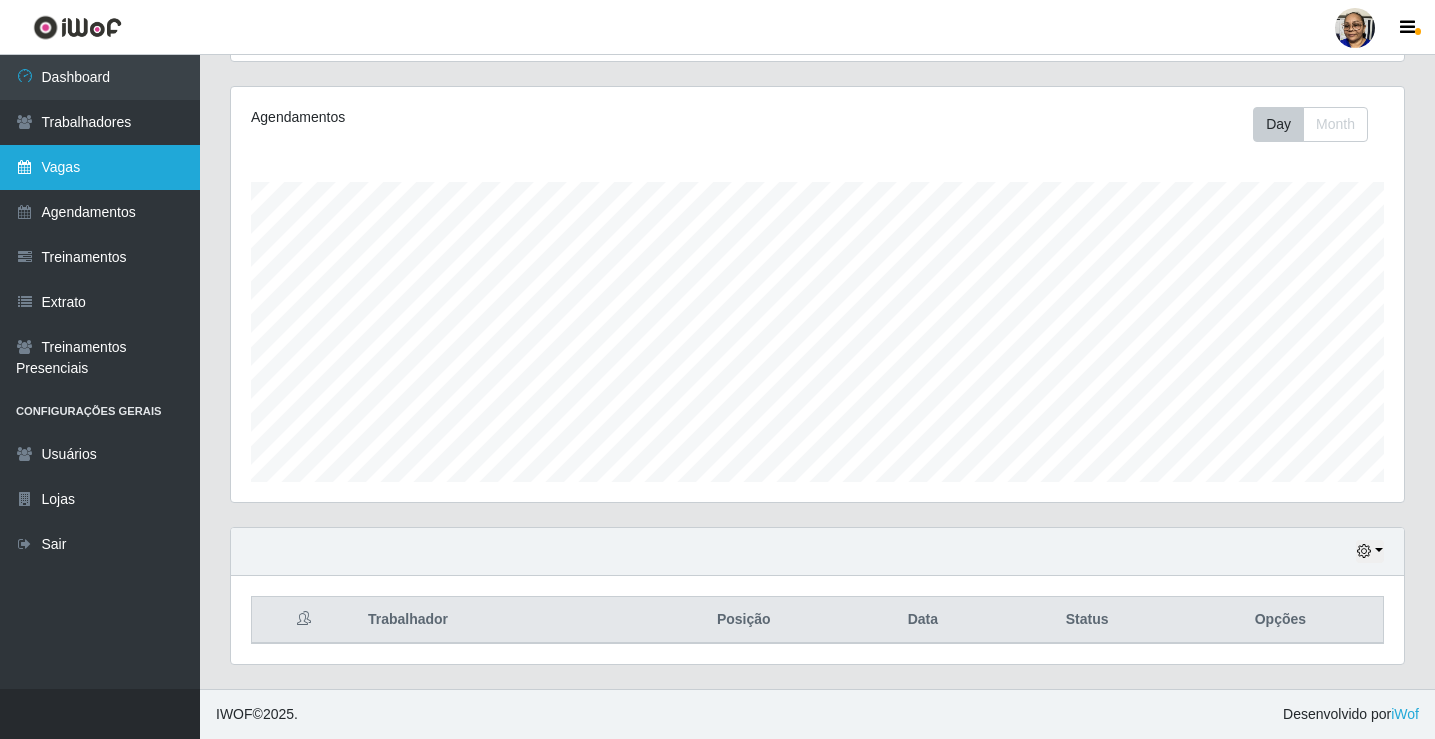 scroll, scrollTop: 233, scrollLeft: 0, axis: vertical 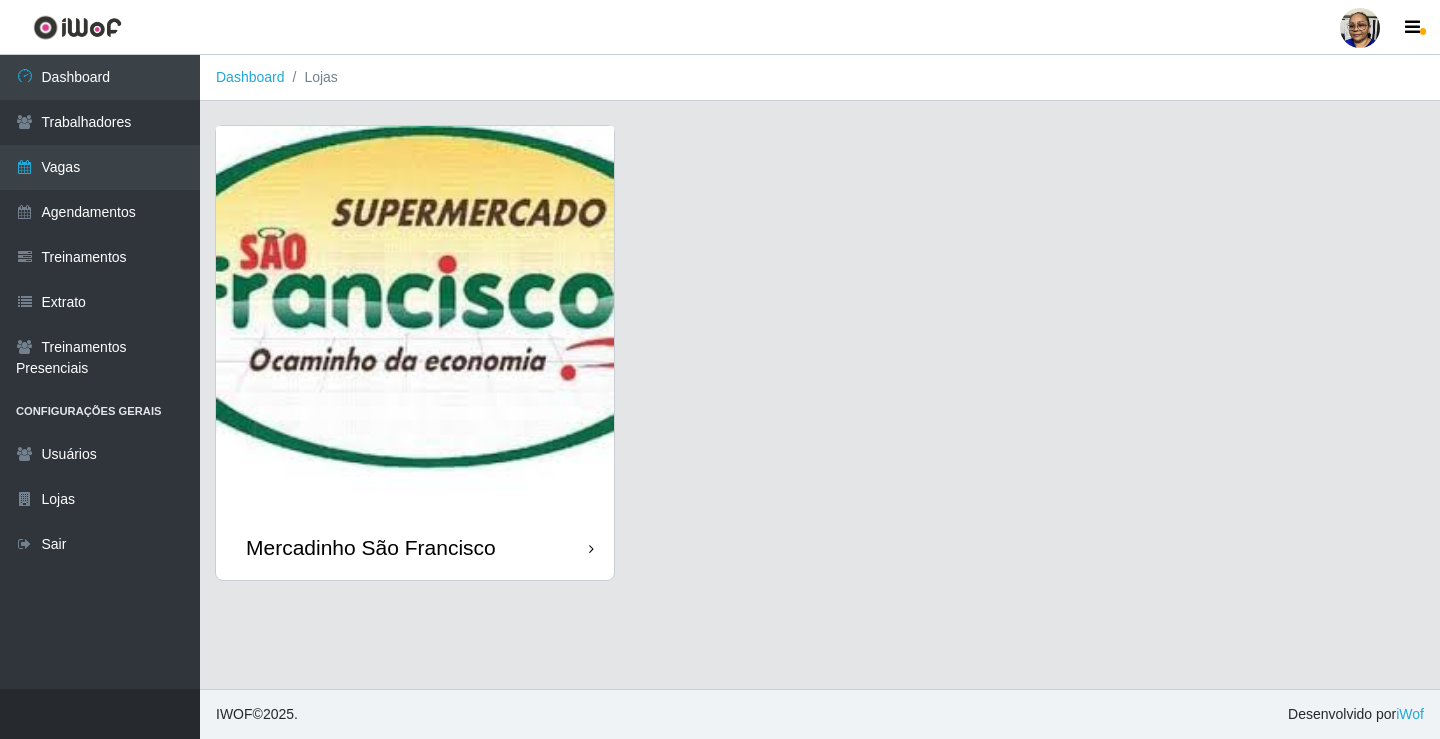 click at bounding box center (415, 320) 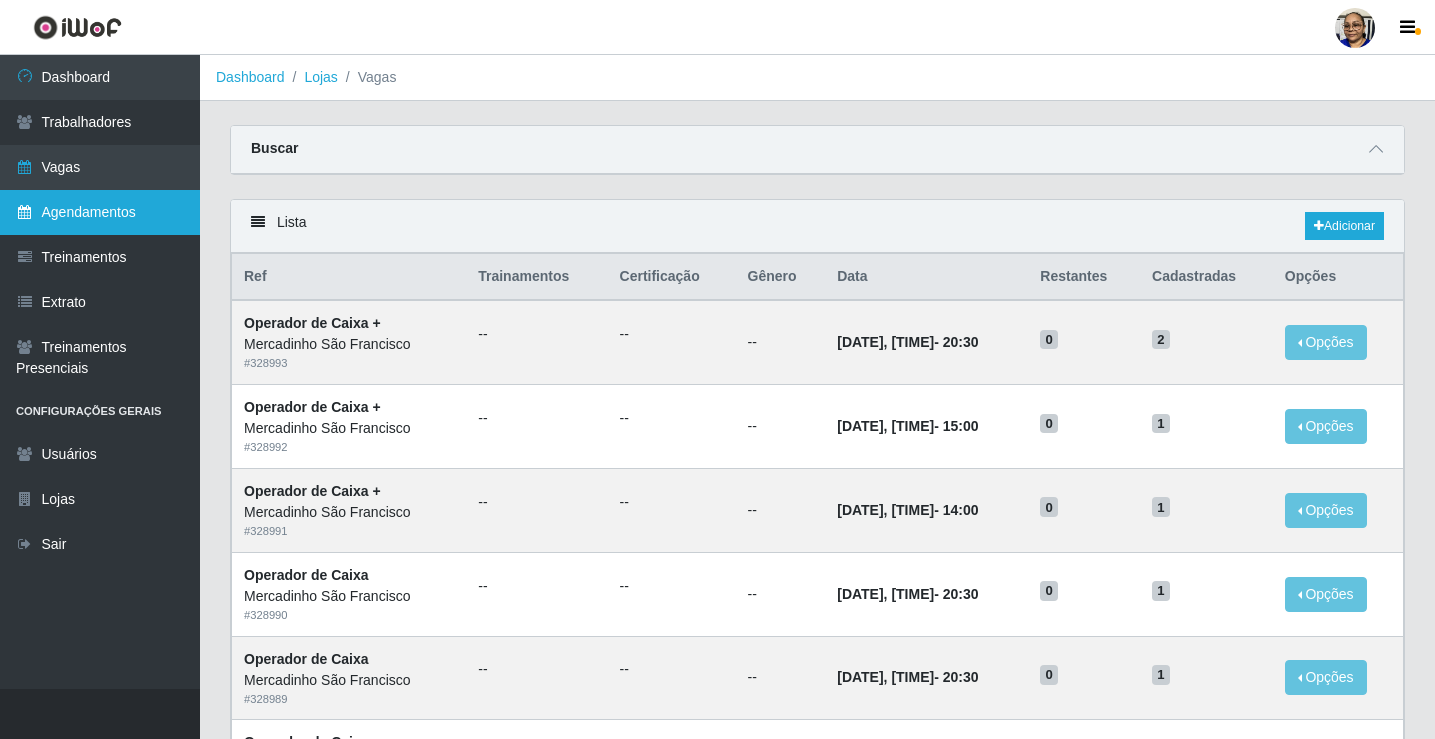 click on "Agendamentos" at bounding box center (100, 212) 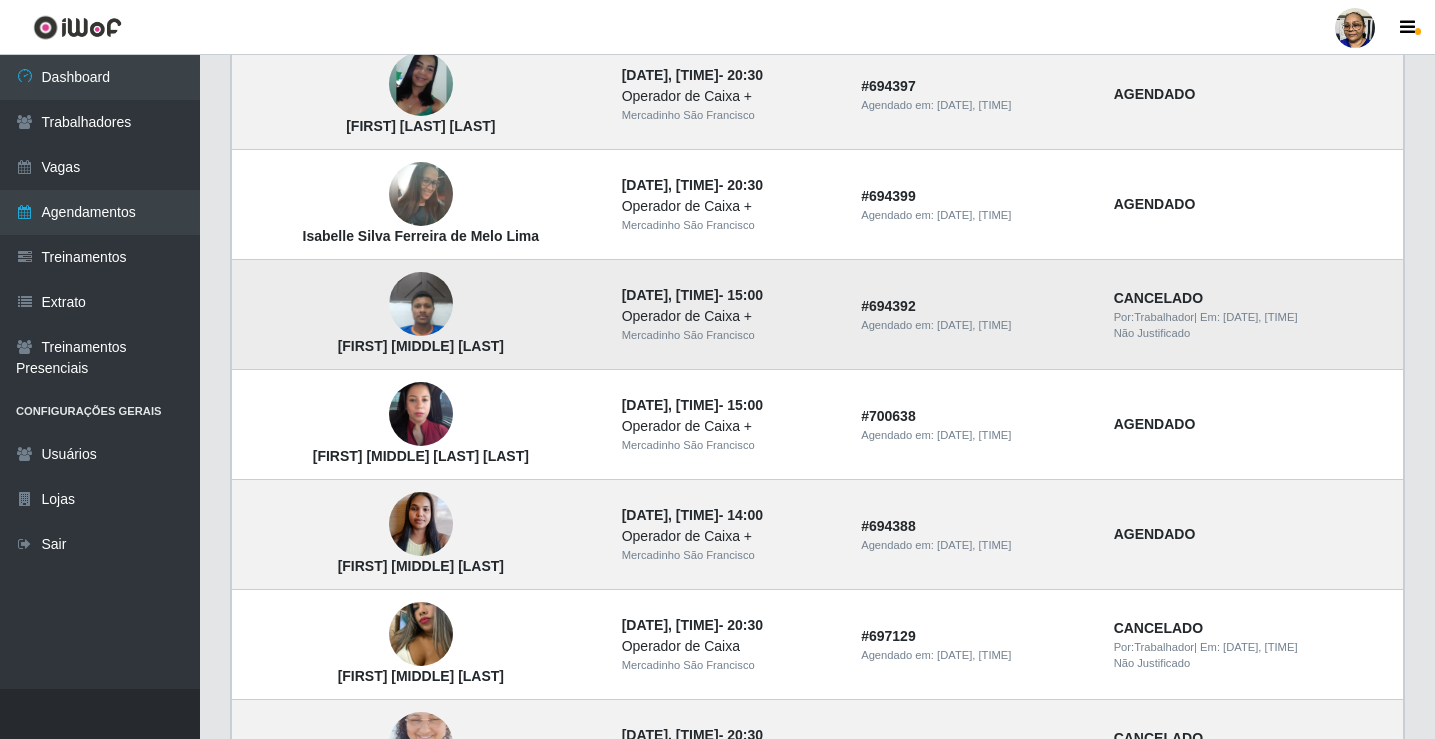 scroll, scrollTop: 400, scrollLeft: 0, axis: vertical 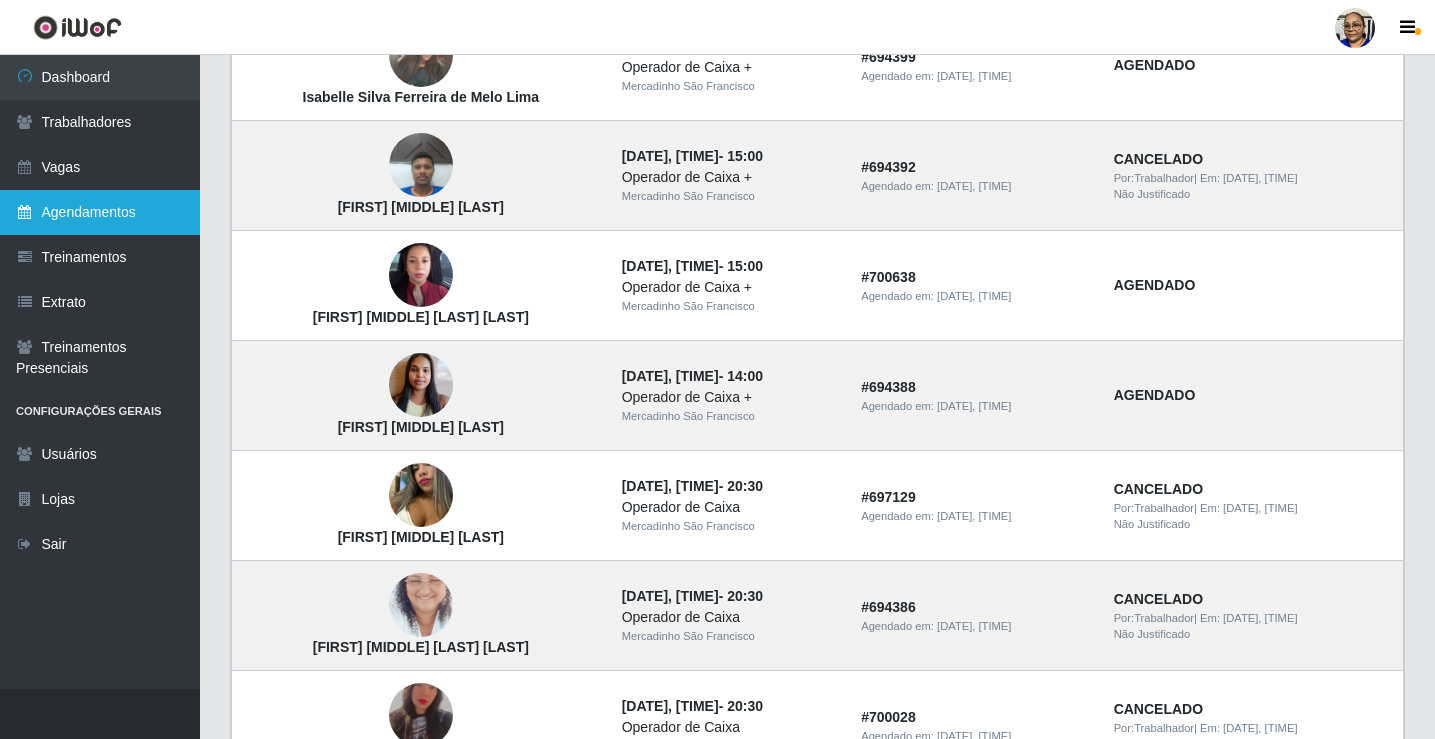 click on "Agendamentos" at bounding box center (100, 212) 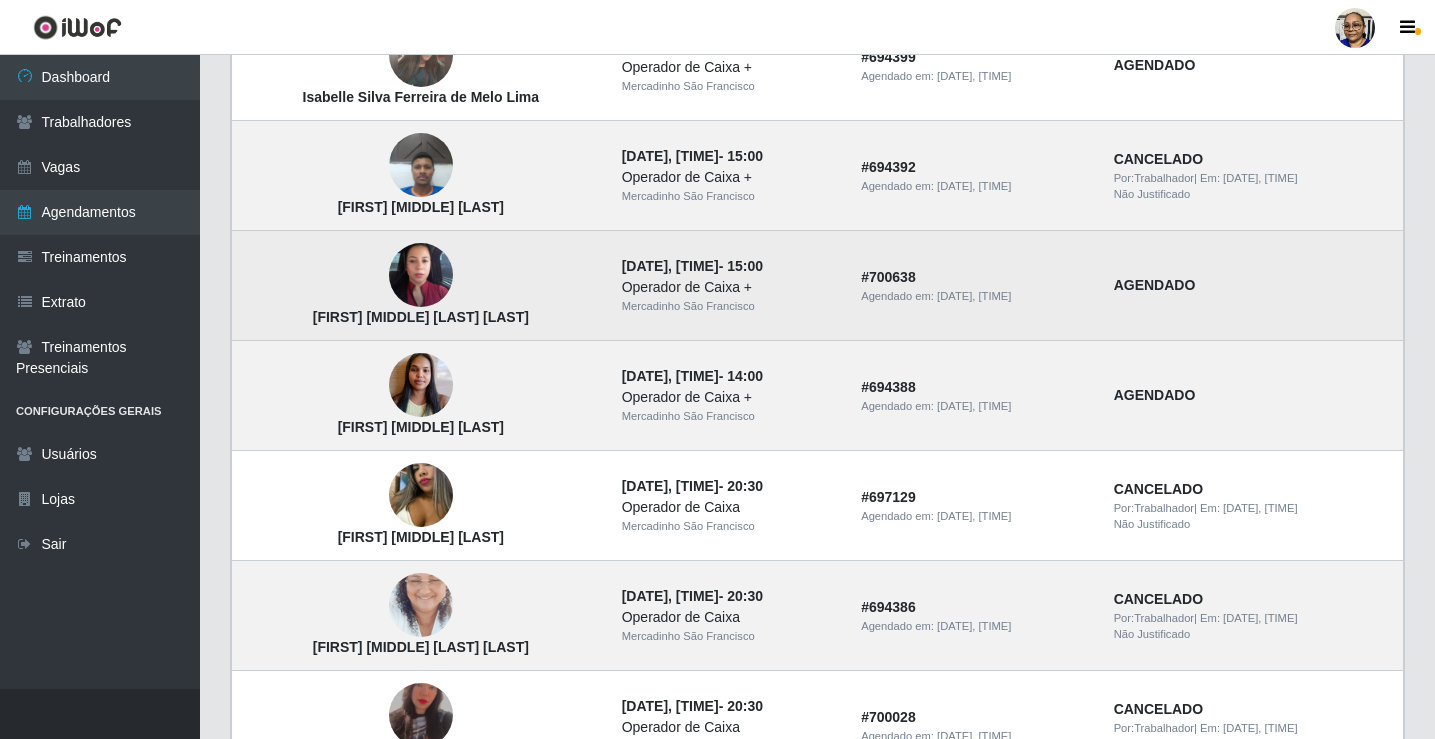 scroll, scrollTop: 0, scrollLeft: 0, axis: both 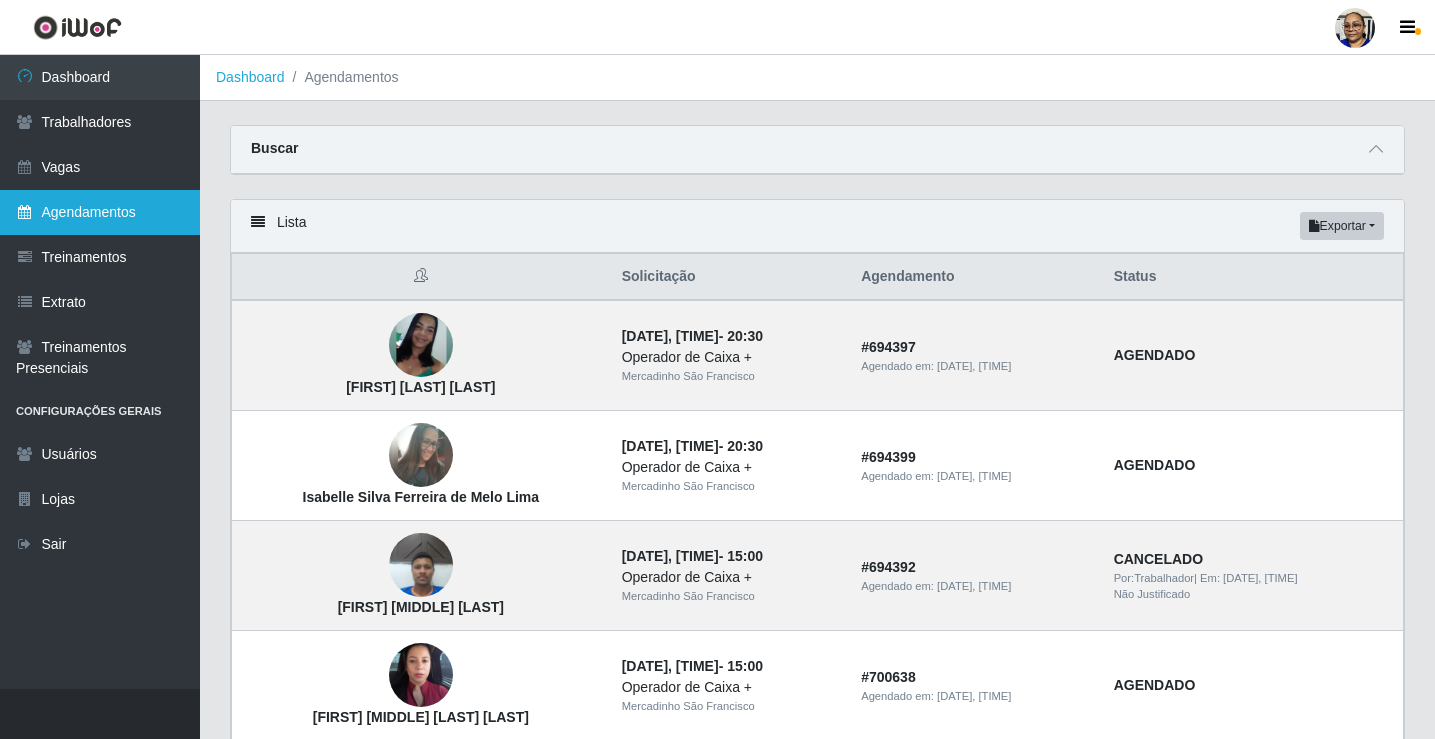 click on "Agendamentos" at bounding box center [100, 212] 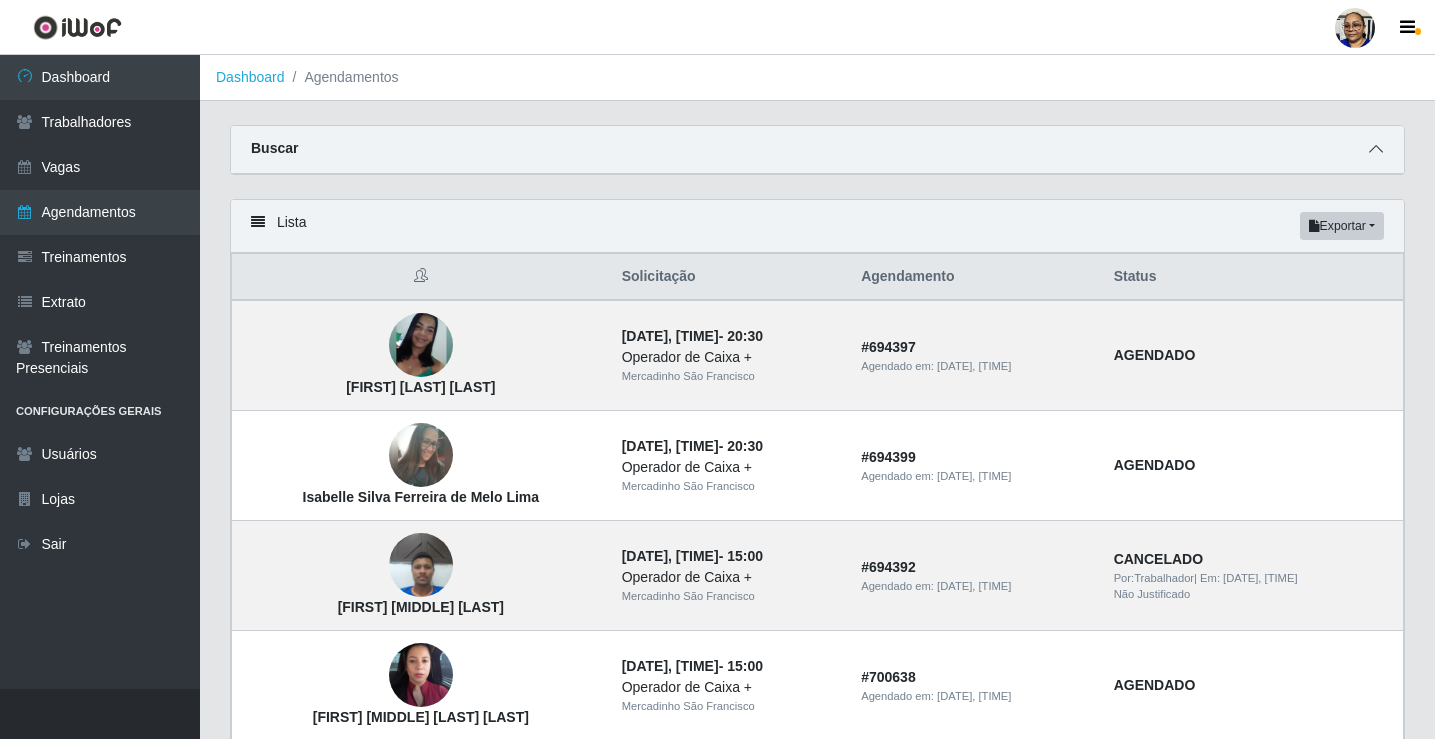 click at bounding box center [1376, 149] 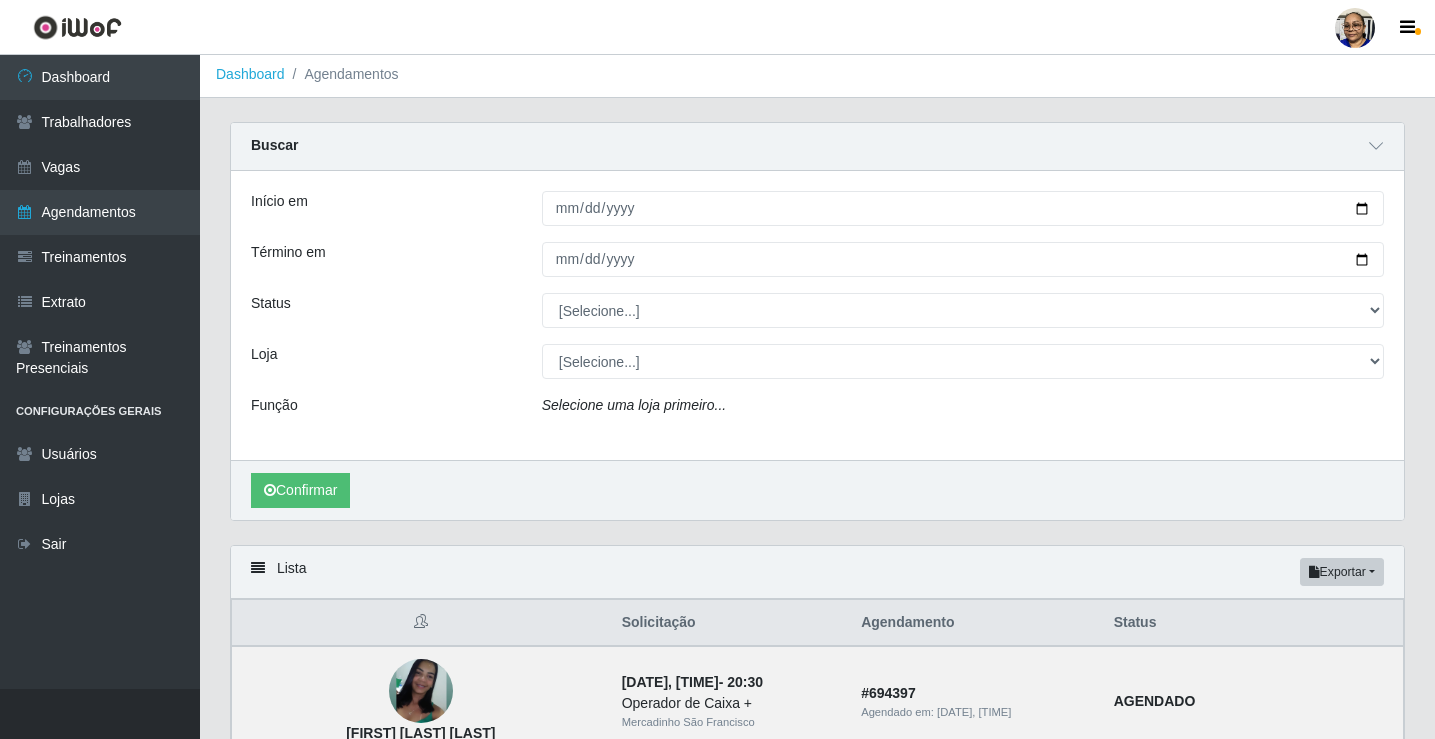 scroll, scrollTop: 0, scrollLeft: 0, axis: both 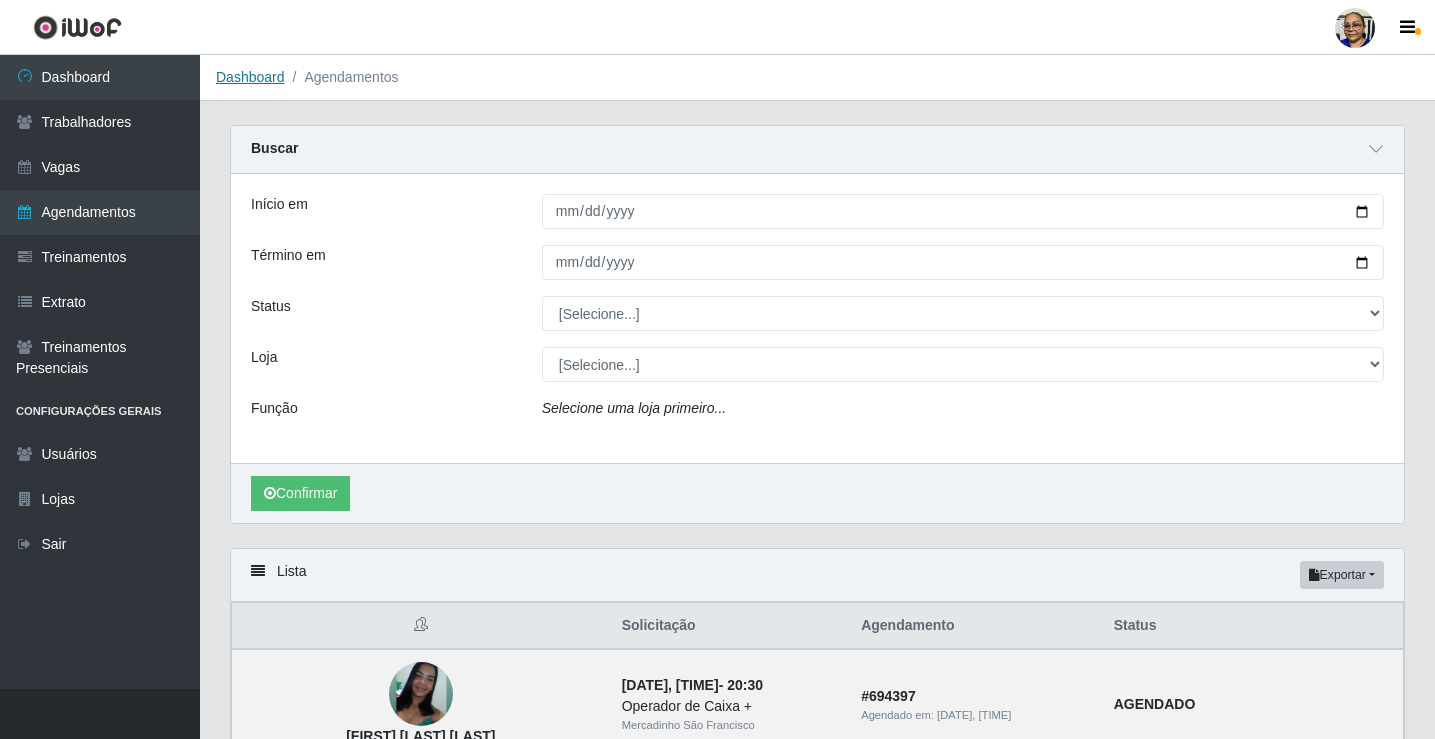 click on "Dashboard" at bounding box center (250, 77) 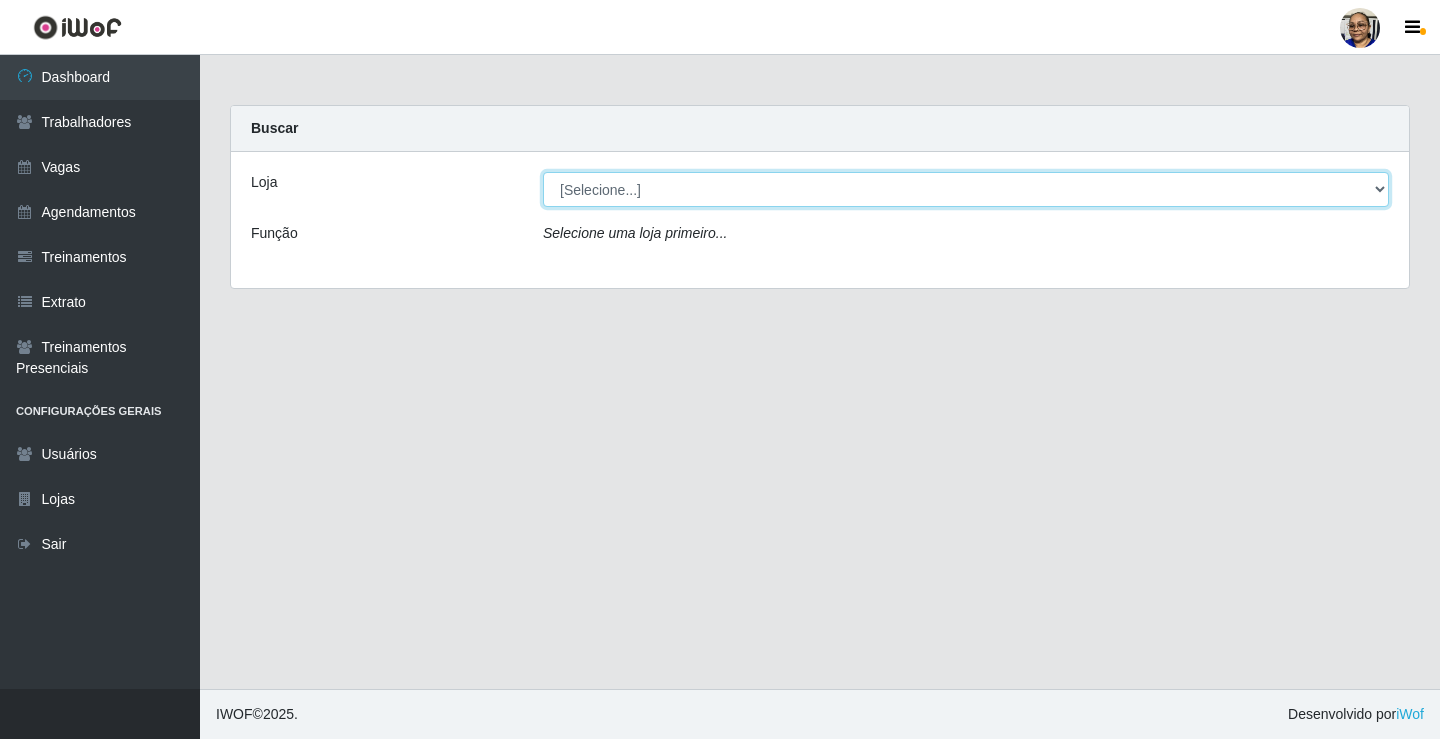 click on "[Selecione...] [COMPANY]" at bounding box center [966, 189] 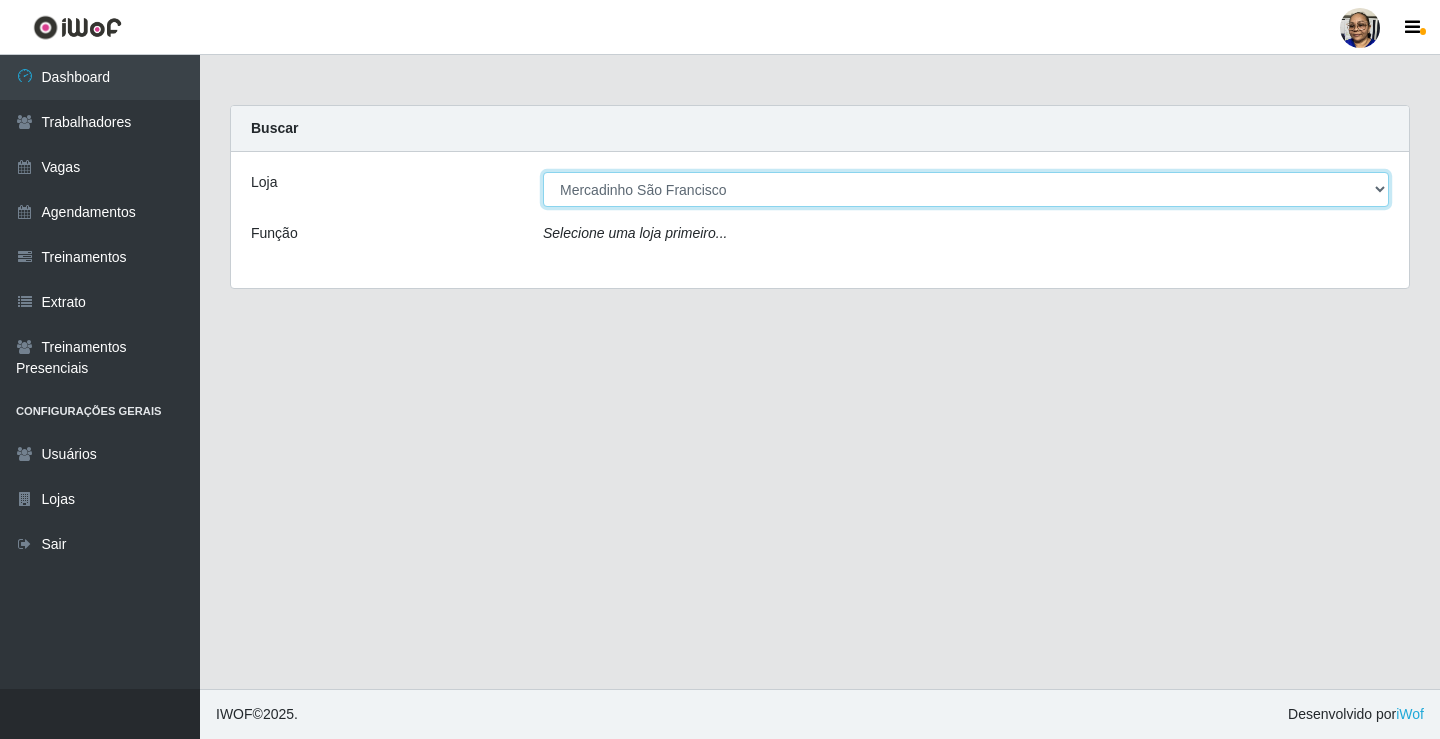click on "[Selecione...] [COMPANY]" at bounding box center (966, 189) 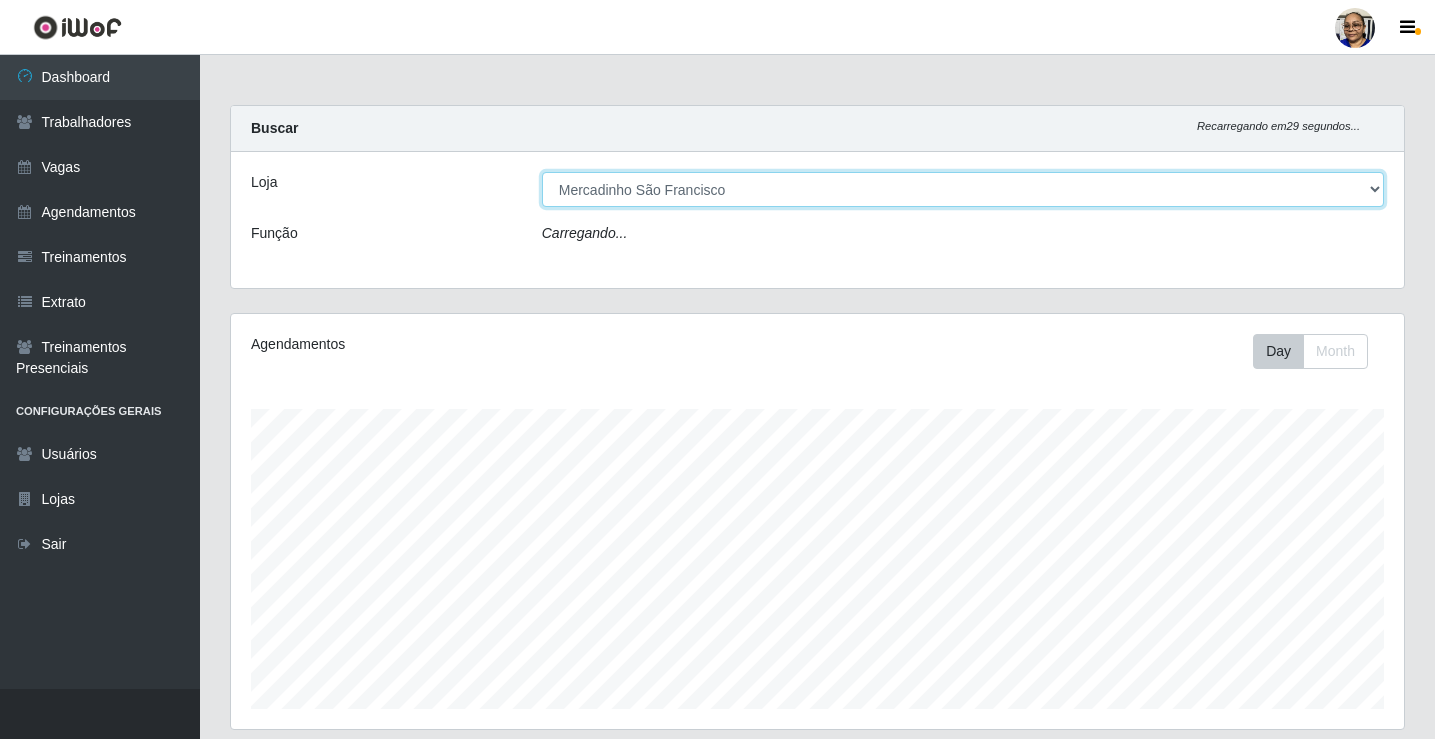 scroll, scrollTop: 999585, scrollLeft: 998827, axis: both 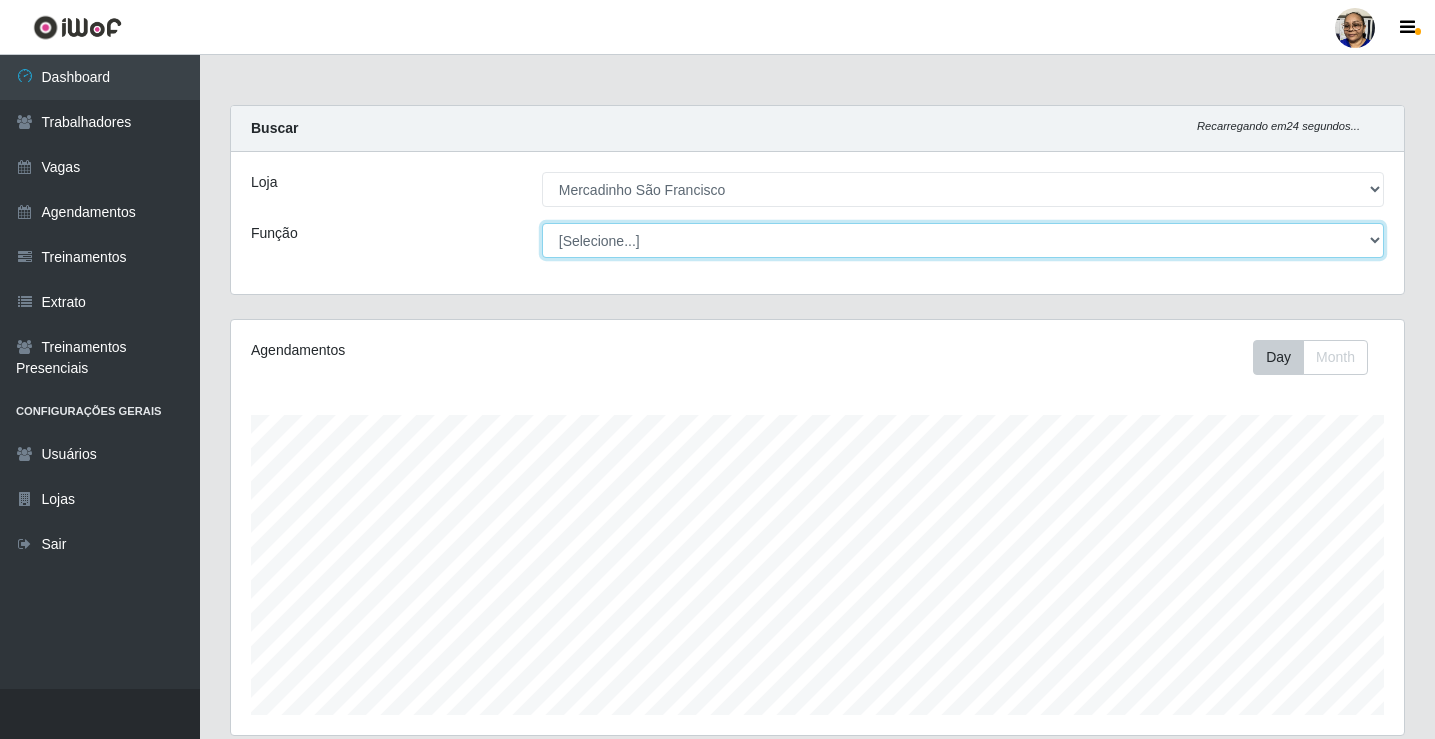click on "[Selecione...] ASG ASG + ASG ++ Balconista de Açougue  Balconista de Açougue + Operador de Caixa Operador de Caixa + Operador de Caixa ++ Operador de Loja Operador de Loja + Operador de Loja ++ Repositor  Repositor + Repositor ++ Repositor de Hortifruti Repositor de Hortifruti + Repositor de Hortifruti ++" at bounding box center (963, 240) 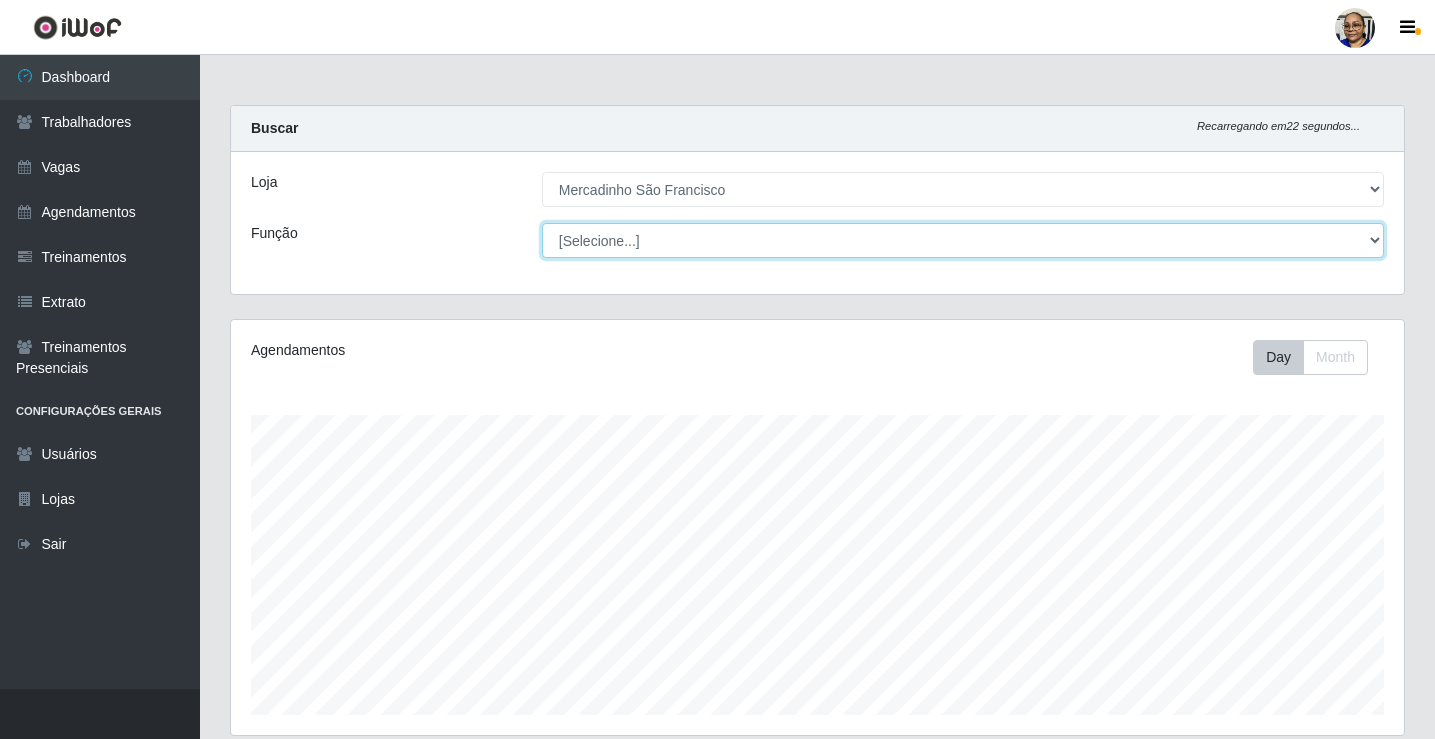 select on "22" 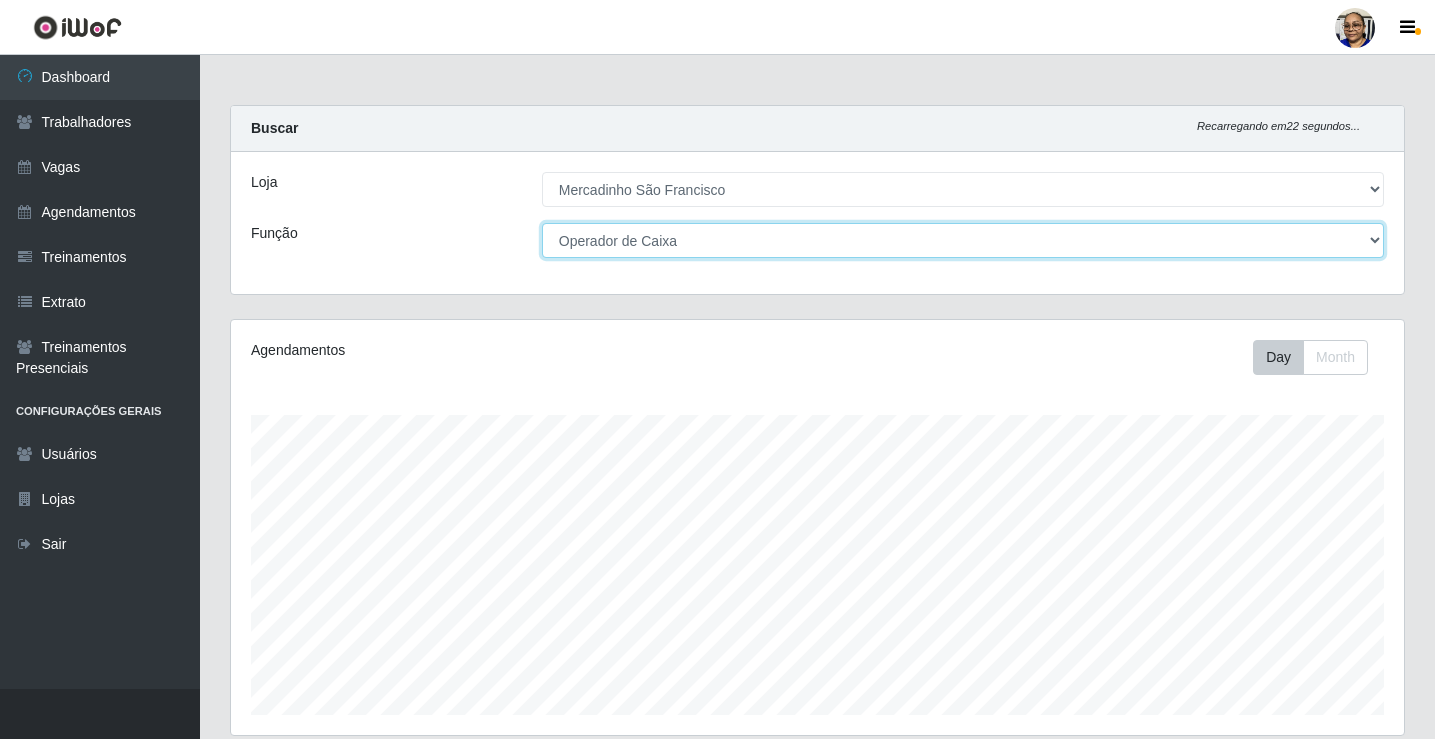 click on "[Selecione...] ASG ASG + ASG ++ Balconista de Açougue  Balconista de Açougue + Operador de Caixa Operador de Caixa + Operador de Caixa ++ Operador de Loja Operador de Loja + Operador de Loja ++ Repositor  Repositor + Repositor ++ Repositor de Hortifruti Repositor de Hortifruti + Repositor de Hortifruti ++" at bounding box center (963, 240) 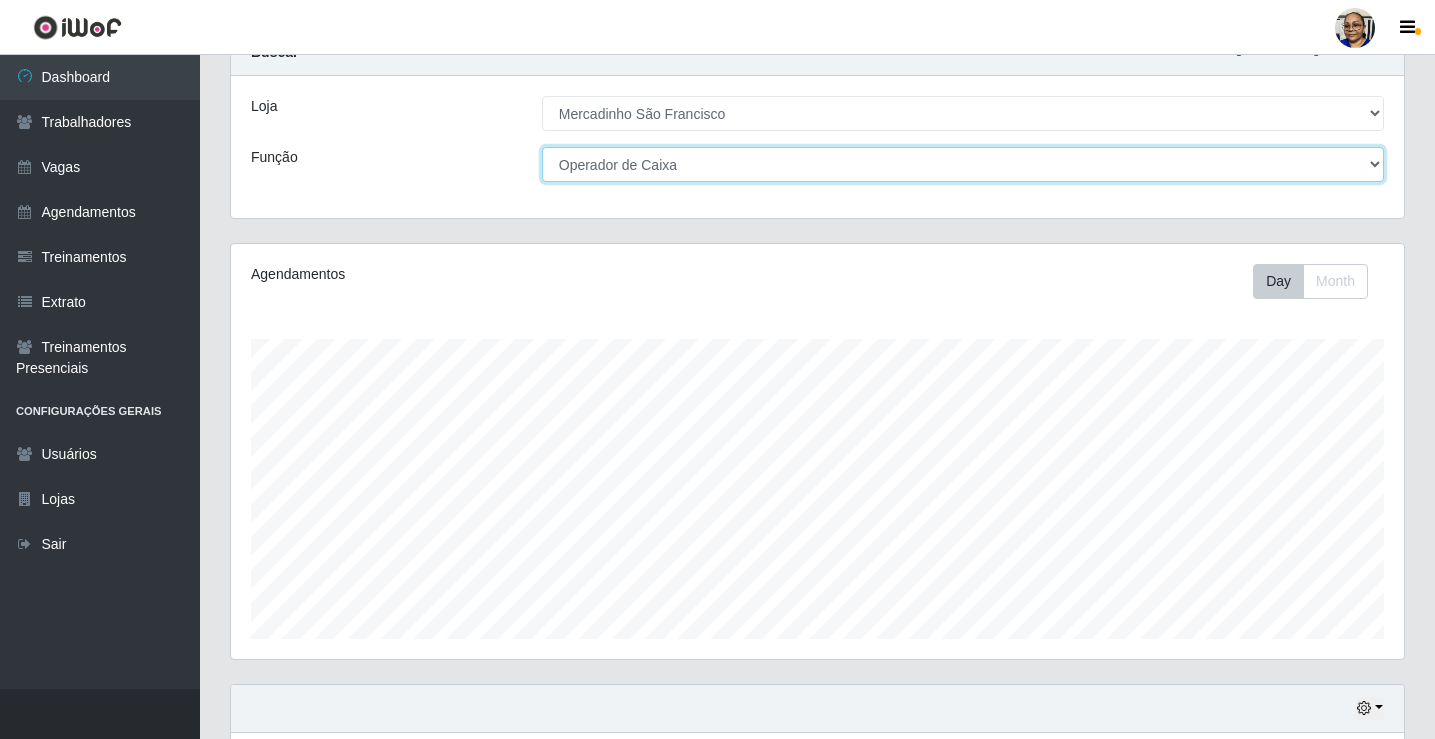 scroll, scrollTop: 200, scrollLeft: 0, axis: vertical 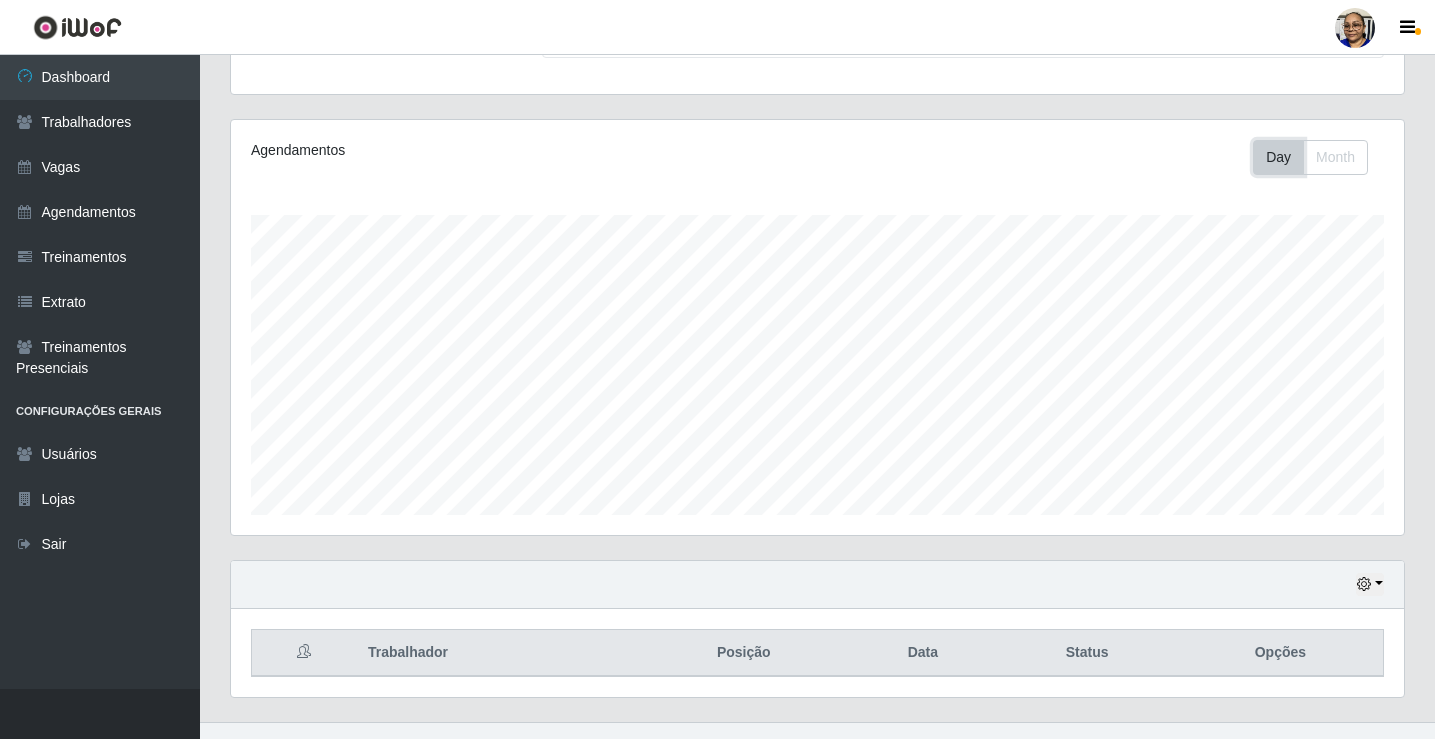 click on "Day" at bounding box center (1278, 157) 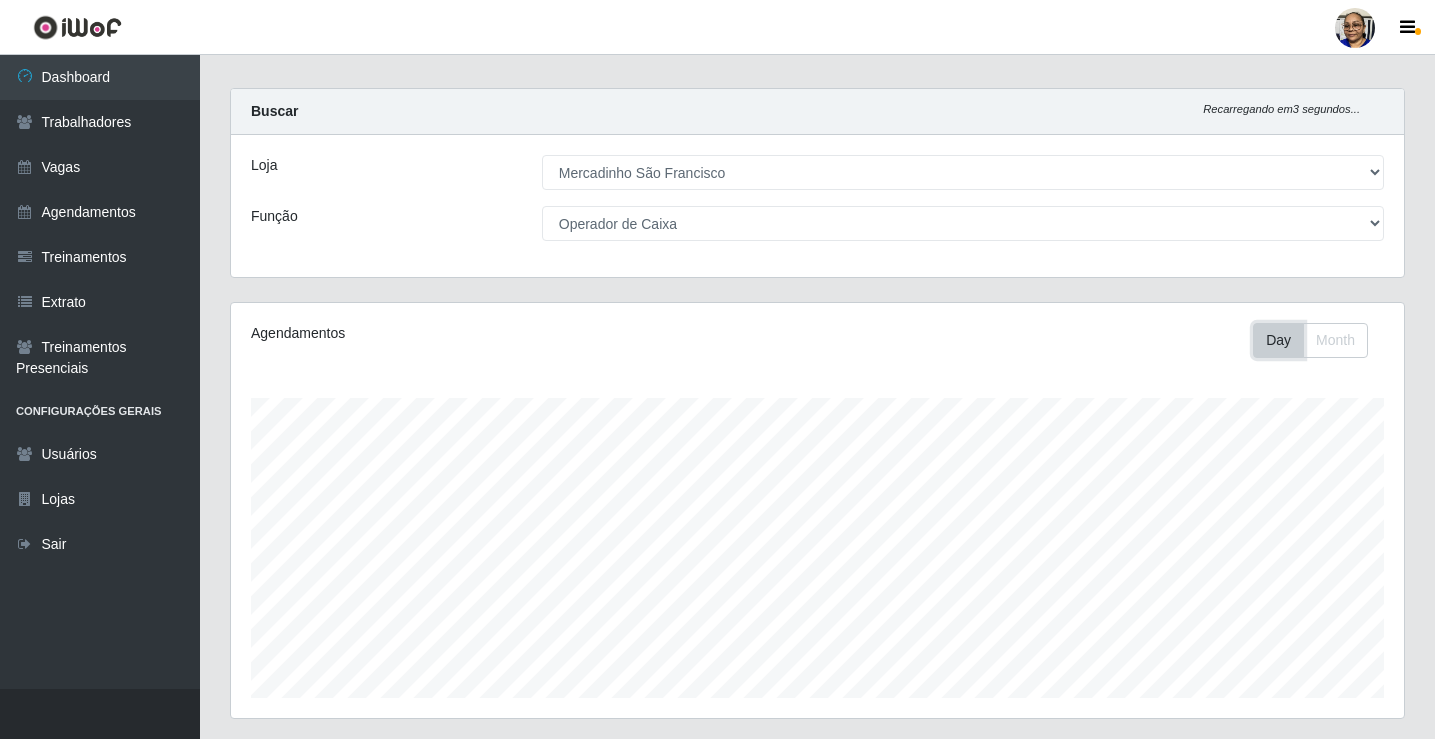 scroll, scrollTop: 0, scrollLeft: 0, axis: both 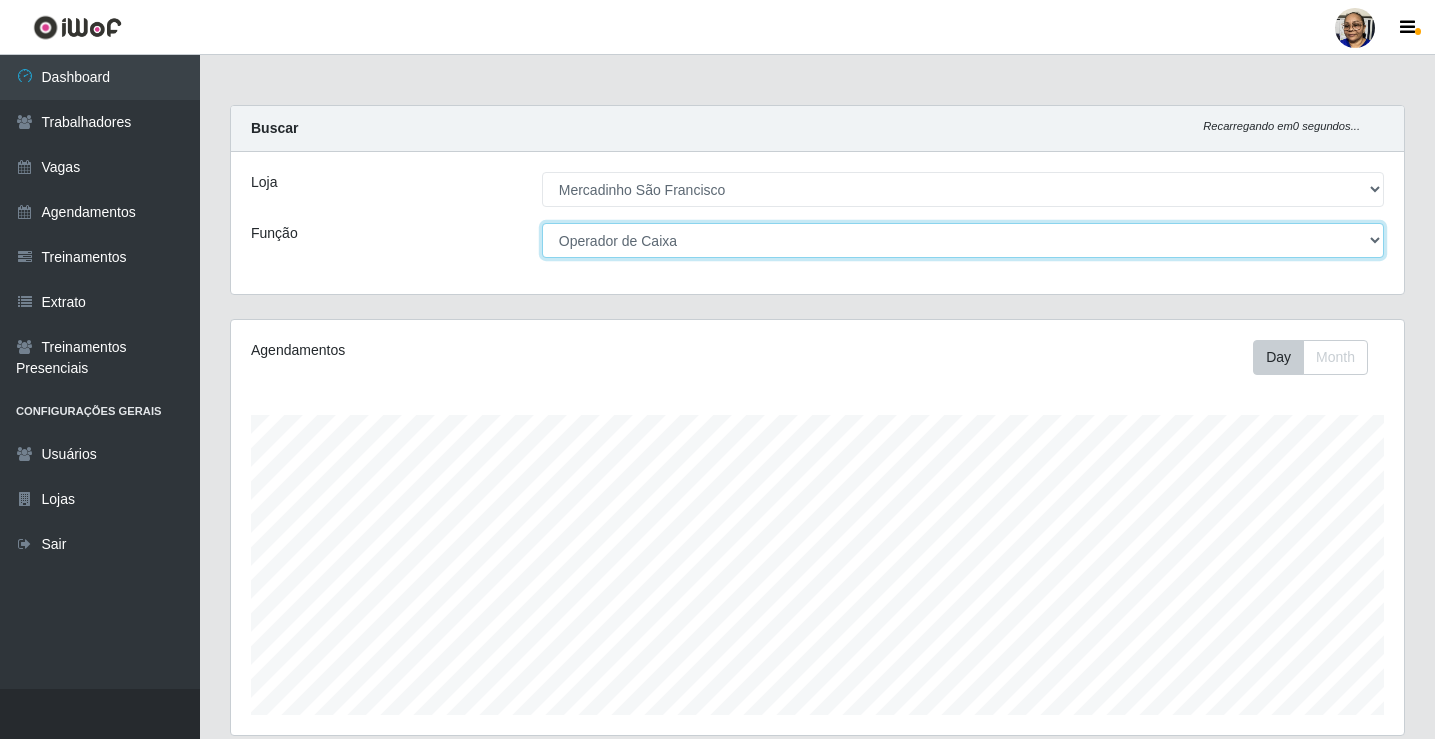 click on "[Selecione...] ASG ASG + ASG ++ Balconista de Açougue  Balconista de Açougue + Operador de Caixa Operador de Caixa + Operador de Caixa ++ Operador de Loja Operador de Loja + Operador de Loja ++ Repositor  Repositor + Repositor ++ Repositor de Hortifruti Repositor de Hortifruti + Repositor de Hortifruti ++" at bounding box center [963, 240] 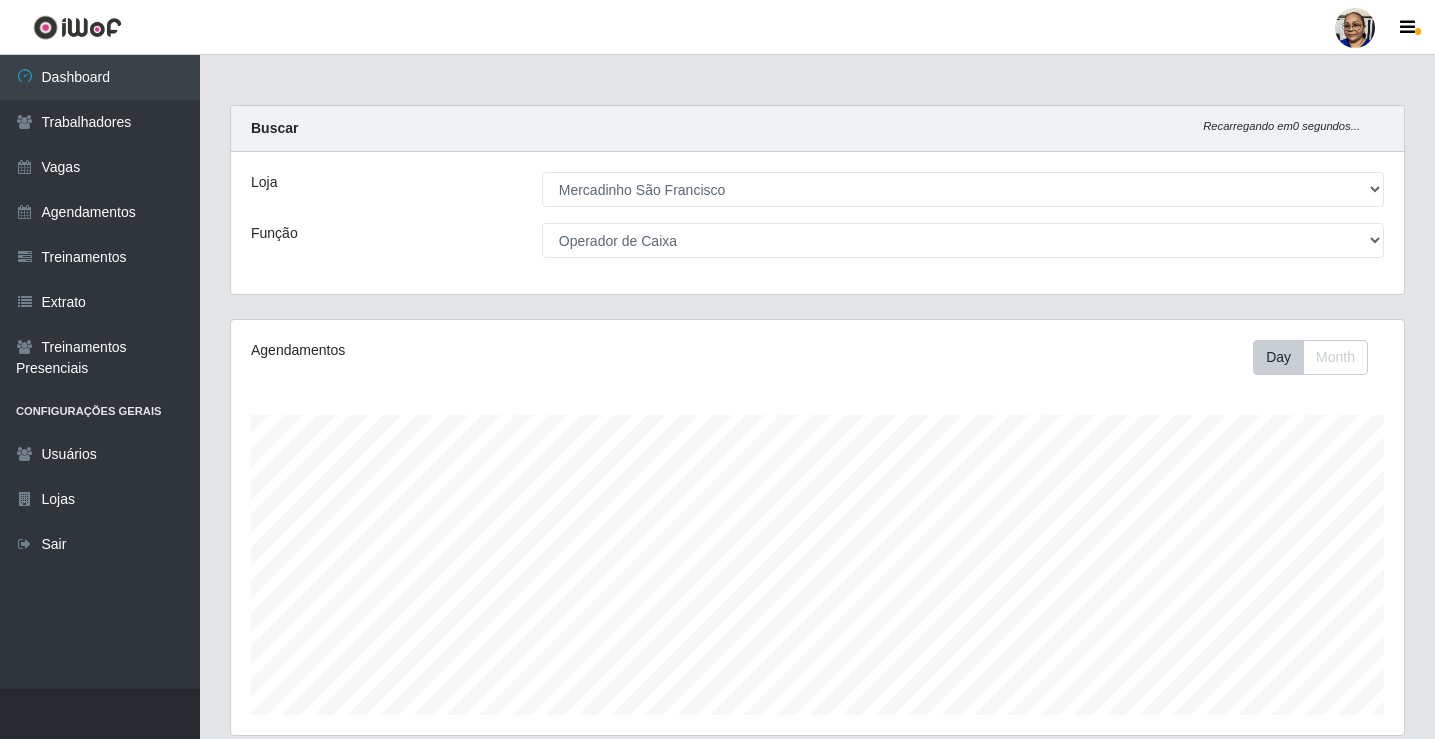 click on "Agendamentos" at bounding box center (478, 350) 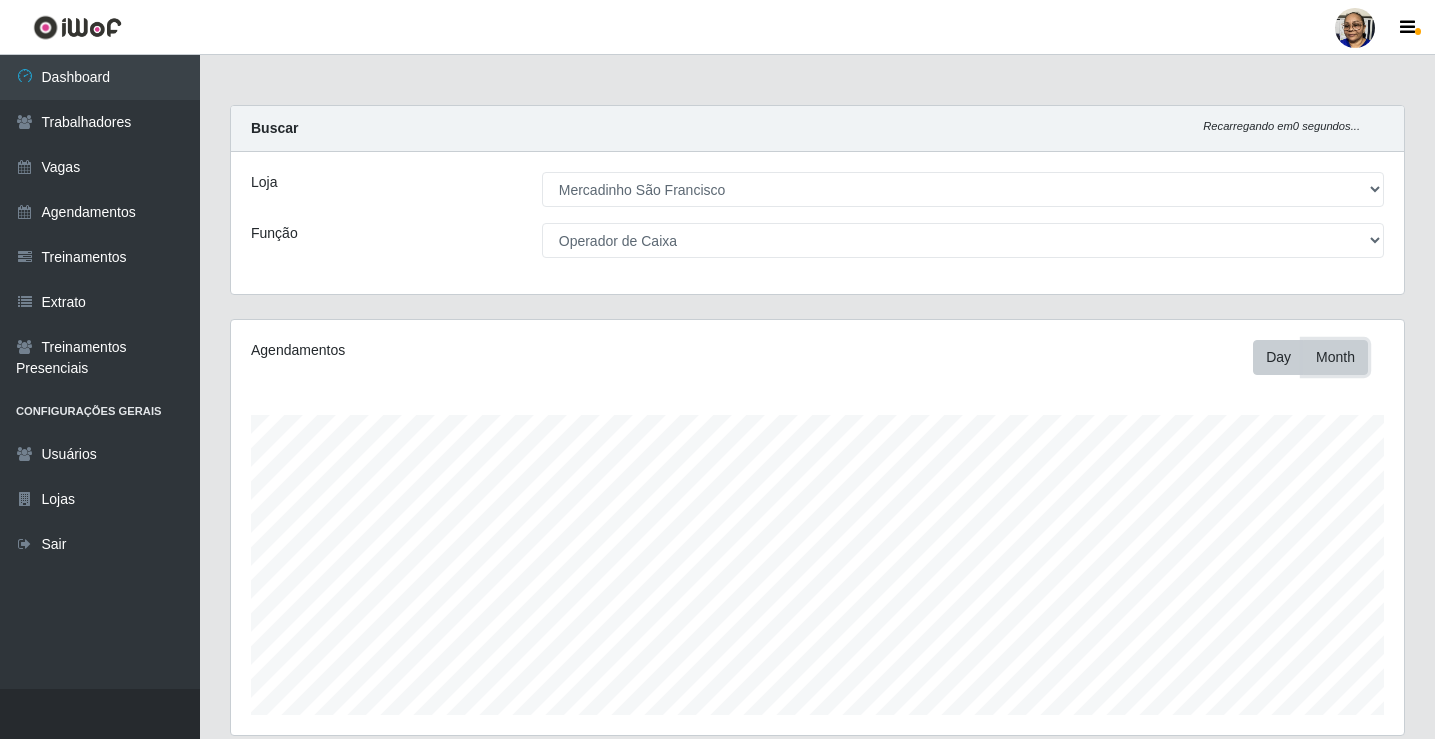 click on "Month" at bounding box center (1335, 357) 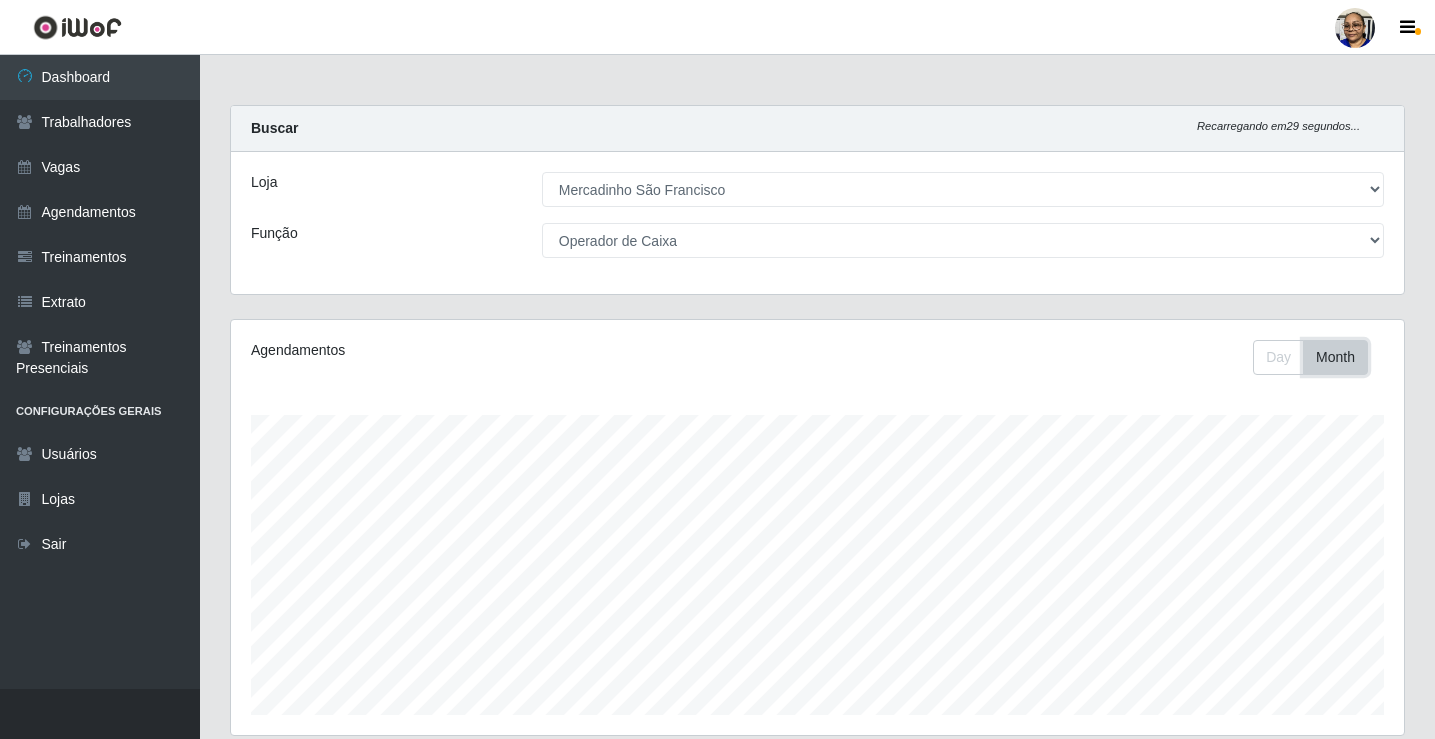 click on "Month" at bounding box center (1335, 357) 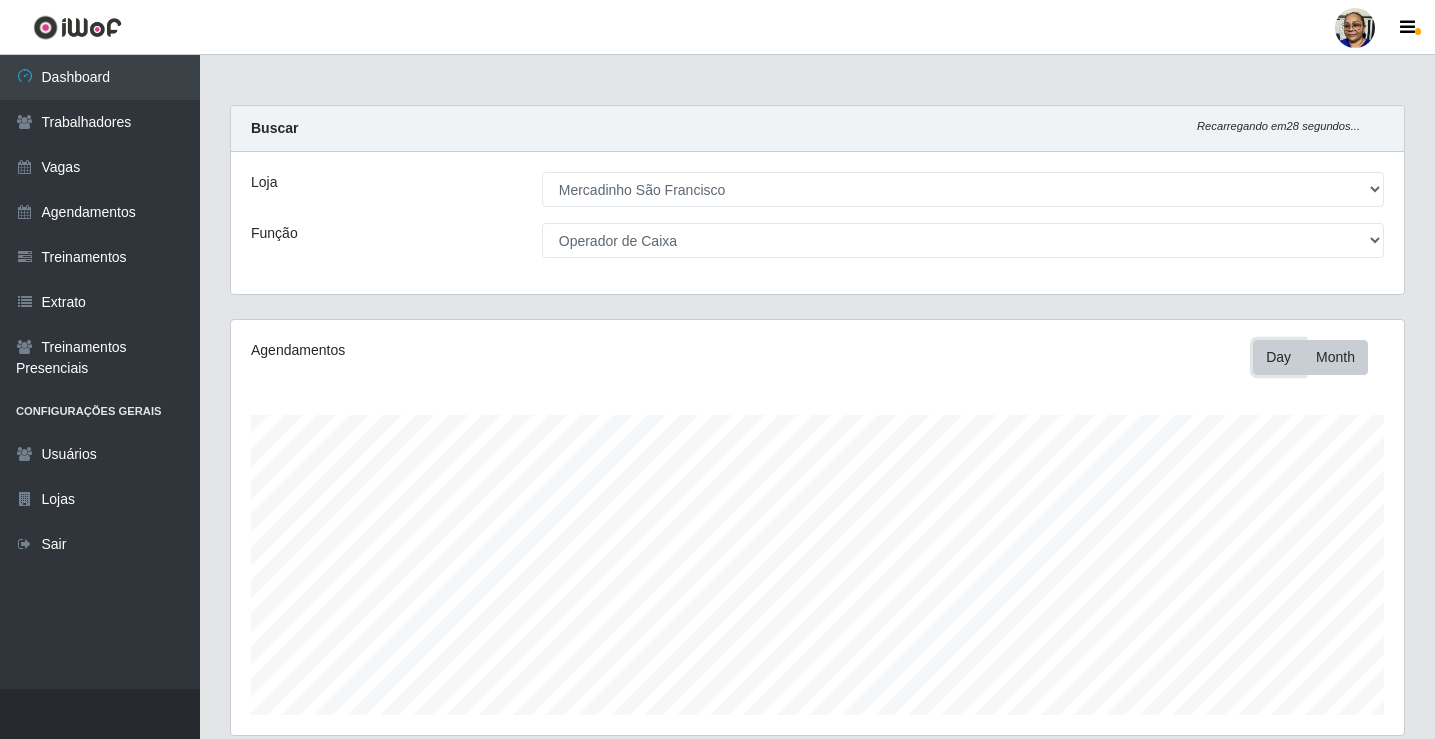 click on "Day" at bounding box center [1278, 357] 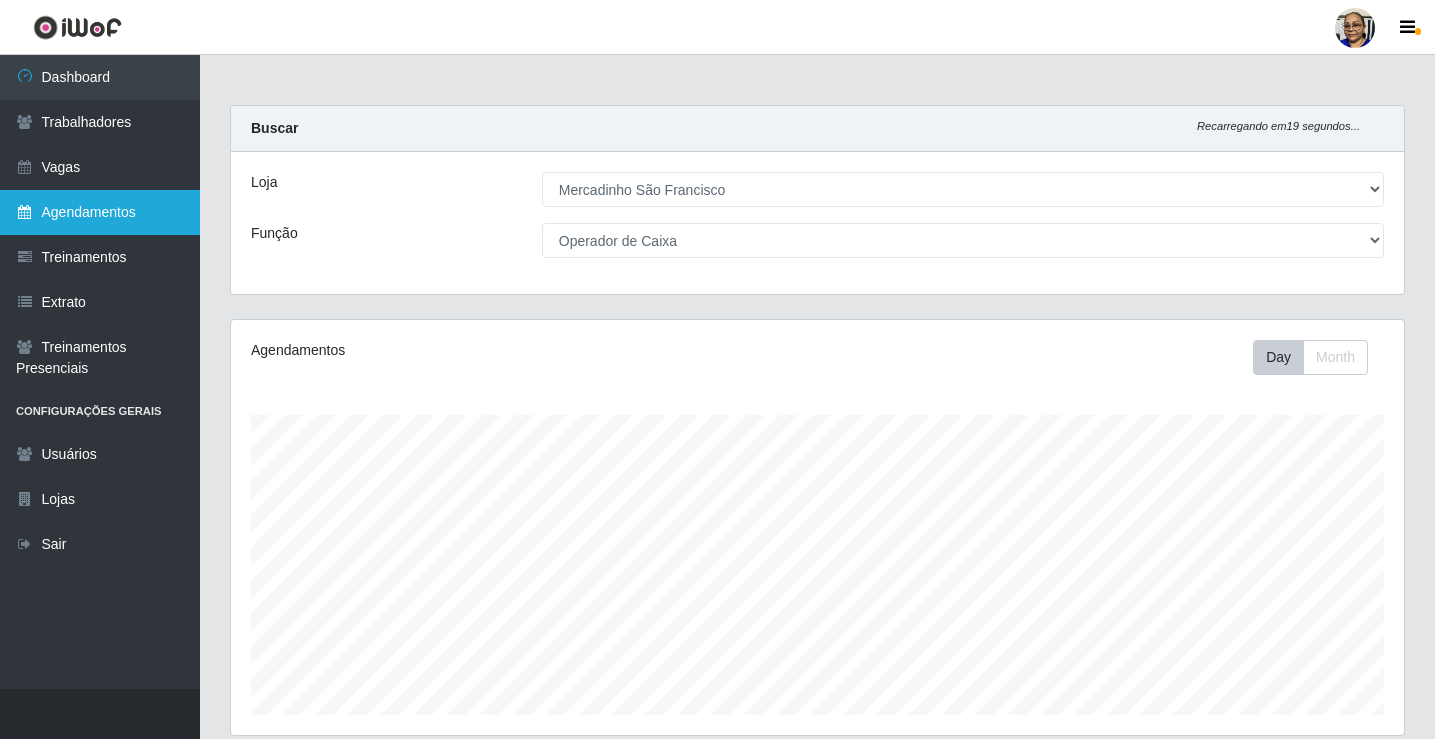 click on "Agendamentos" at bounding box center [100, 212] 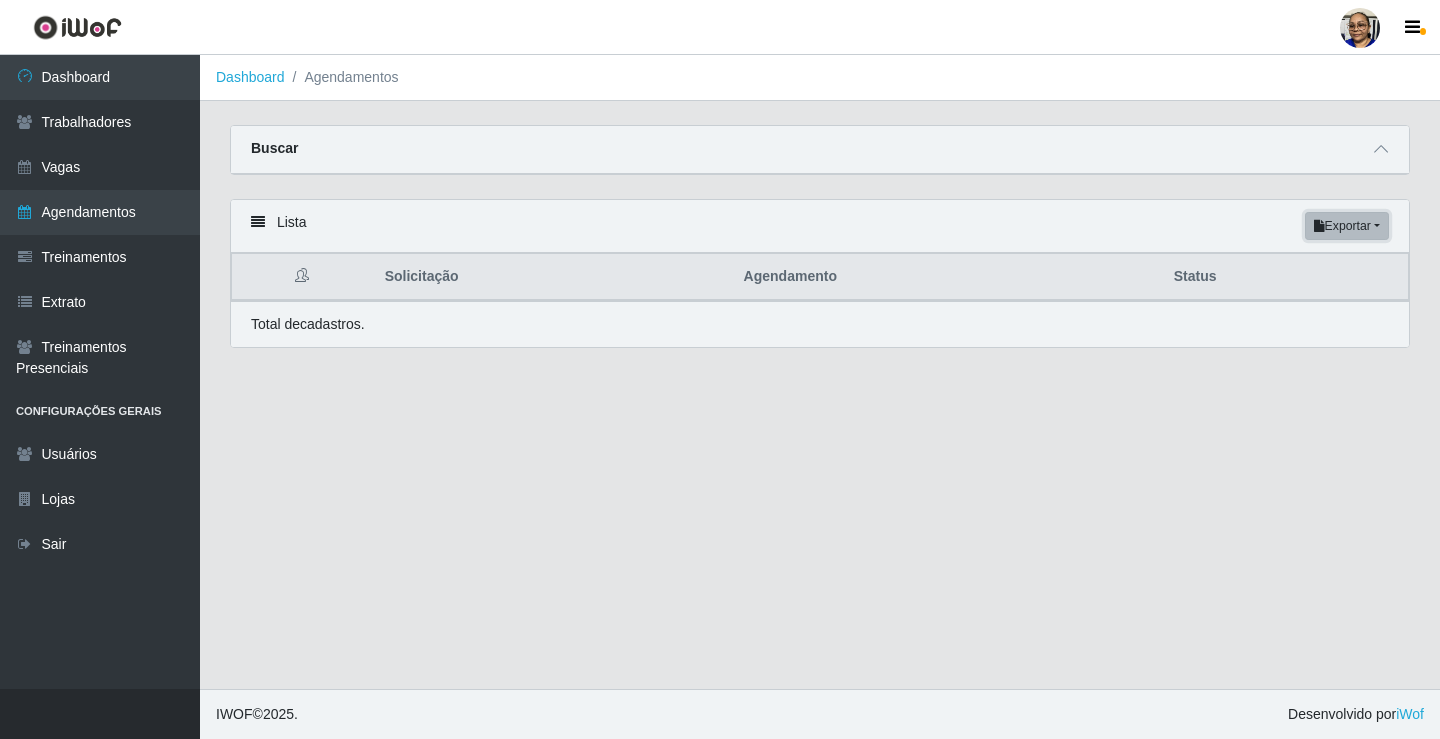 click on "Exportar" at bounding box center [1347, 226] 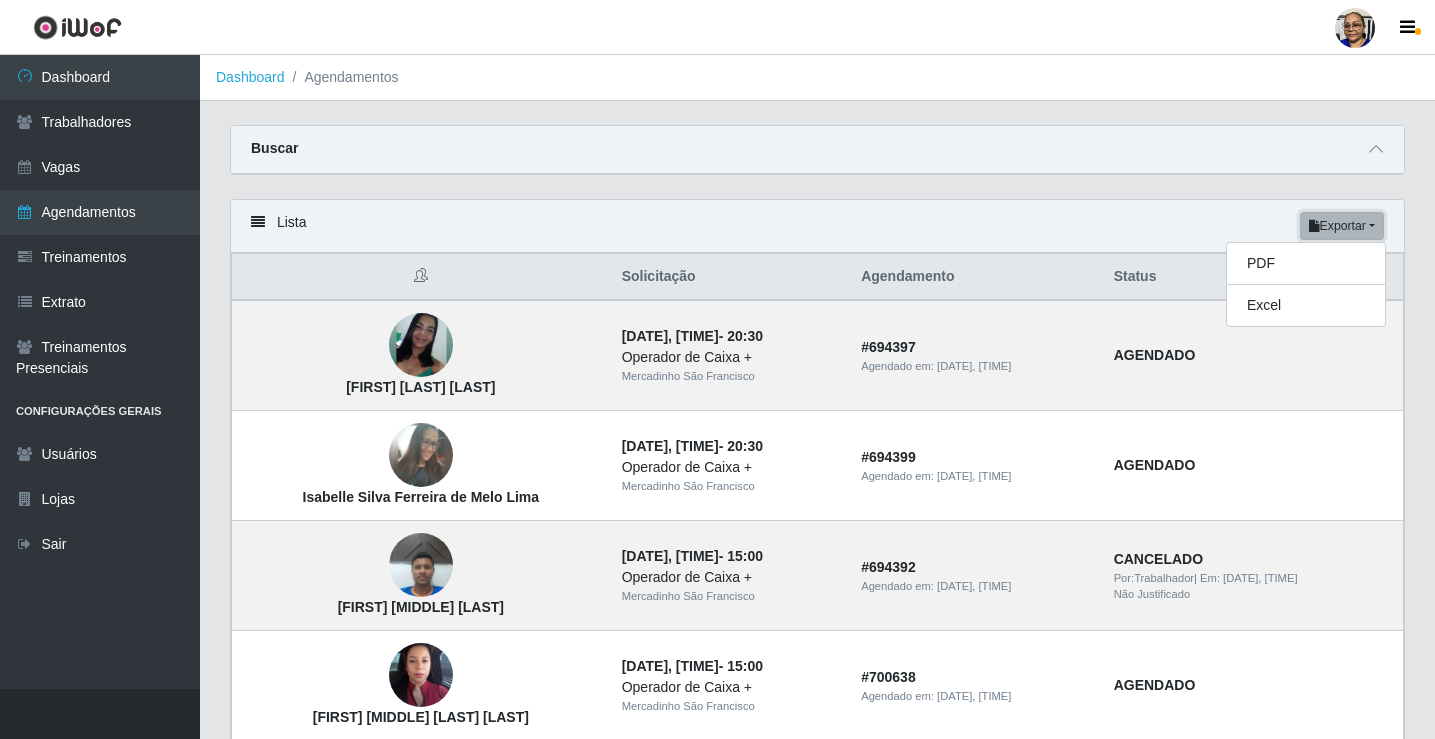 click on "Exportar" at bounding box center [1342, 226] 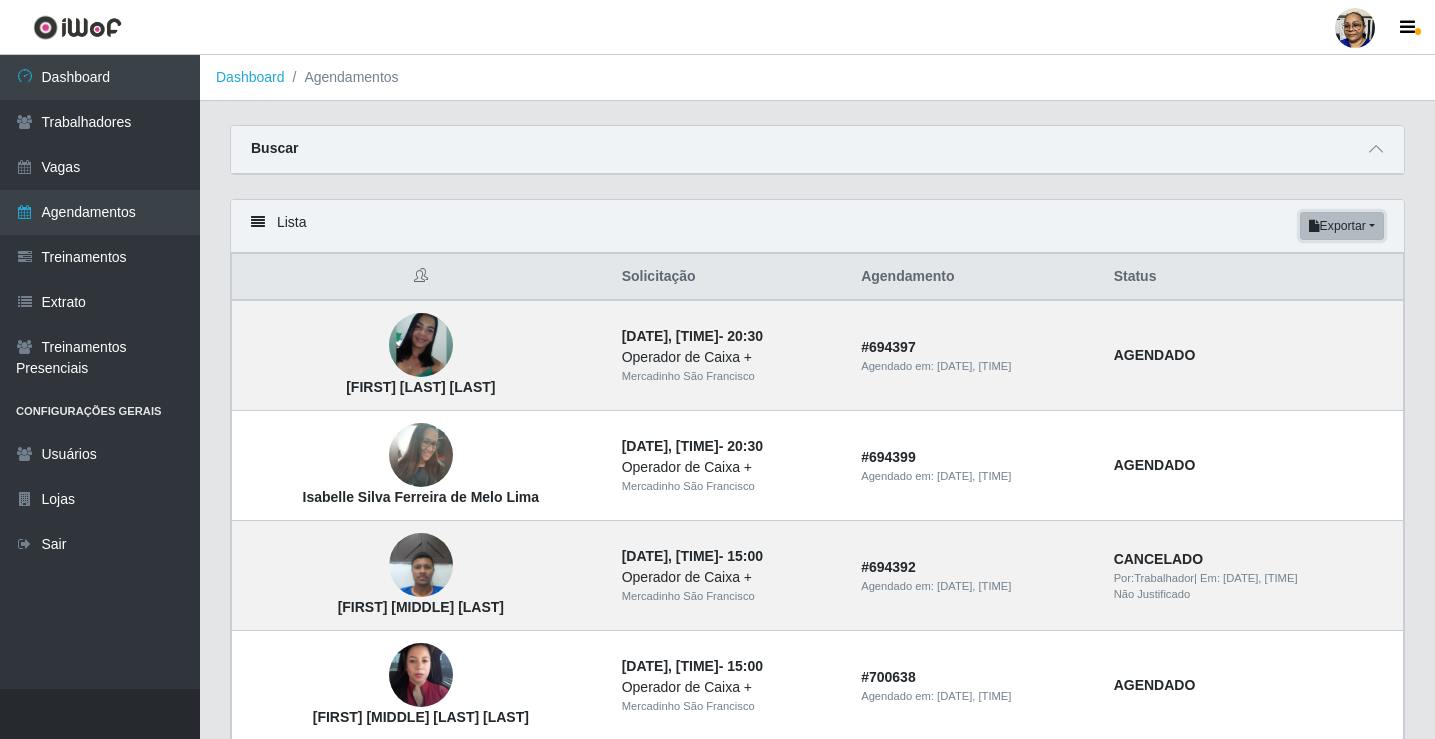 click on "Exportar" at bounding box center (1342, 226) 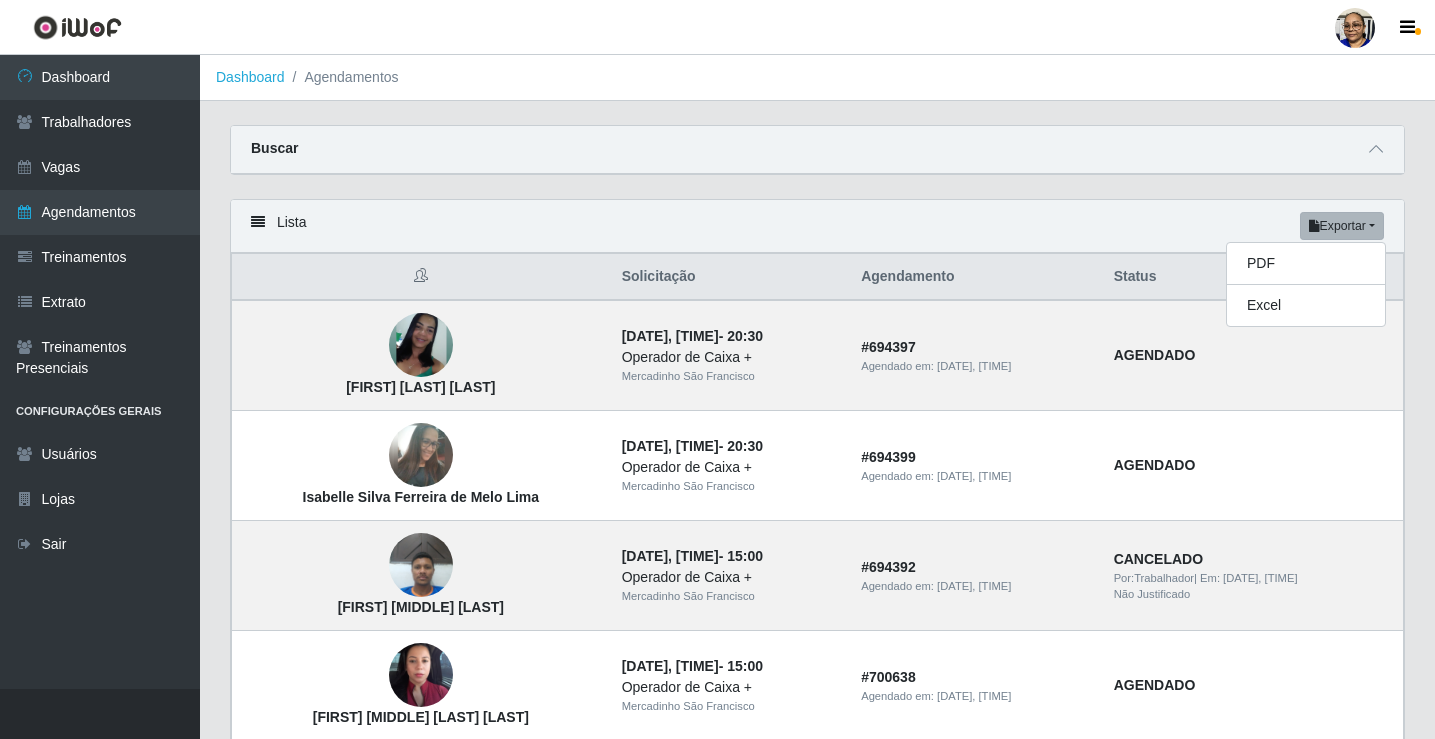click on "Lista  Exportar PDF Excel" at bounding box center (817, 226) 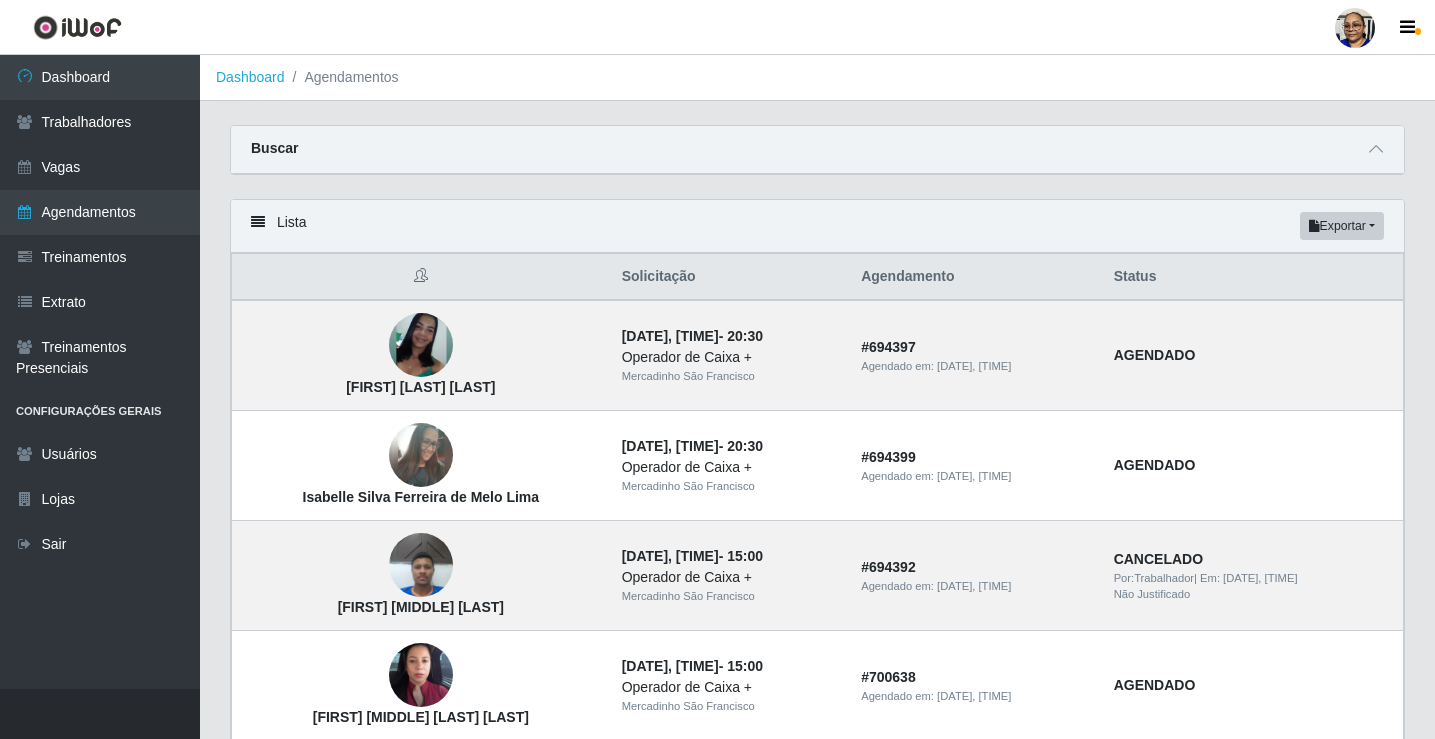 click at bounding box center (258, 222) 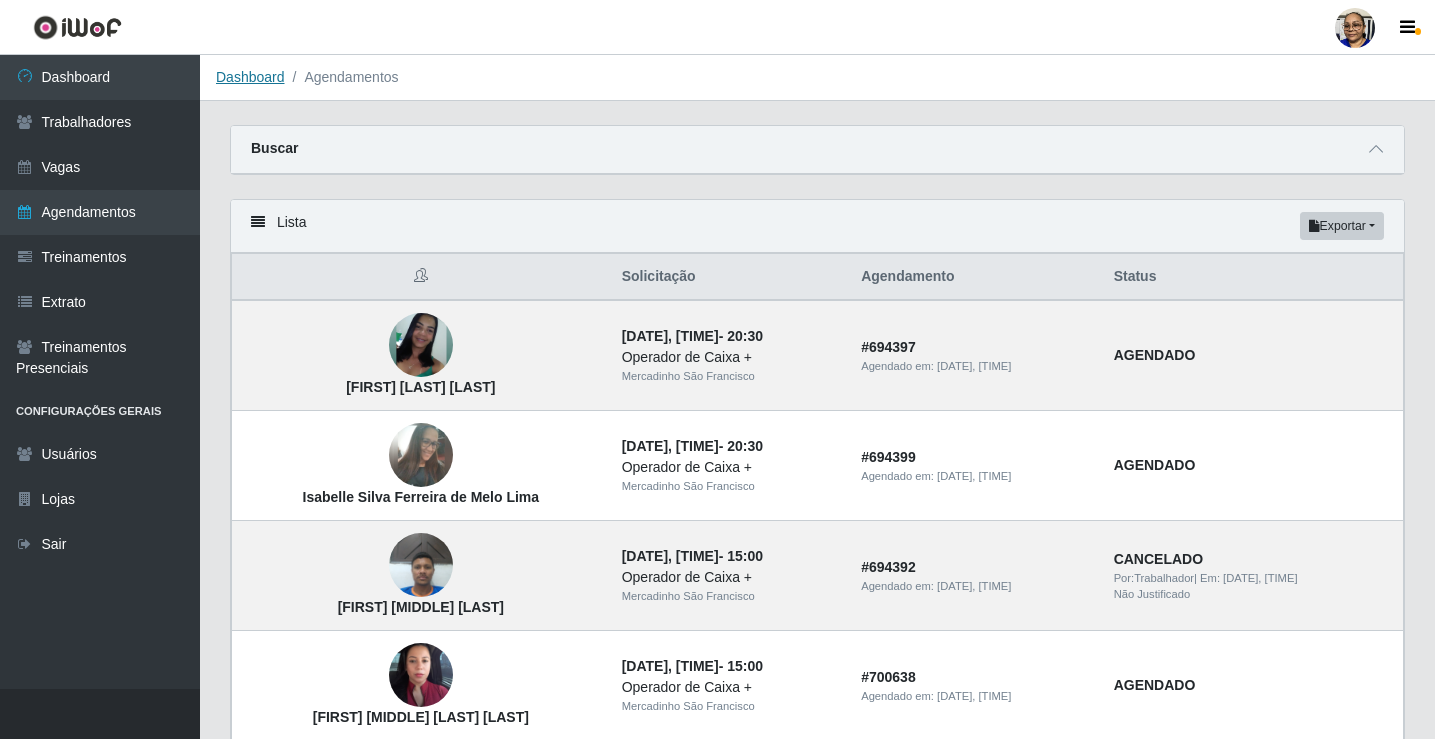 click on "Dashboard" at bounding box center [250, 77] 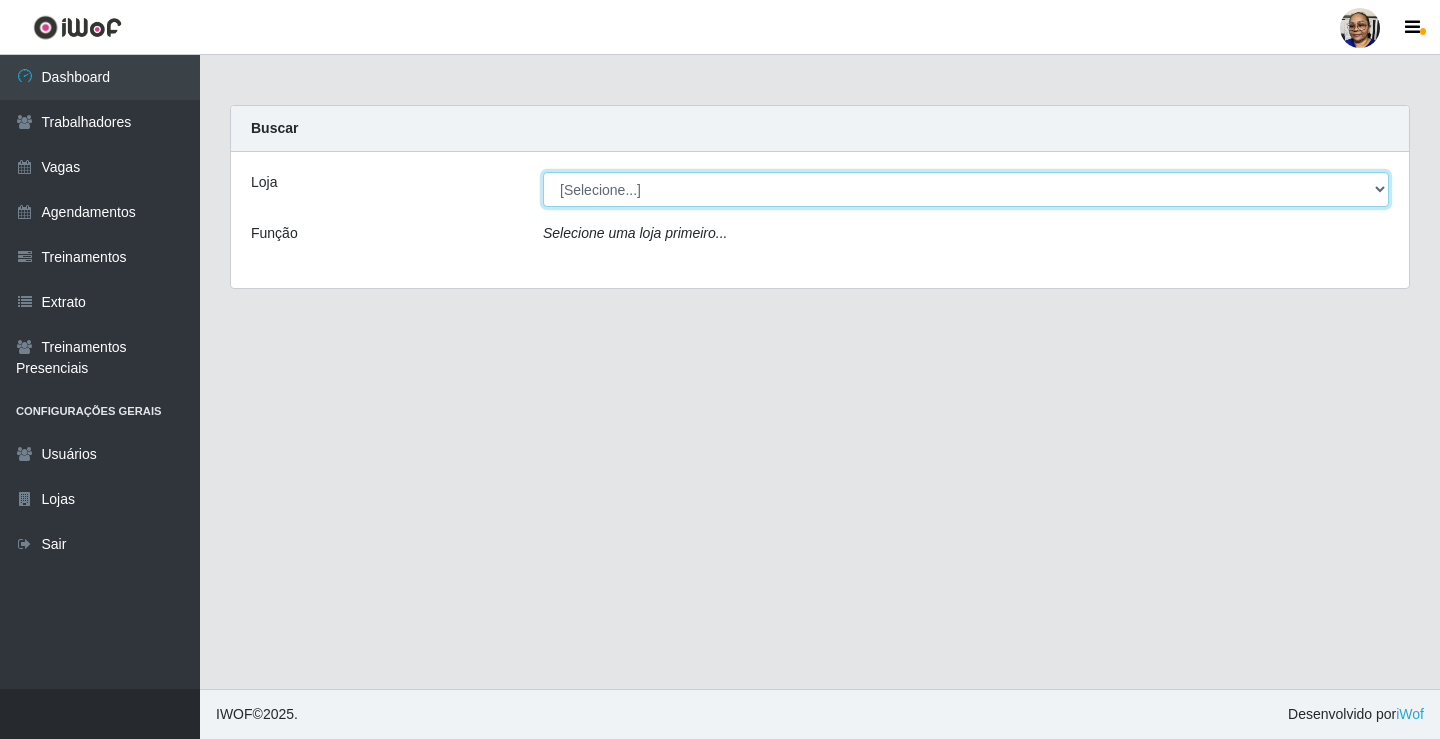 click on "[Selecione...] [COMPANY]" at bounding box center [966, 189] 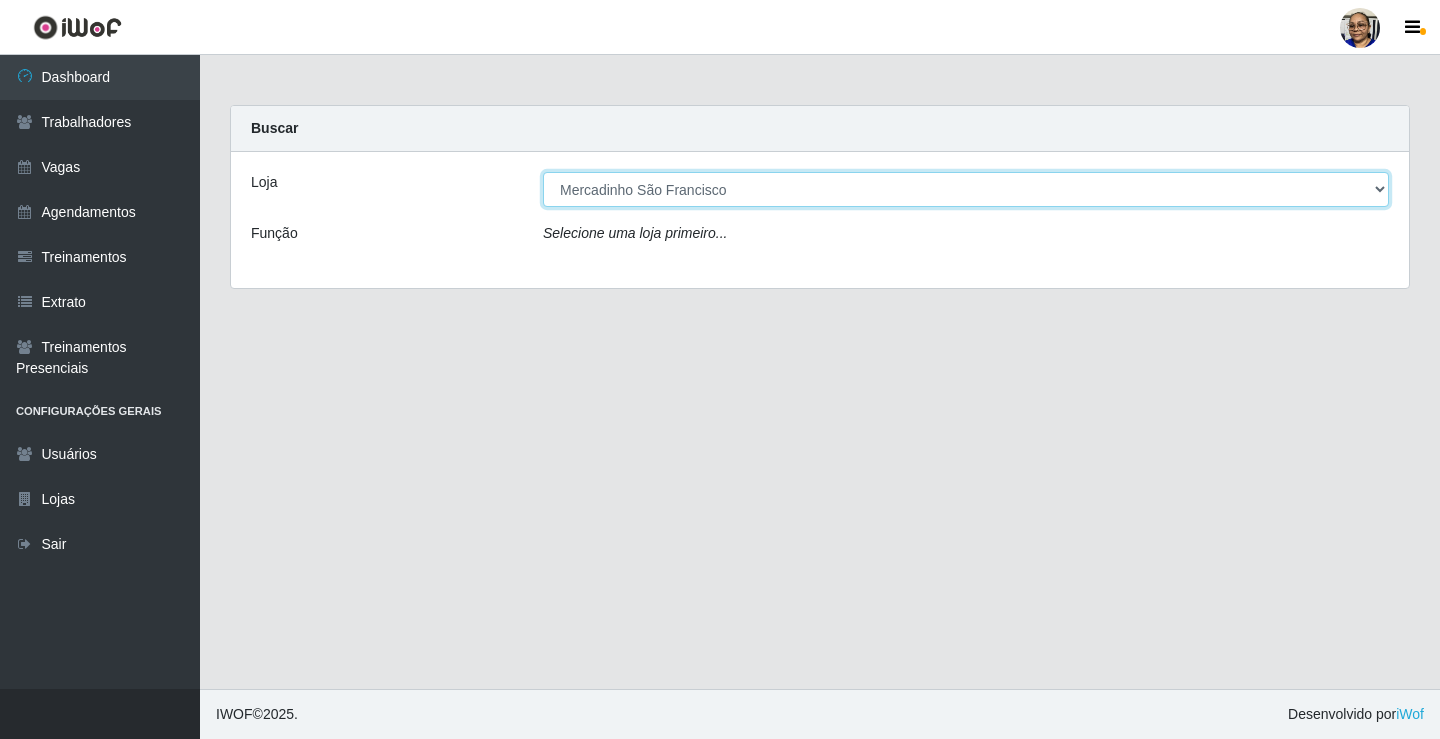 click on "[Selecione...] [COMPANY]" at bounding box center [966, 189] 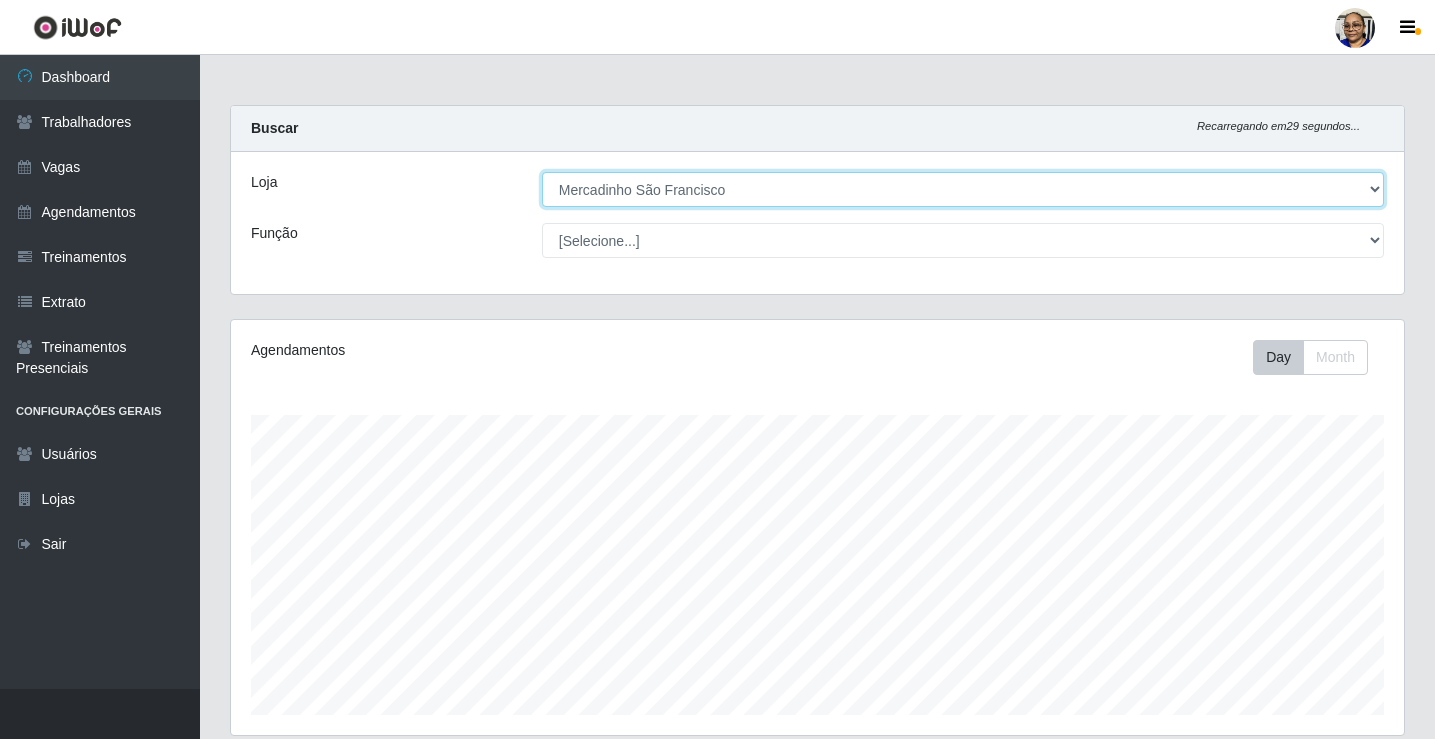 scroll, scrollTop: 999585, scrollLeft: 998827, axis: both 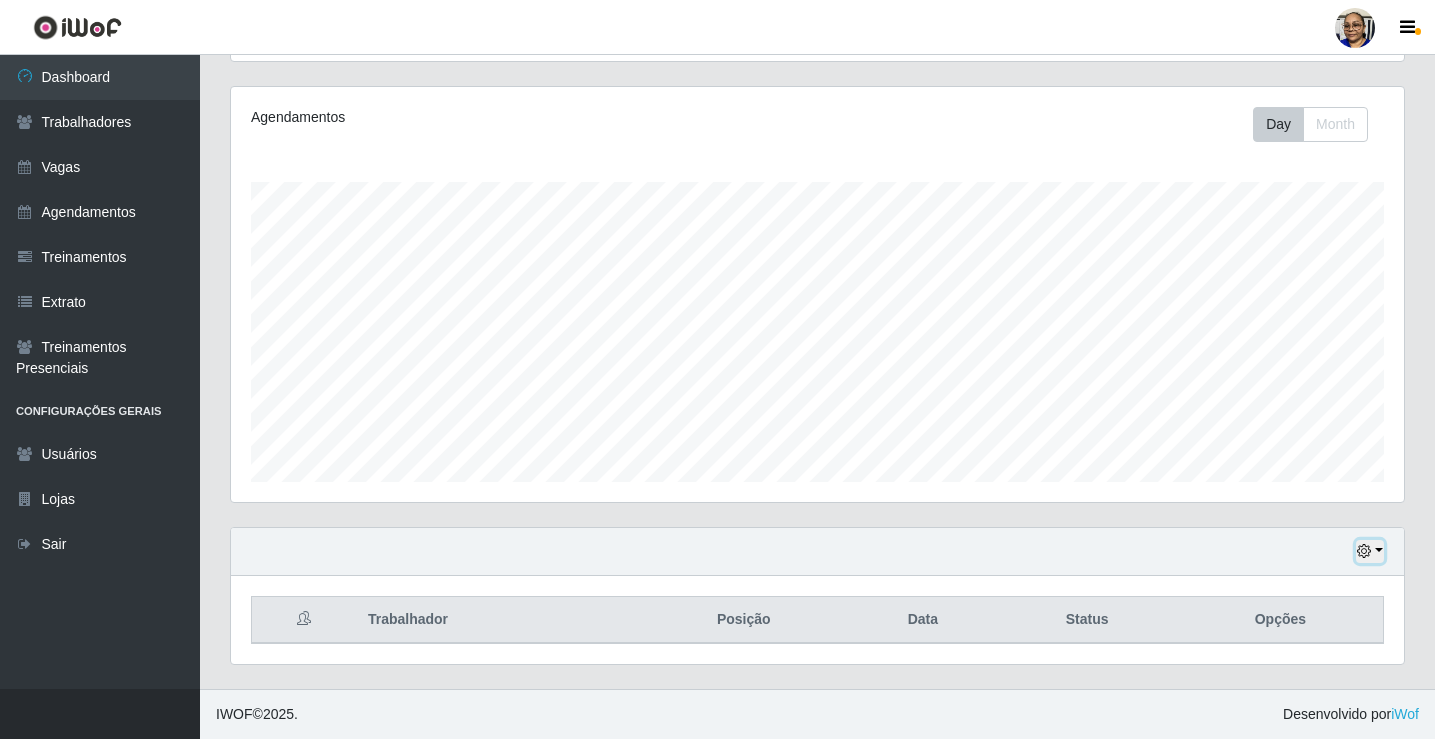 click at bounding box center [1370, 551] 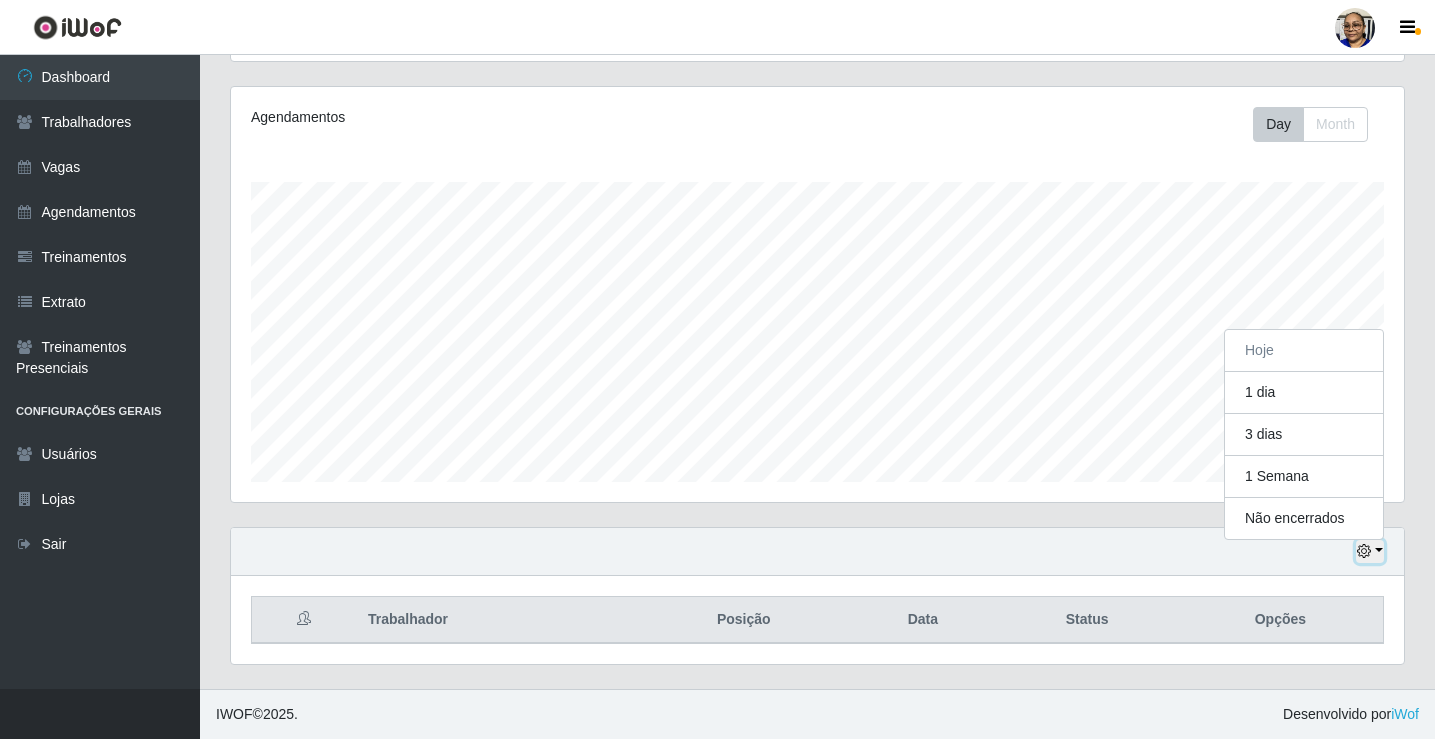 scroll, scrollTop: 415, scrollLeft: 1173, axis: both 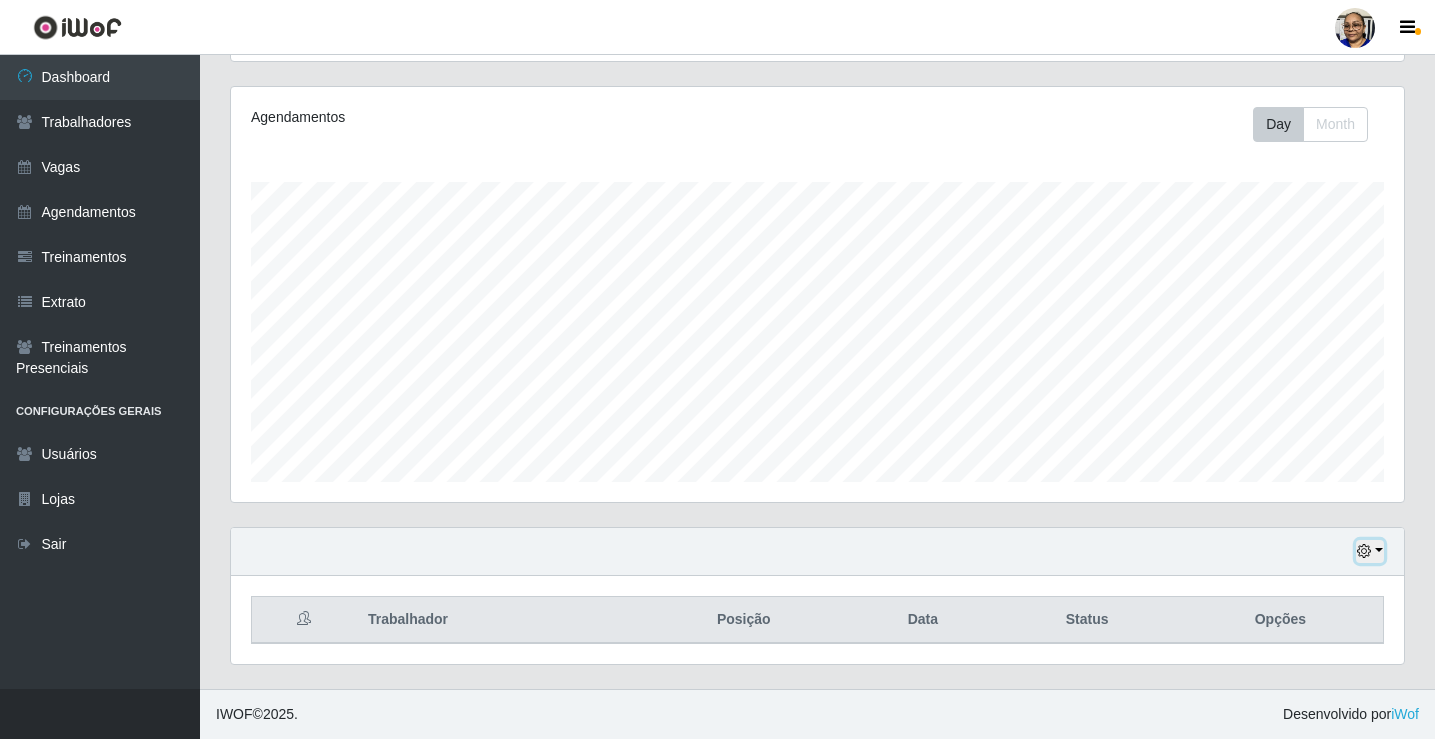 click at bounding box center (1364, 551) 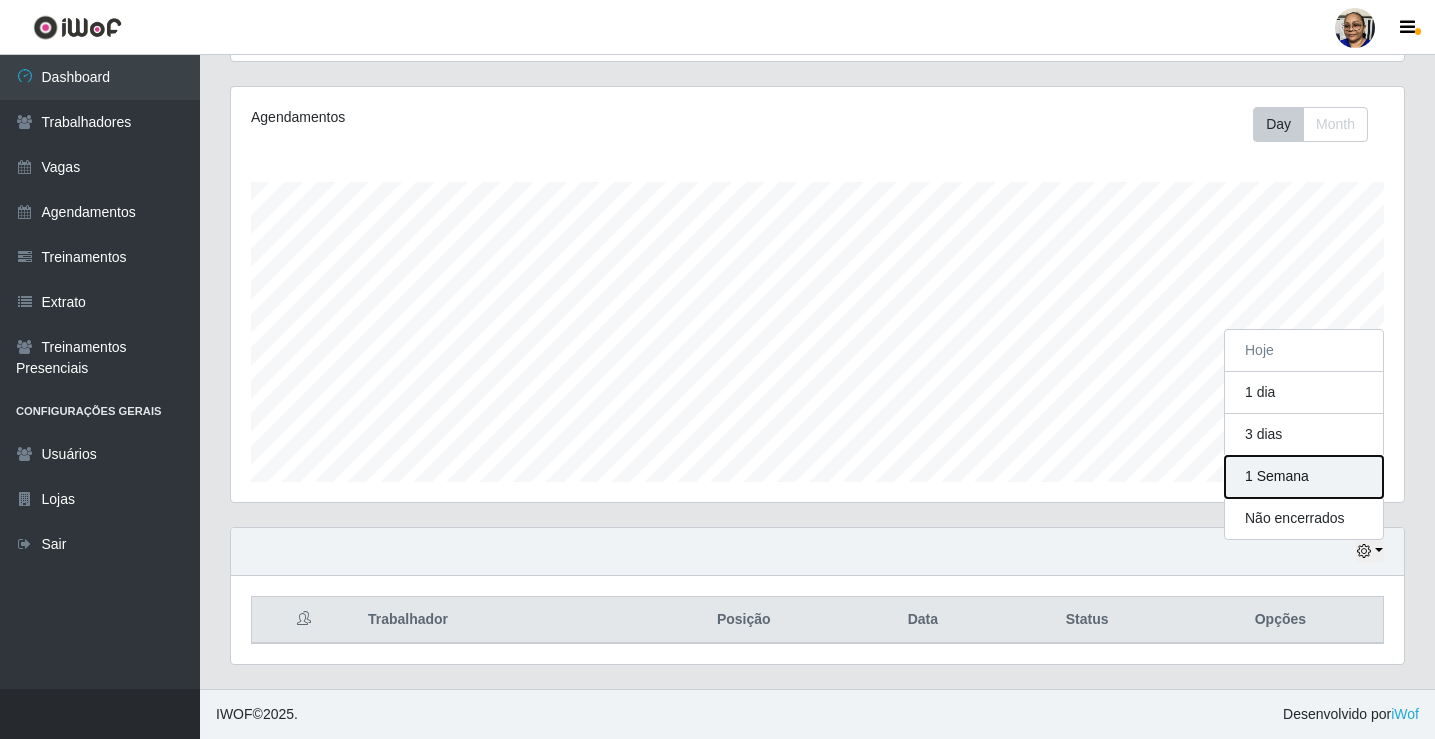 click on "1 Semana" at bounding box center (1304, 477) 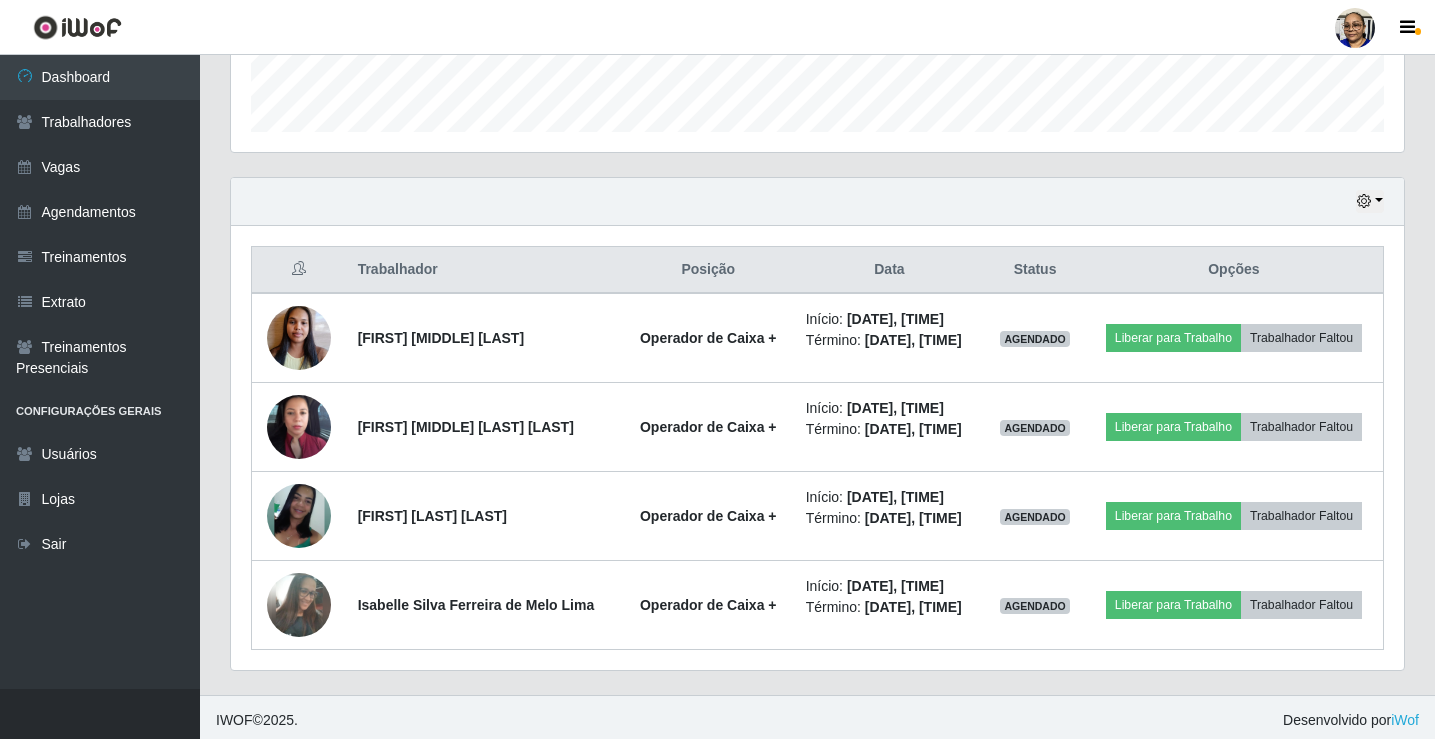 scroll, scrollTop: 589, scrollLeft: 0, axis: vertical 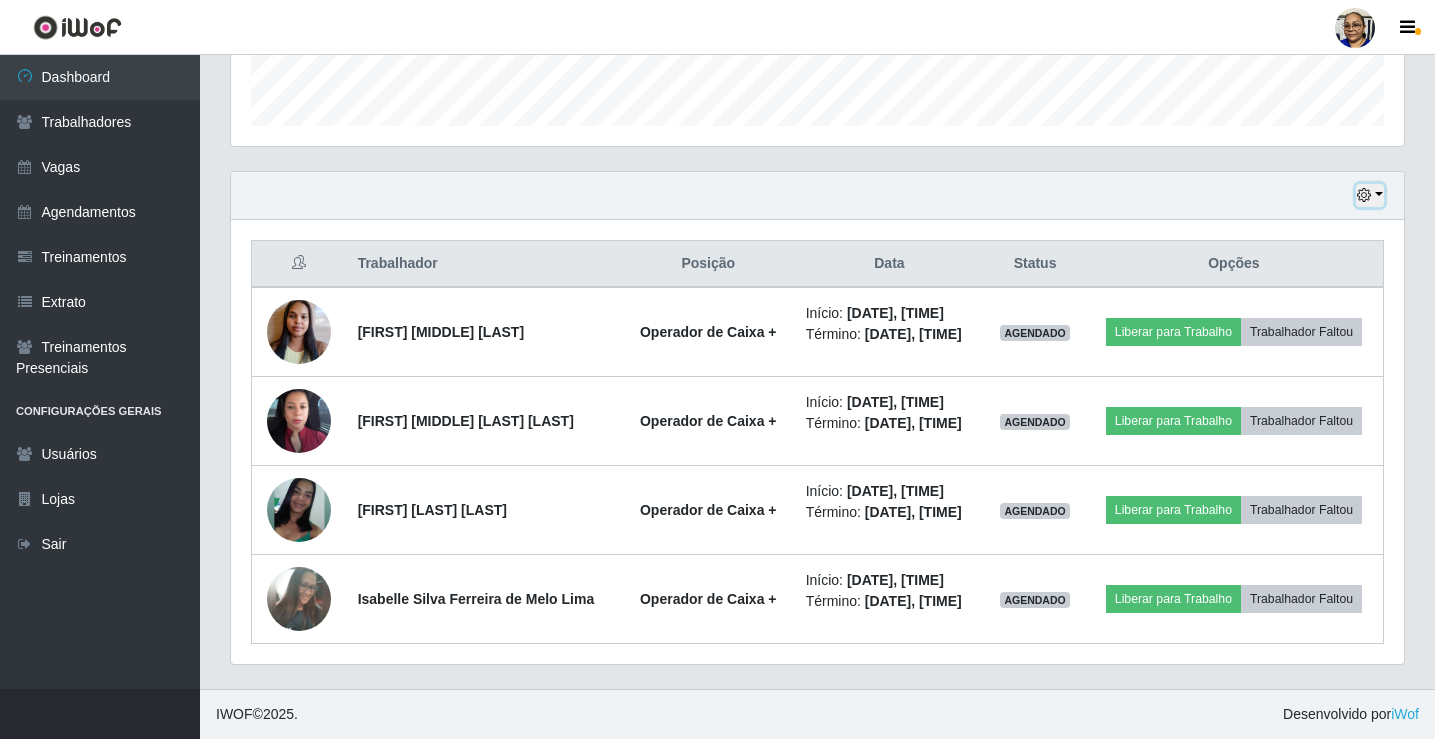 click at bounding box center [1370, 195] 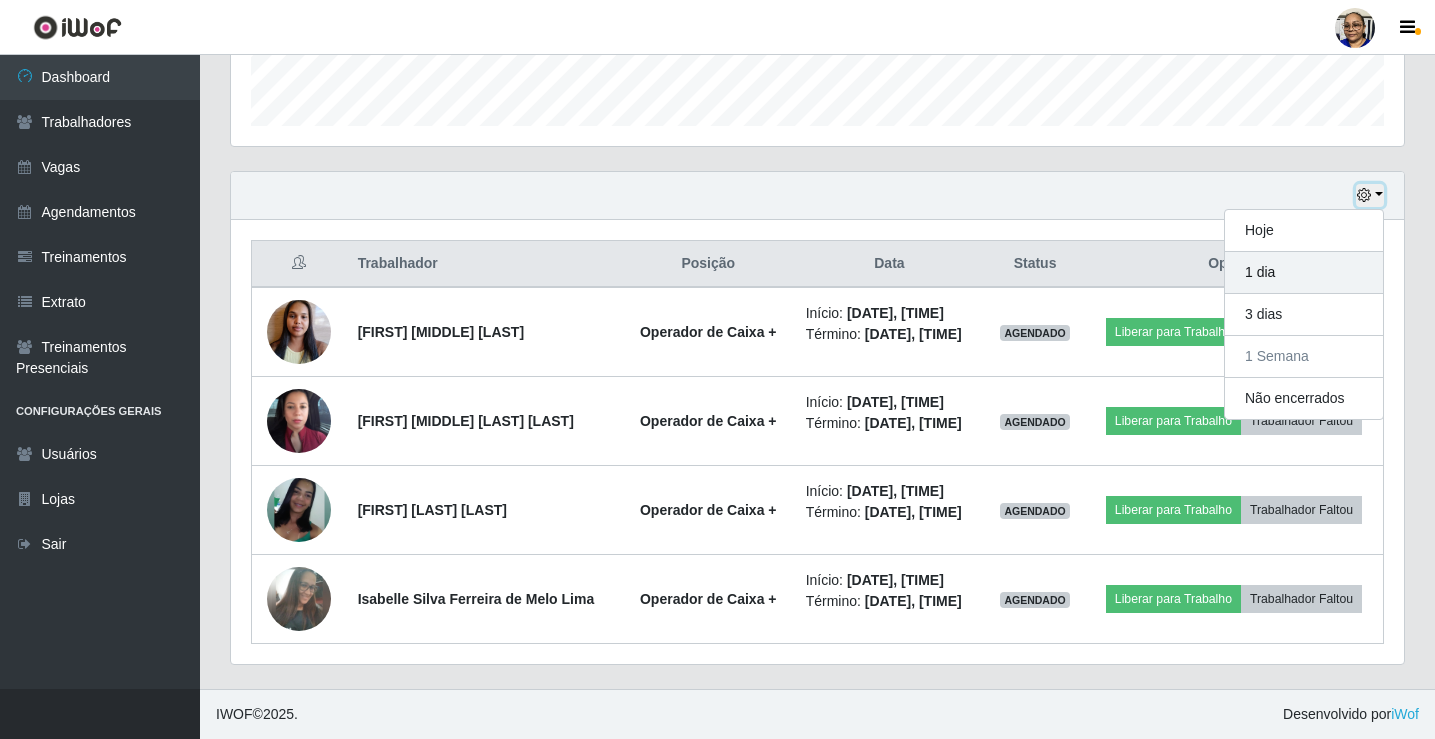 scroll, scrollTop: 415, scrollLeft: 1173, axis: both 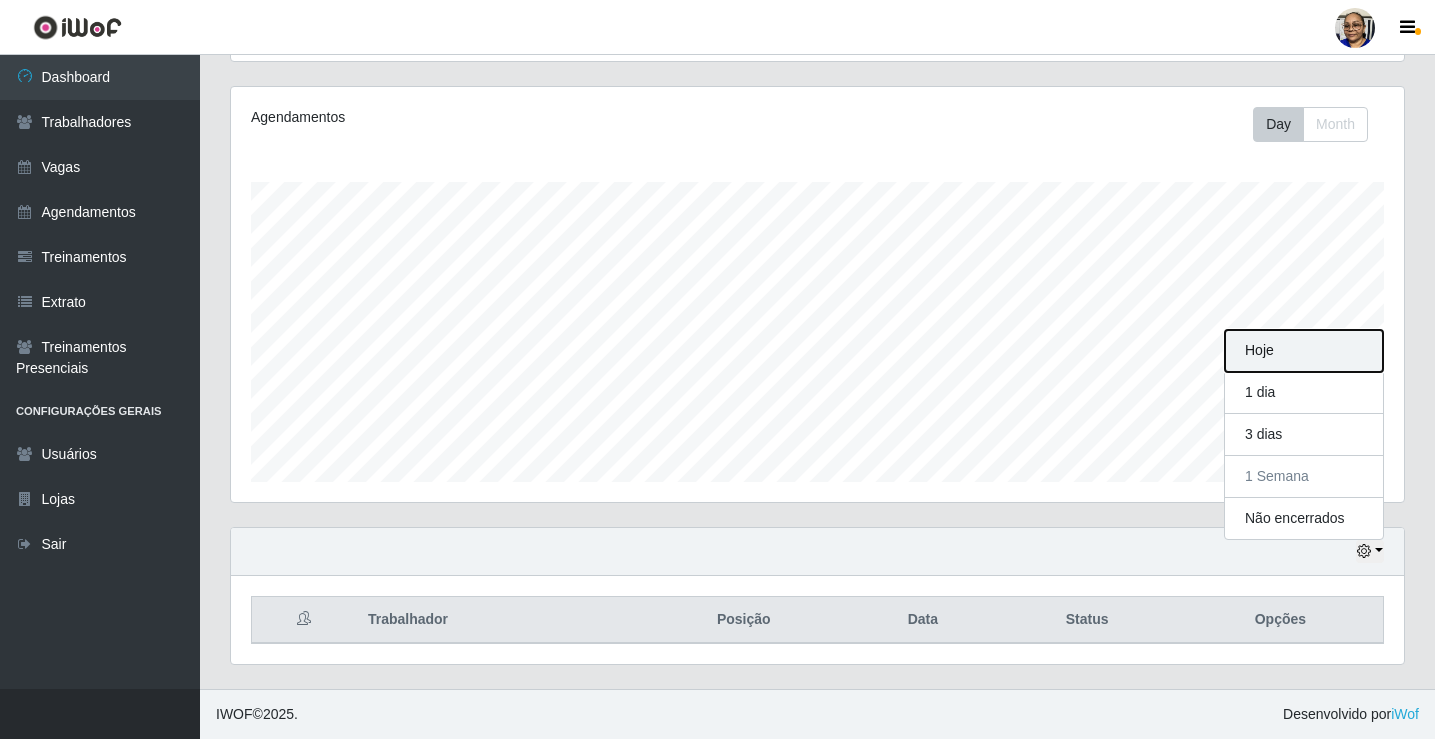 click on "Hoje" at bounding box center (1304, 351) 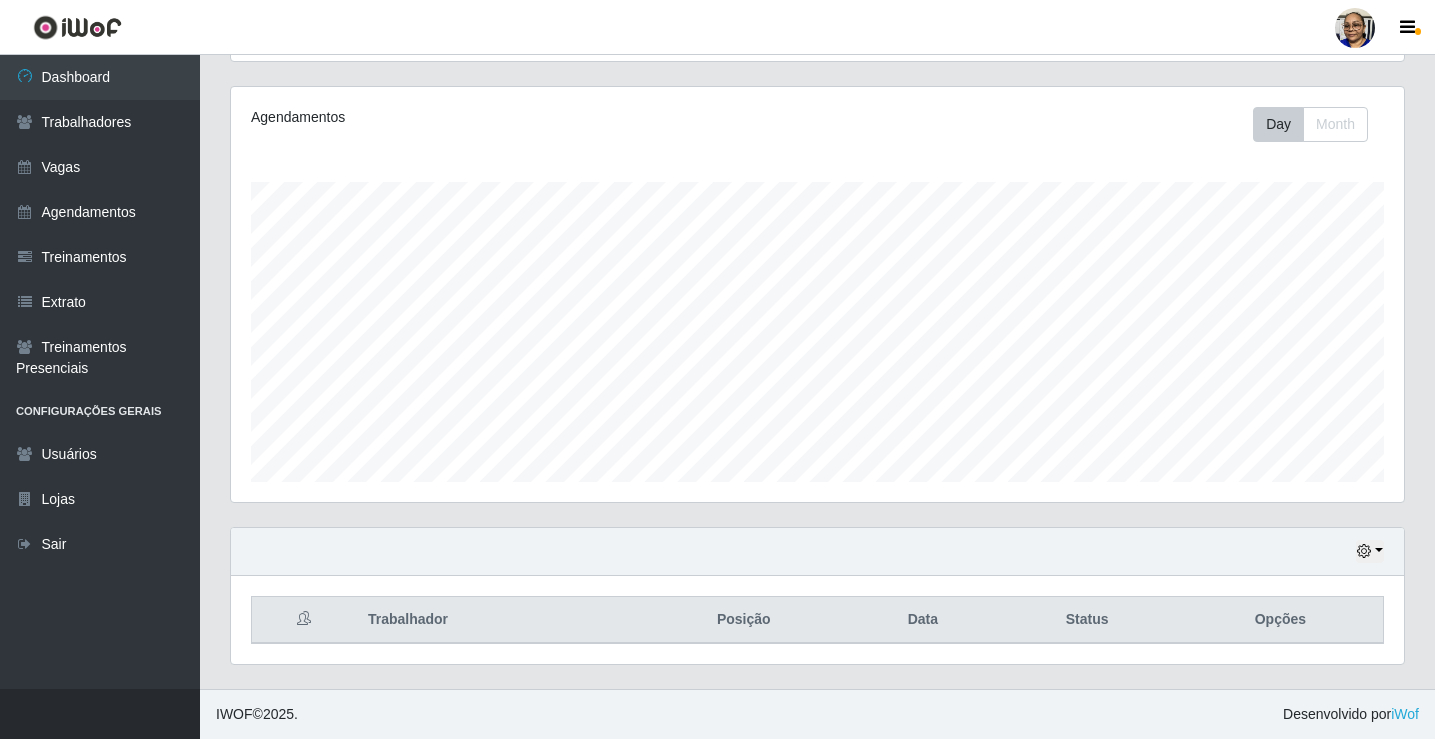 click at bounding box center [304, 618] 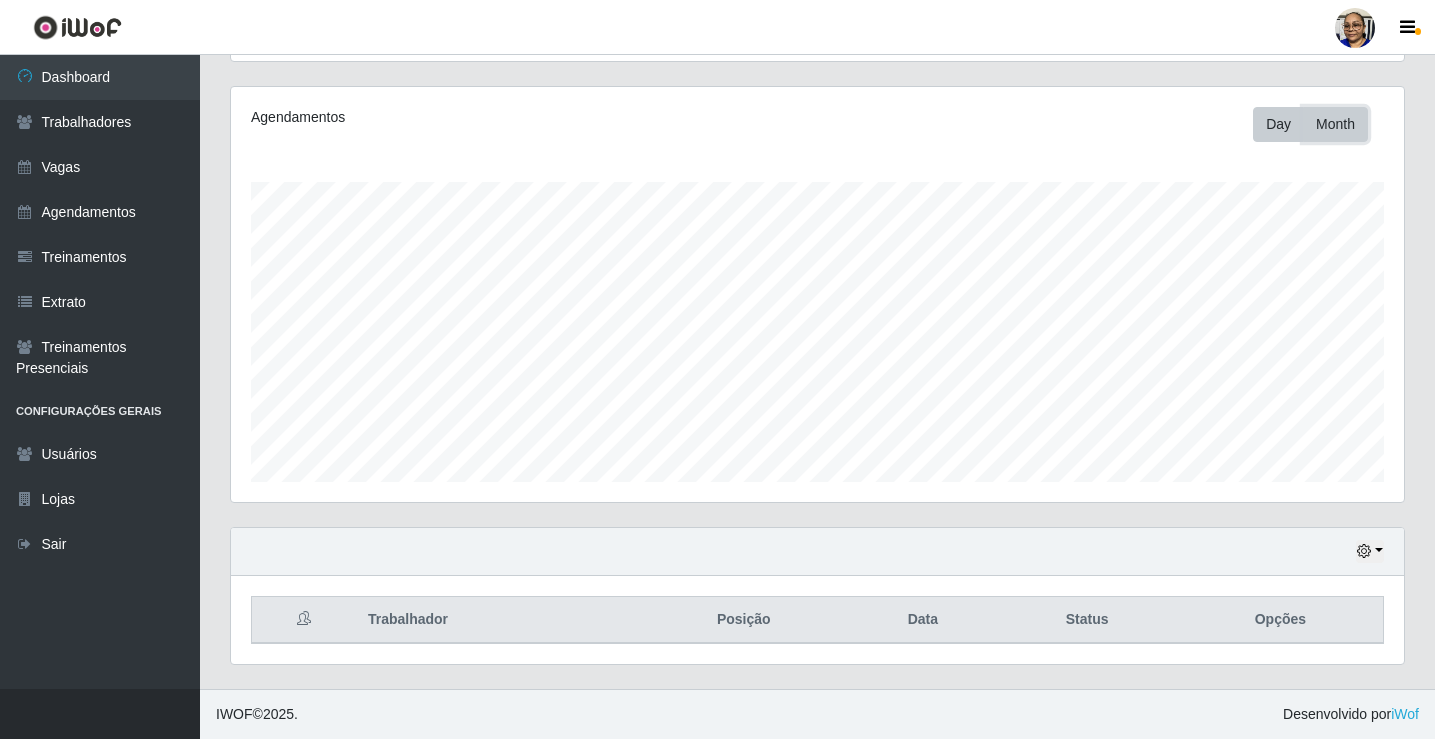 click on "Month" at bounding box center (1335, 124) 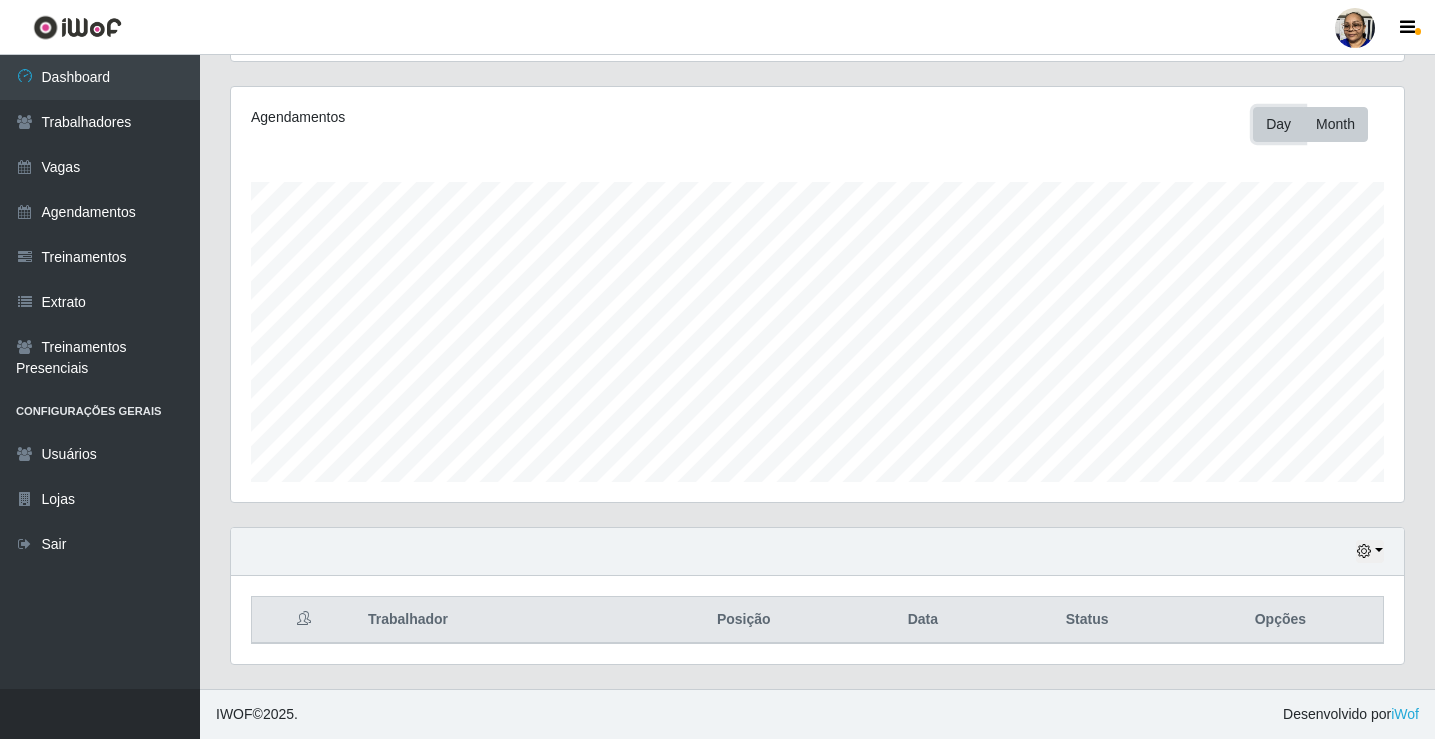click on "Day" at bounding box center (1278, 124) 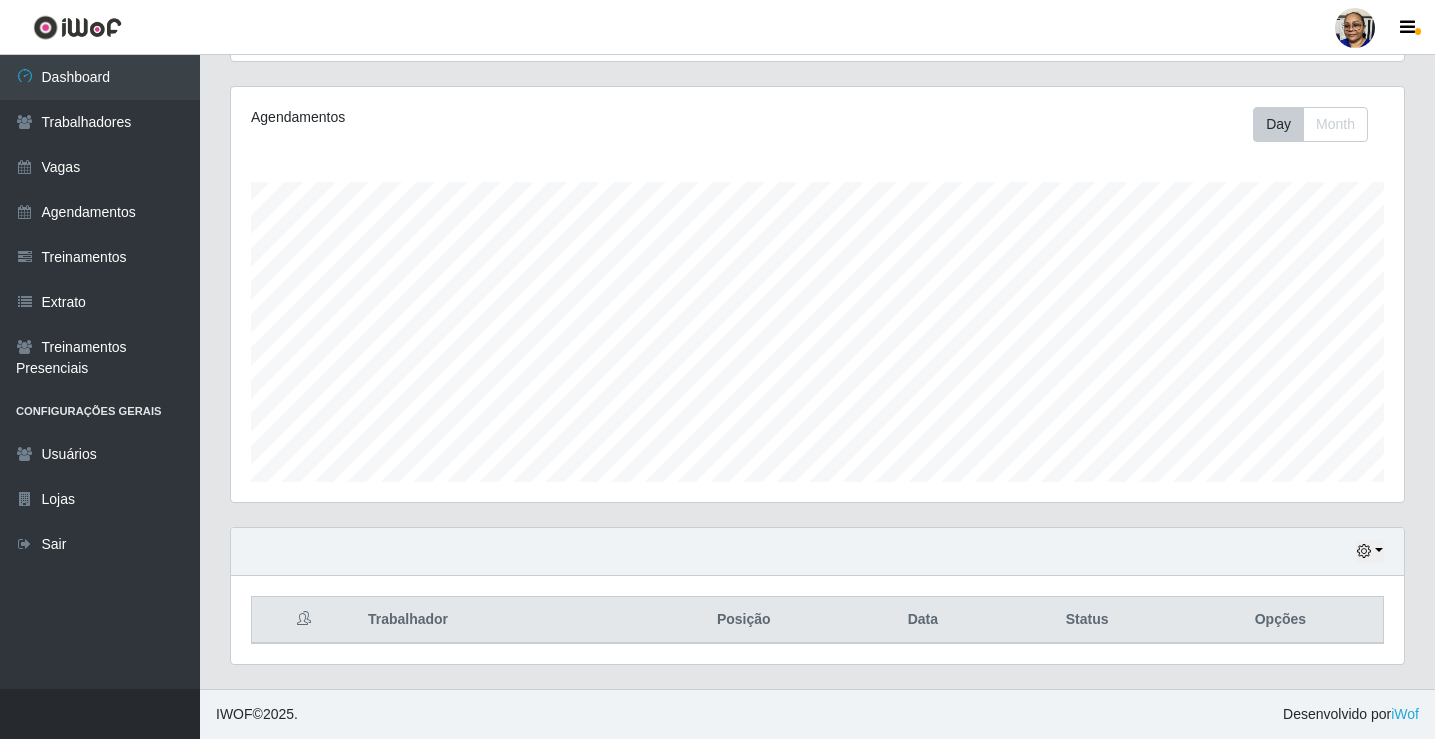 drag, startPoint x: 285, startPoint y: 179, endPoint x: 284, endPoint y: 145, distance: 34.0147 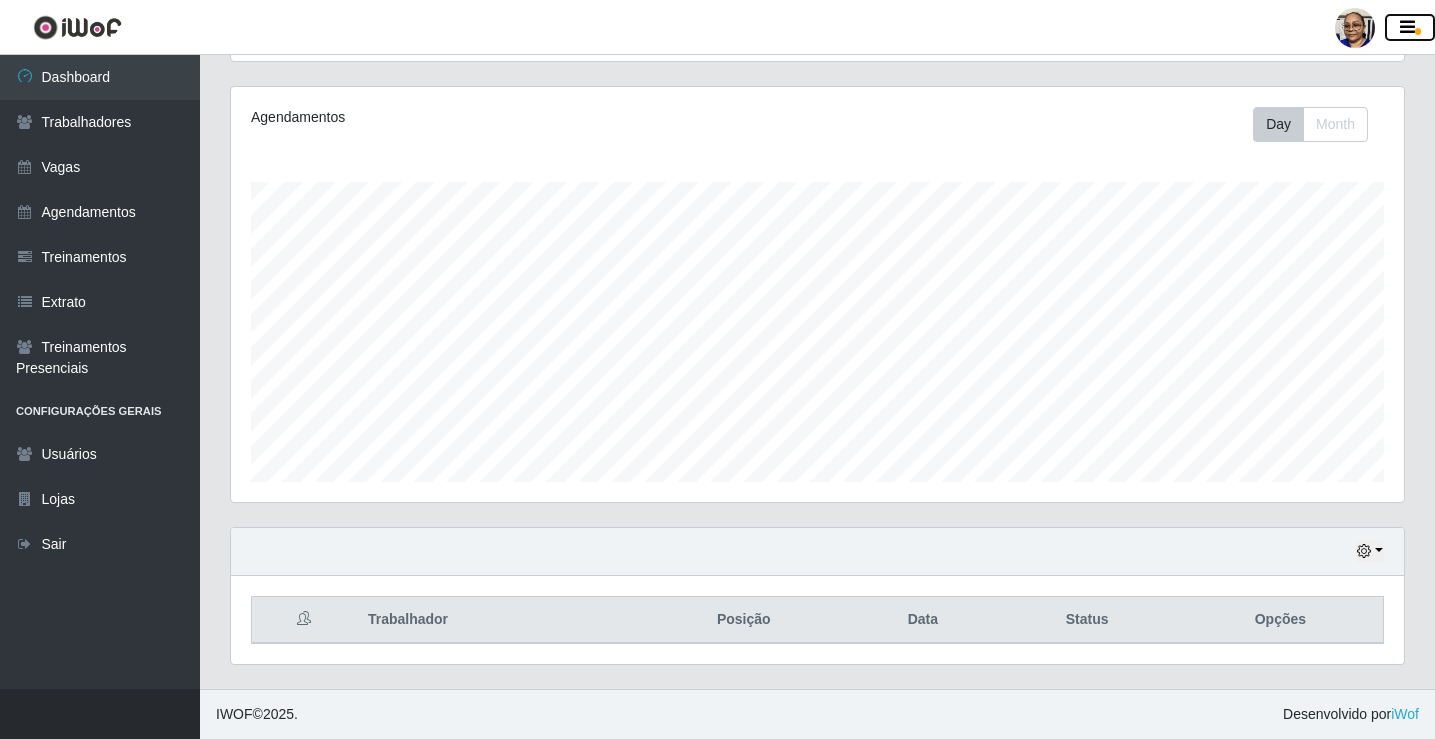 click at bounding box center (1407, 28) 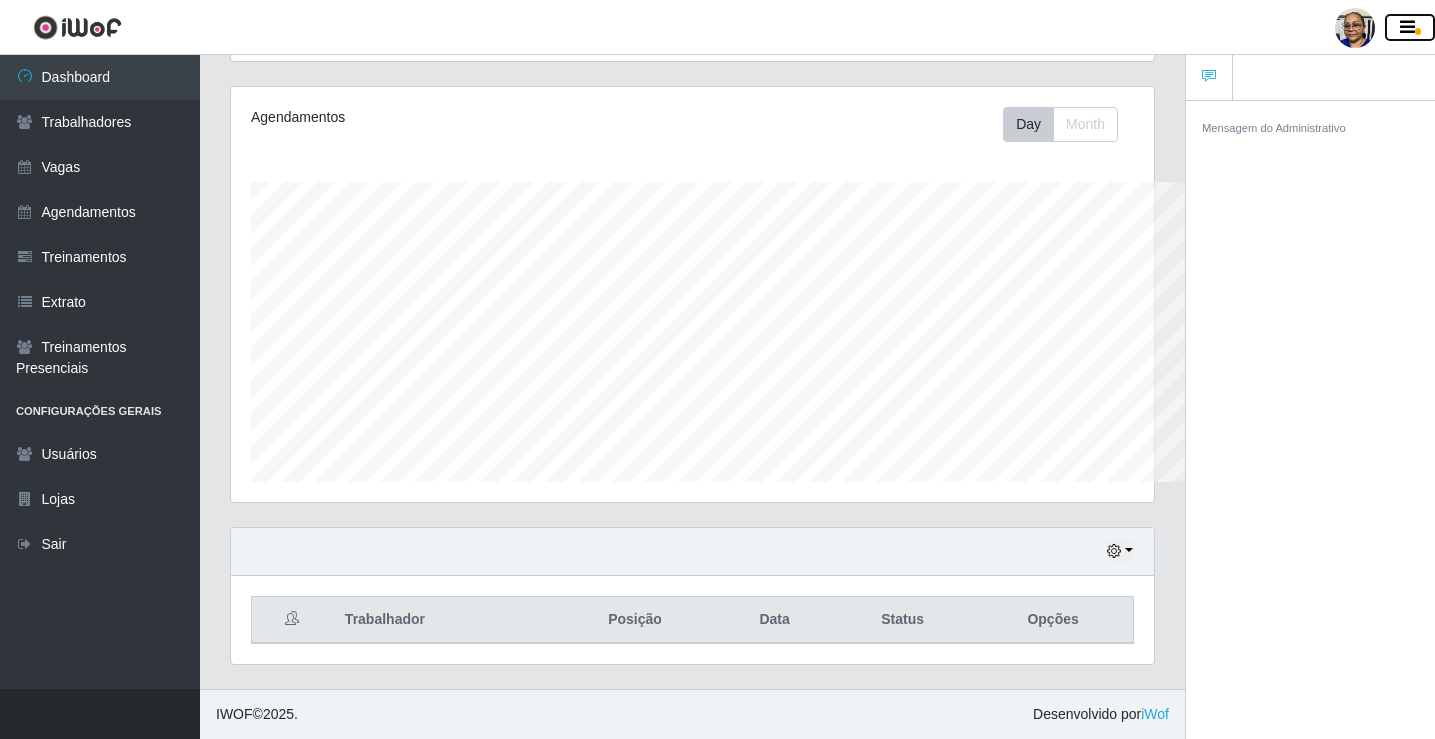 scroll, scrollTop: 415, scrollLeft: 925, axis: both 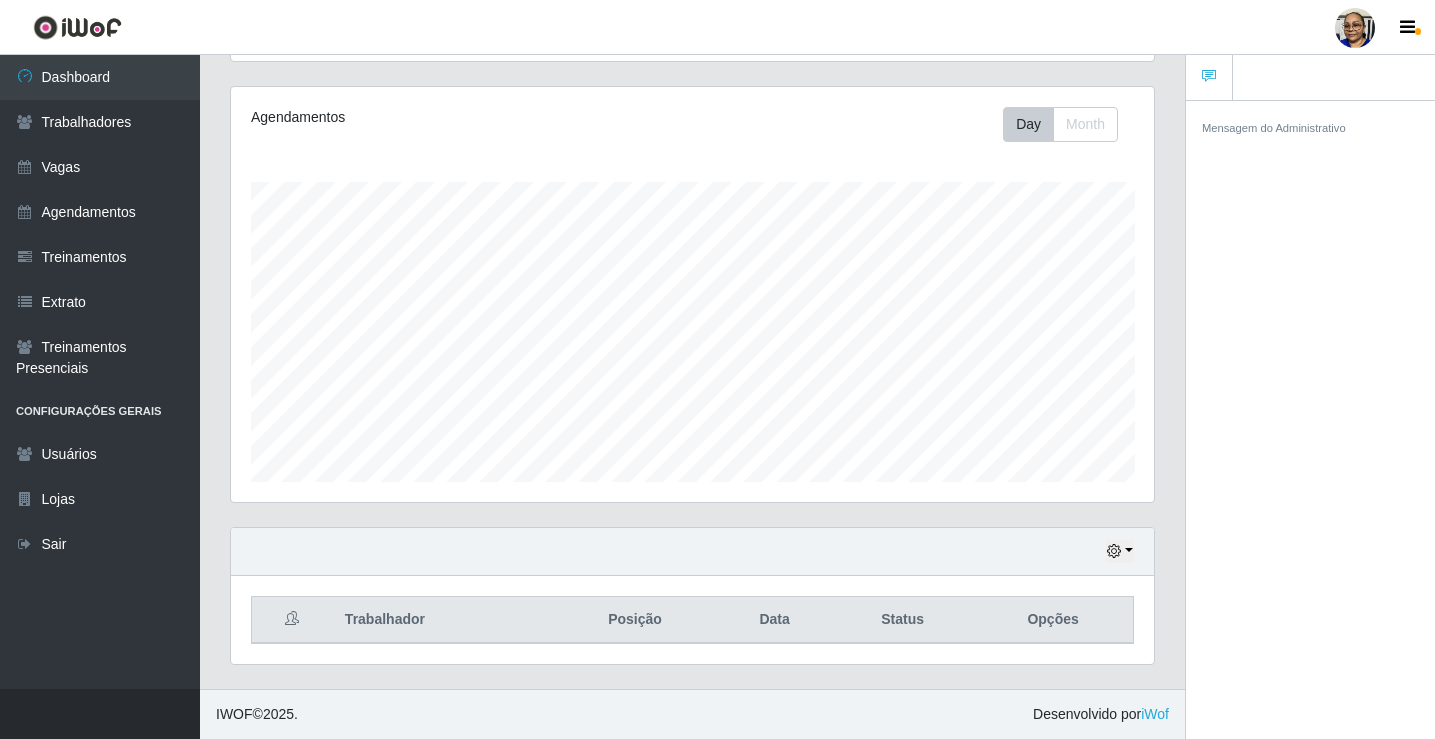 click on "Hoje 1 dia 3 dias 1 Semana Não encerrados" at bounding box center [692, 552] 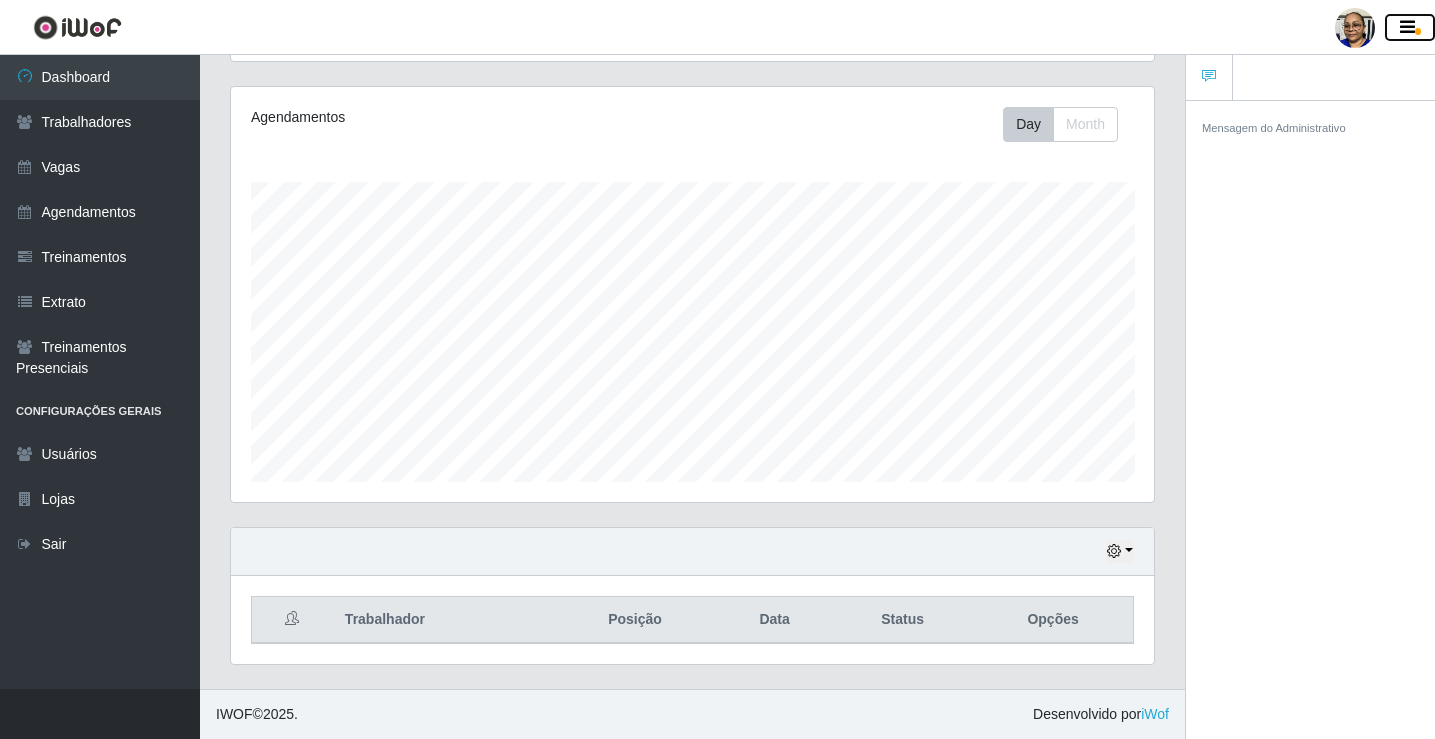 click at bounding box center [1410, 28] 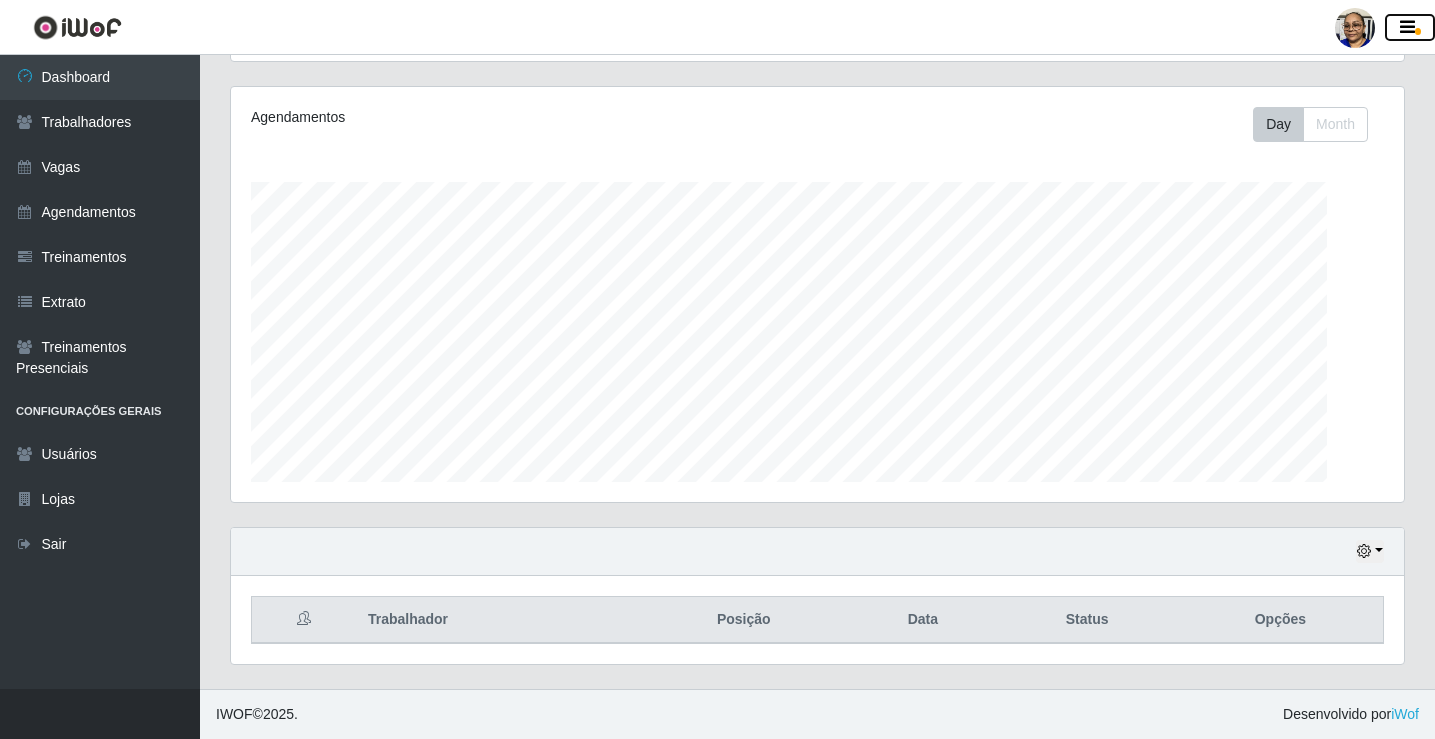 scroll, scrollTop: 999585, scrollLeft: 998827, axis: both 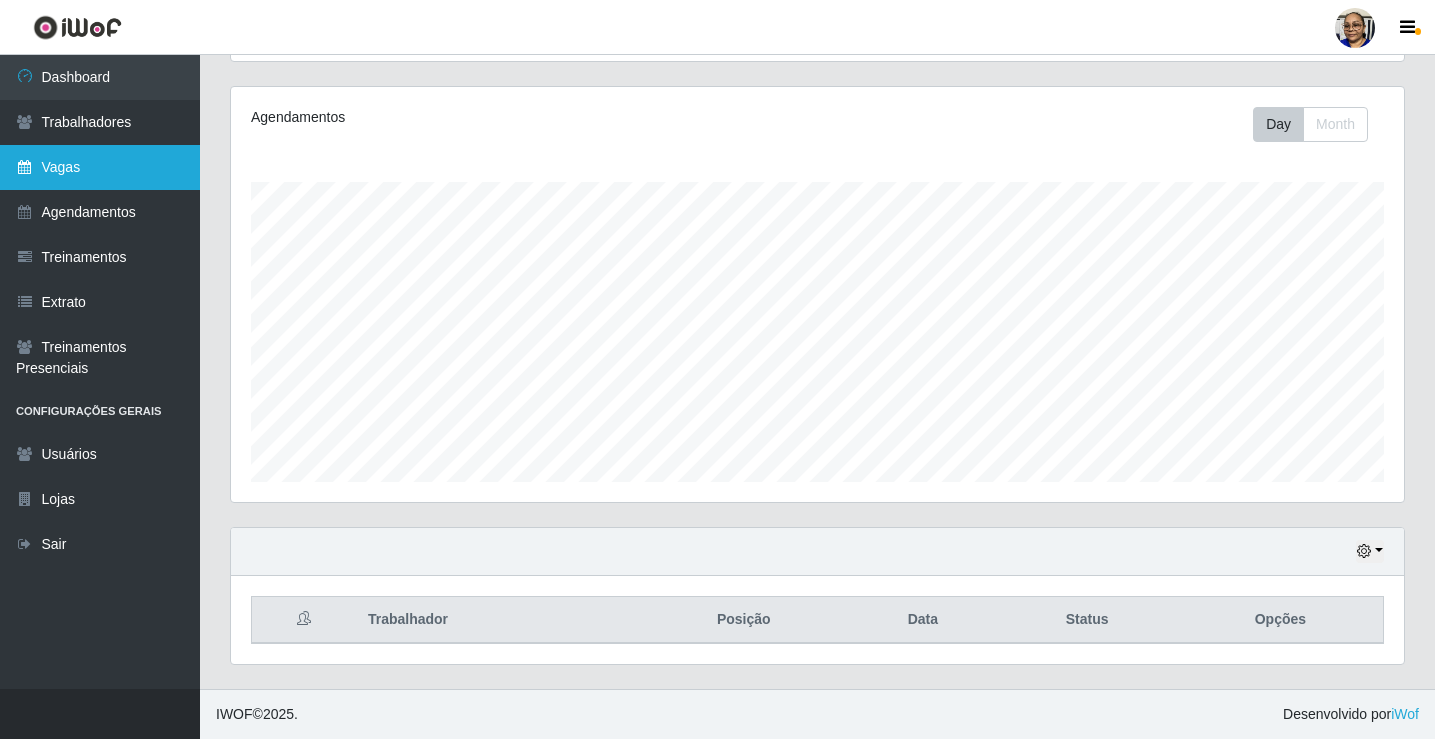 click on "Vagas" at bounding box center (100, 167) 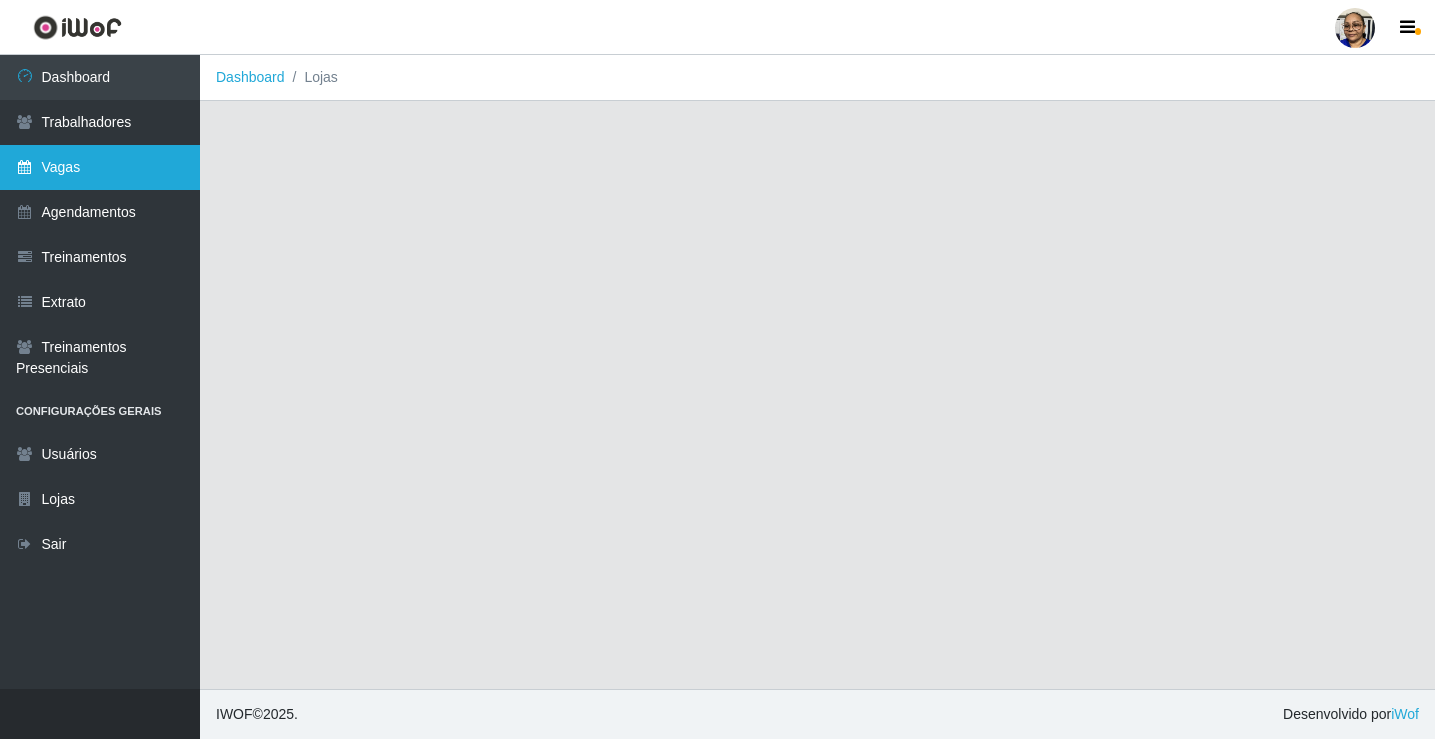 scroll, scrollTop: 0, scrollLeft: 0, axis: both 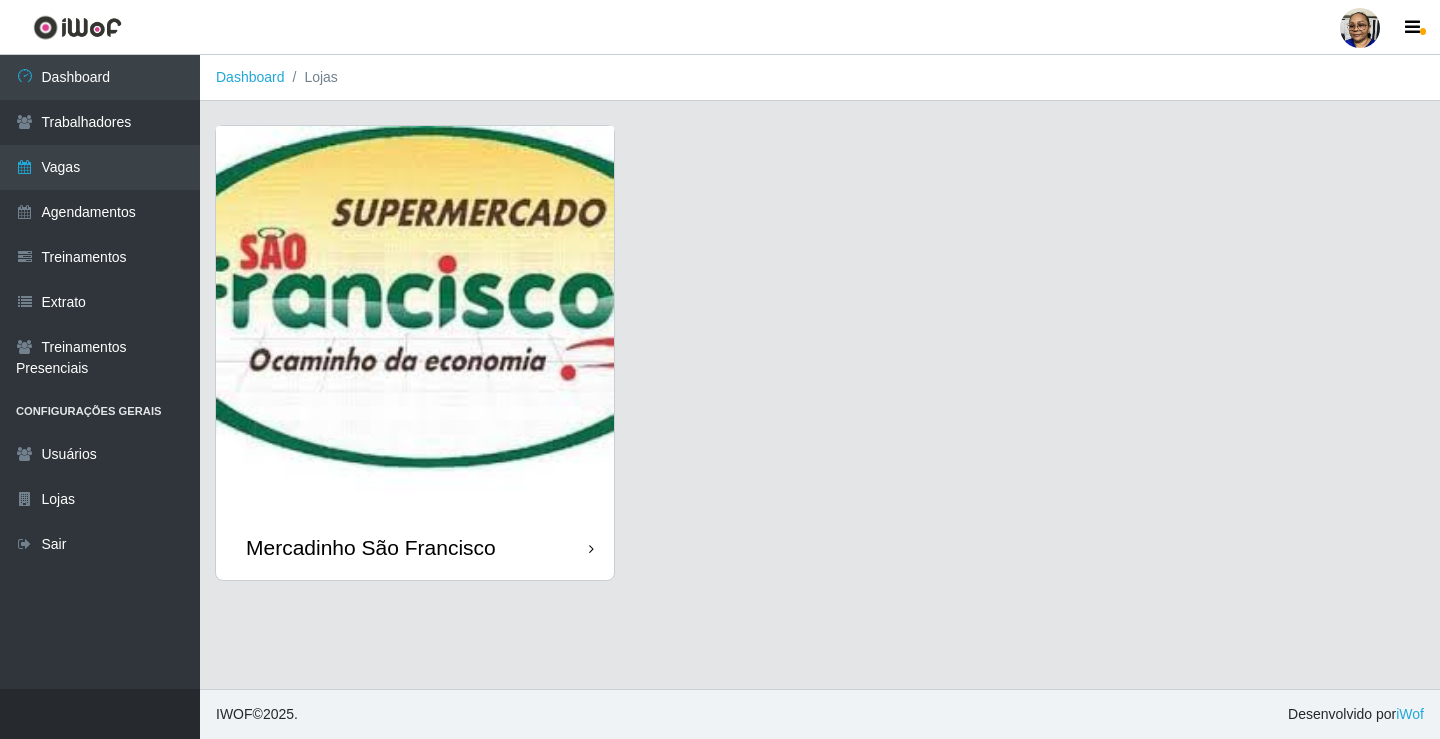 click at bounding box center (415, 320) 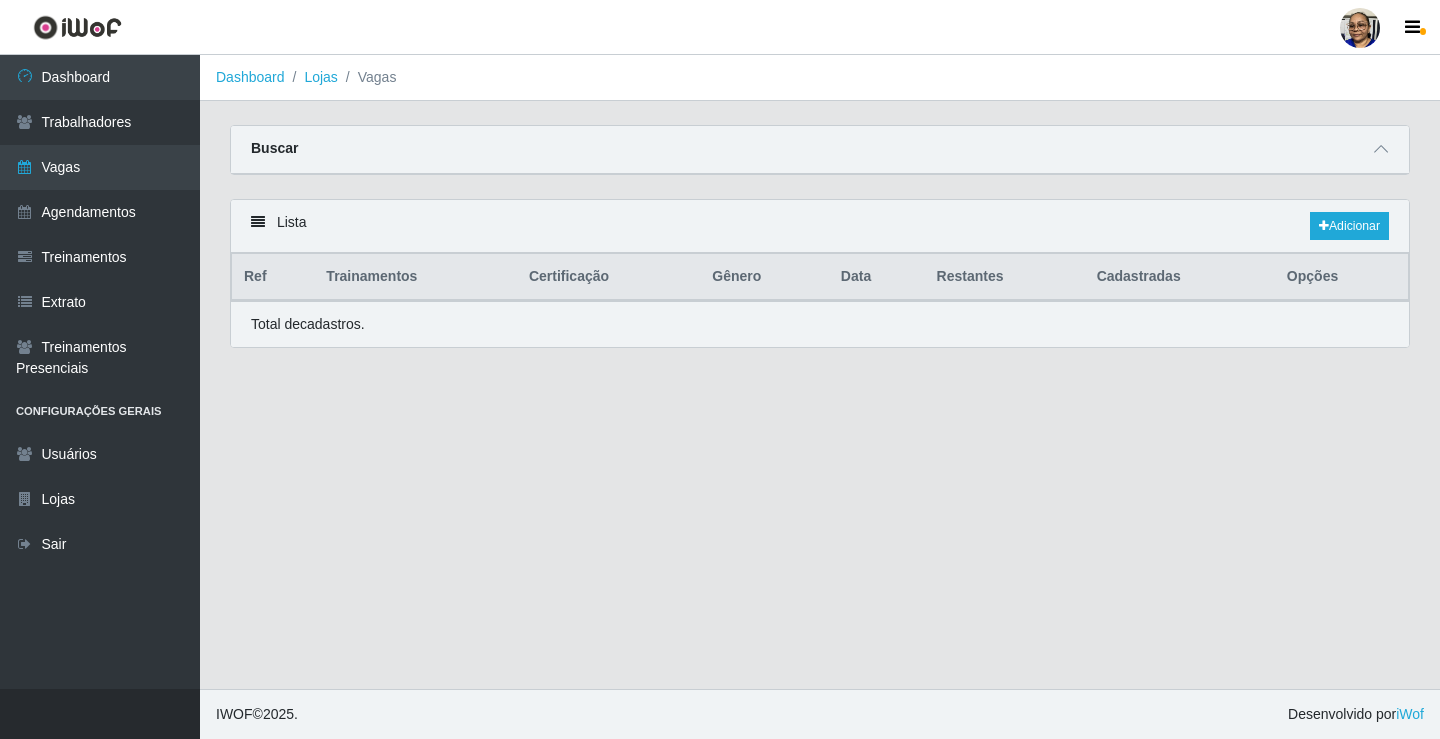 click on "Total de   cadastros." at bounding box center (820, 324) 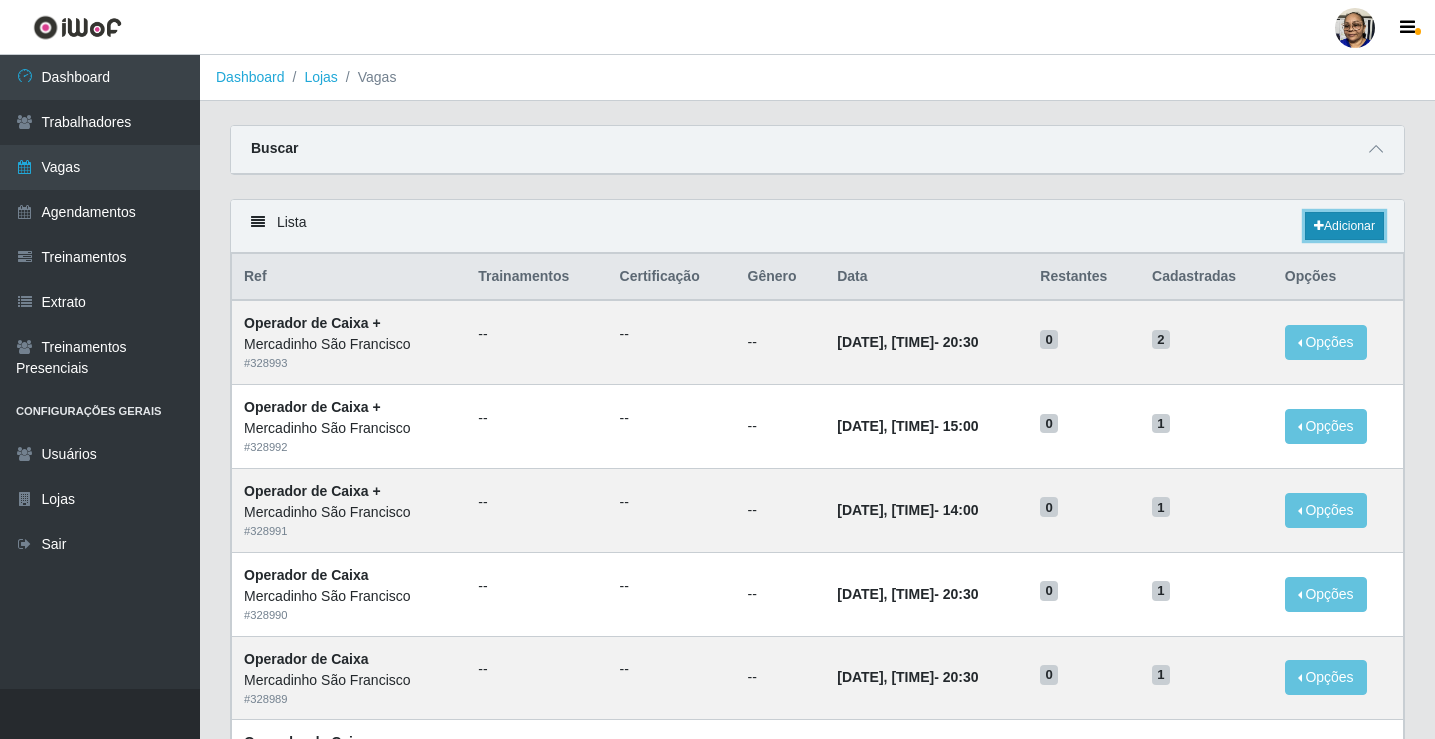 click on "Adicionar" at bounding box center [1344, 226] 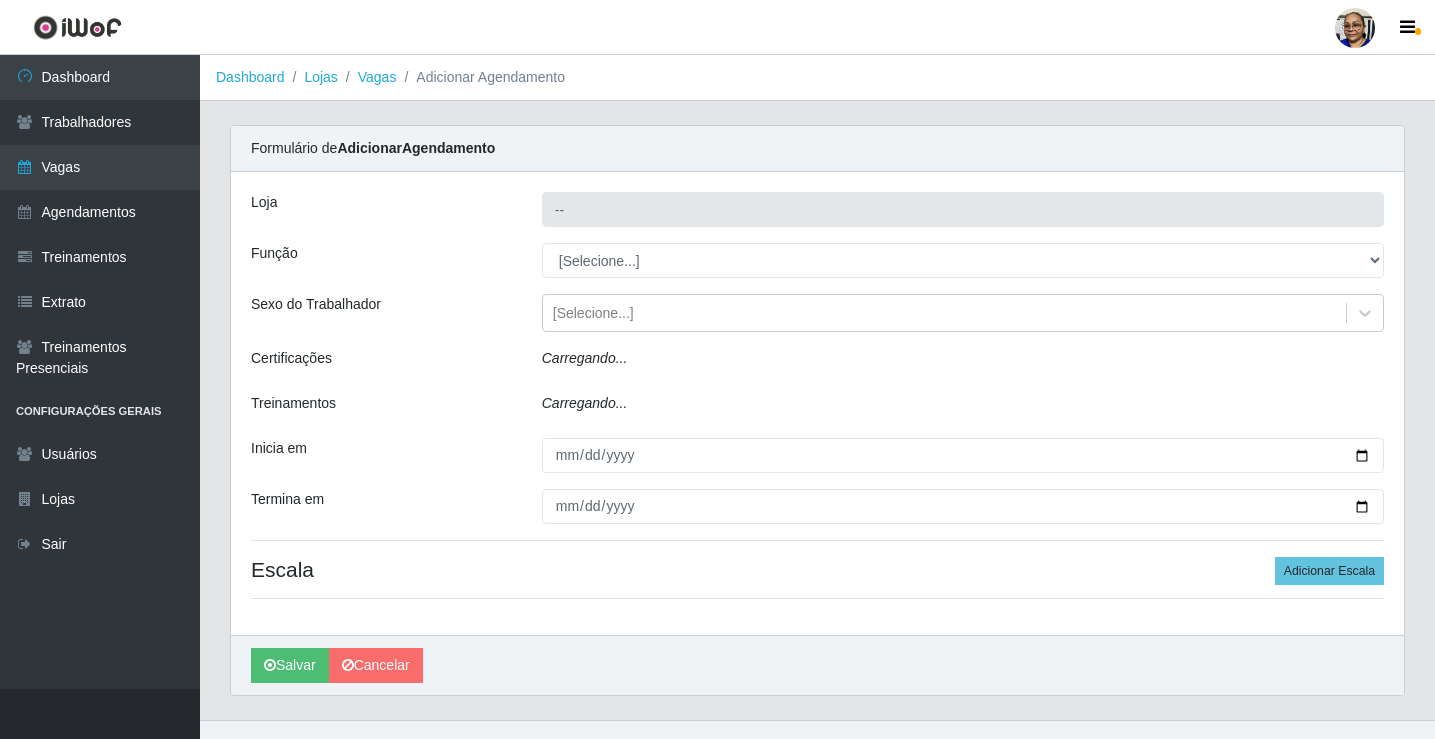 type on "Mercadinho São Francisco" 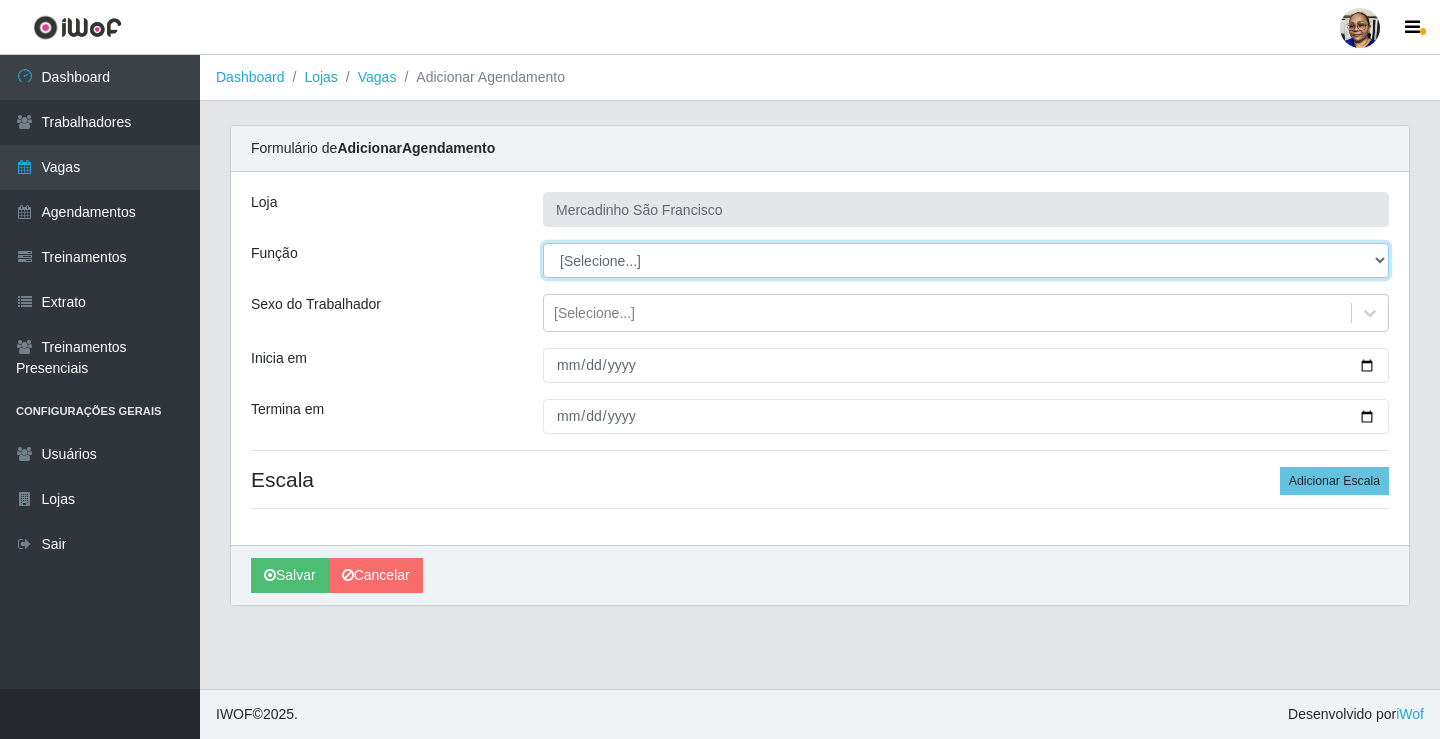 click on "[Selecione...] ASG ASG + ASG ++ Balconista de Açougue  Balconista de Açougue + Operador de Caixa Operador de Caixa + Operador de Caixa ++ Operador de Loja Operador de Loja + Operador de Loja ++ Repositor  Repositor + Repositor ++ Repositor de Hortifruti Repositor de Hortifruti + Repositor de Hortifruti ++" at bounding box center (966, 260) 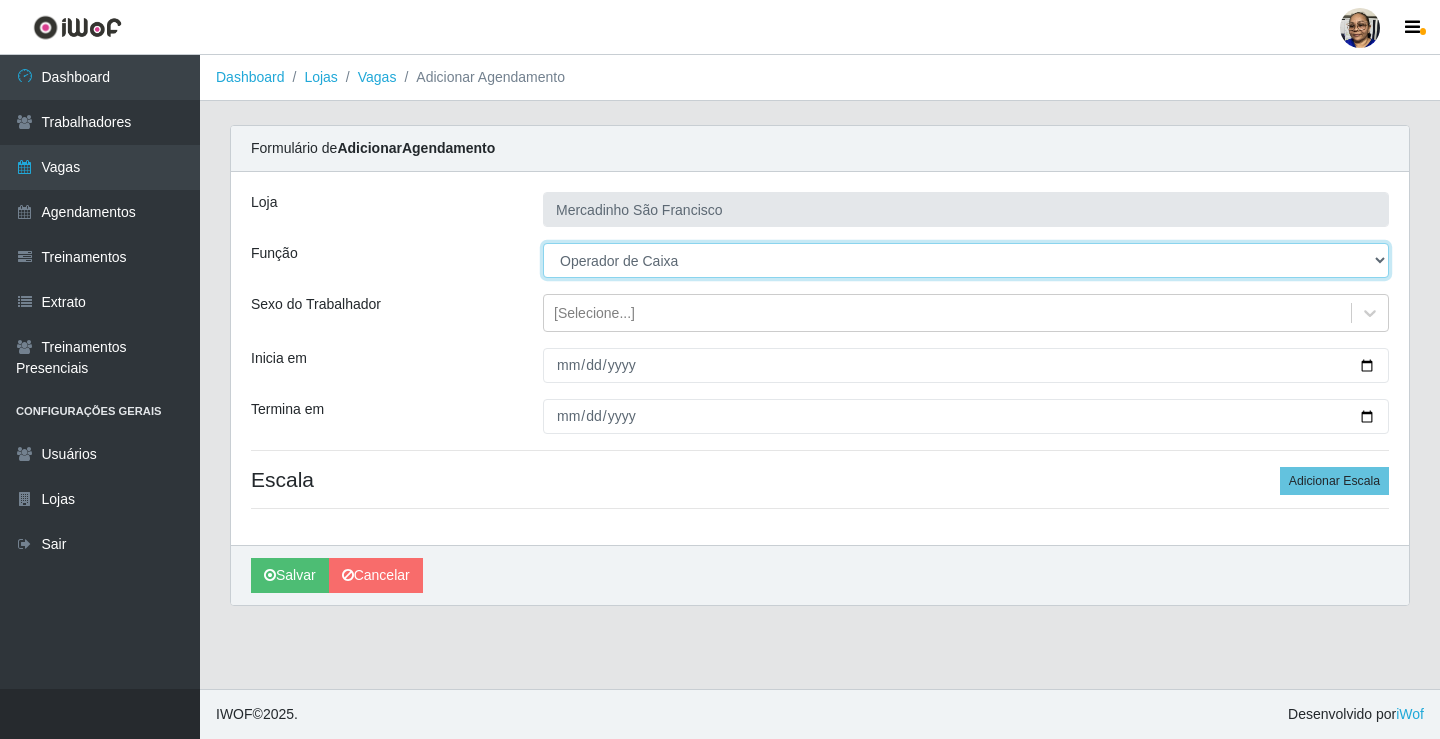 click on "[Selecione...] ASG ASG + ASG ++ Balconista de Açougue  Balconista de Açougue + Operador de Caixa Operador de Caixa + Operador de Caixa ++ Operador de Loja Operador de Loja + Operador de Loja ++ Repositor  Repositor + Repositor ++ Repositor de Hortifruti Repositor de Hortifruti + Repositor de Hortifruti ++" at bounding box center (966, 260) 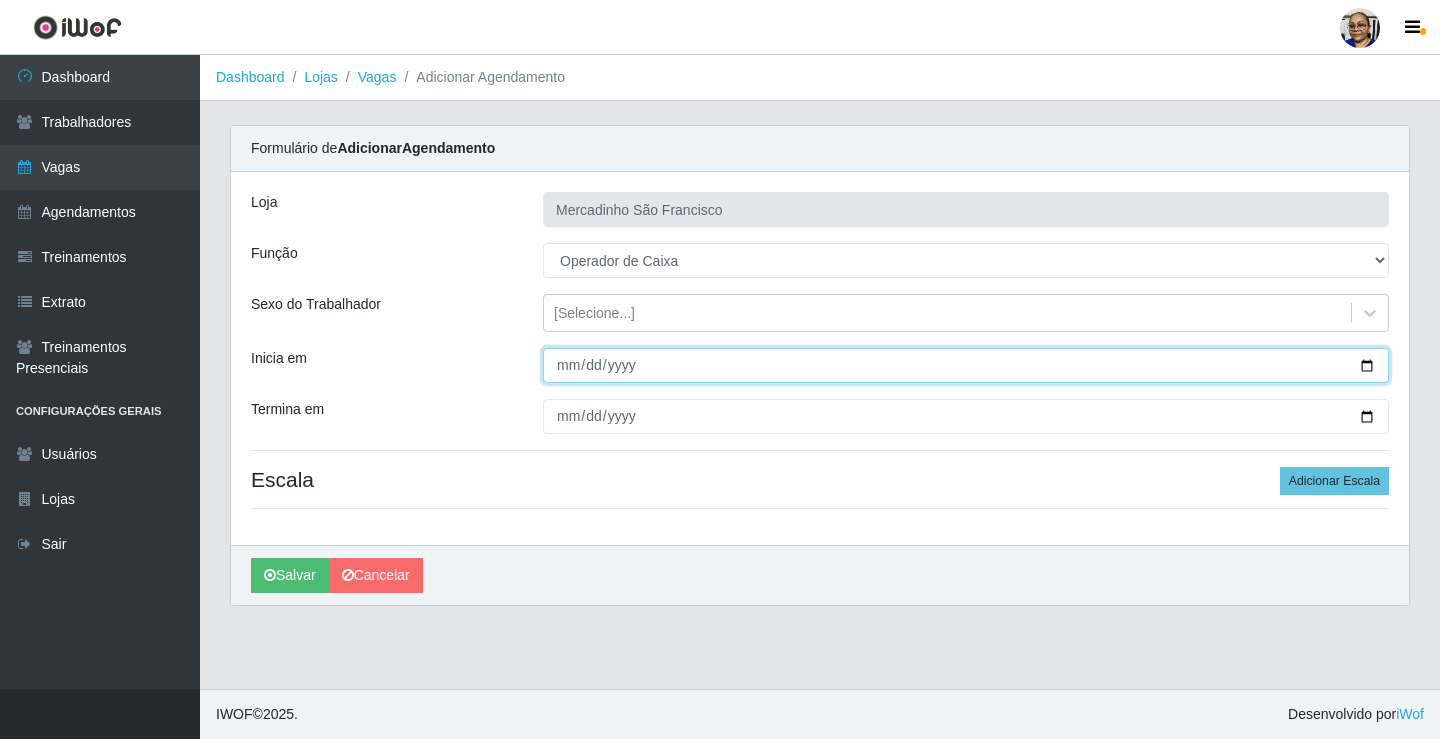 click on "Inicia em" at bounding box center [966, 365] 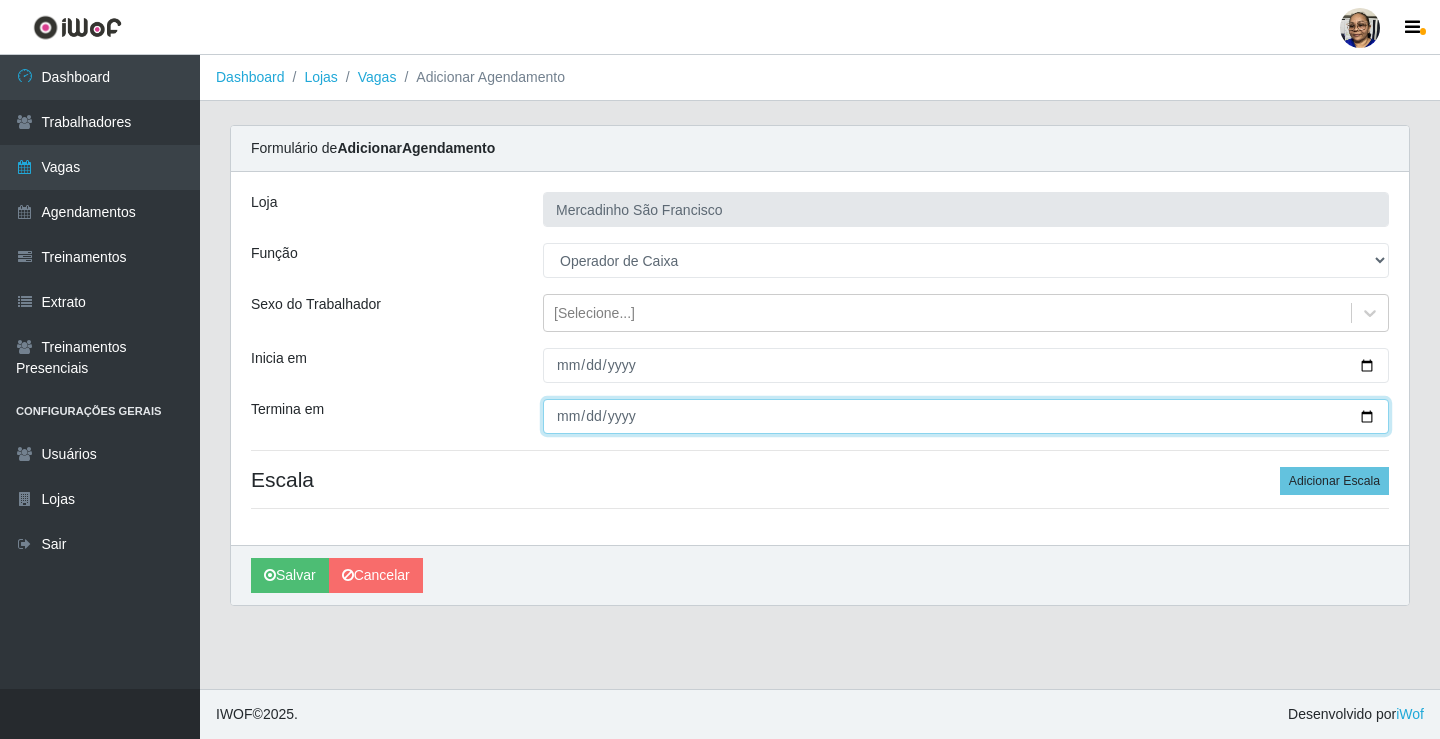 click on "Termina em" at bounding box center (966, 416) 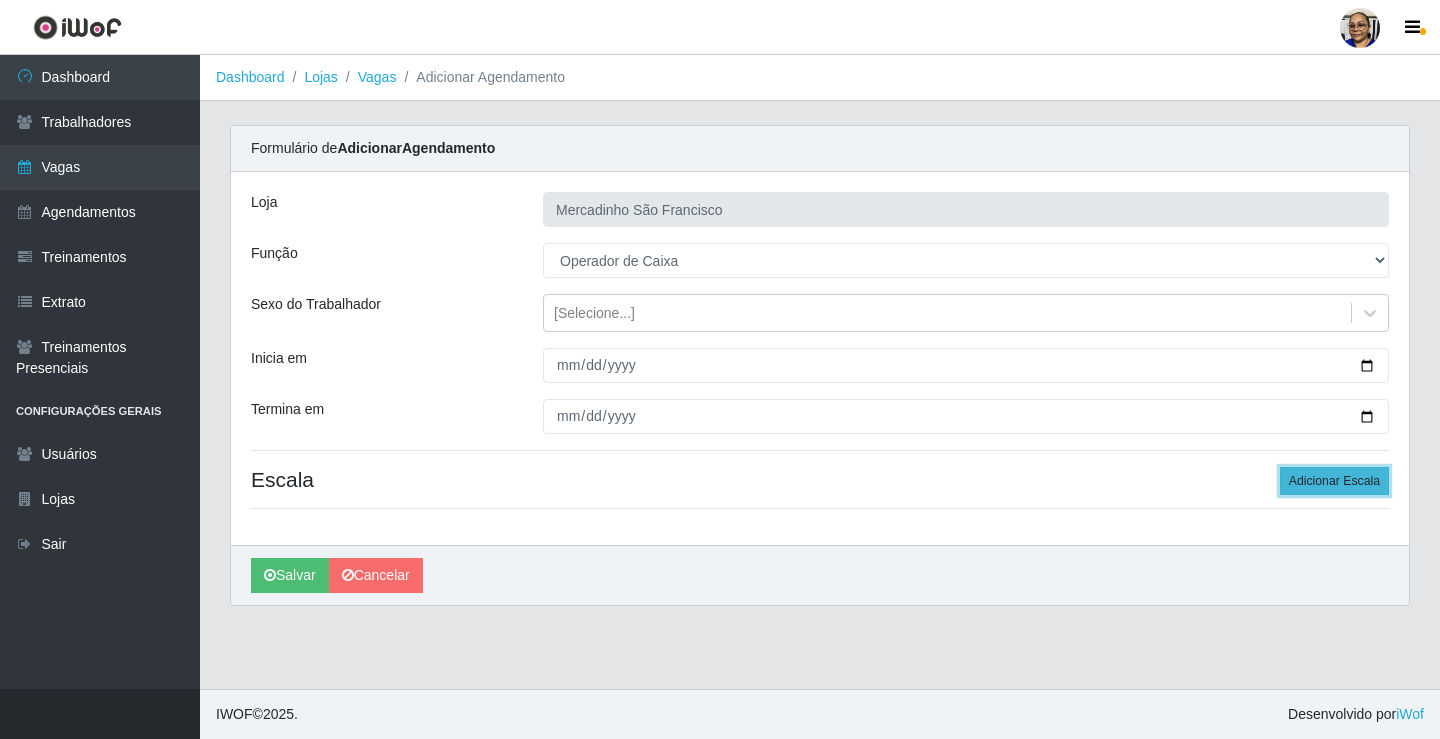 click on "Adicionar Escala" at bounding box center [1334, 481] 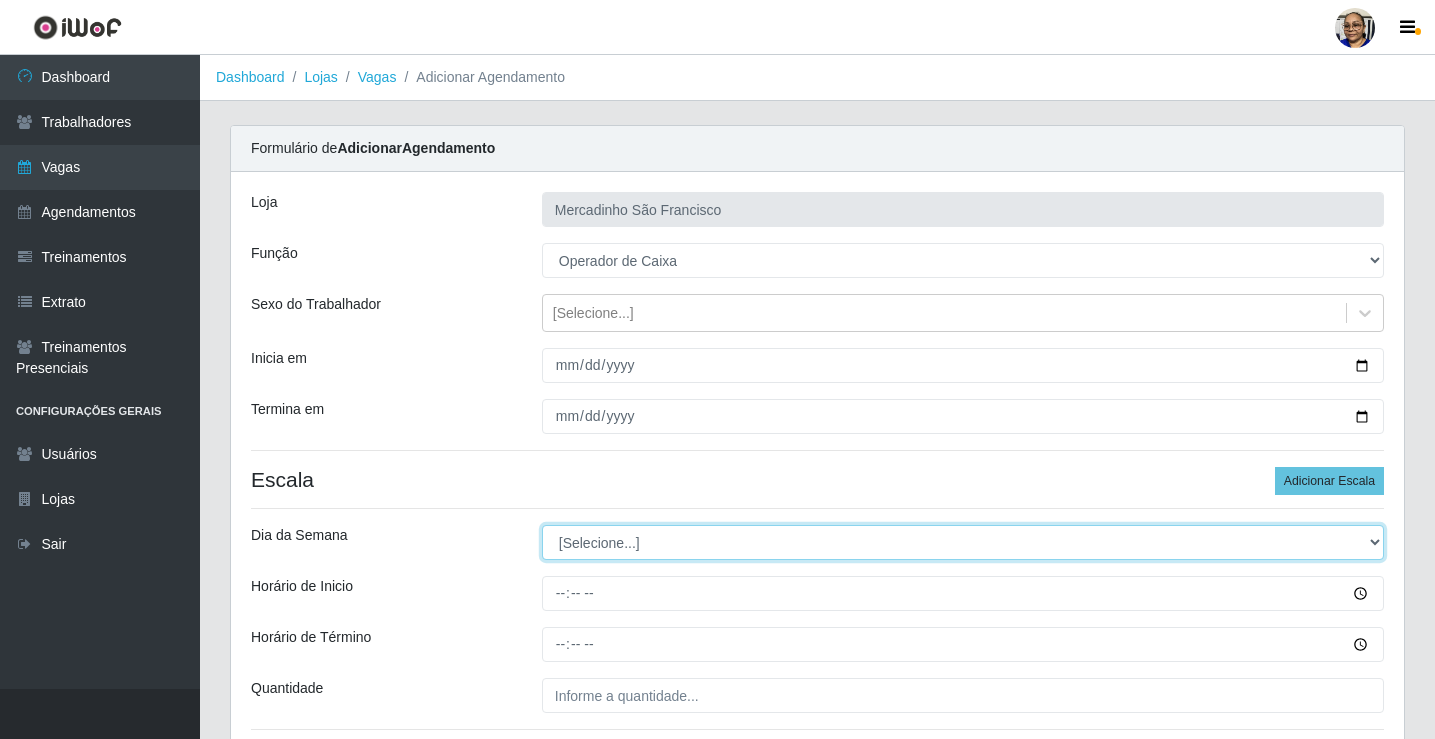 click on "[Selecione...] Segunda Terça Quarta Quinta Sexta Sábado Domingo" at bounding box center (963, 542) 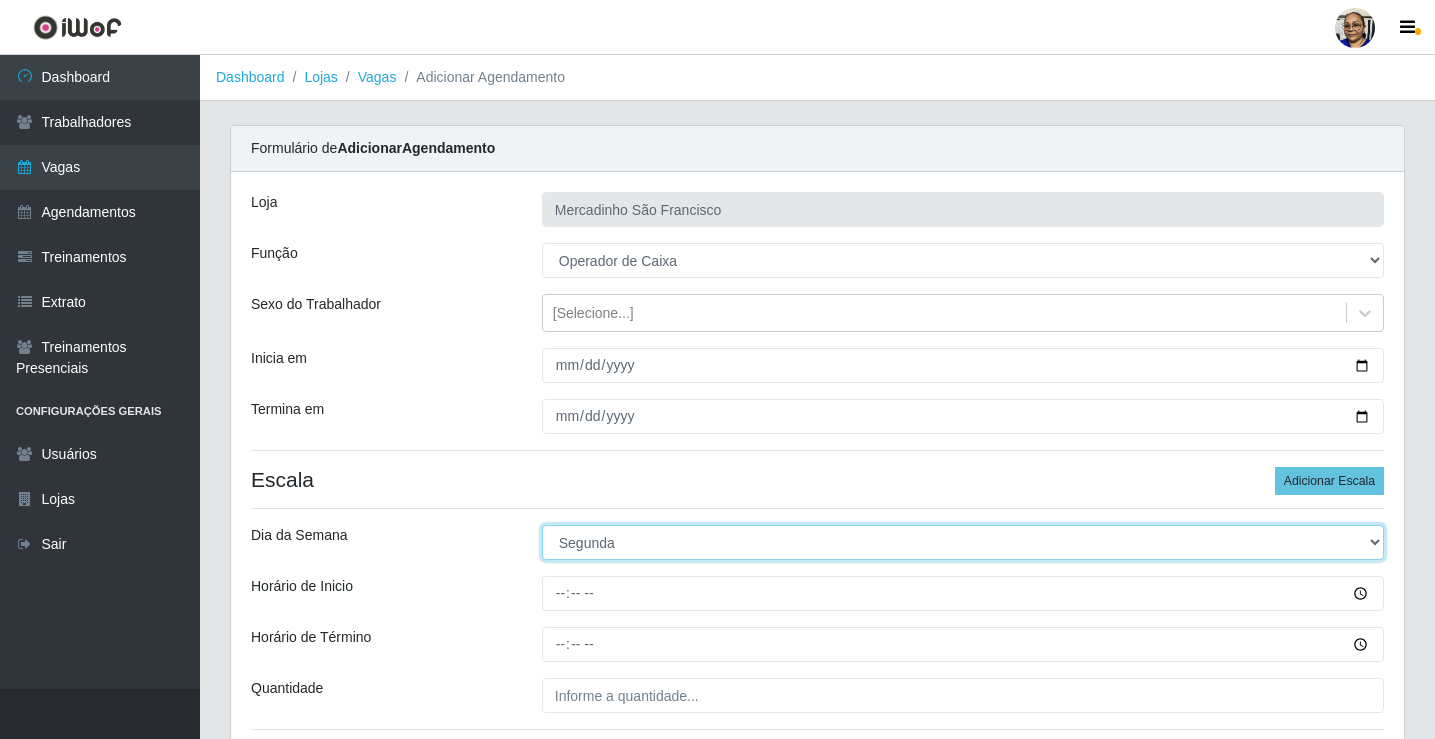 click on "[Selecione...] Segunda Terça Quarta Quinta Sexta Sábado Domingo" at bounding box center [963, 542] 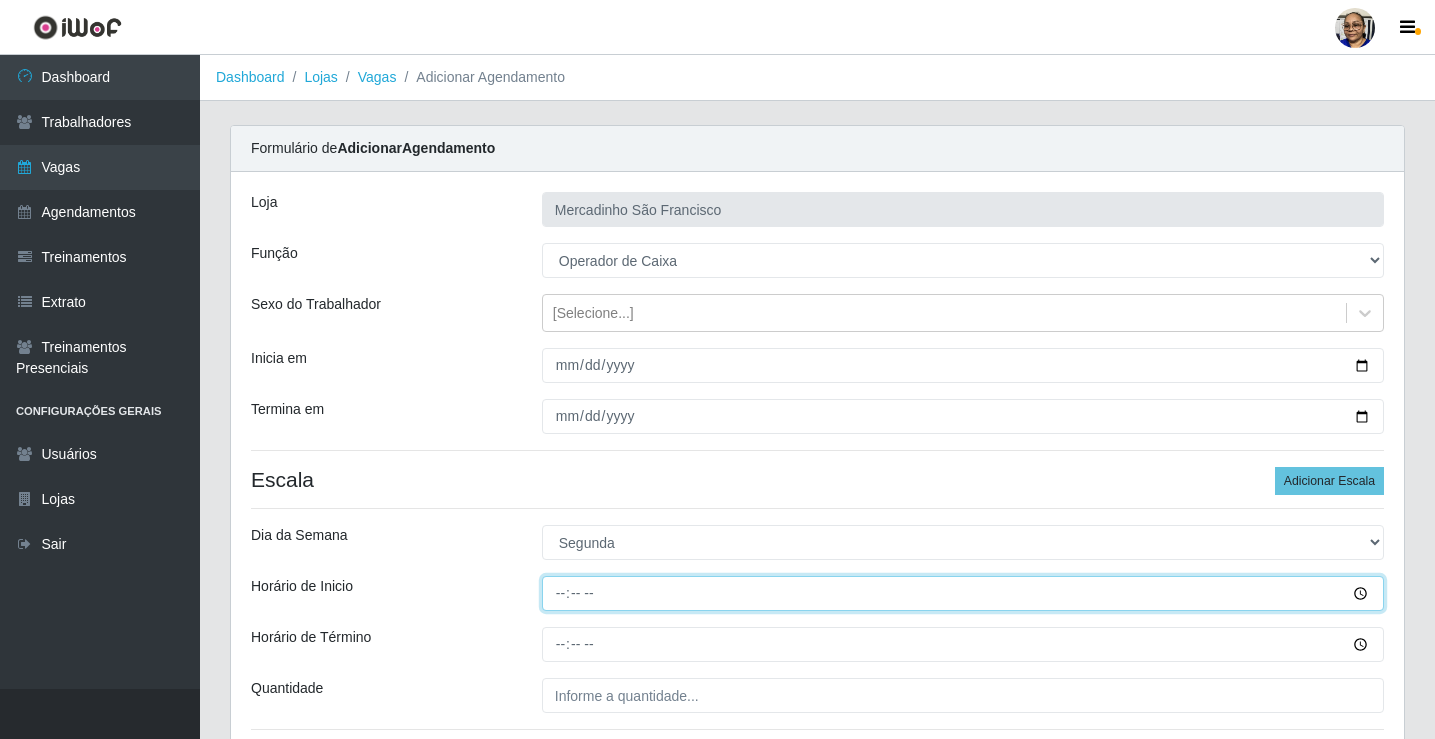 click on "Horário de Inicio" at bounding box center (963, 593) 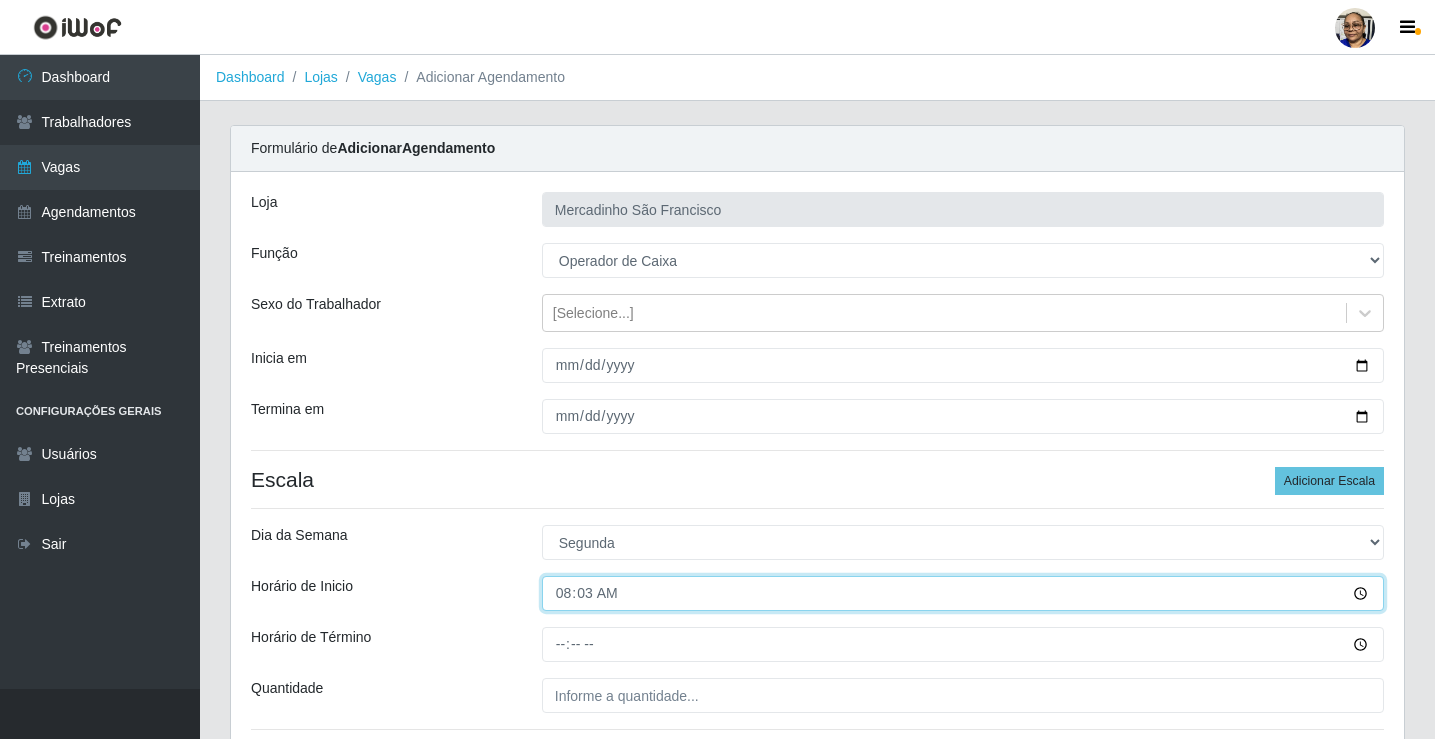 type on "08:30" 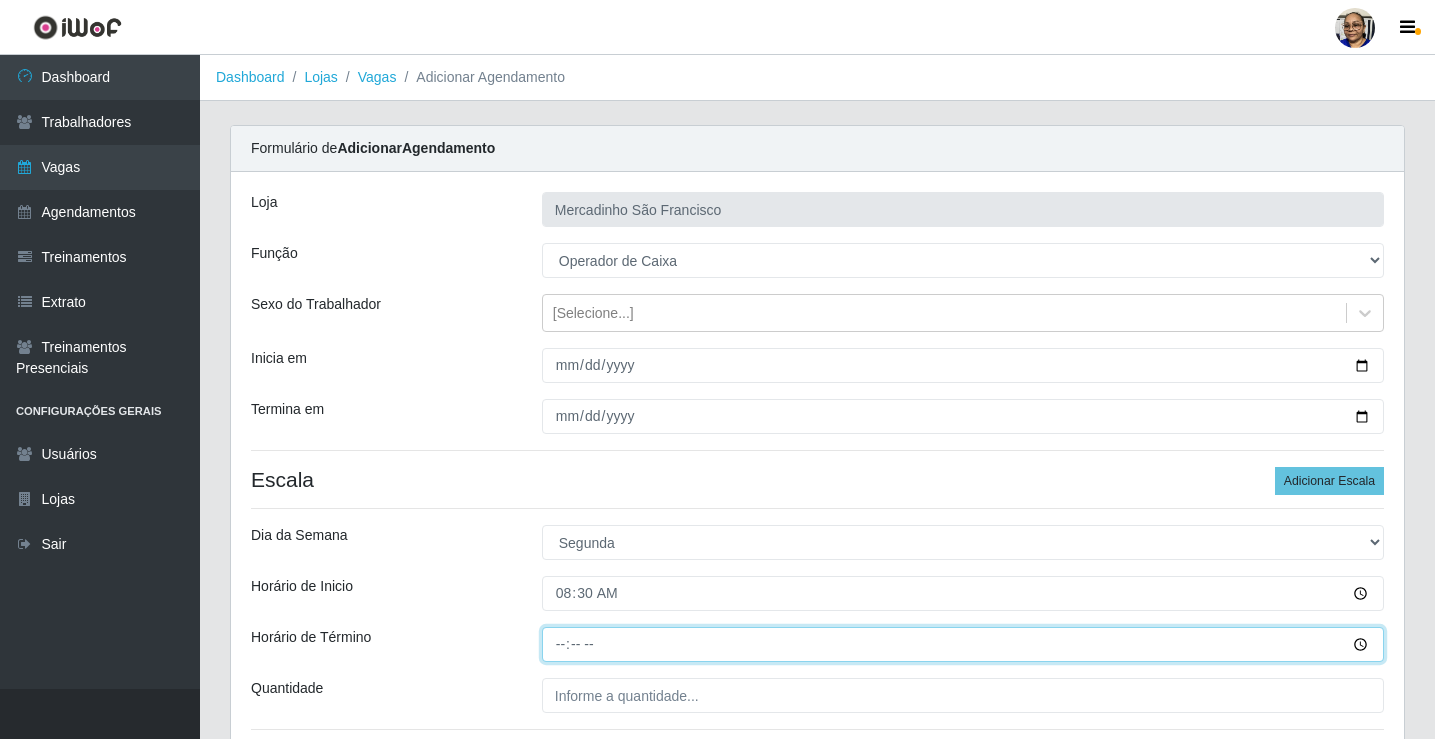 click on "Horário de Término" at bounding box center (963, 644) 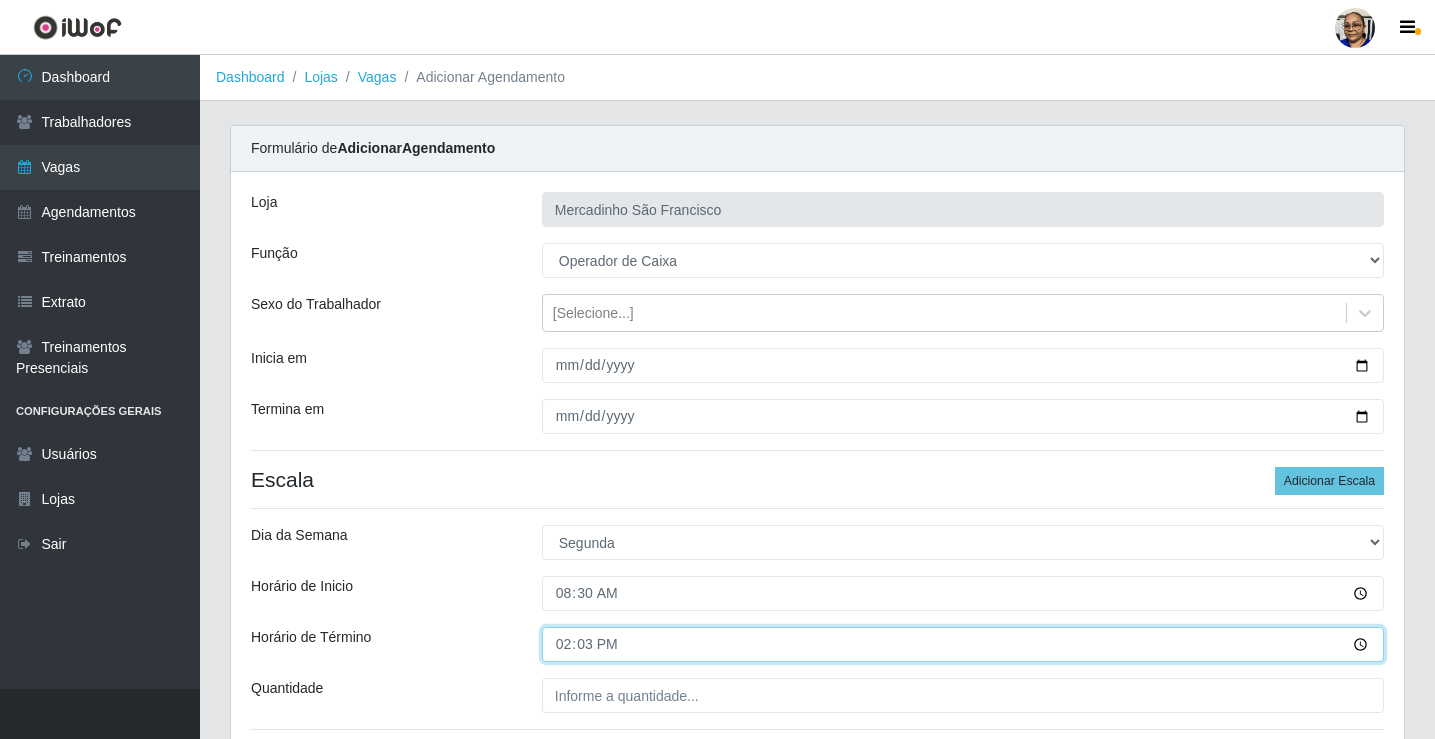 type on "14:30" 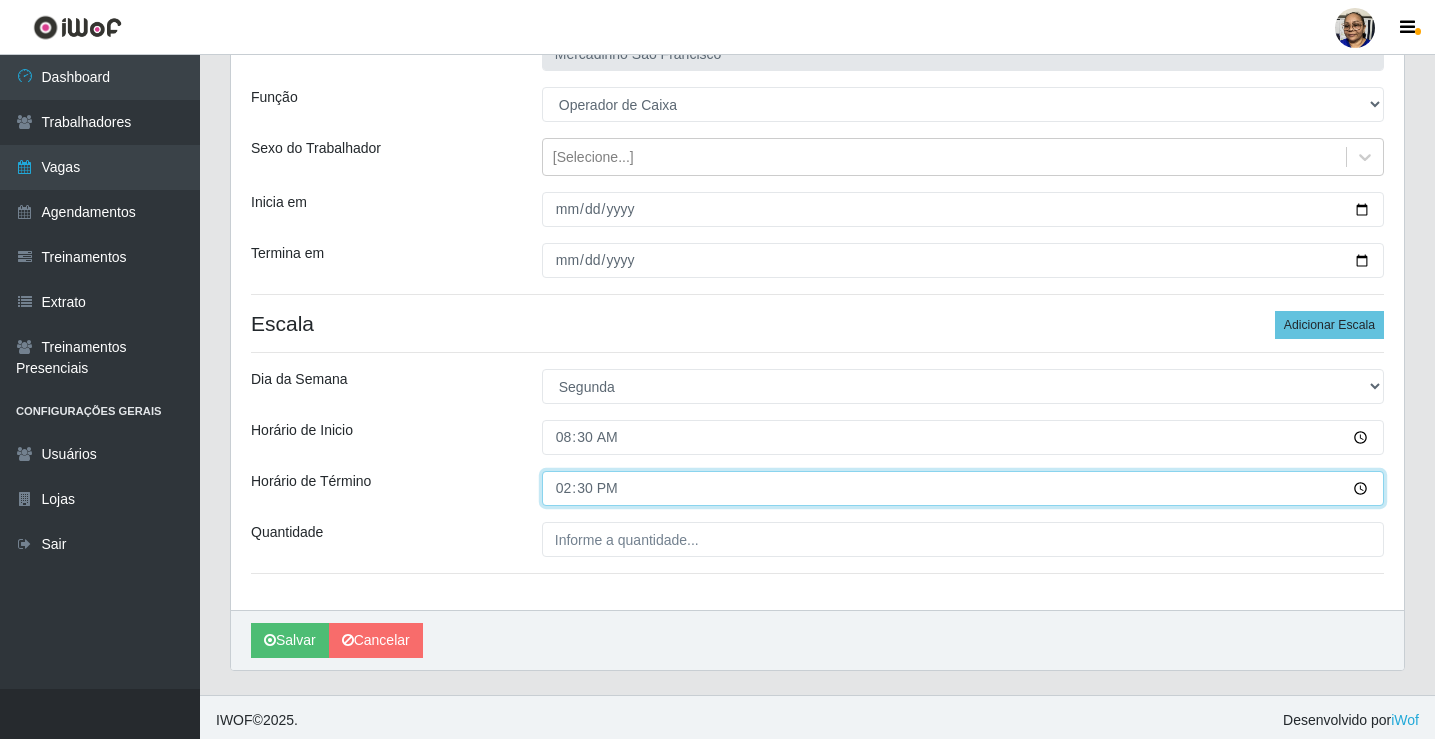scroll, scrollTop: 162, scrollLeft: 0, axis: vertical 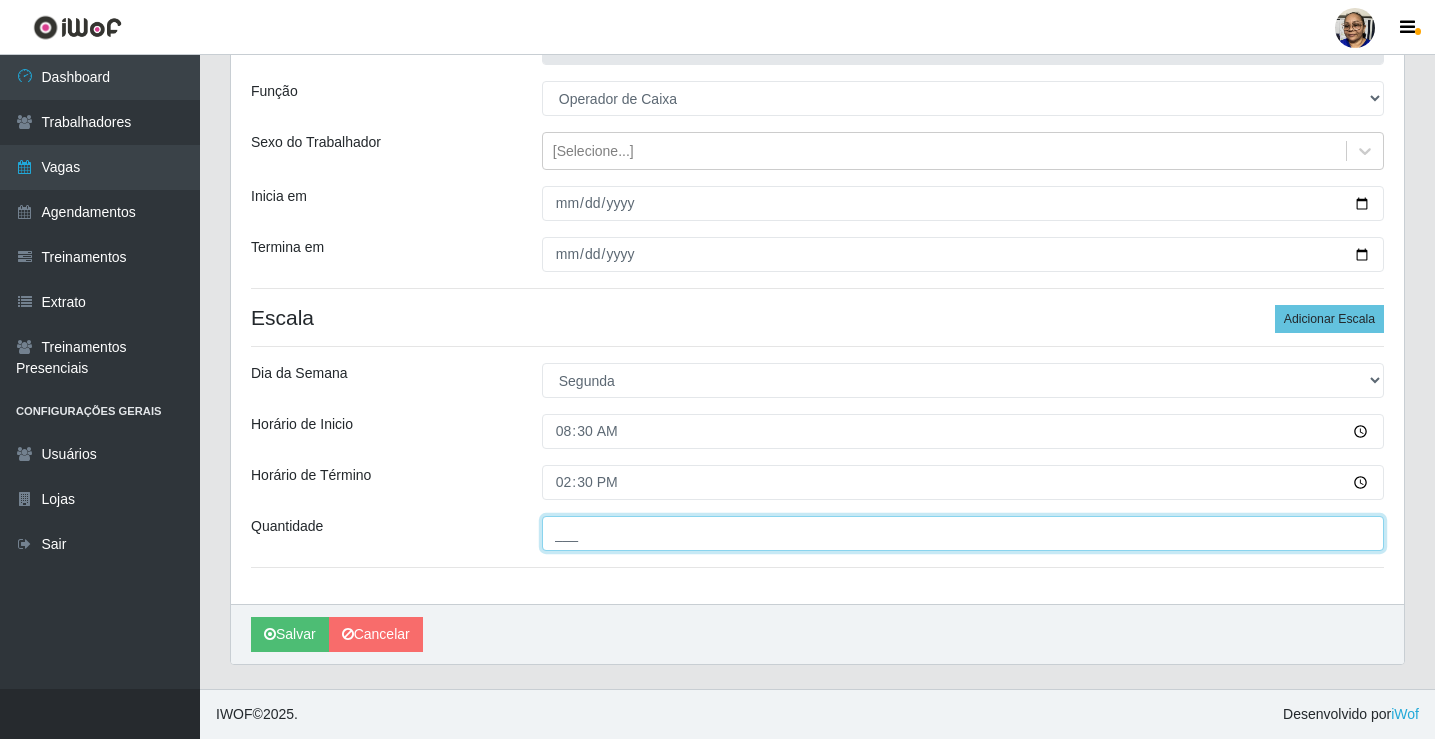 click on "___" at bounding box center [963, 533] 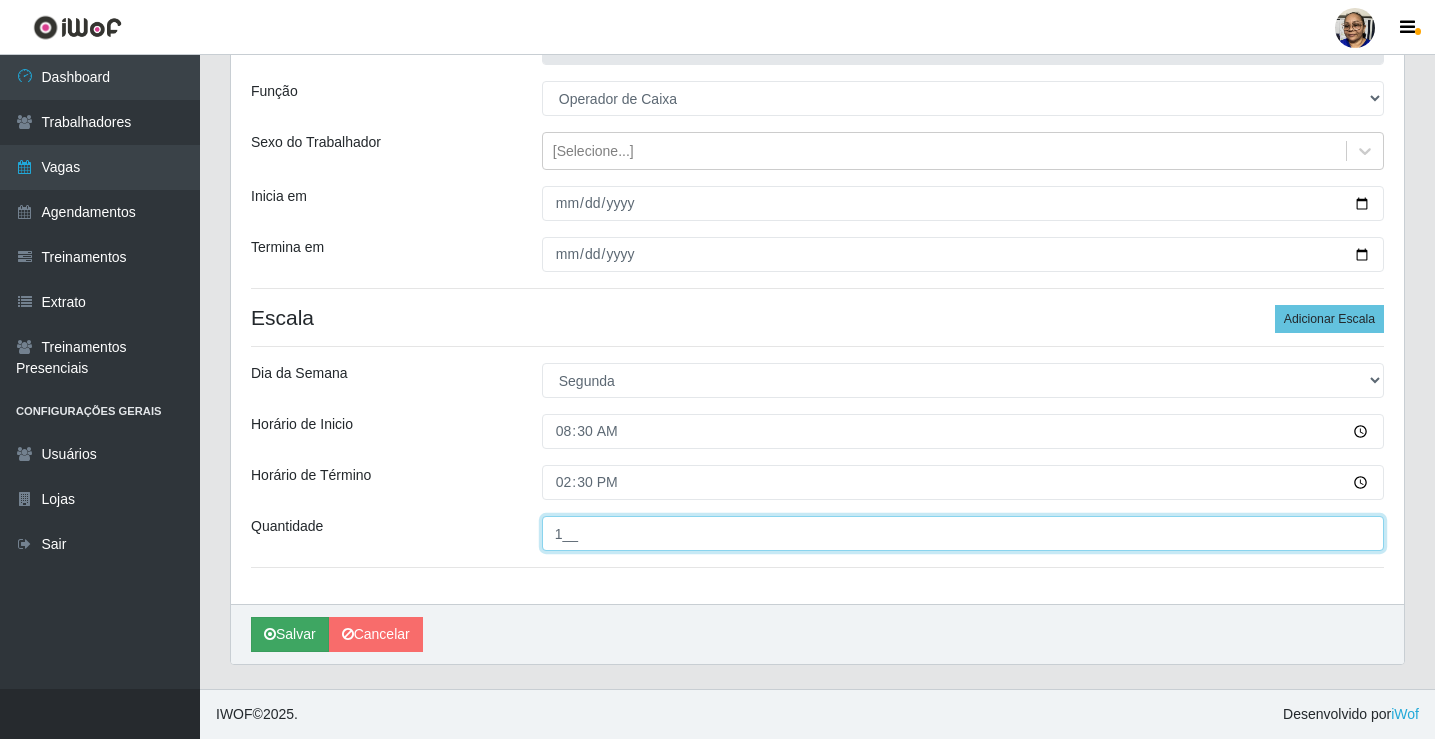 type on "1__" 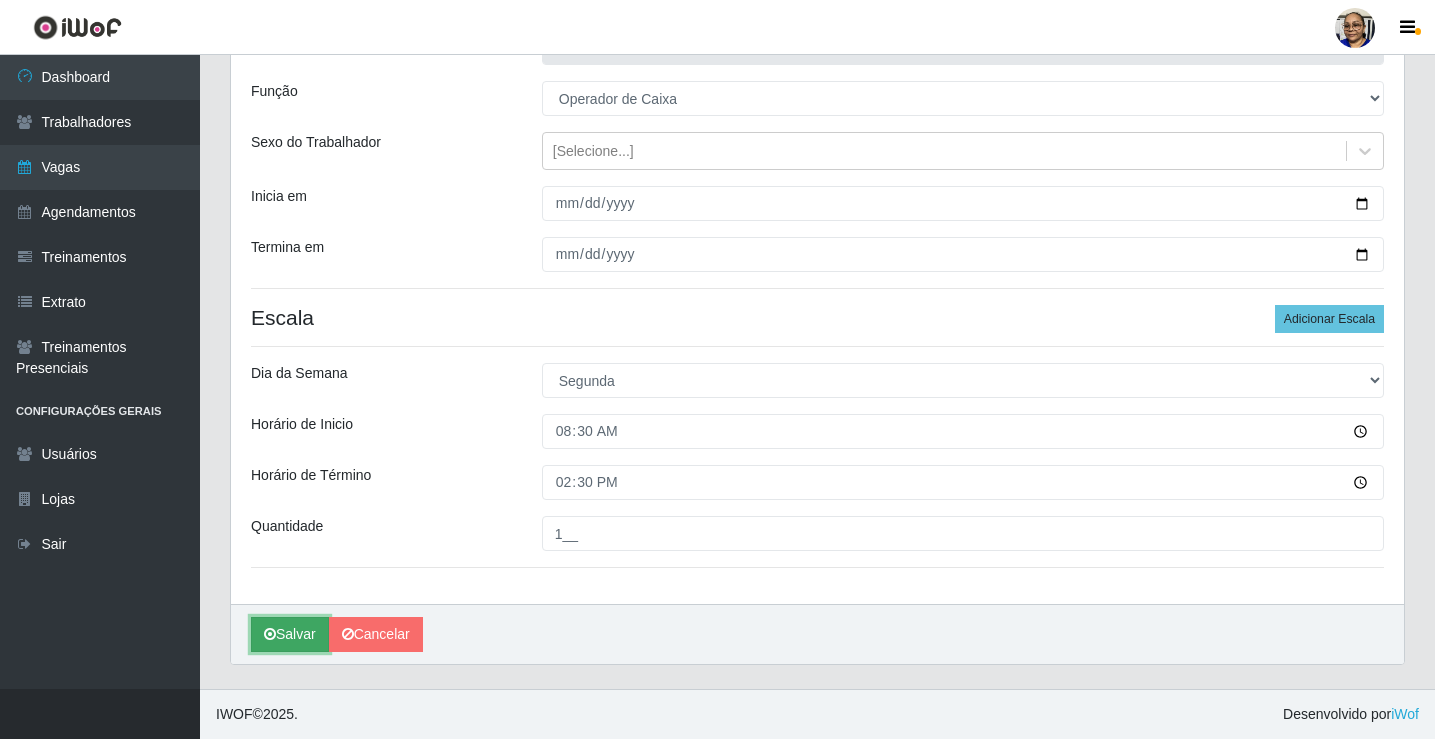 click on "Salvar" at bounding box center [290, 634] 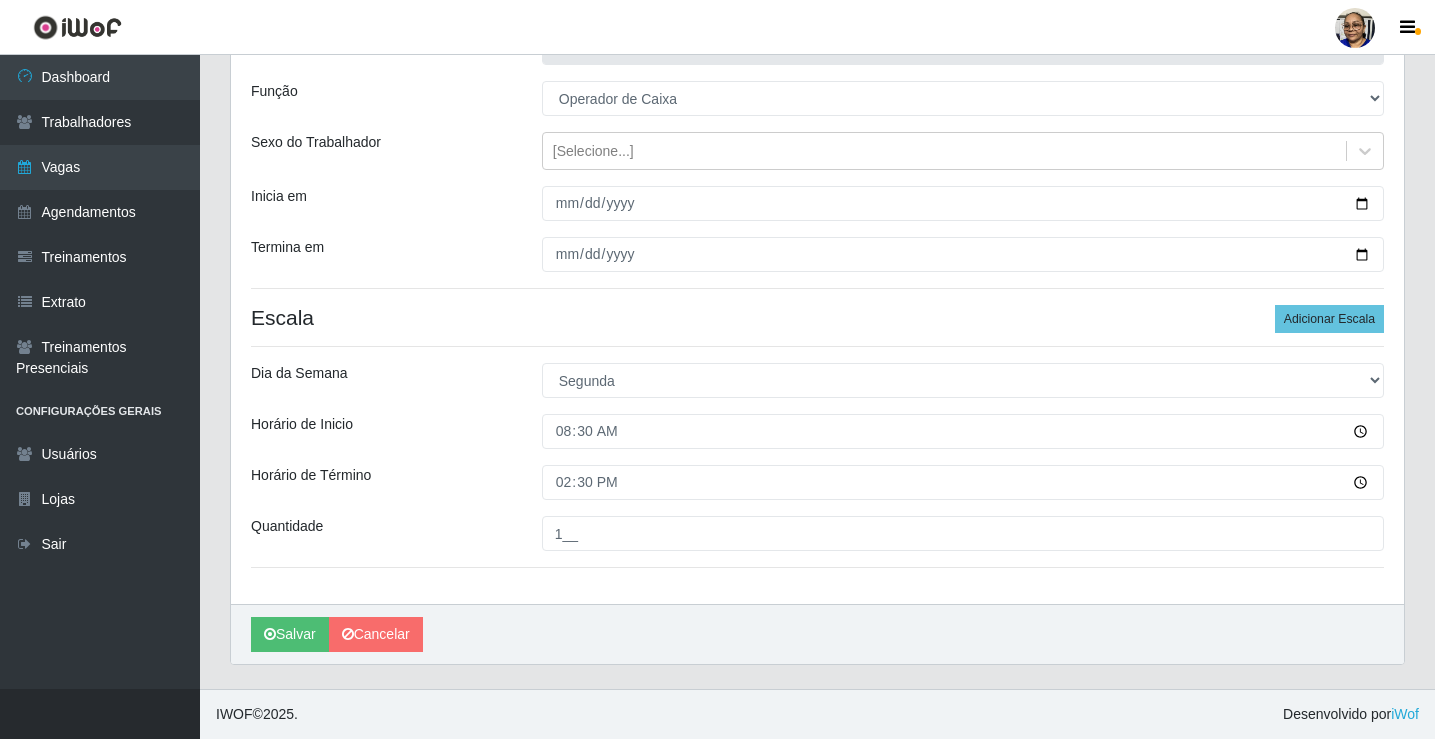 scroll, scrollTop: 0, scrollLeft: 0, axis: both 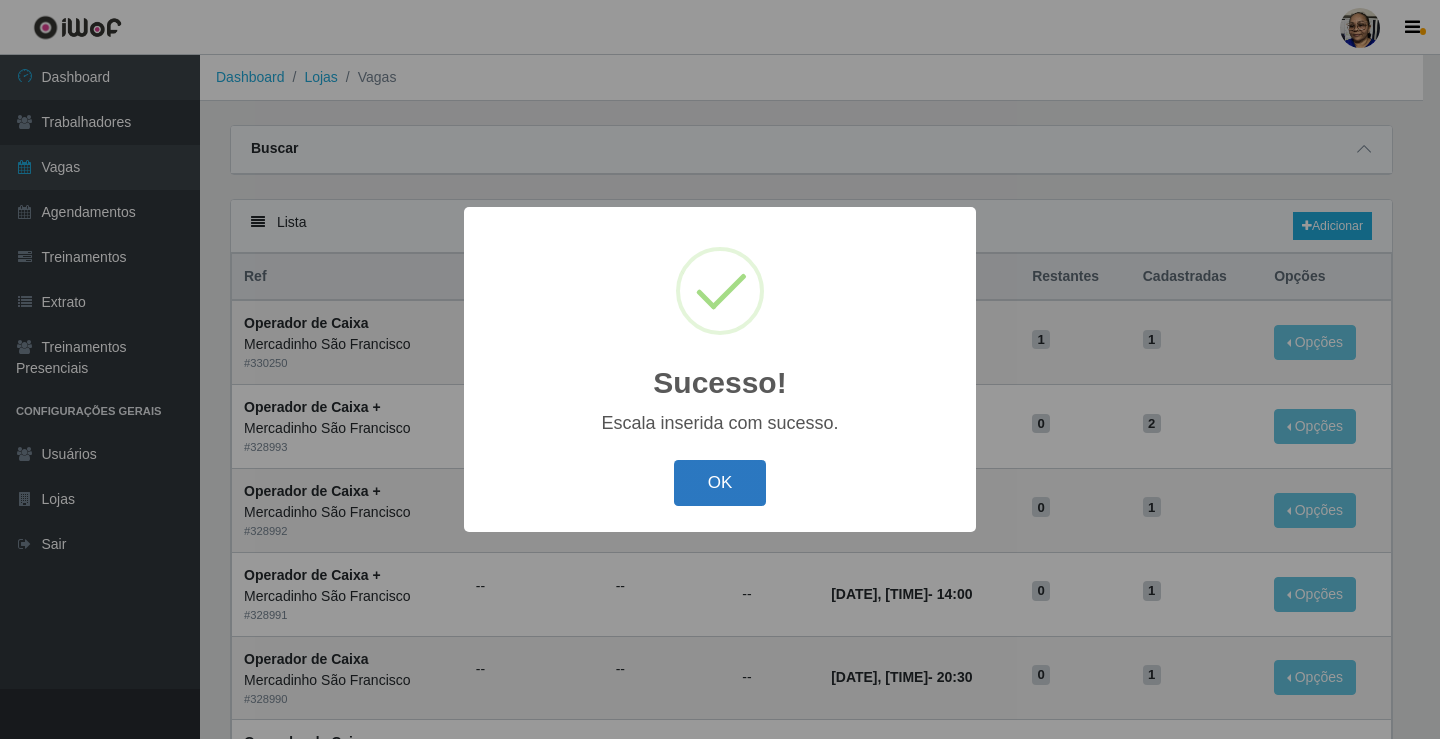 click on "OK" at bounding box center [720, 483] 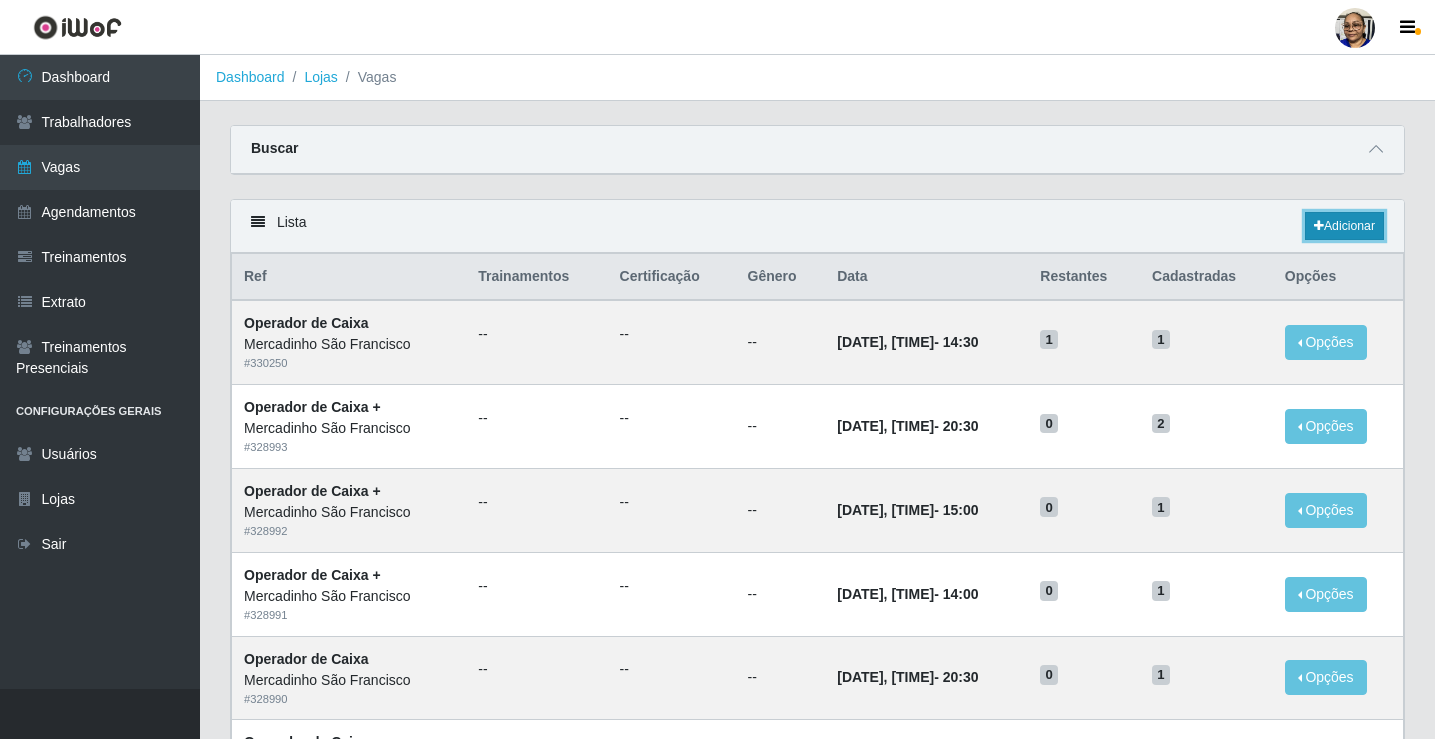 click on "Adicionar" at bounding box center (1344, 226) 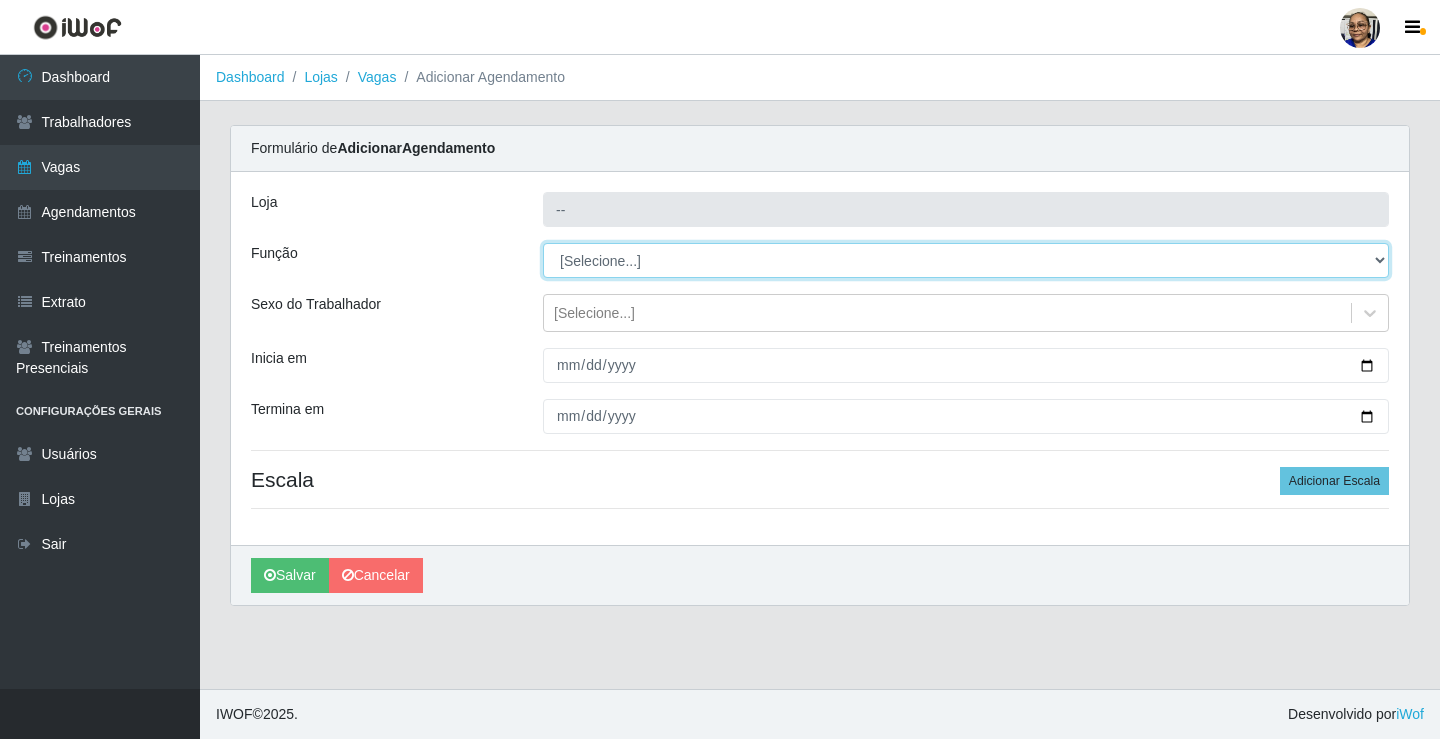 click on "[Selecione...] ASG ASG + ASG ++ Balconista de Açougue  Balconista de Açougue + Operador de Caixa Operador de Caixa + Operador de Caixa ++ Operador de Loja Operador de Loja + Operador de Loja ++ Repositor  Repositor + Repositor ++ Repositor de Hortifruti Repositor de Hortifruti + Repositor de Hortifruti ++" at bounding box center [966, 260] 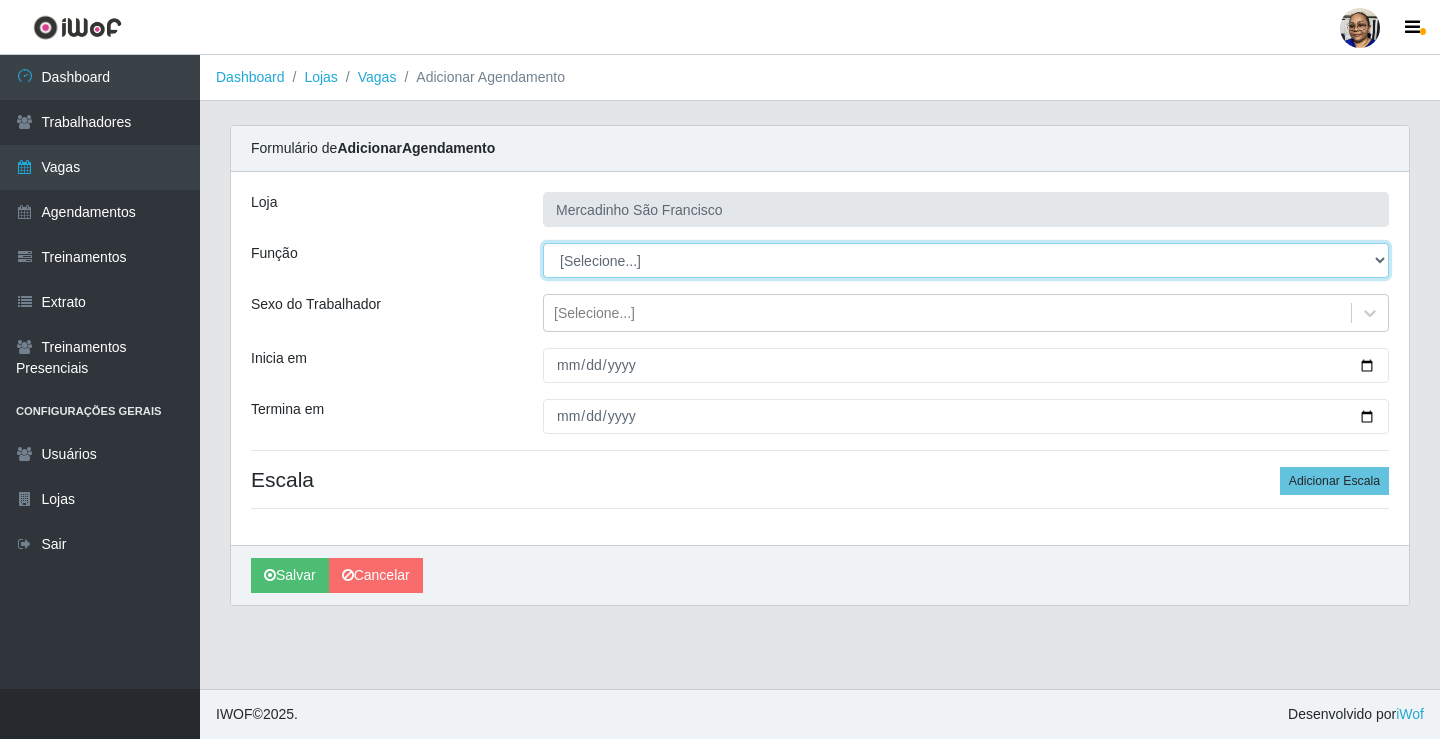 select on "22" 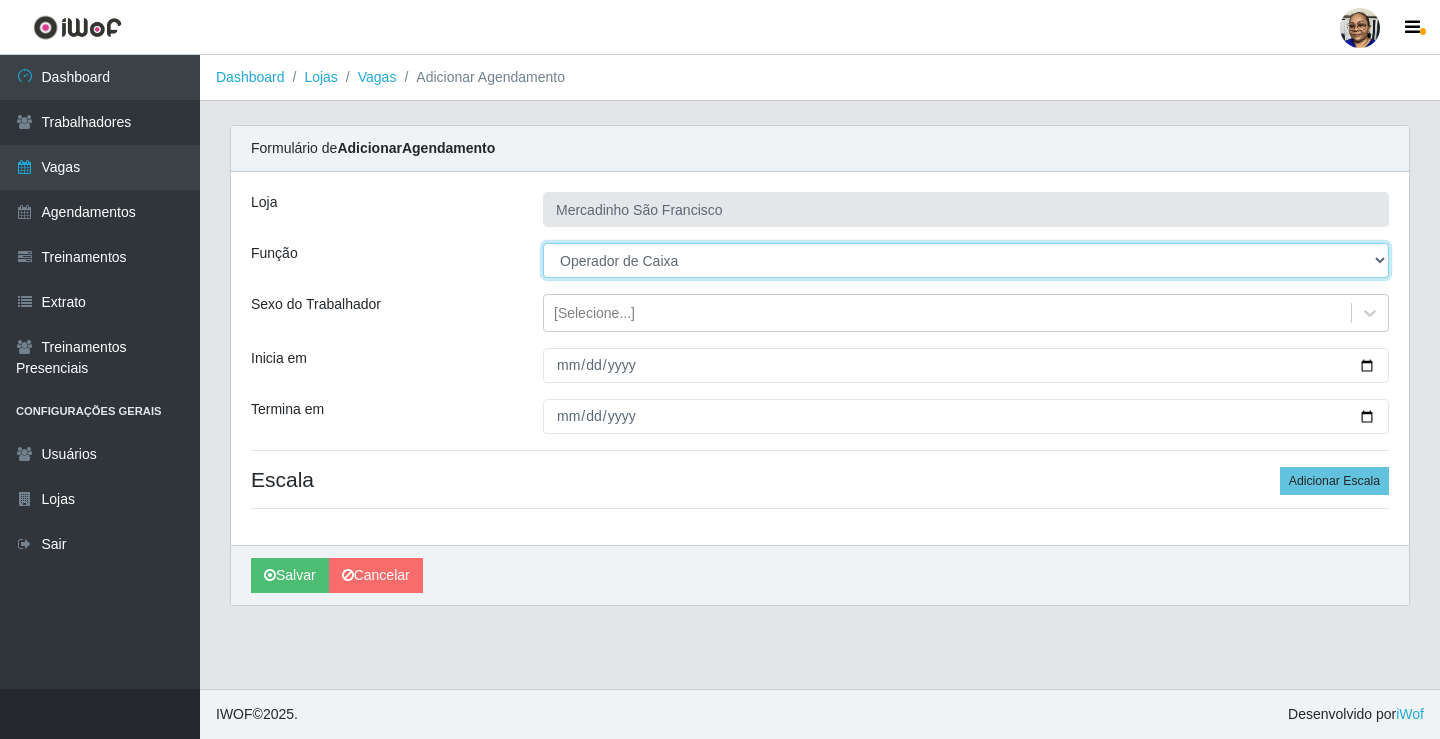 click on "[Selecione...] ASG ASG + ASG ++ Balconista de Açougue  Balconista de Açougue + Operador de Caixa Operador de Caixa + Operador de Caixa ++ Operador de Loja Operador de Loja + Operador de Loja ++ Repositor  Repositor + Repositor ++ Repositor de Hortifruti Repositor de Hortifruti + Repositor de Hortifruti ++" at bounding box center (966, 260) 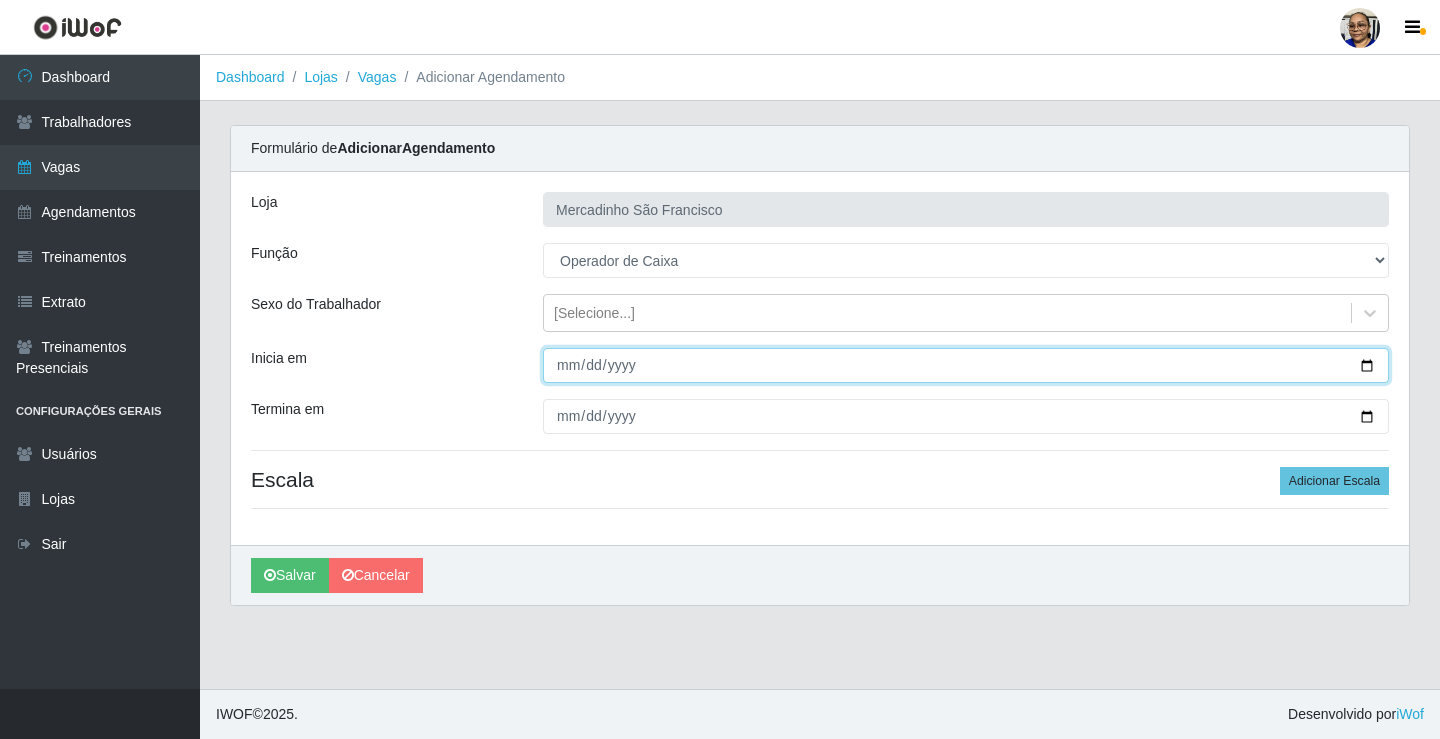 click on "Inicia em" at bounding box center [966, 365] 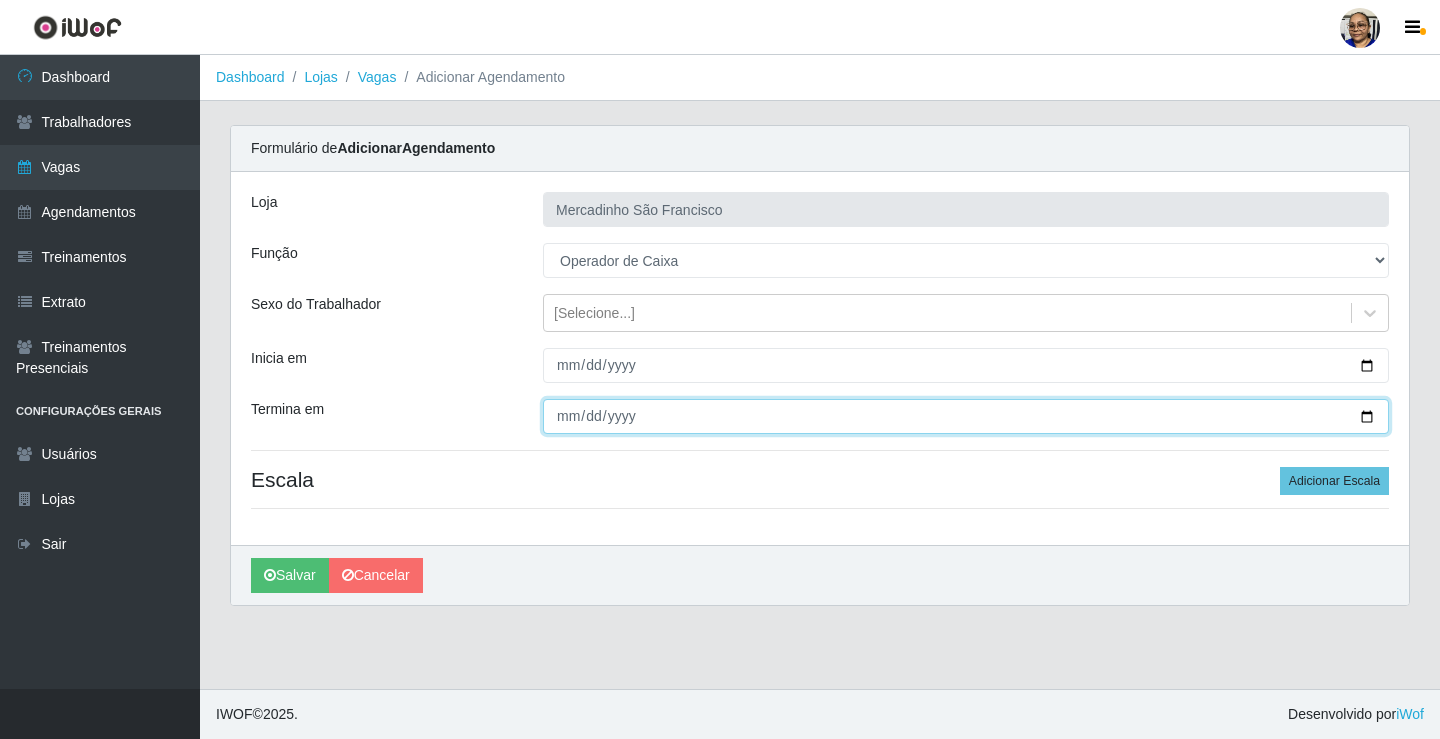 click on "Termina em" at bounding box center [966, 416] 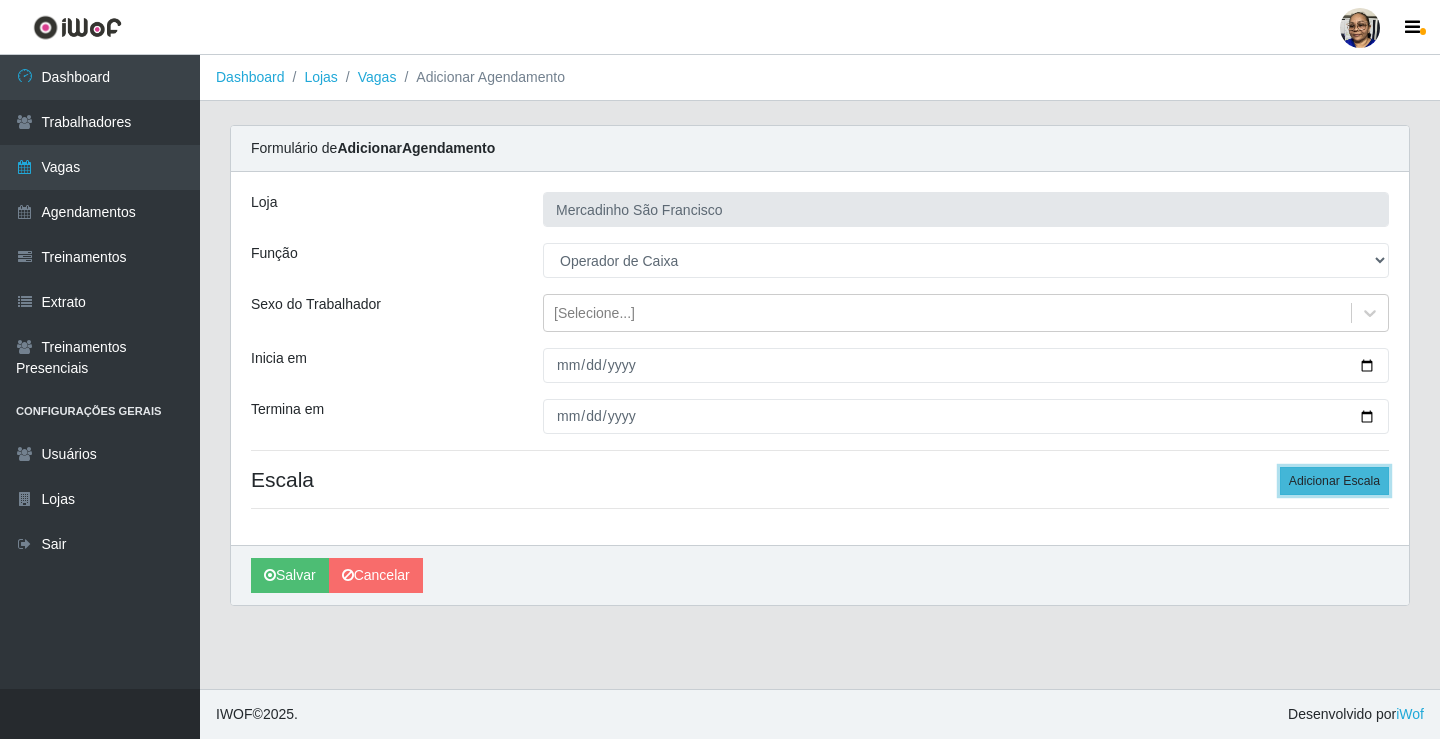 click on "Adicionar Escala" at bounding box center [1334, 481] 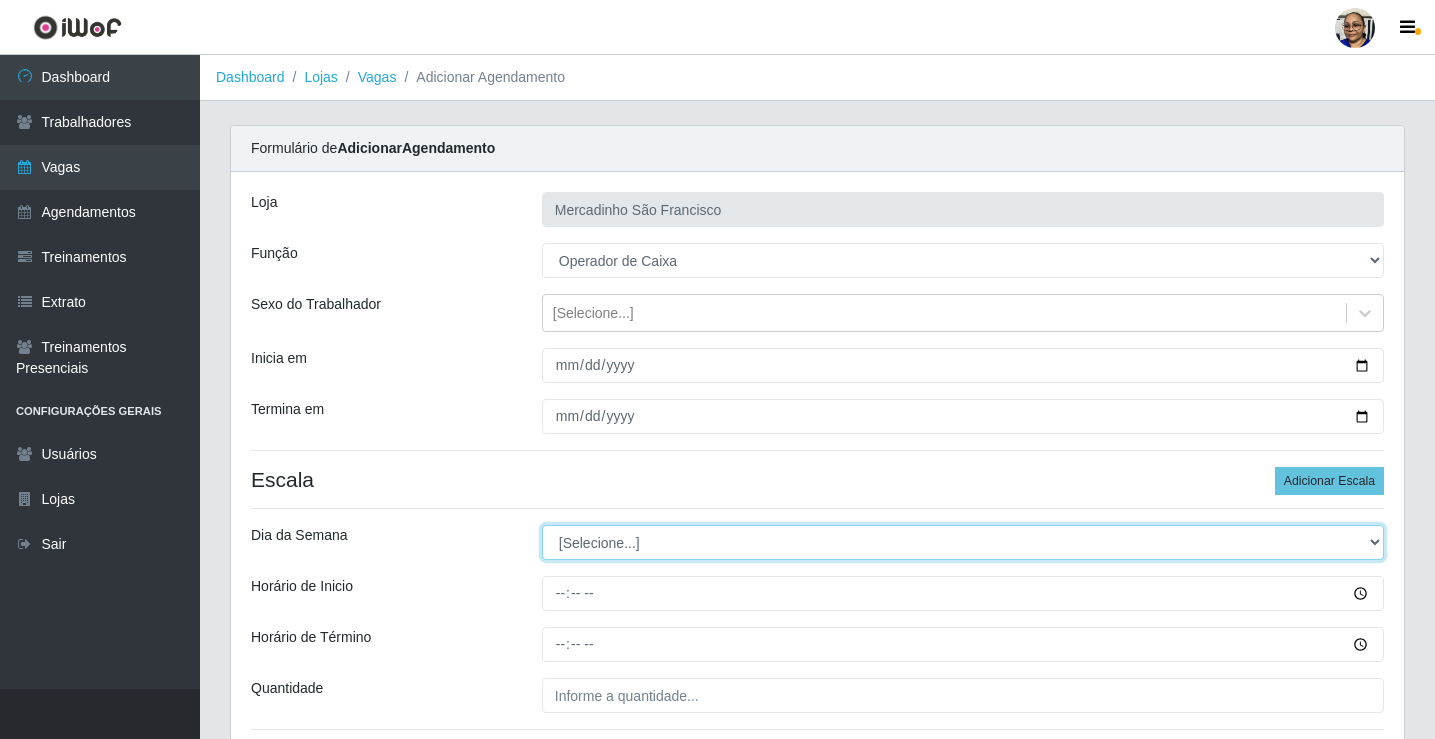 click on "[Selecione...] Segunda Terça Quarta Quinta Sexta Sábado Domingo" at bounding box center [963, 542] 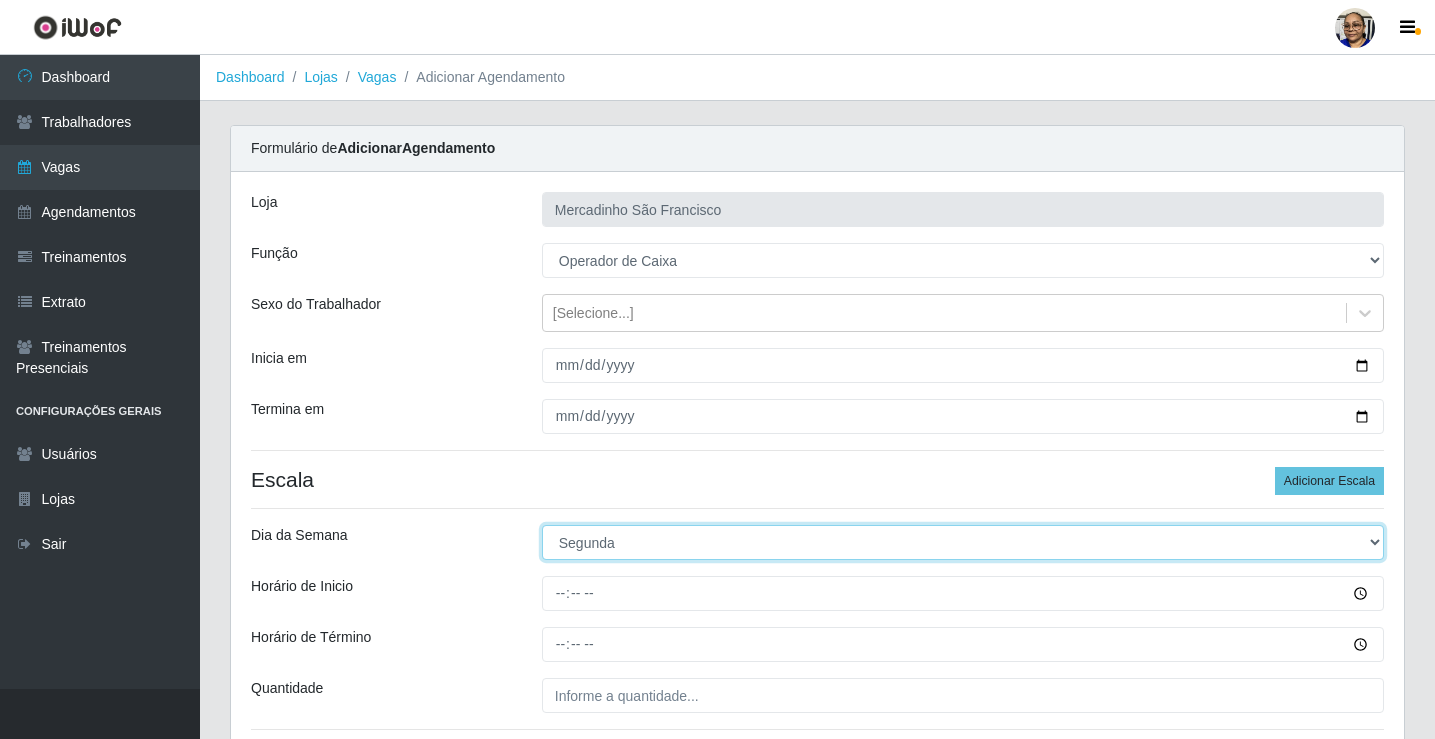 click on "[Selecione...] Segunda Terça Quarta Quinta Sexta Sábado Domingo" at bounding box center [963, 542] 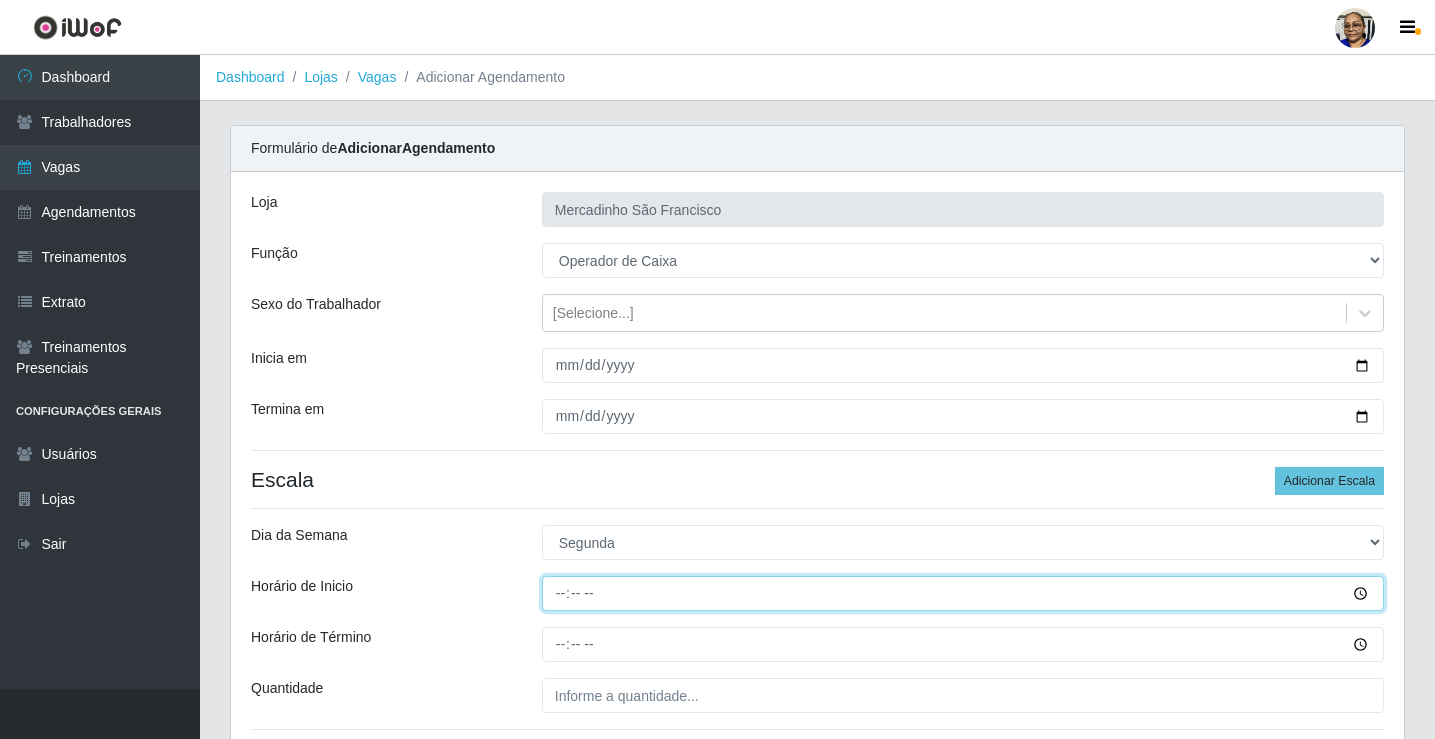 drag, startPoint x: 557, startPoint y: 596, endPoint x: 547, endPoint y: 611, distance: 18.027756 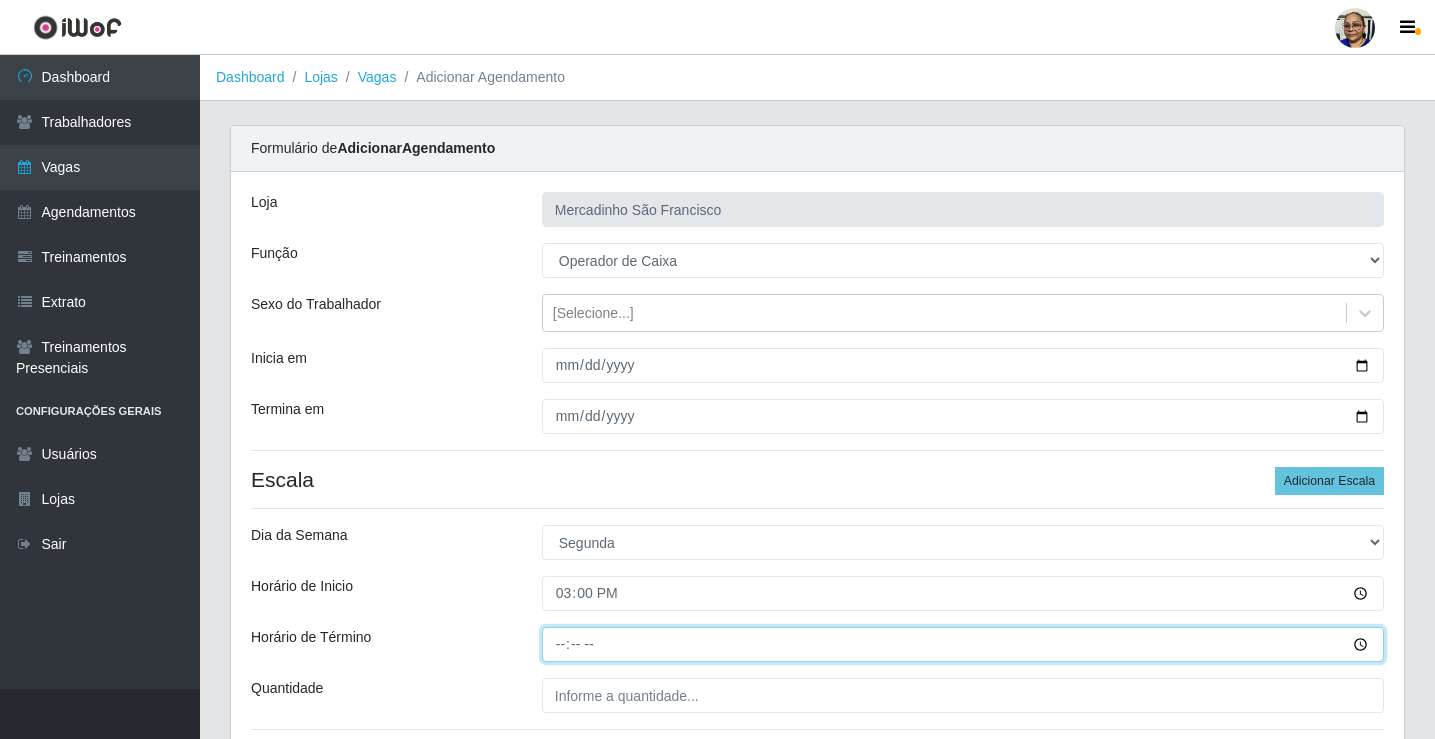 click on "Horário de Término" at bounding box center (963, 644) 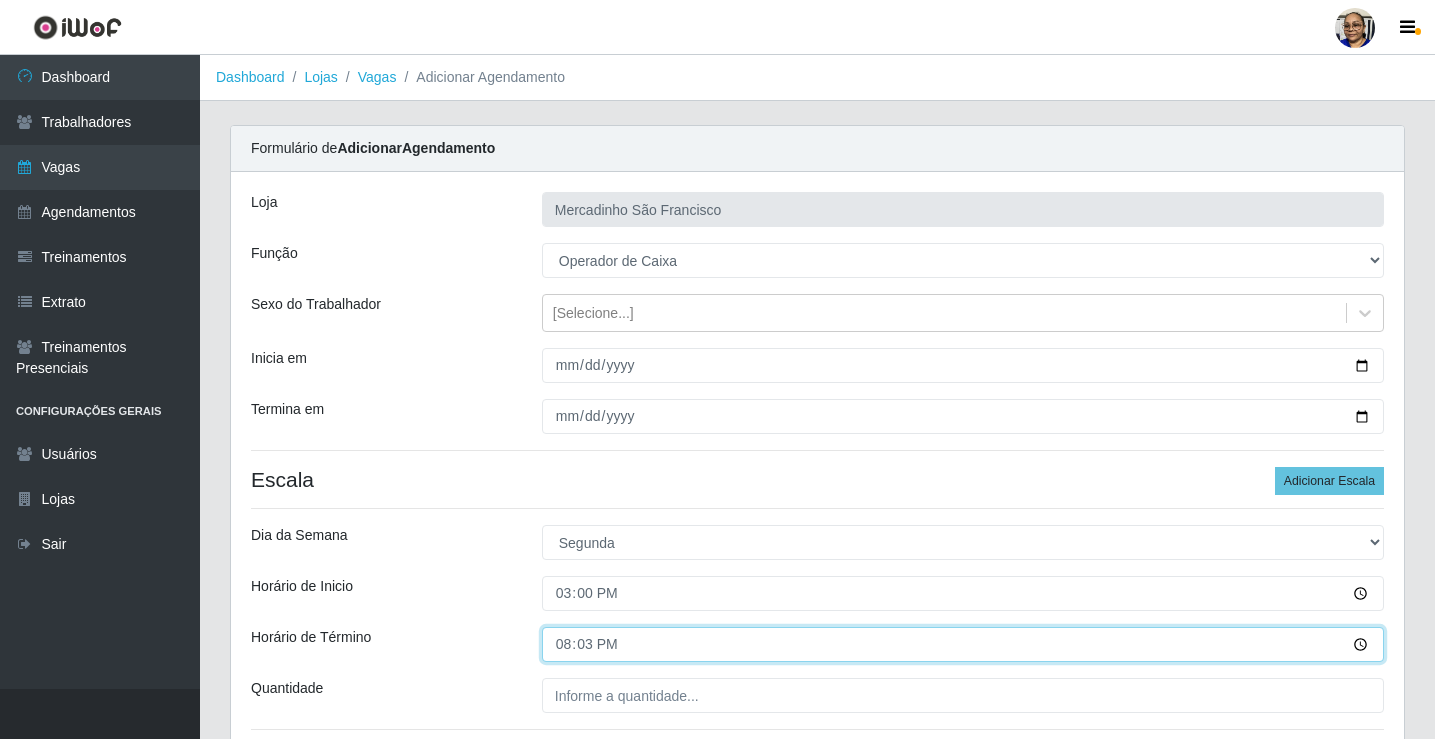 type on "20:30" 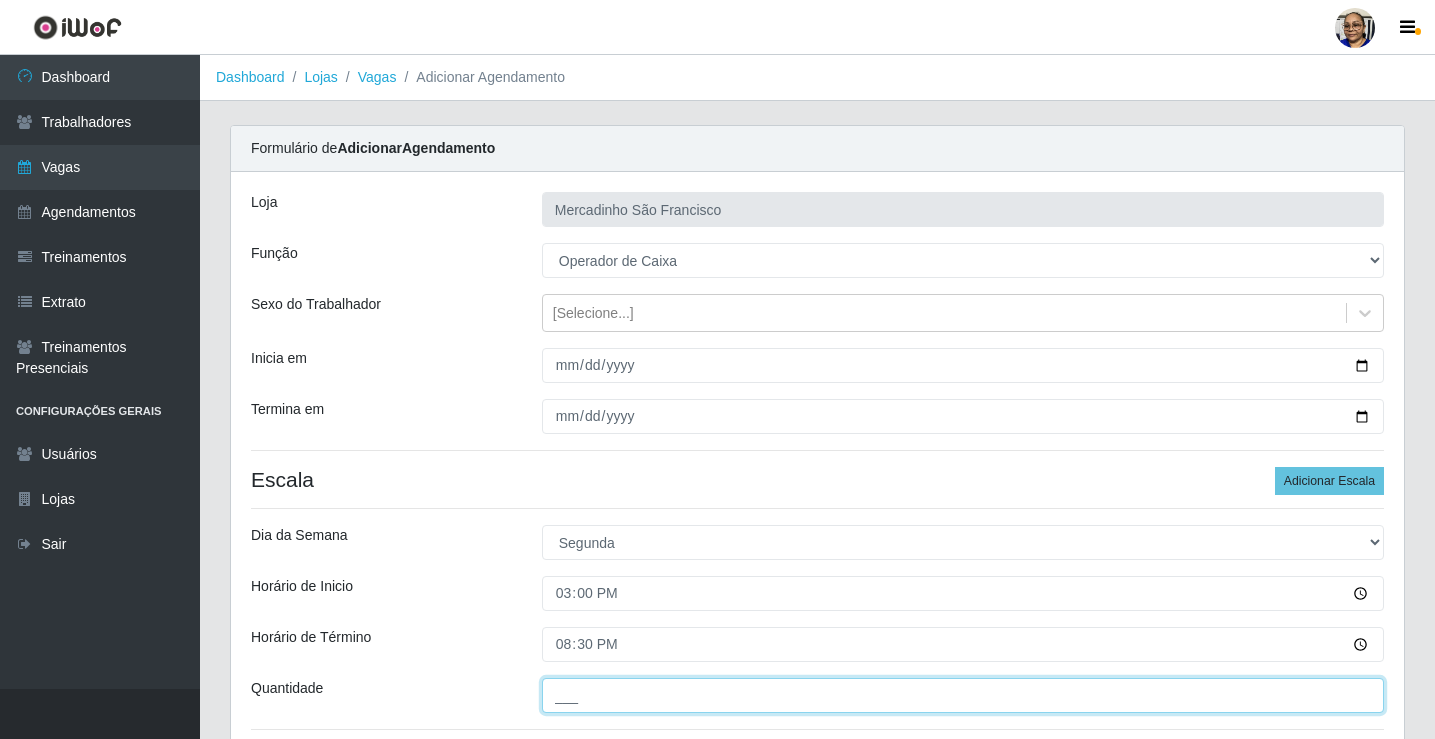 click on "___" at bounding box center [963, 695] 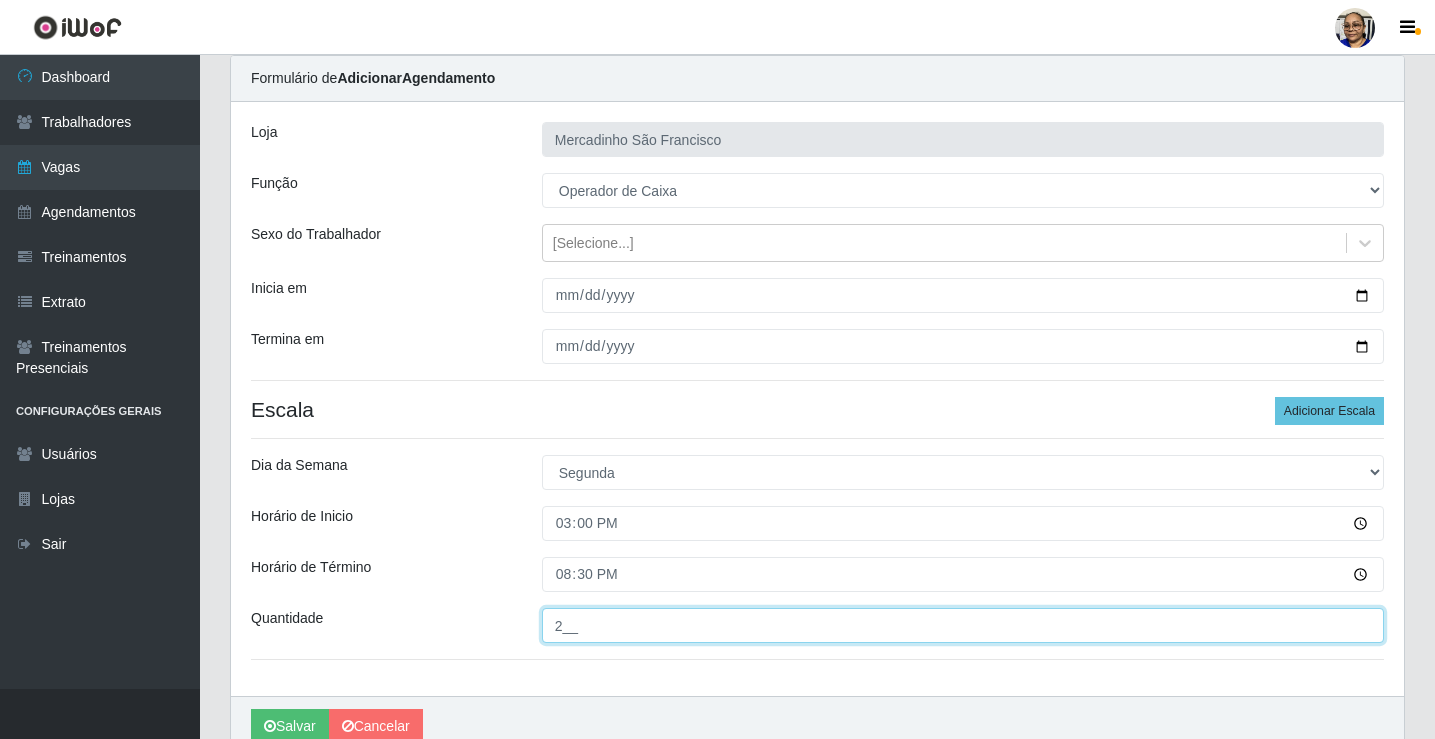 scroll, scrollTop: 162, scrollLeft: 0, axis: vertical 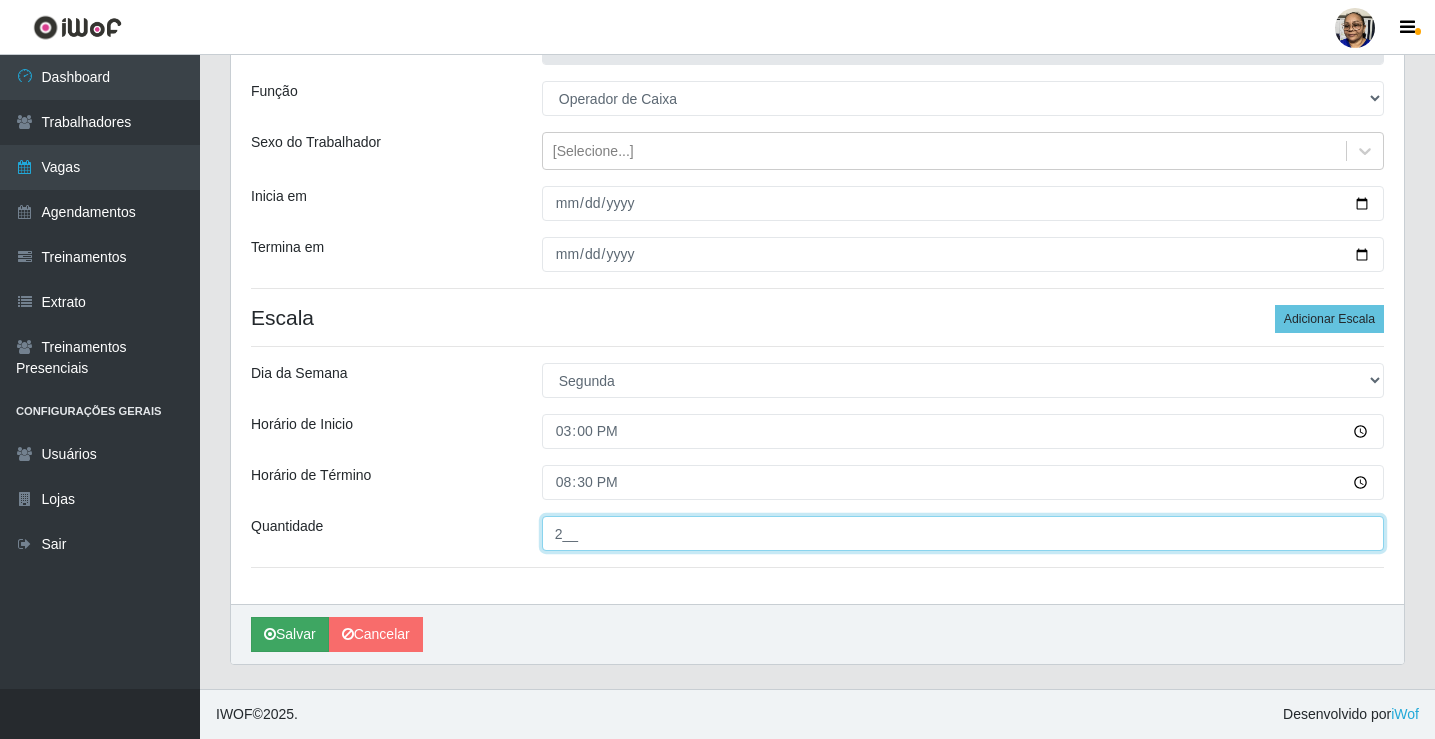type on "2__" 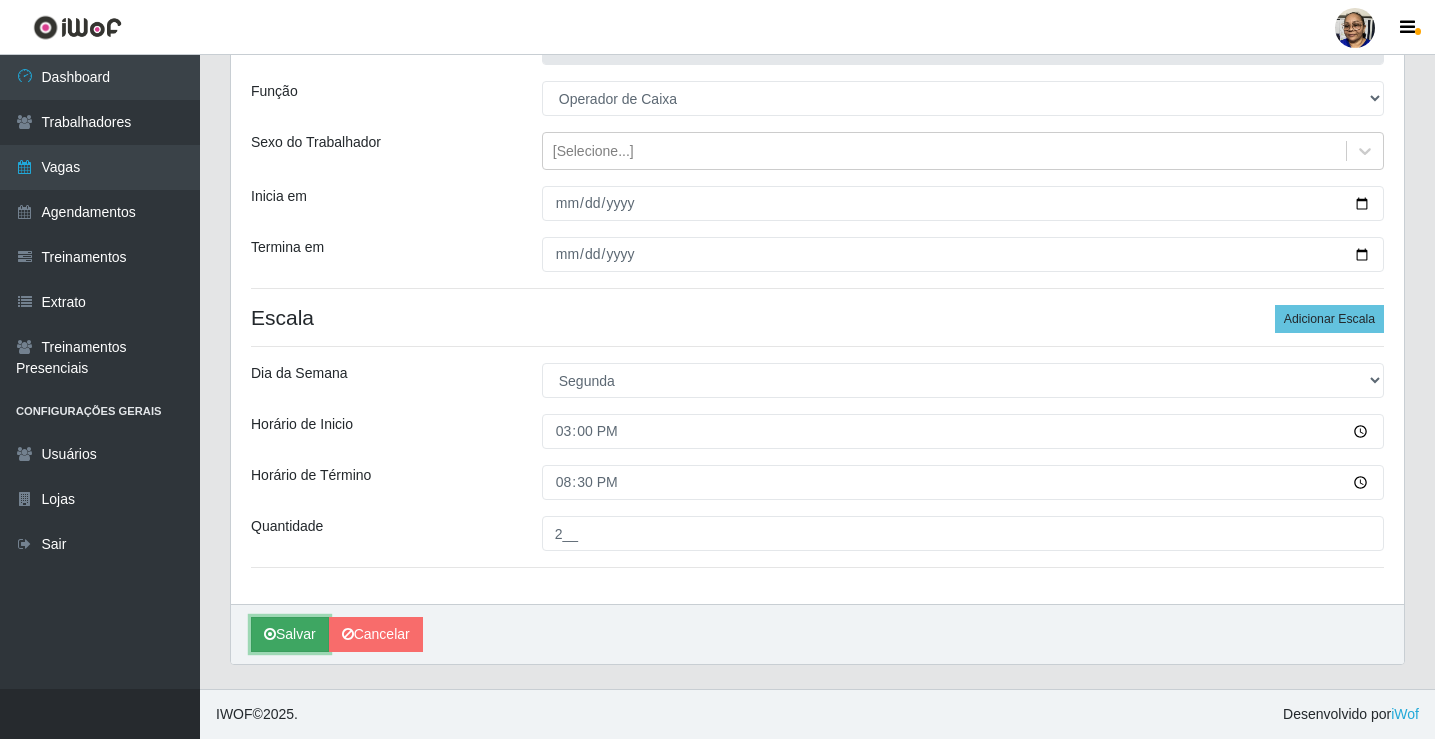 click on "Salvar" at bounding box center (290, 634) 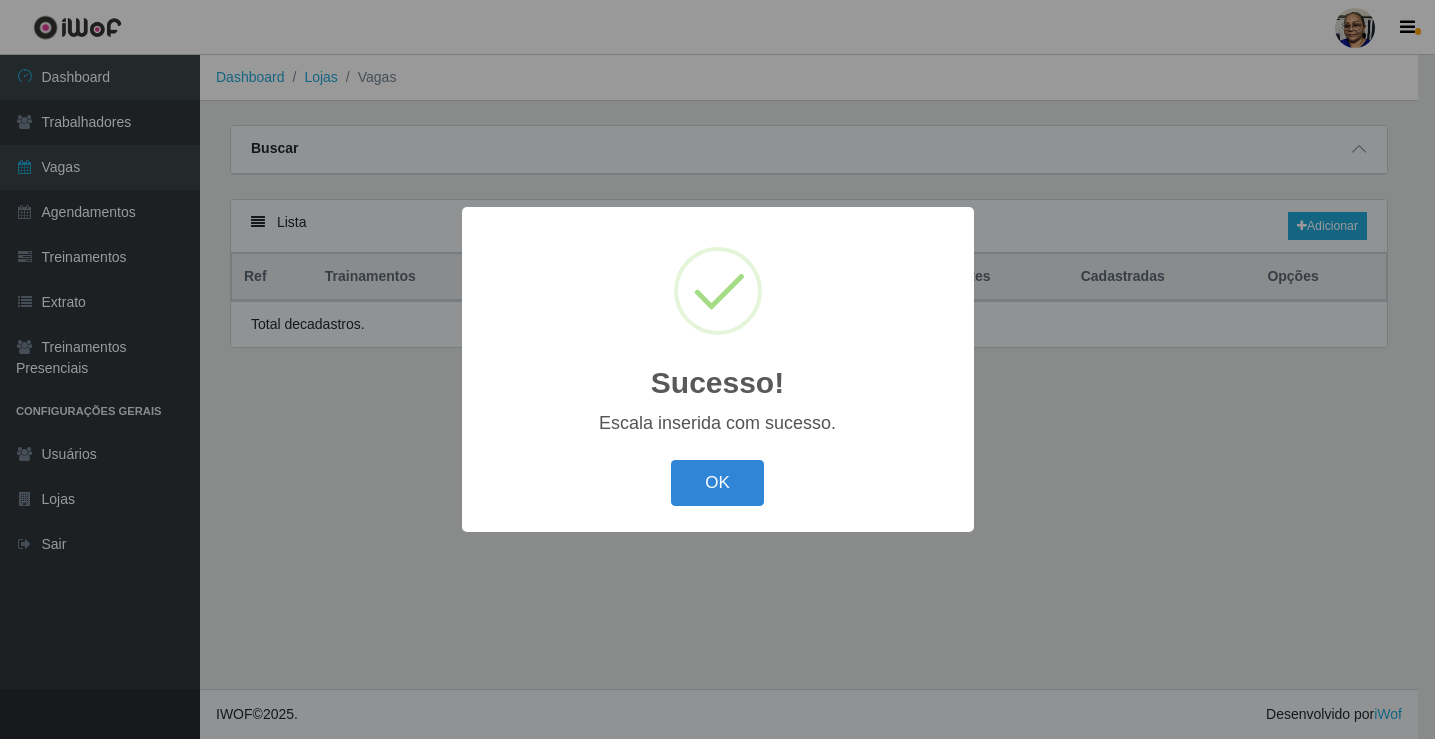 scroll, scrollTop: 0, scrollLeft: 0, axis: both 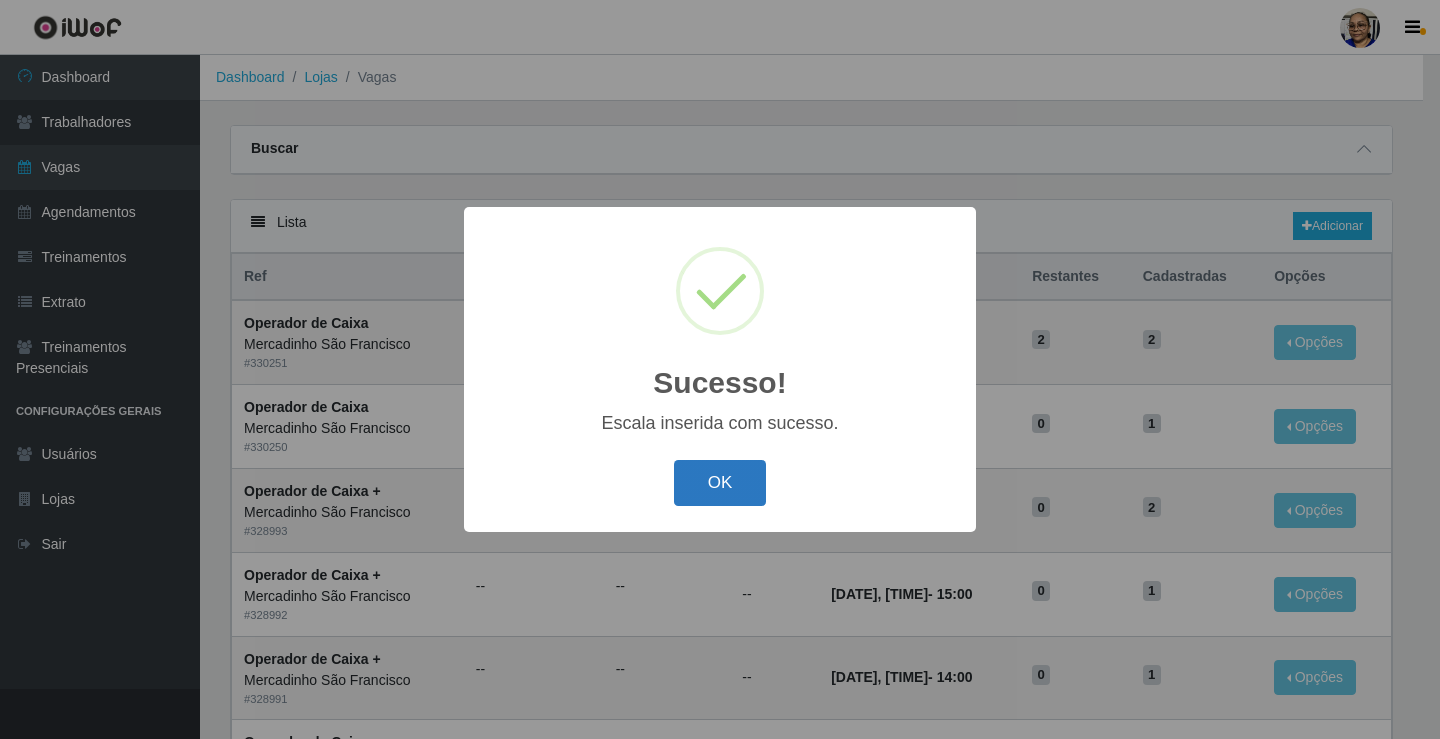 click on "OK" at bounding box center [720, 483] 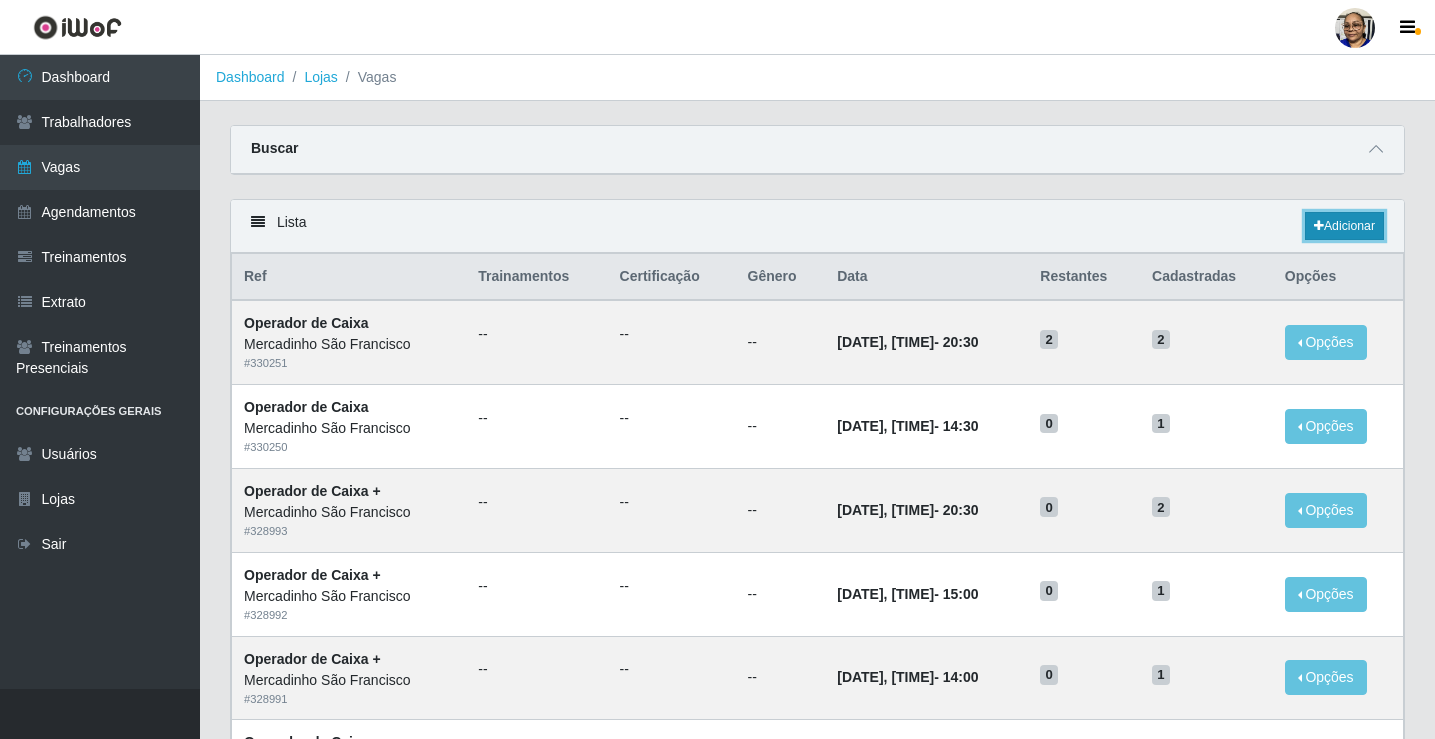 click on "Adicionar" at bounding box center (1344, 226) 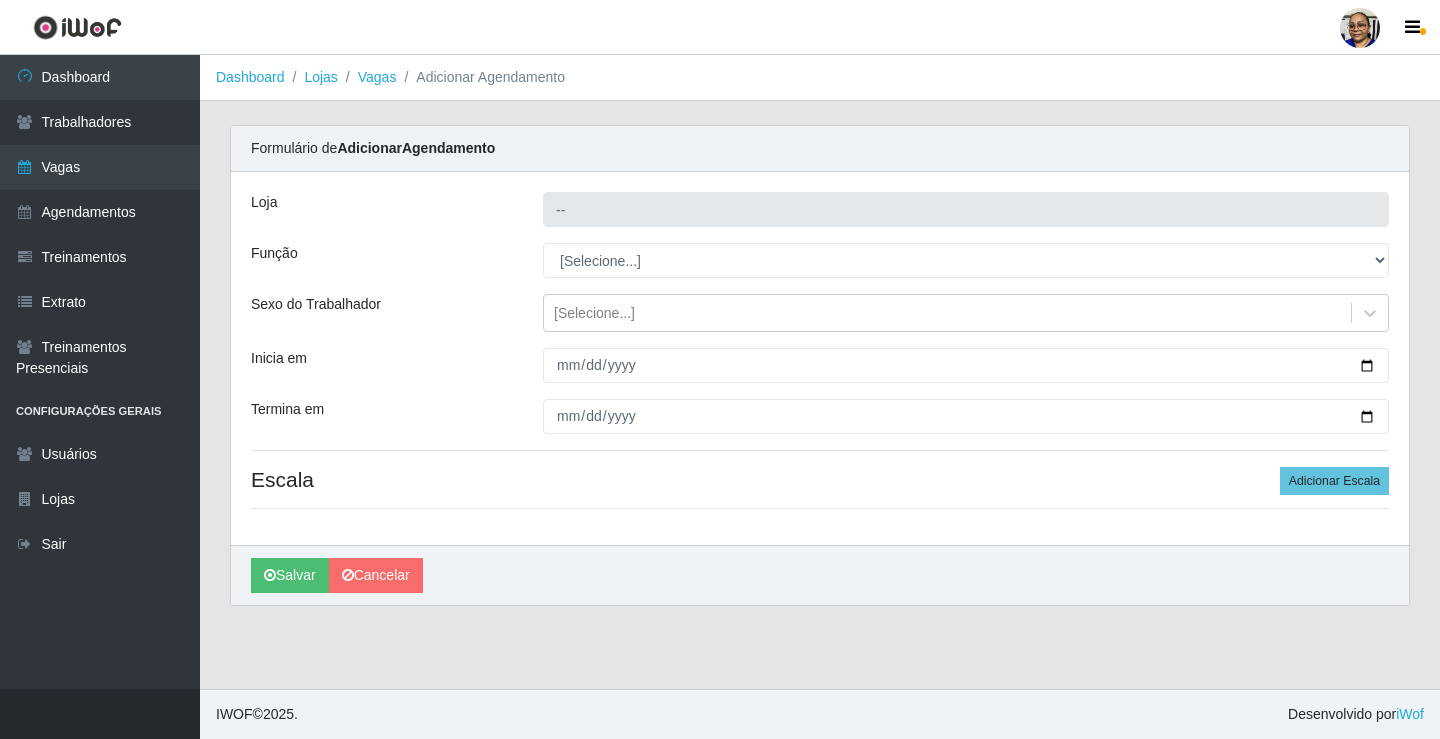 type on "Mercadinho São Francisco" 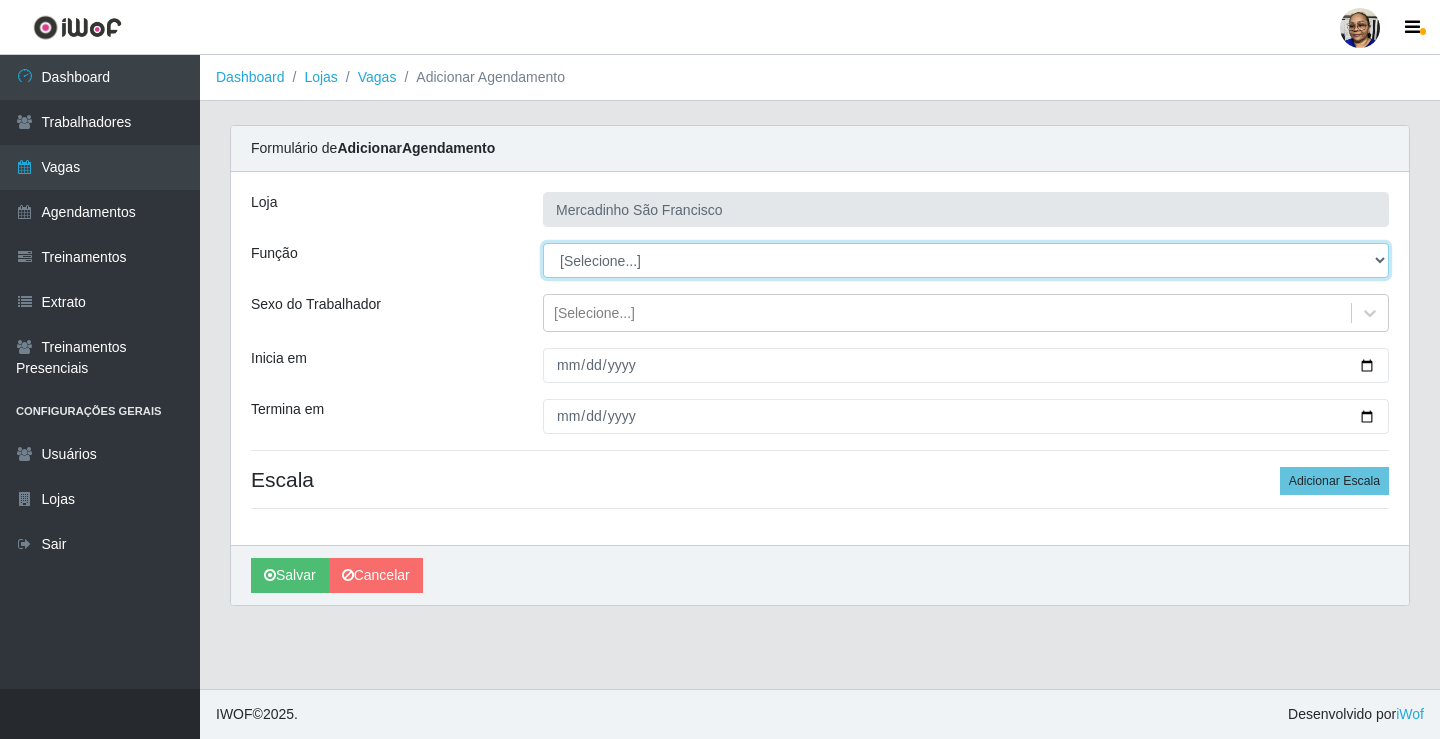 click on "[Selecione...] ASG ASG + ASG ++ Balconista de Açougue  Balconista de Açougue + Operador de Caixa Operador de Caixa + Operador de Caixa ++ Operador de Loja Operador de Loja + Operador de Loja ++ Repositor  Repositor + Repositor ++ Repositor de Hortifruti Repositor de Hortifruti + Repositor de Hortifruti ++" at bounding box center (966, 260) 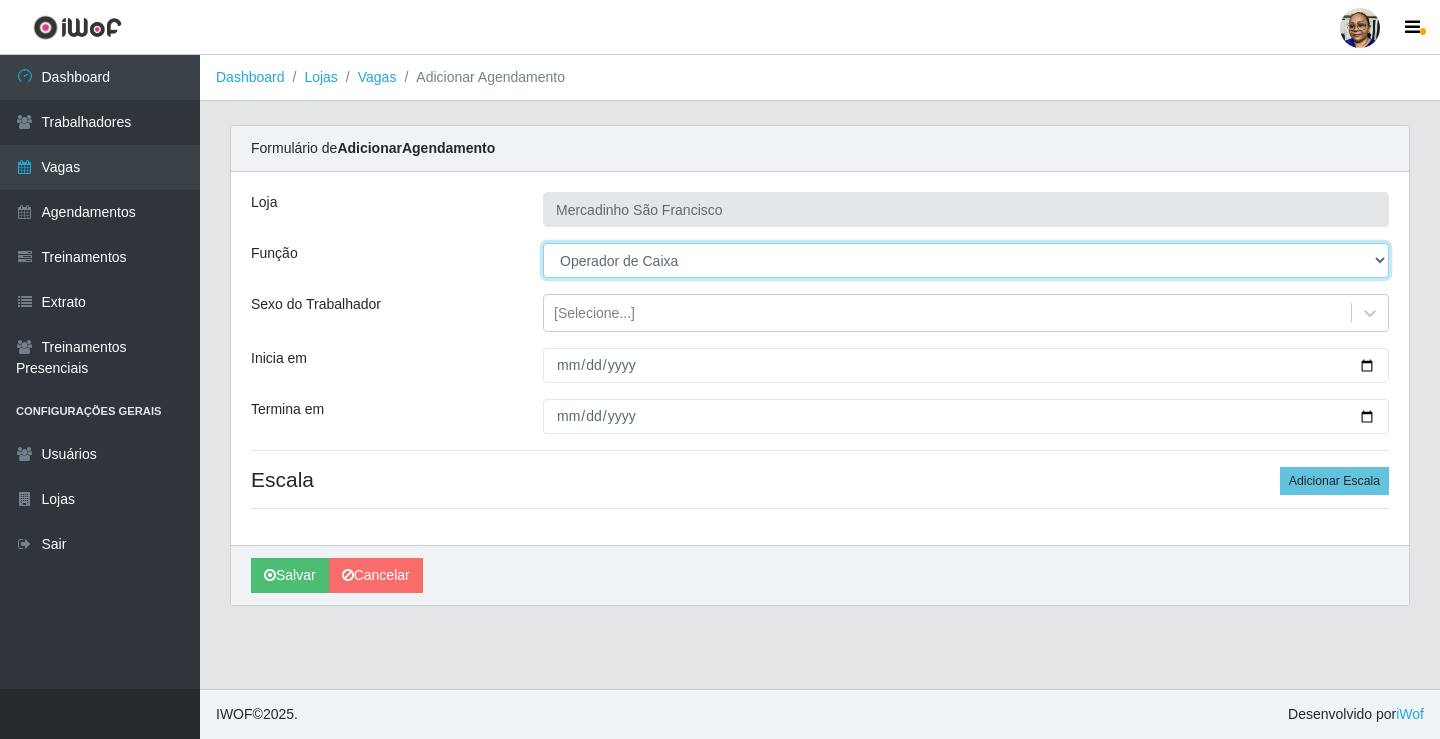 click on "[Selecione...] ASG ASG + ASG ++ Balconista de Açougue  Balconista de Açougue + Operador de Caixa Operador de Caixa + Operador de Caixa ++ Operador de Loja Operador de Loja + Operador de Loja ++ Repositor  Repositor + Repositor ++ Repositor de Hortifruti Repositor de Hortifruti + Repositor de Hortifruti ++" at bounding box center (966, 260) 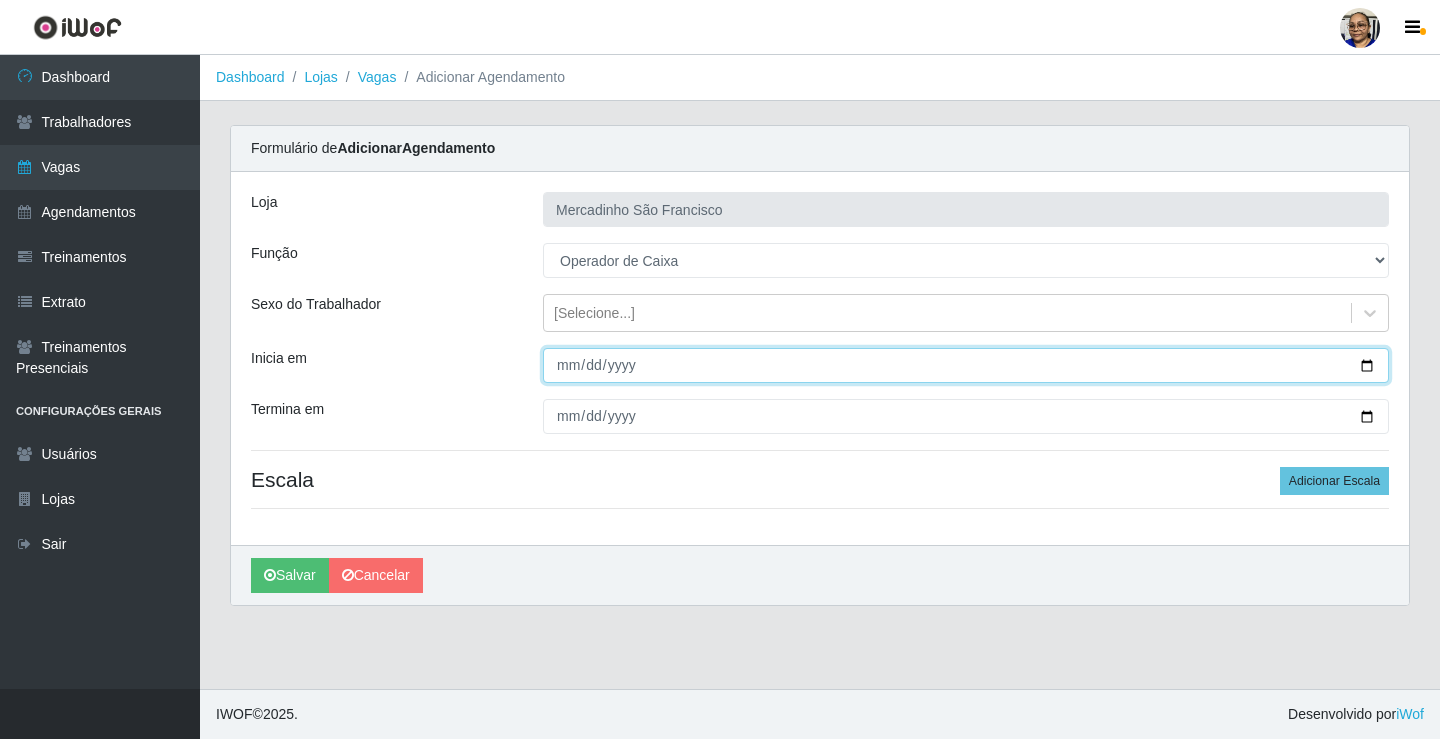 drag, startPoint x: 1368, startPoint y: 362, endPoint x: 1321, endPoint y: 380, distance: 50.32892 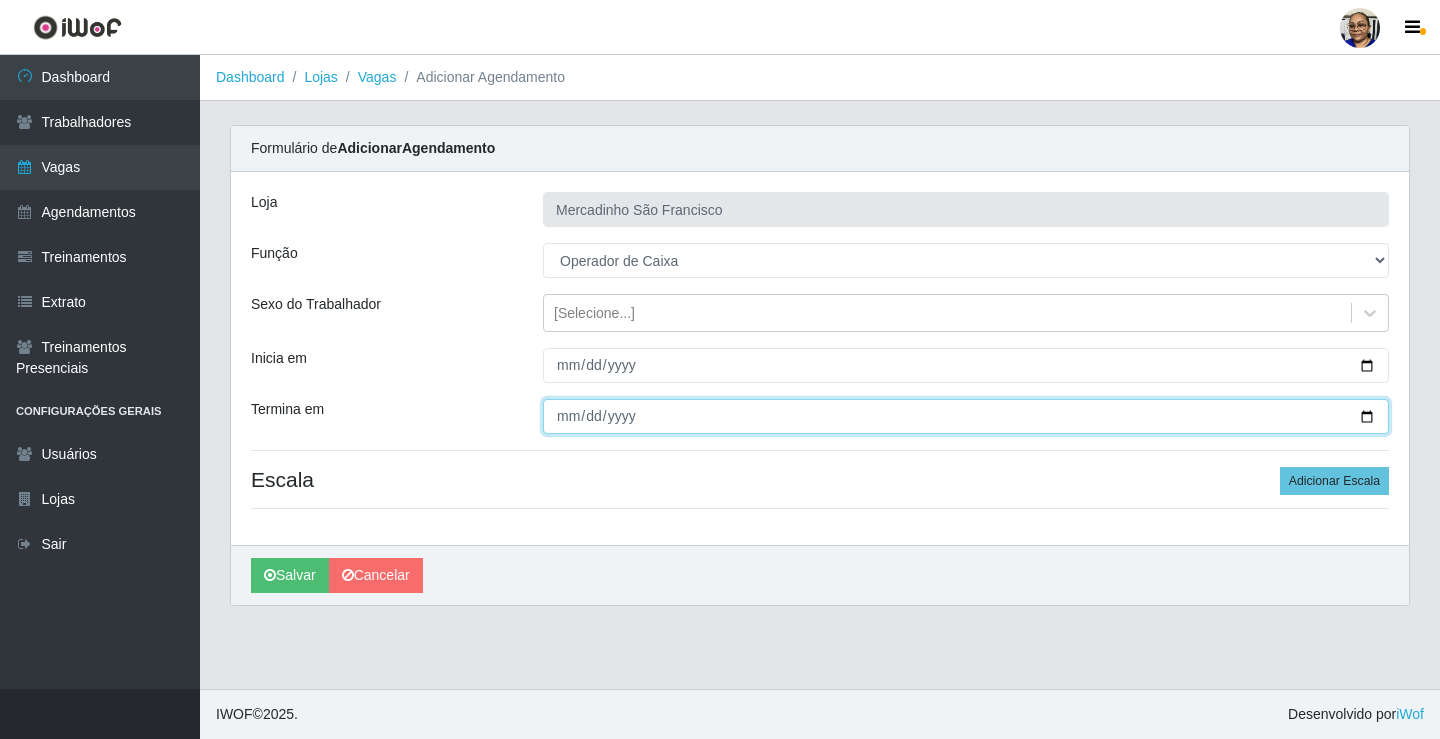 click on "Termina em" at bounding box center (966, 416) 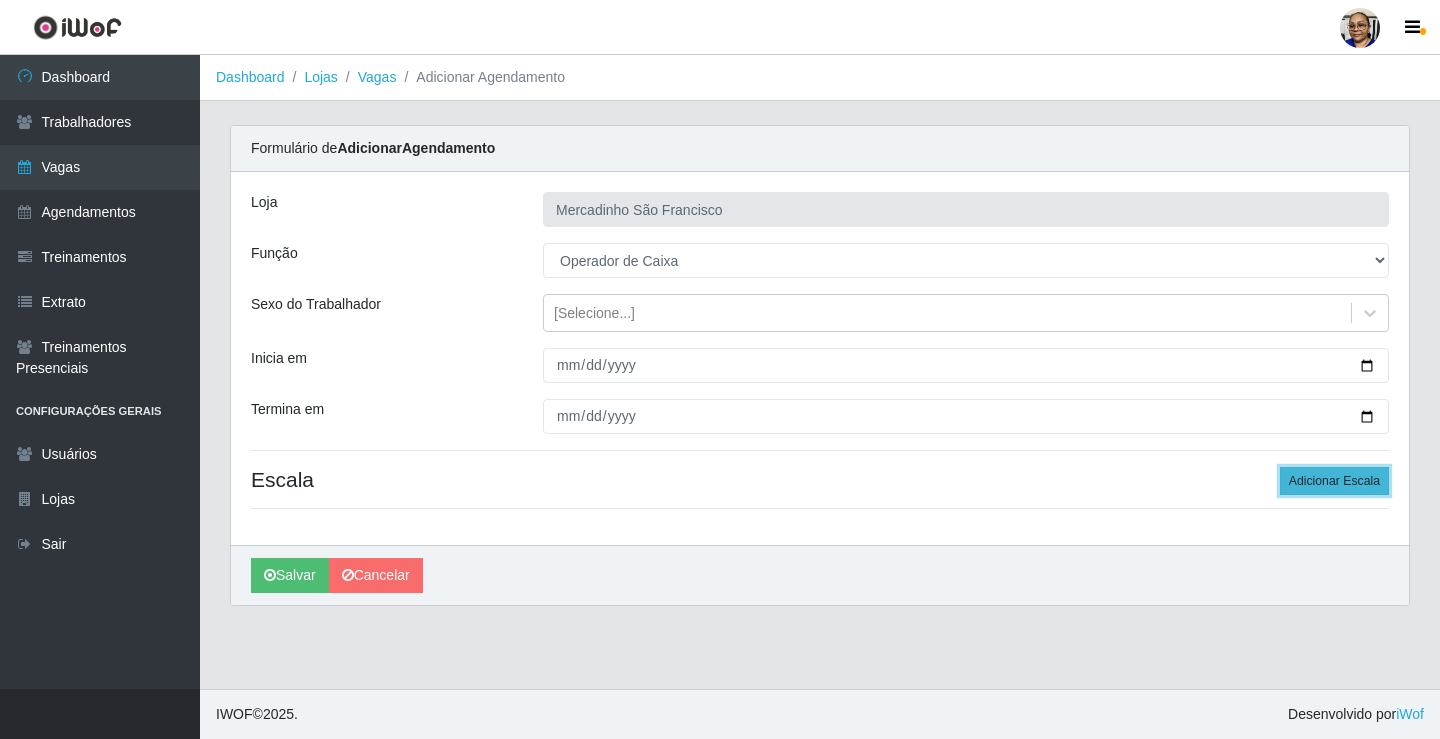 click on "Adicionar Escala" at bounding box center (1334, 481) 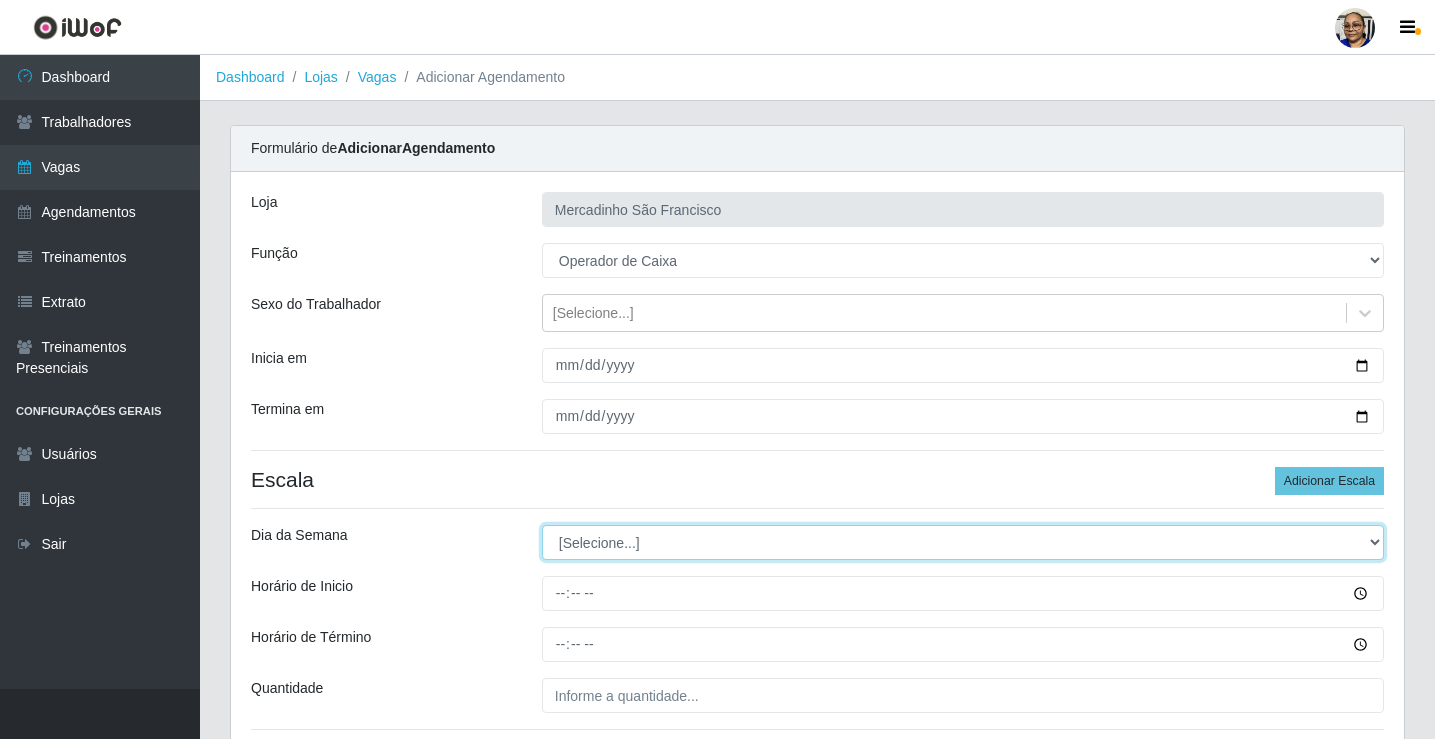 click on "[Selecione...] Segunda Terça Quarta Quinta Sexta Sábado Domingo" at bounding box center (963, 542) 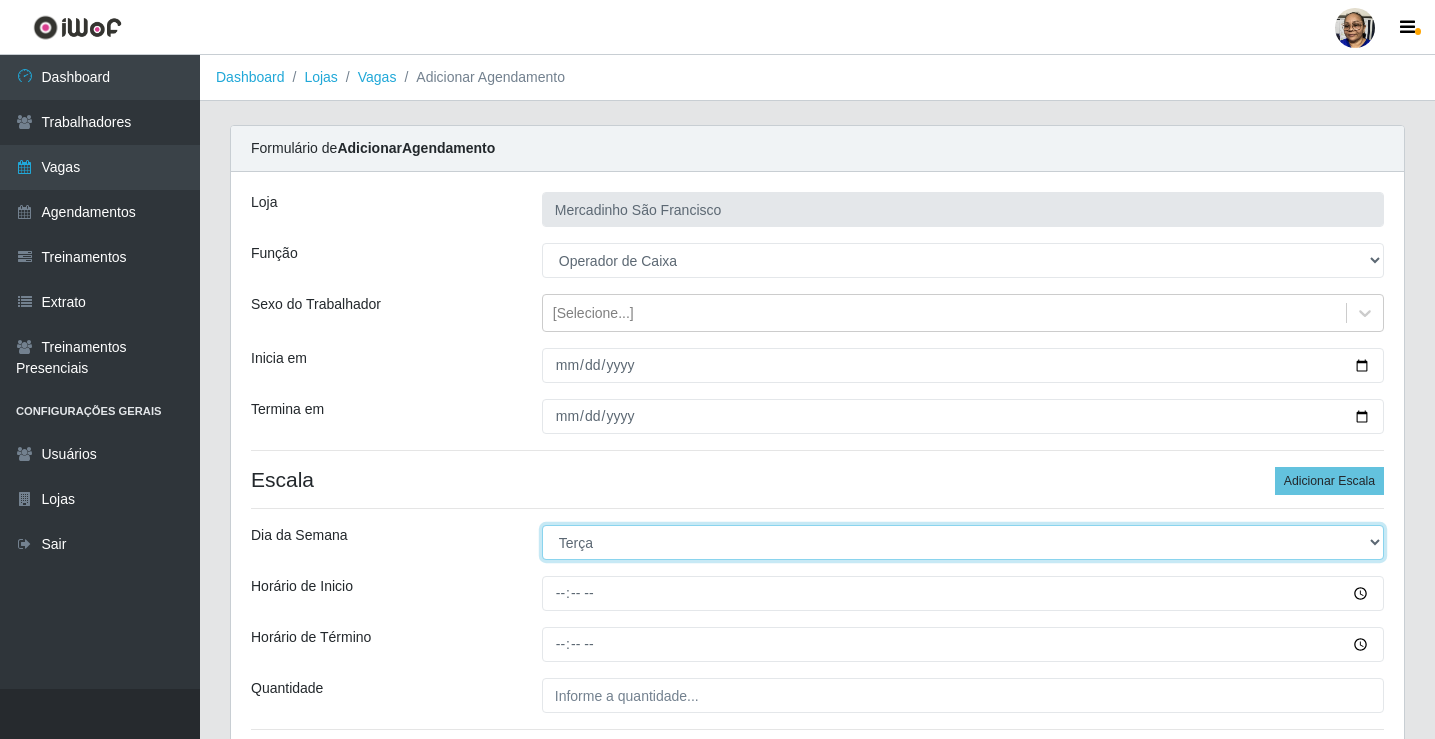 click on "[Selecione...] Segunda Terça Quarta Quinta Sexta Sábado Domingo" at bounding box center (963, 542) 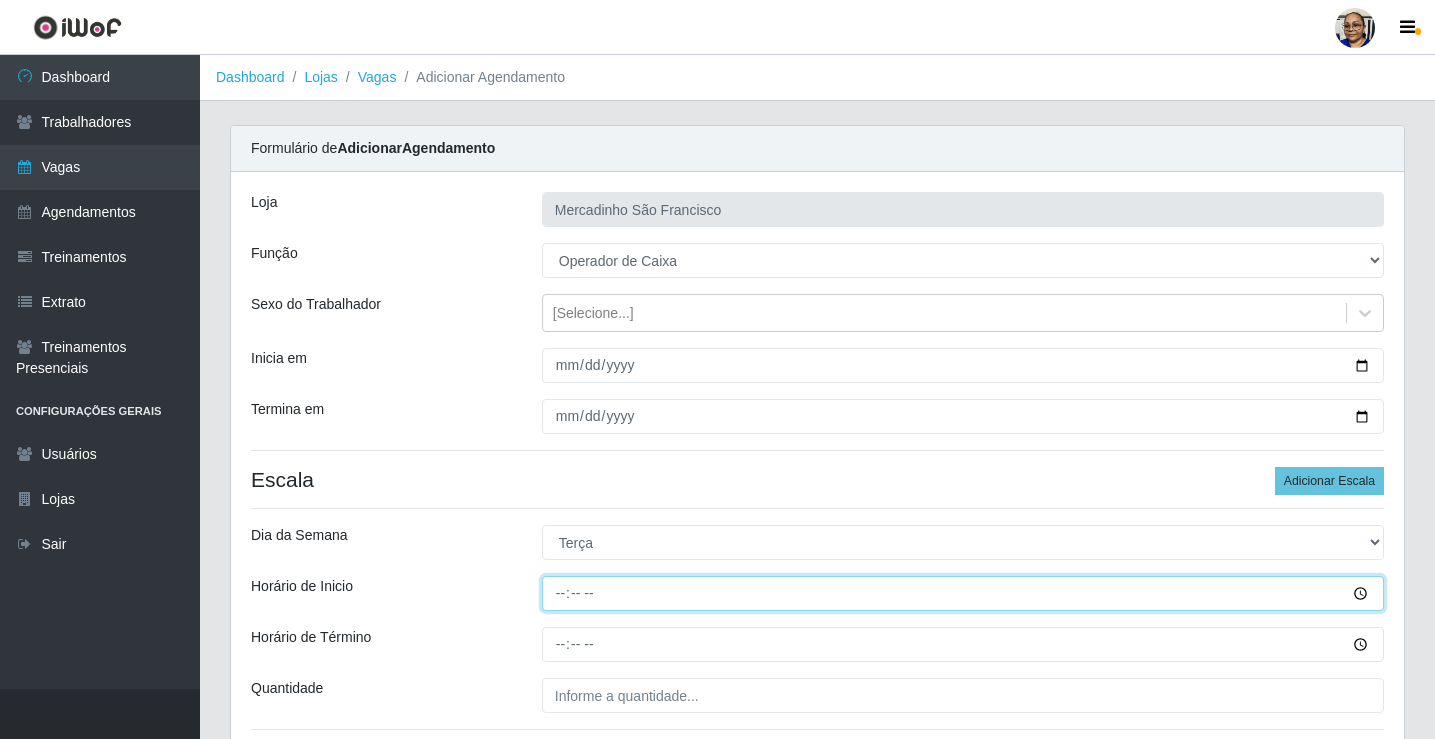 click on "Horário de Inicio" at bounding box center [963, 593] 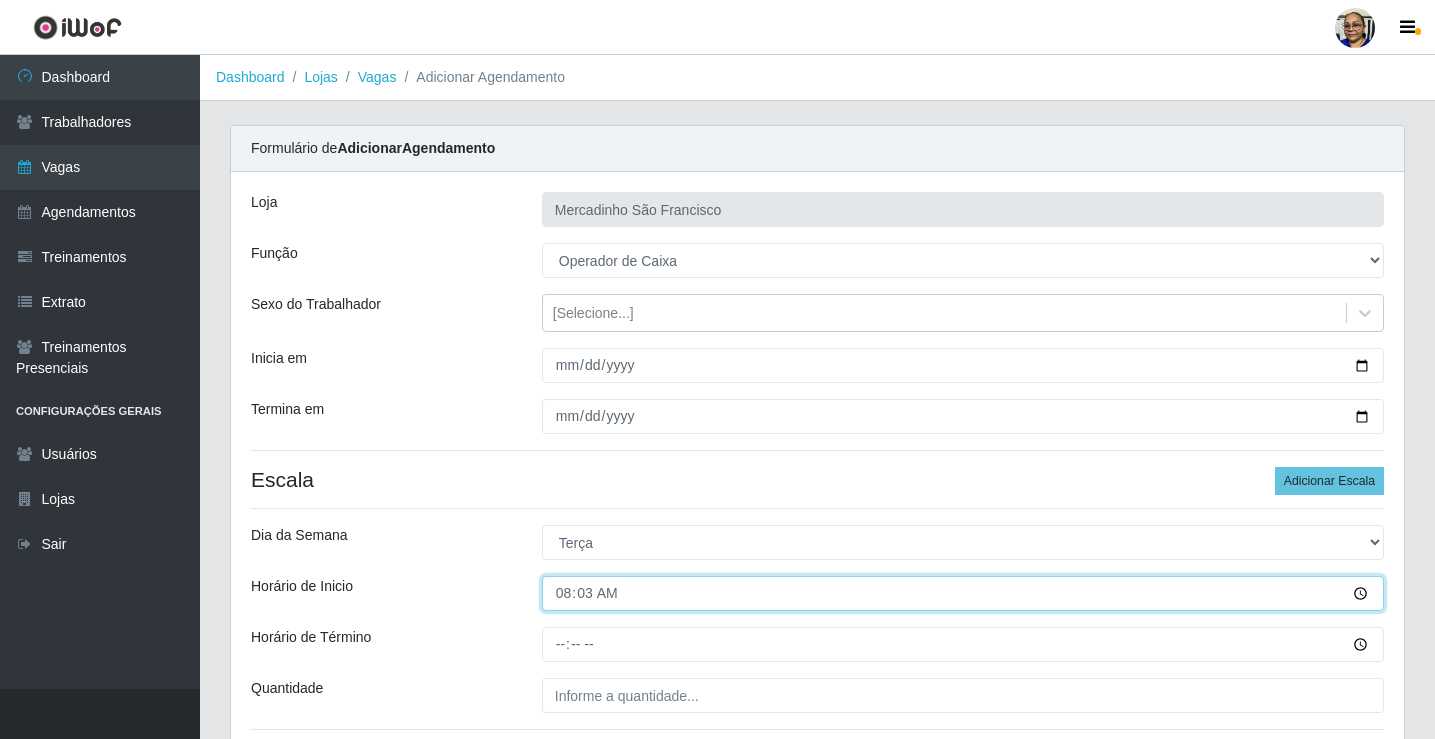 type on "08:30" 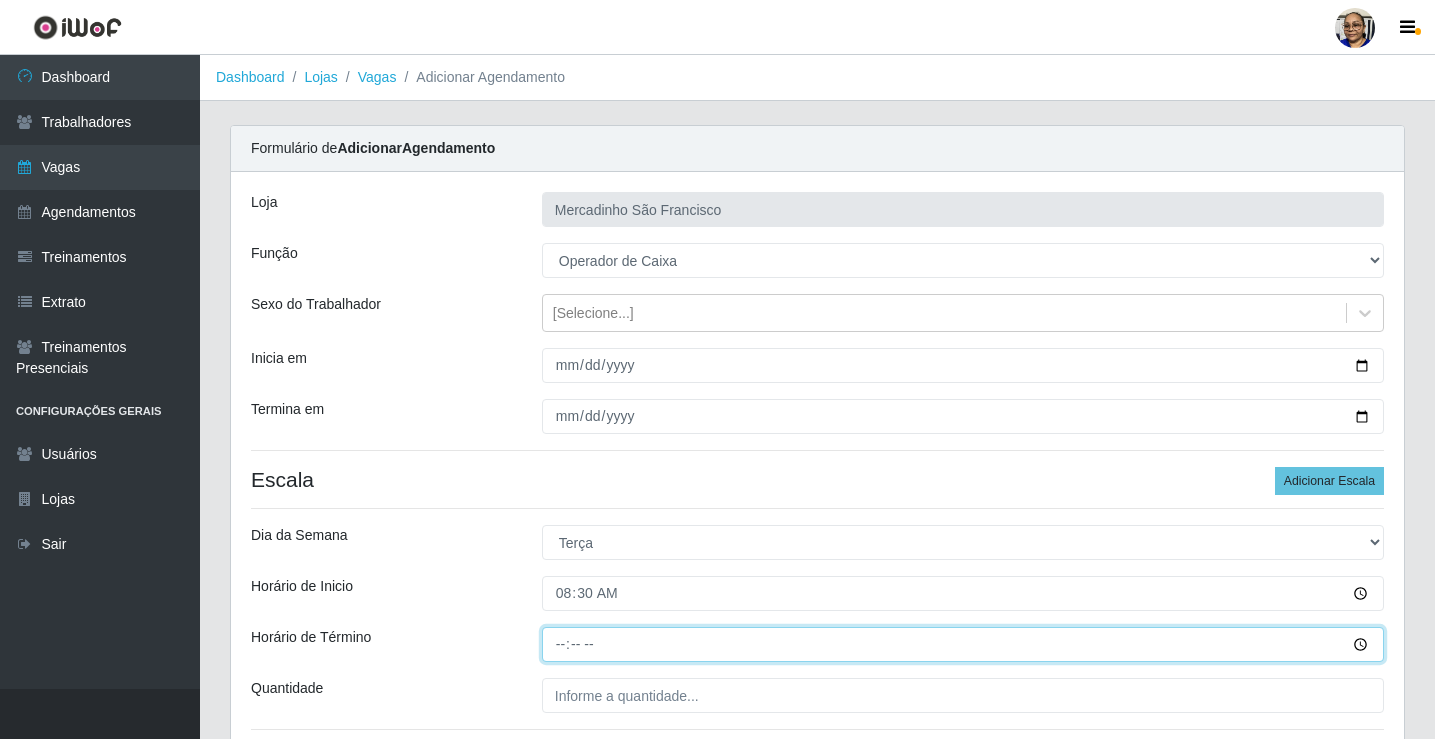 click on "Horário de Término" at bounding box center (963, 644) 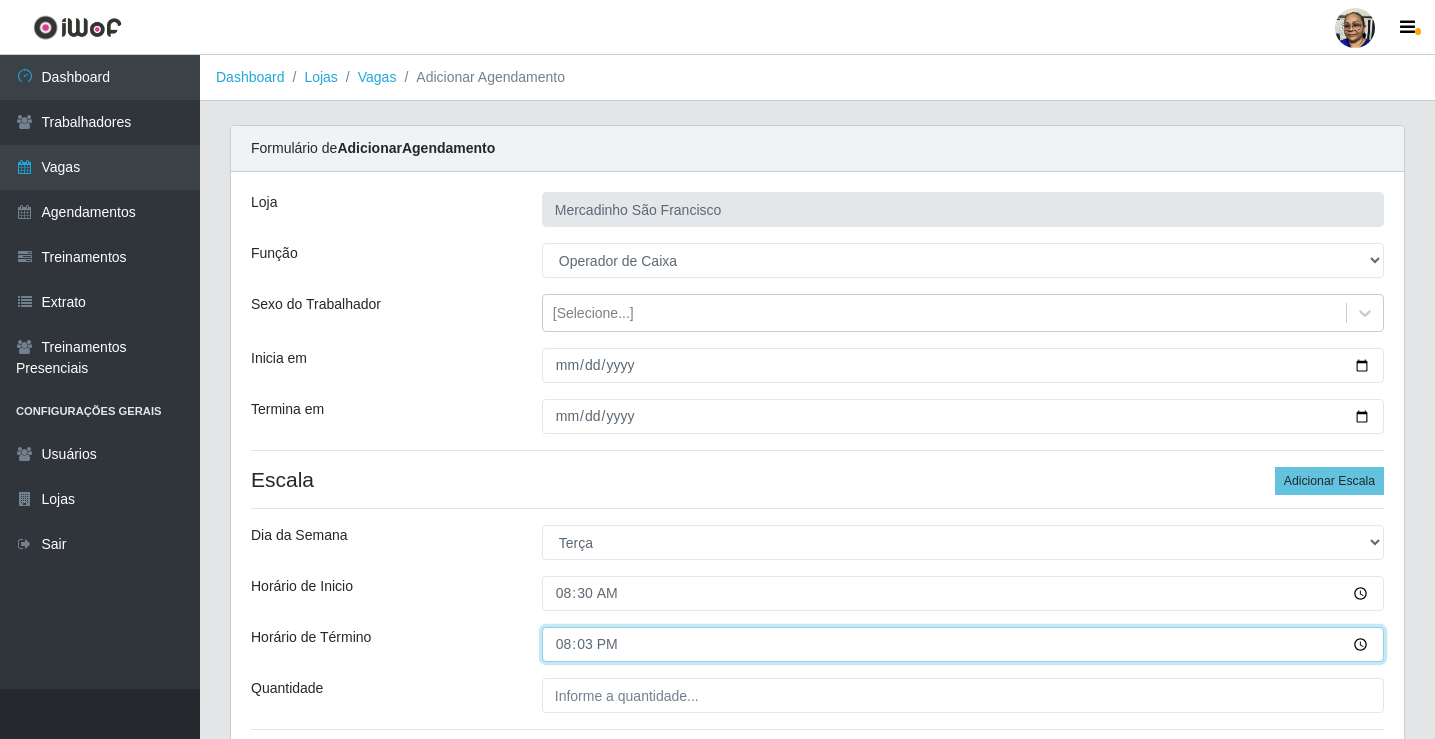 type on "20:30" 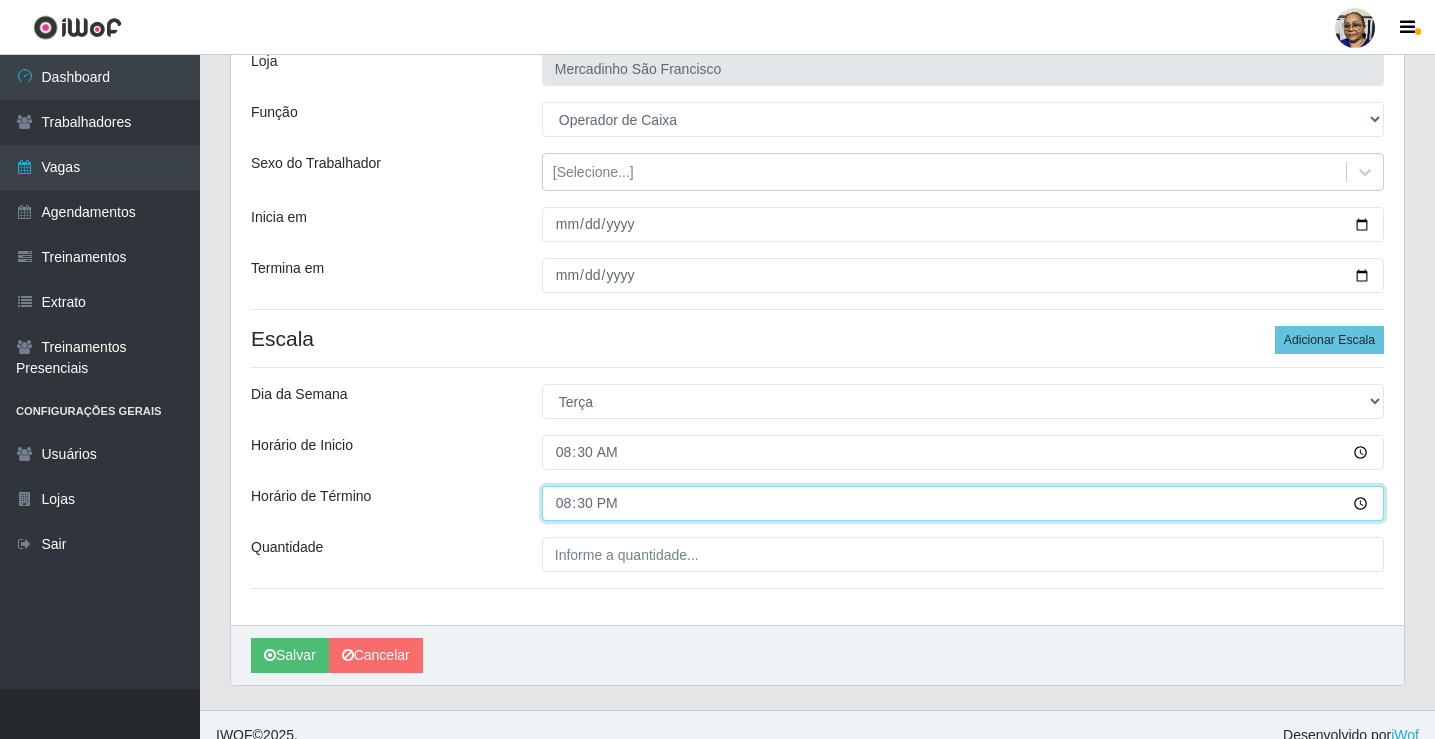 scroll, scrollTop: 162, scrollLeft: 0, axis: vertical 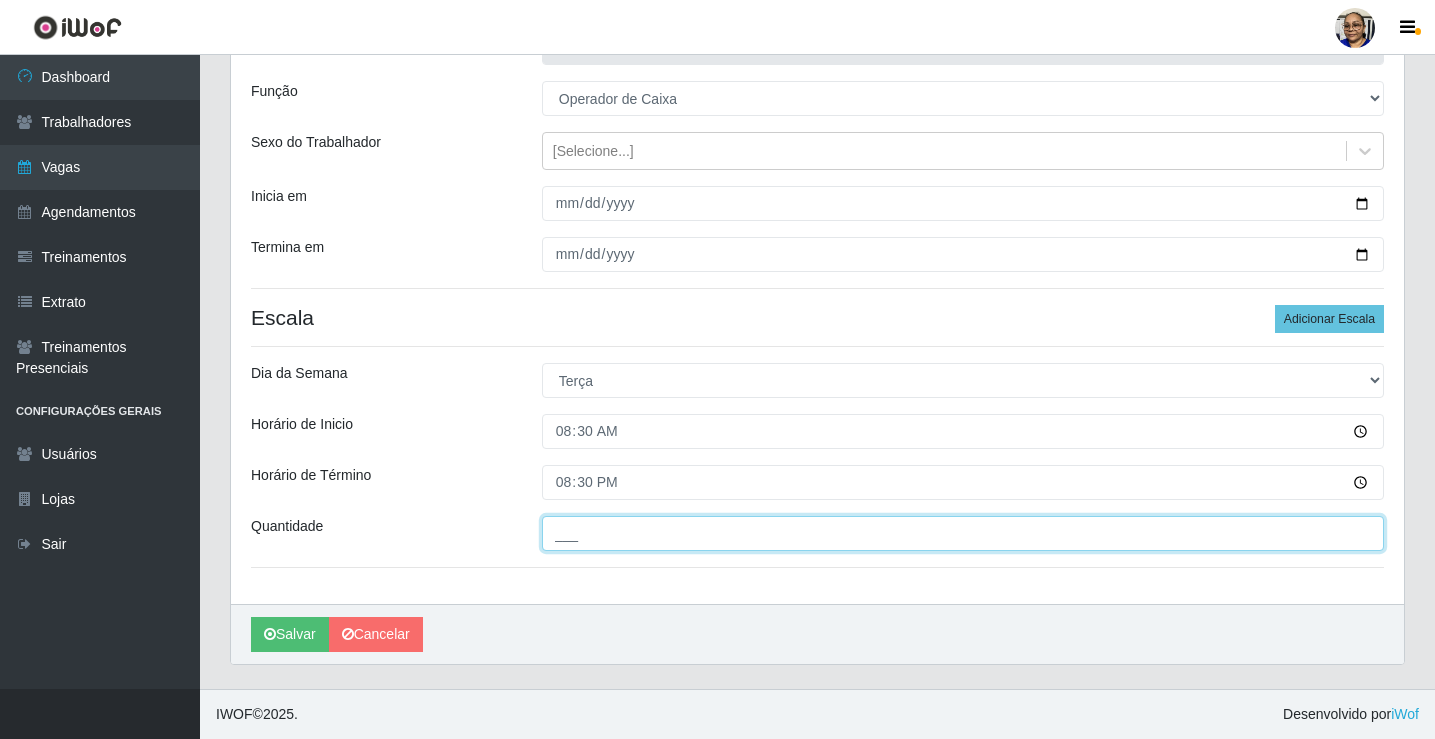 click on "___" at bounding box center [963, 533] 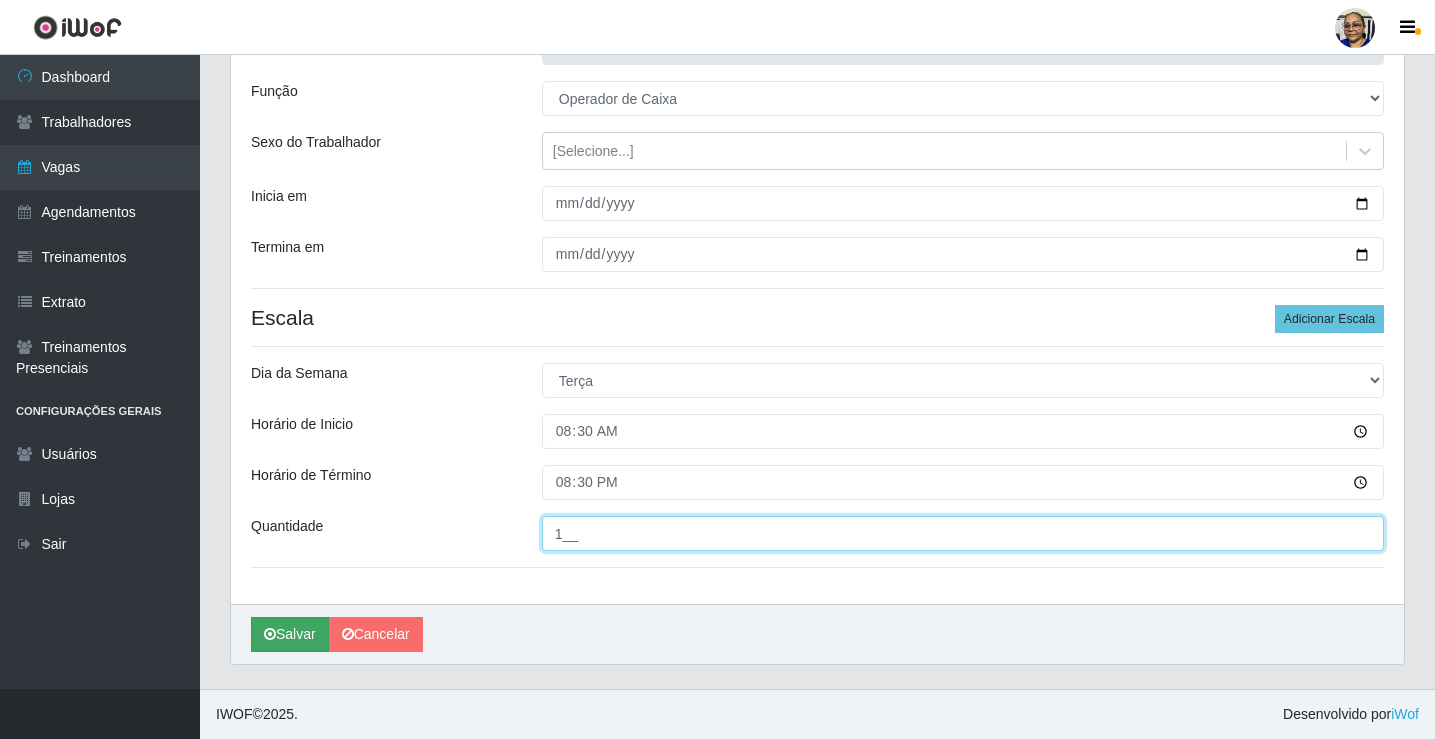 type on "1__" 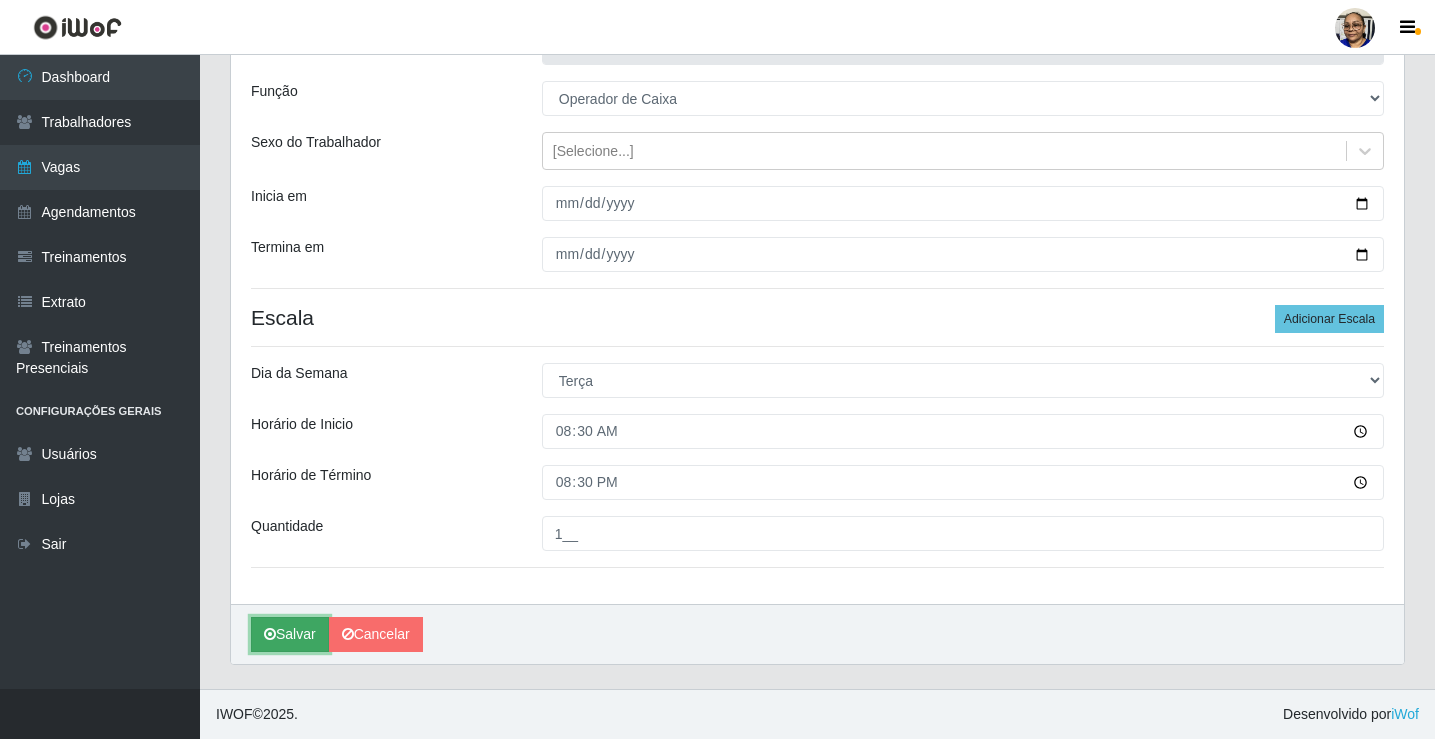 click on "Salvar" at bounding box center (290, 634) 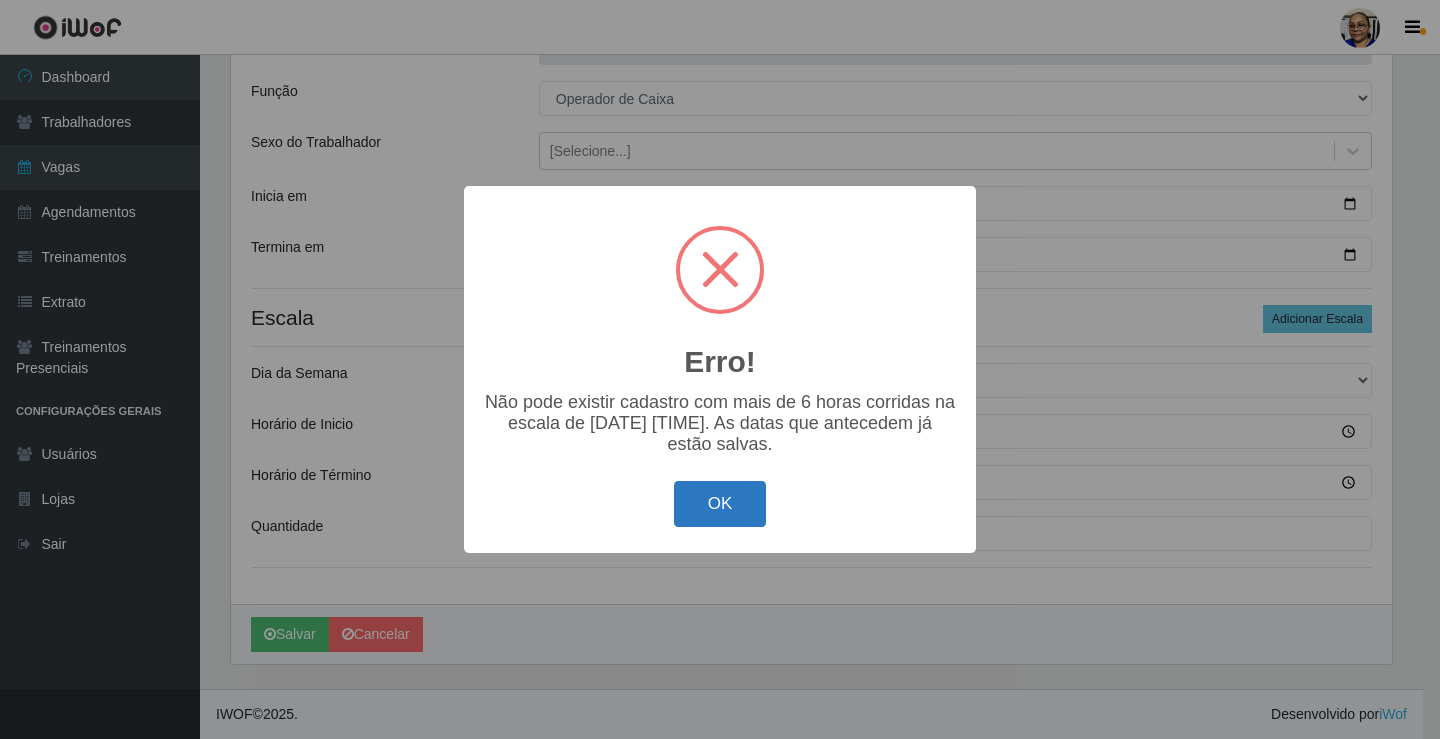 click on "OK" at bounding box center [720, 504] 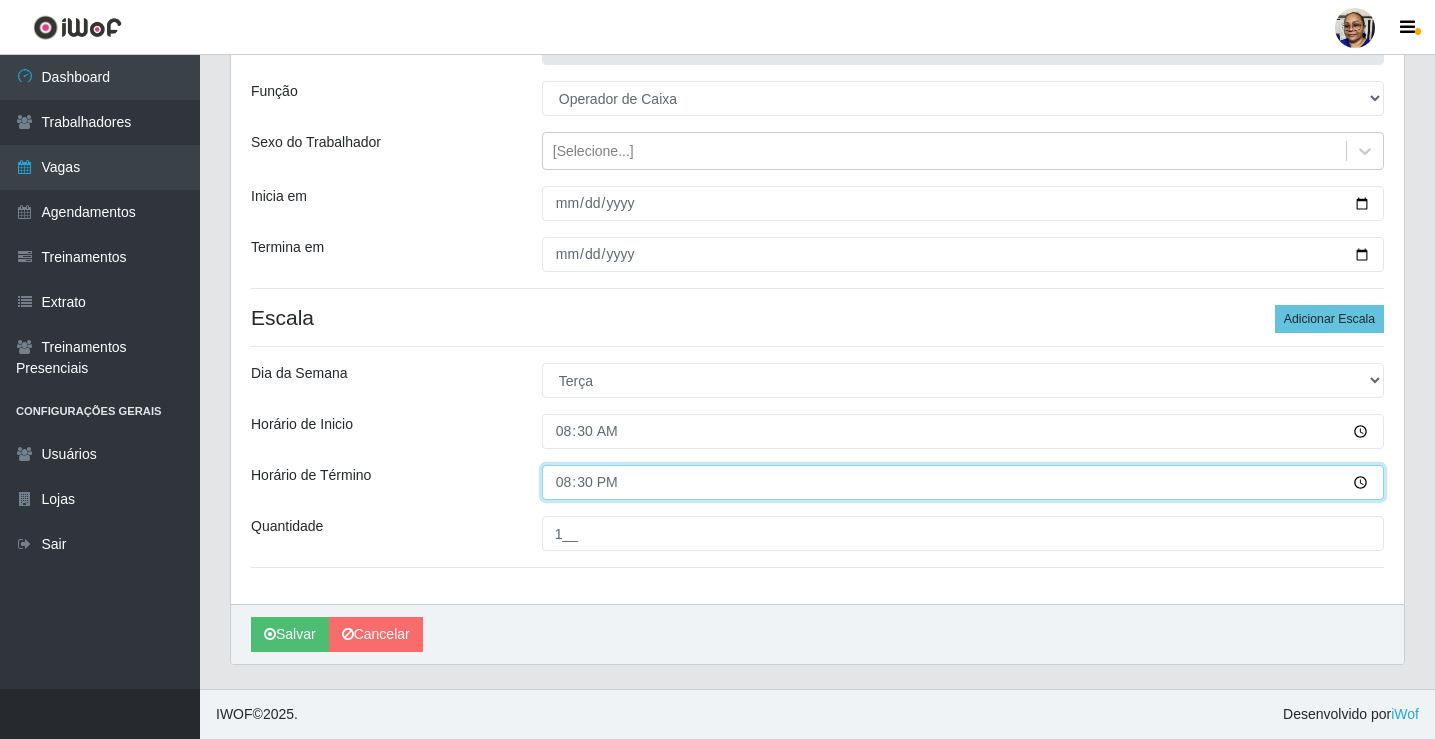 click on "20:30" at bounding box center [963, 482] 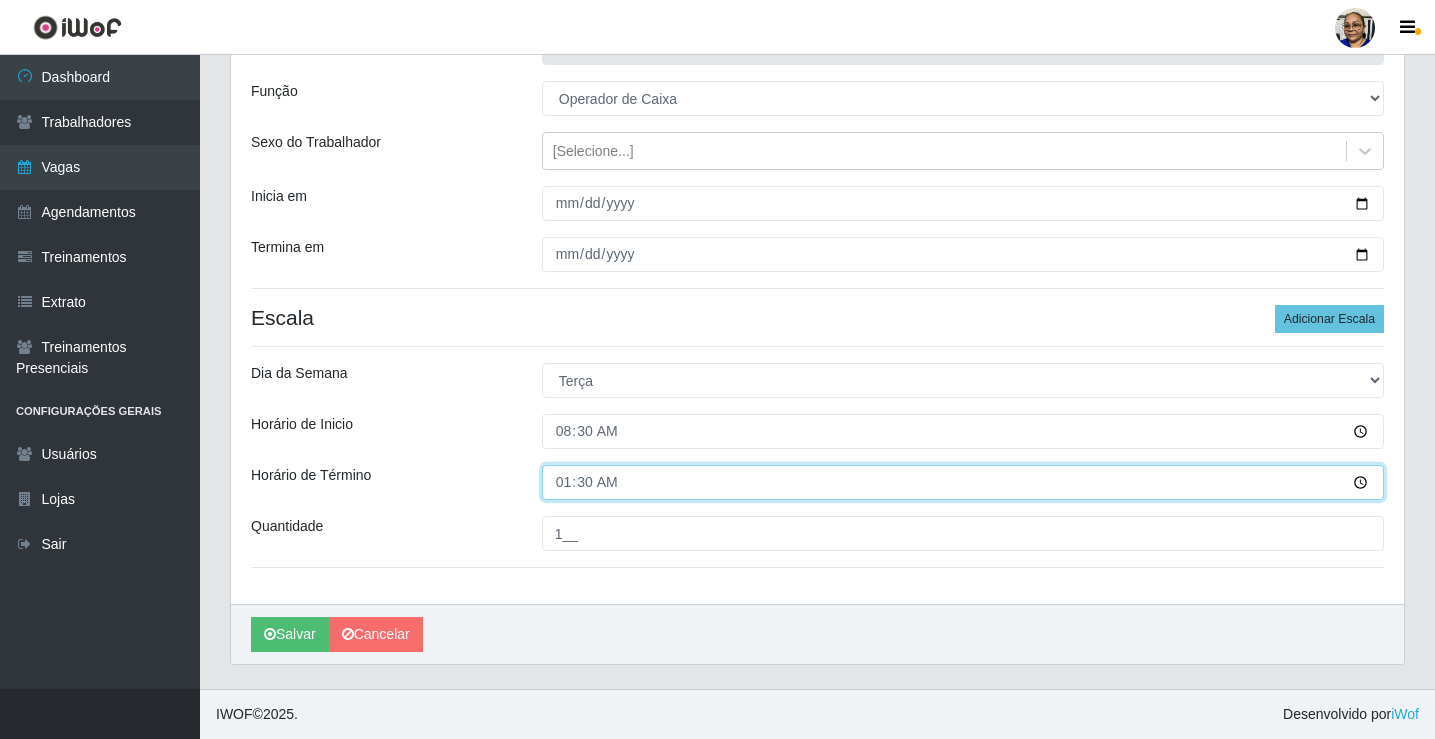 type on "14:30" 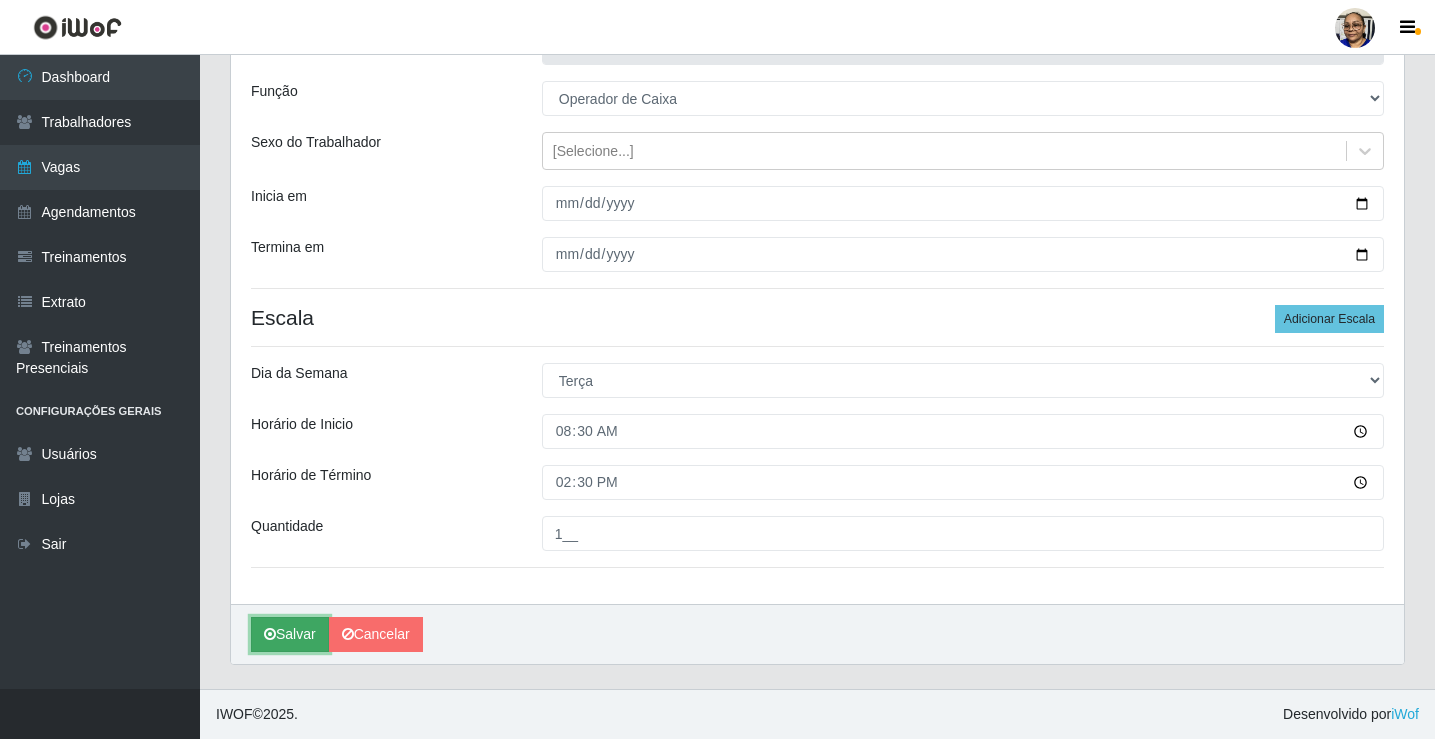click on "Salvar" at bounding box center [290, 634] 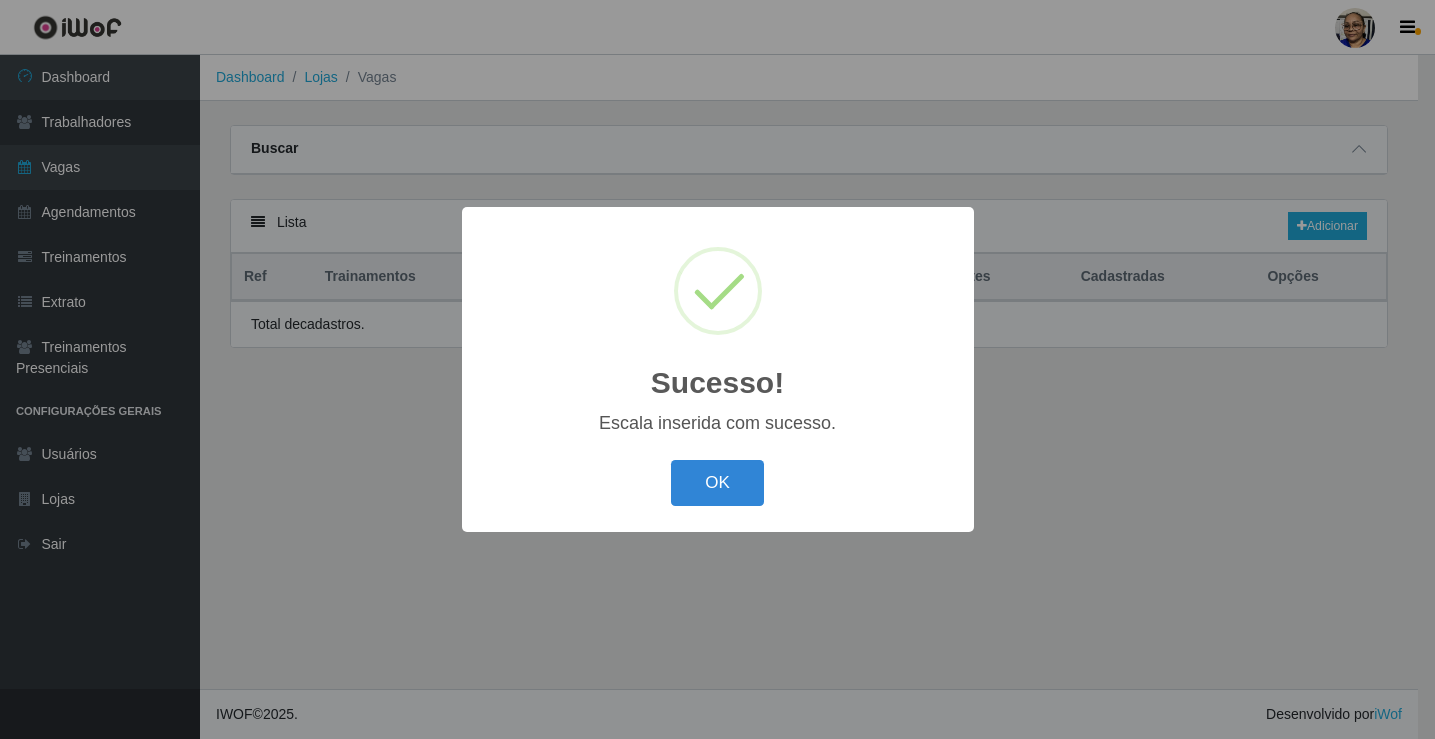 scroll, scrollTop: 0, scrollLeft: 0, axis: both 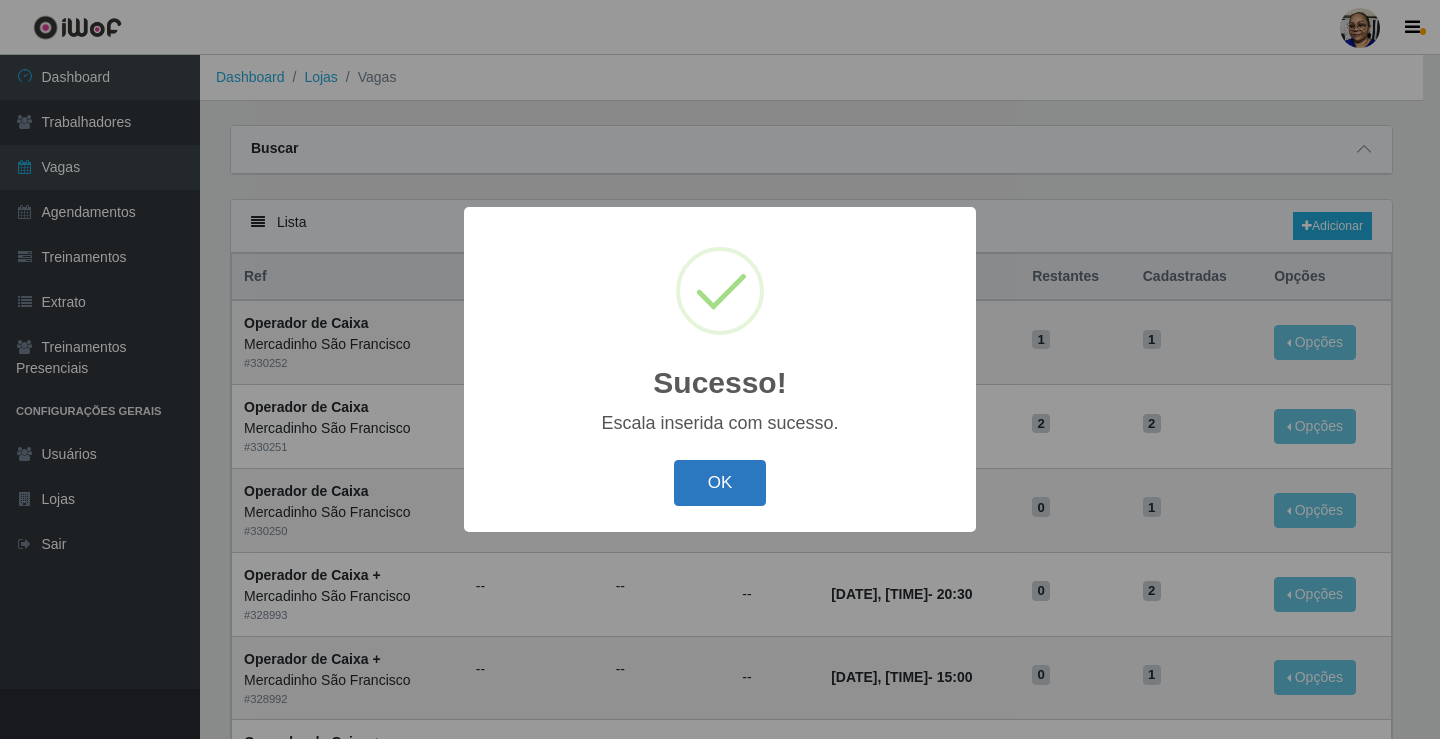 click on "OK" at bounding box center (720, 483) 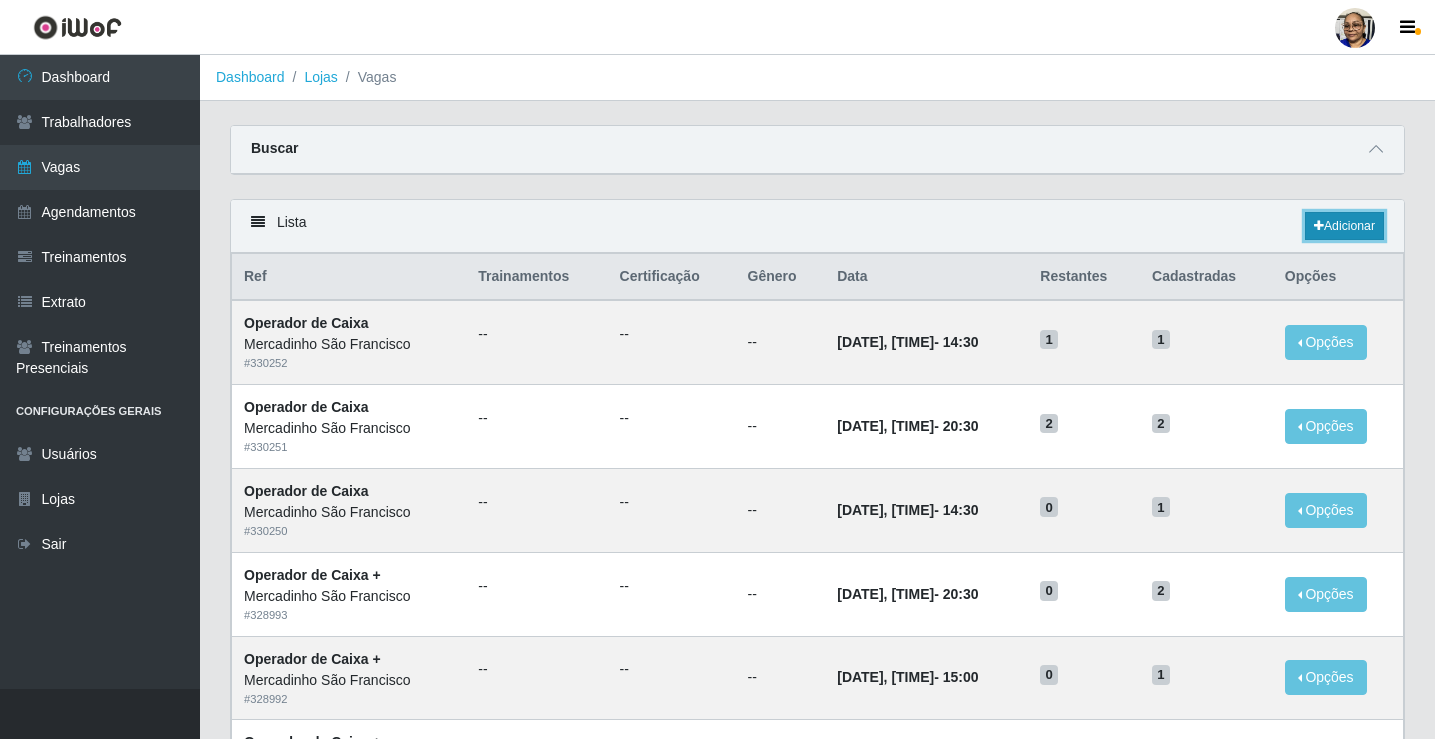 click on "Adicionar" at bounding box center [1344, 226] 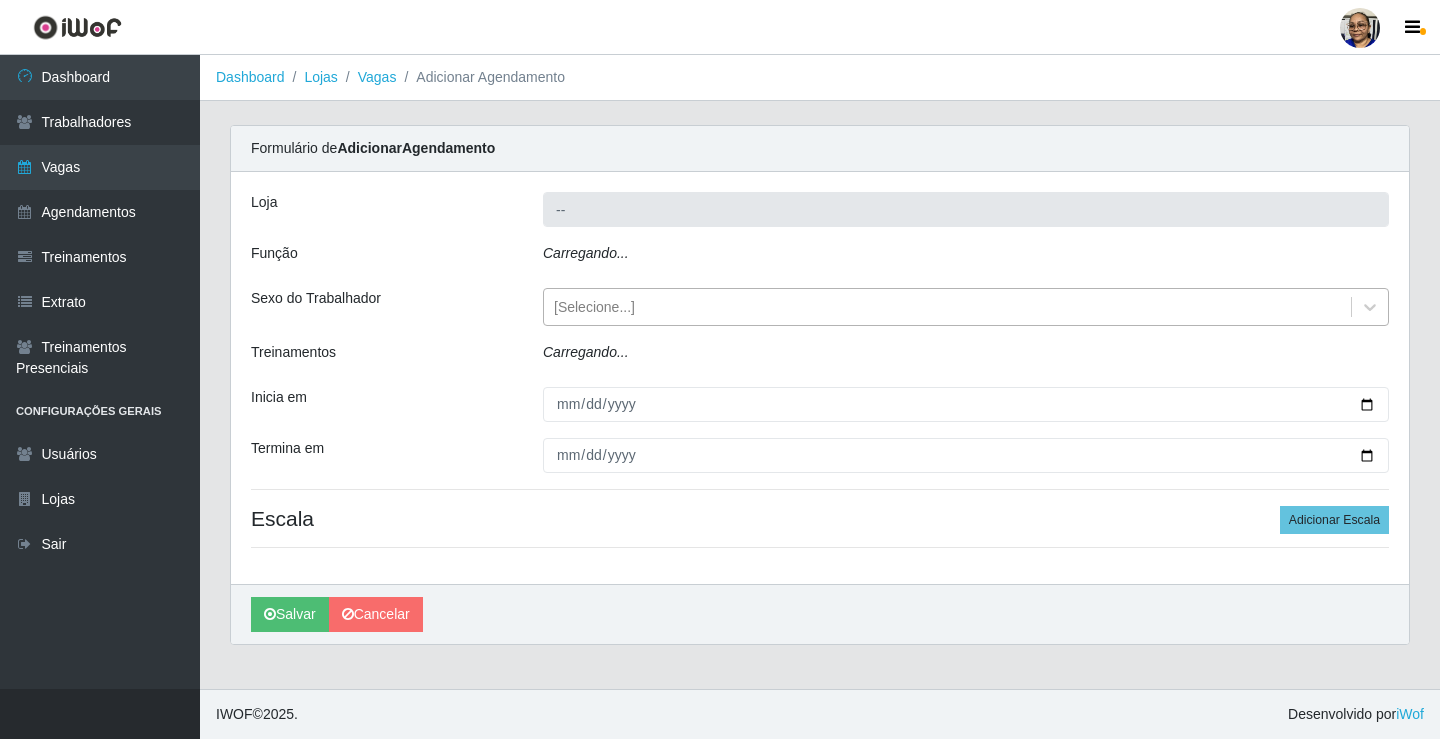 type on "Mercadinho São Francisco" 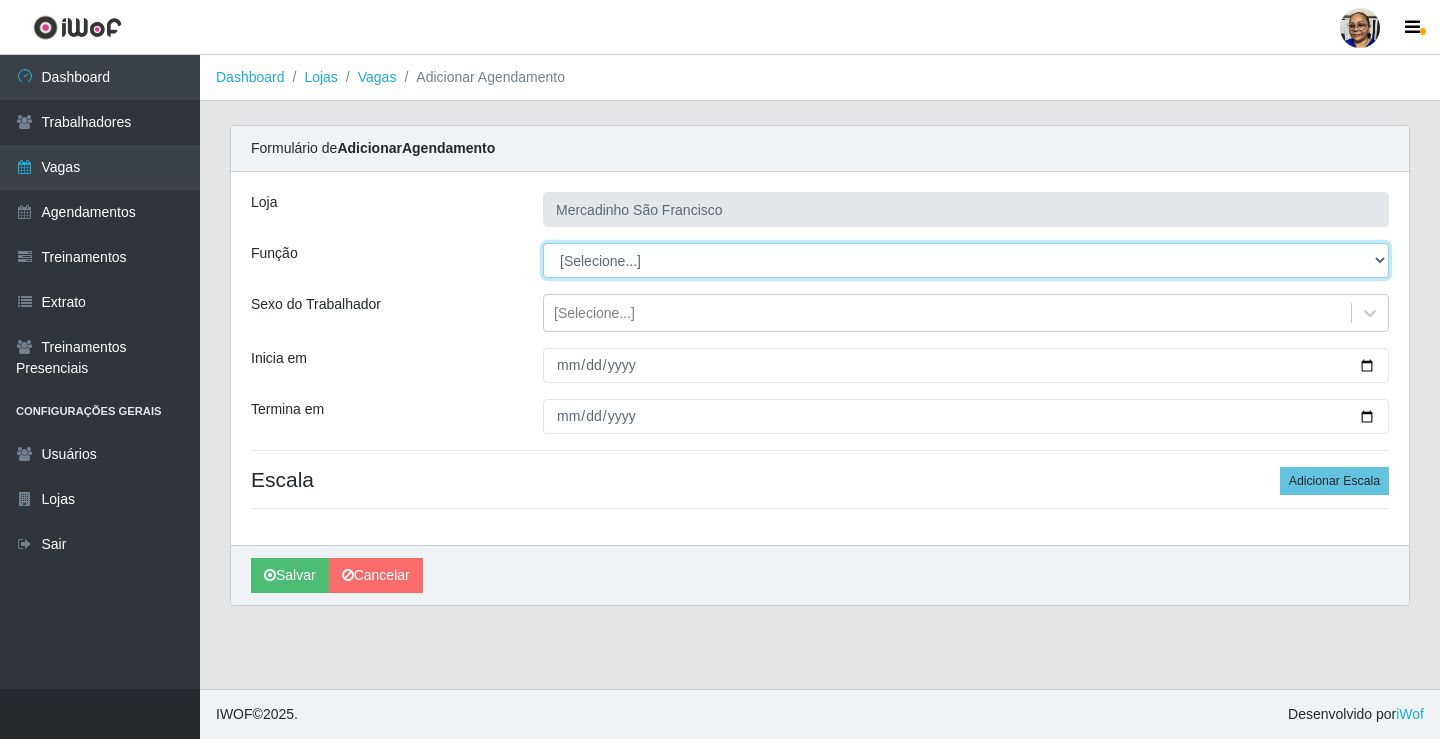 click on "[Selecione...] ASG ASG + ASG ++ Balconista de Açougue  Balconista de Açougue + Operador de Caixa Operador de Caixa + Operador de Caixa ++ Operador de Loja Operador de Loja + Operador de Loja ++ Repositor  Repositor + Repositor ++ Repositor de Hortifruti Repositor de Hortifruti + Repositor de Hortifruti ++" at bounding box center (966, 260) 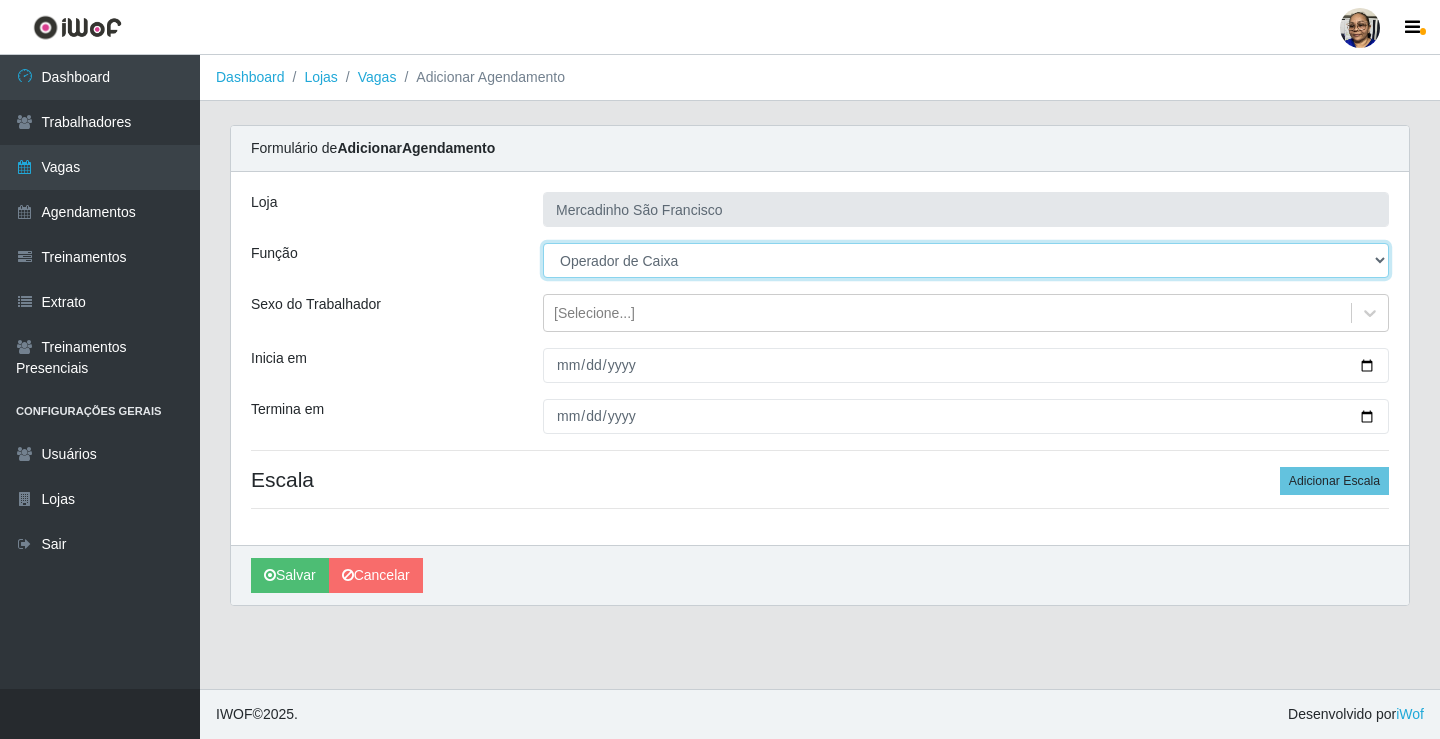 click on "[Selecione...] ASG ASG + ASG ++ Balconista de Açougue  Balconista de Açougue + Operador de Caixa Operador de Caixa + Operador de Caixa ++ Operador de Loja Operador de Loja + Operador de Loja ++ Repositor  Repositor + Repositor ++ Repositor de Hortifruti Repositor de Hortifruti + Repositor de Hortifruti ++" at bounding box center [966, 260] 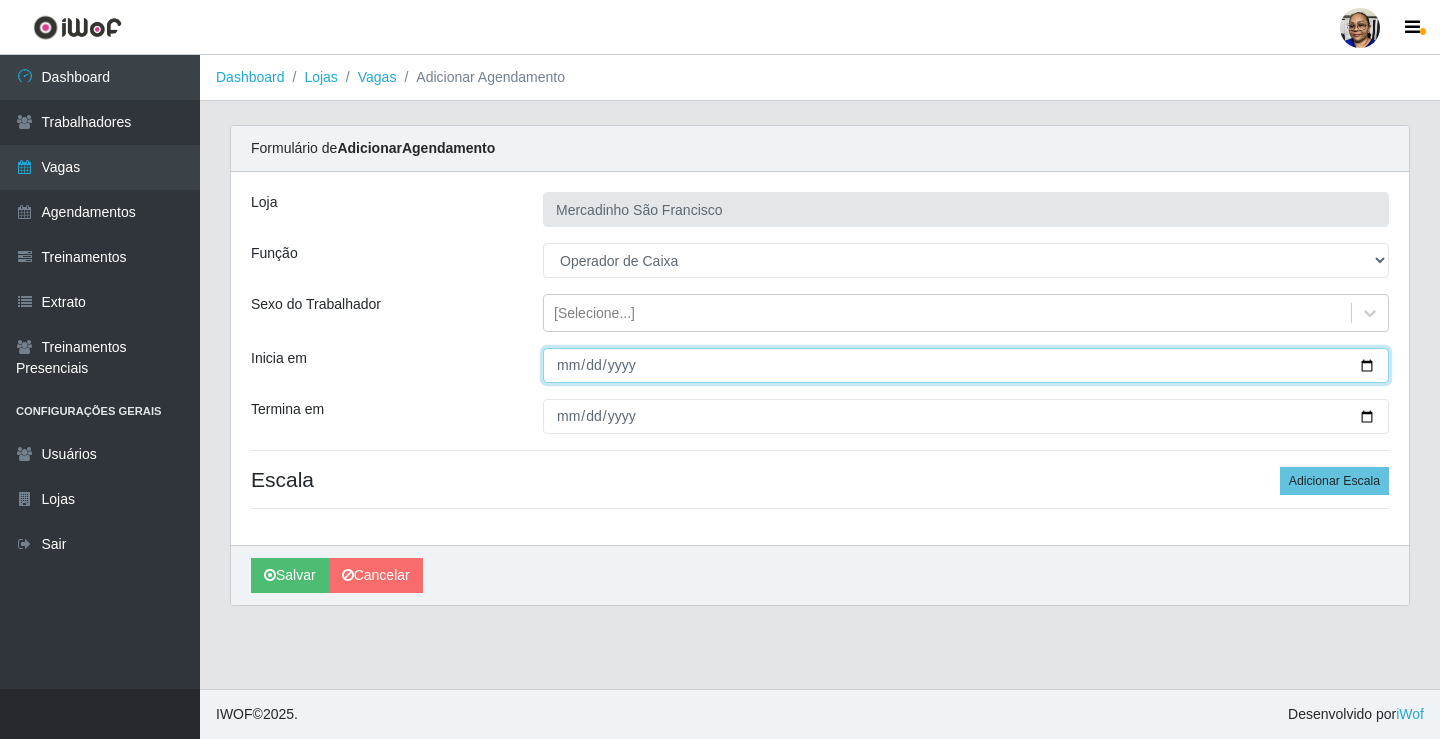 click on "Inicia em" at bounding box center (966, 365) 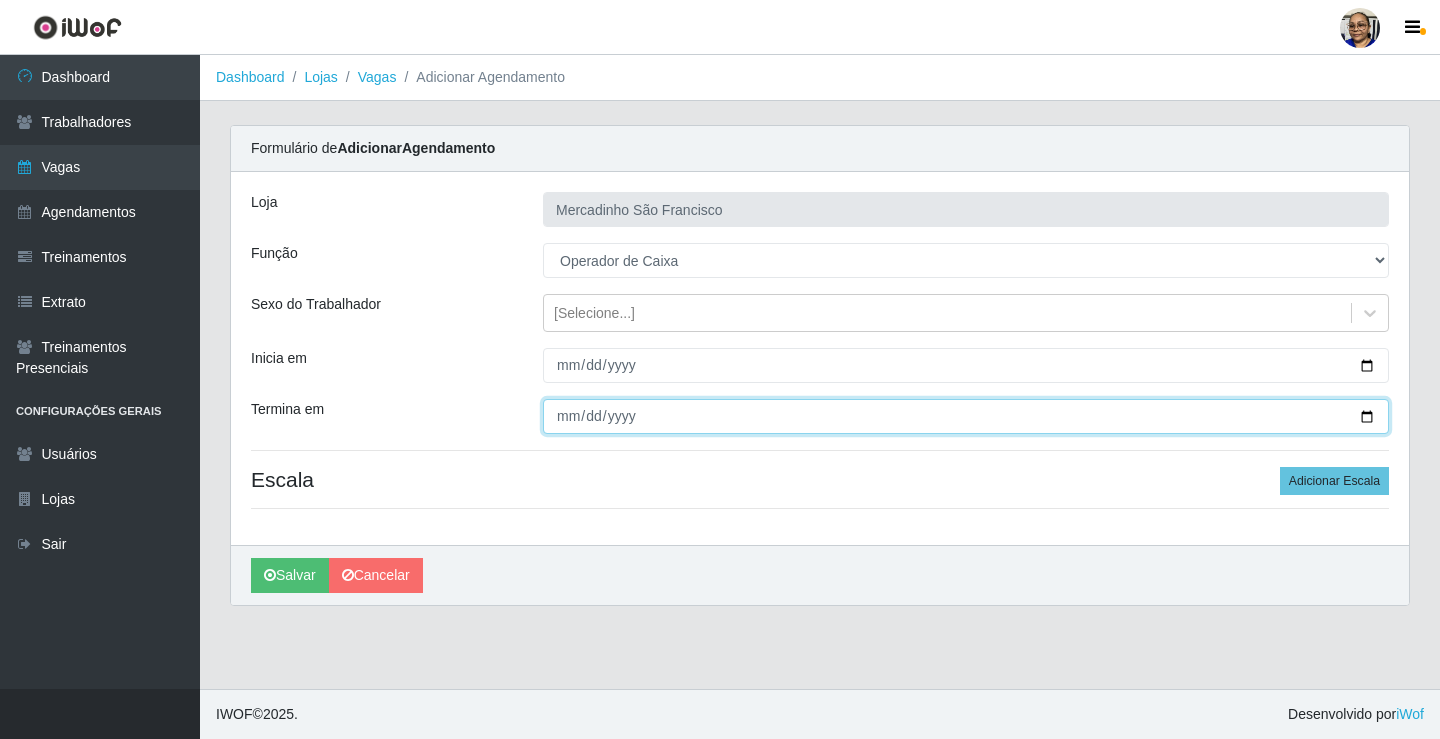 click on "Termina em" at bounding box center [966, 416] 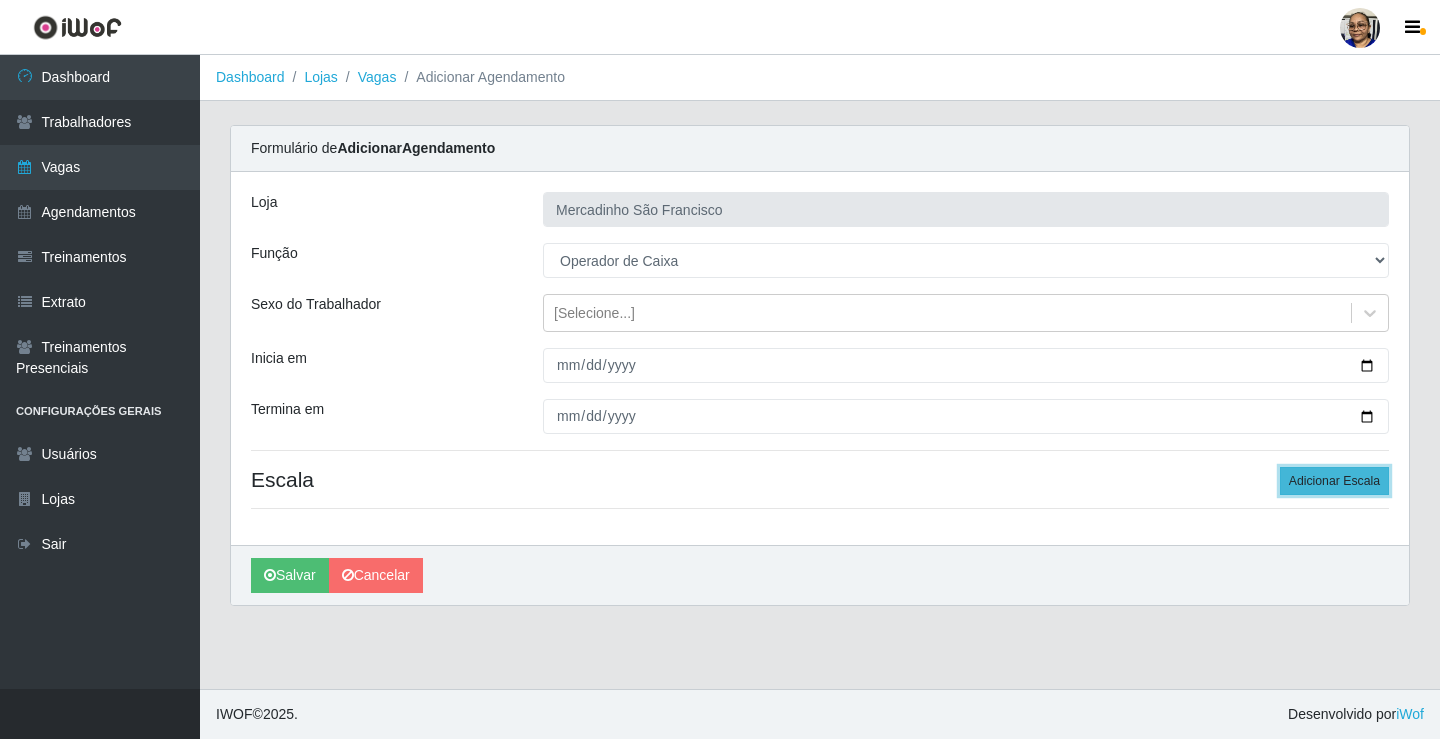 click on "Adicionar Escala" at bounding box center (1334, 481) 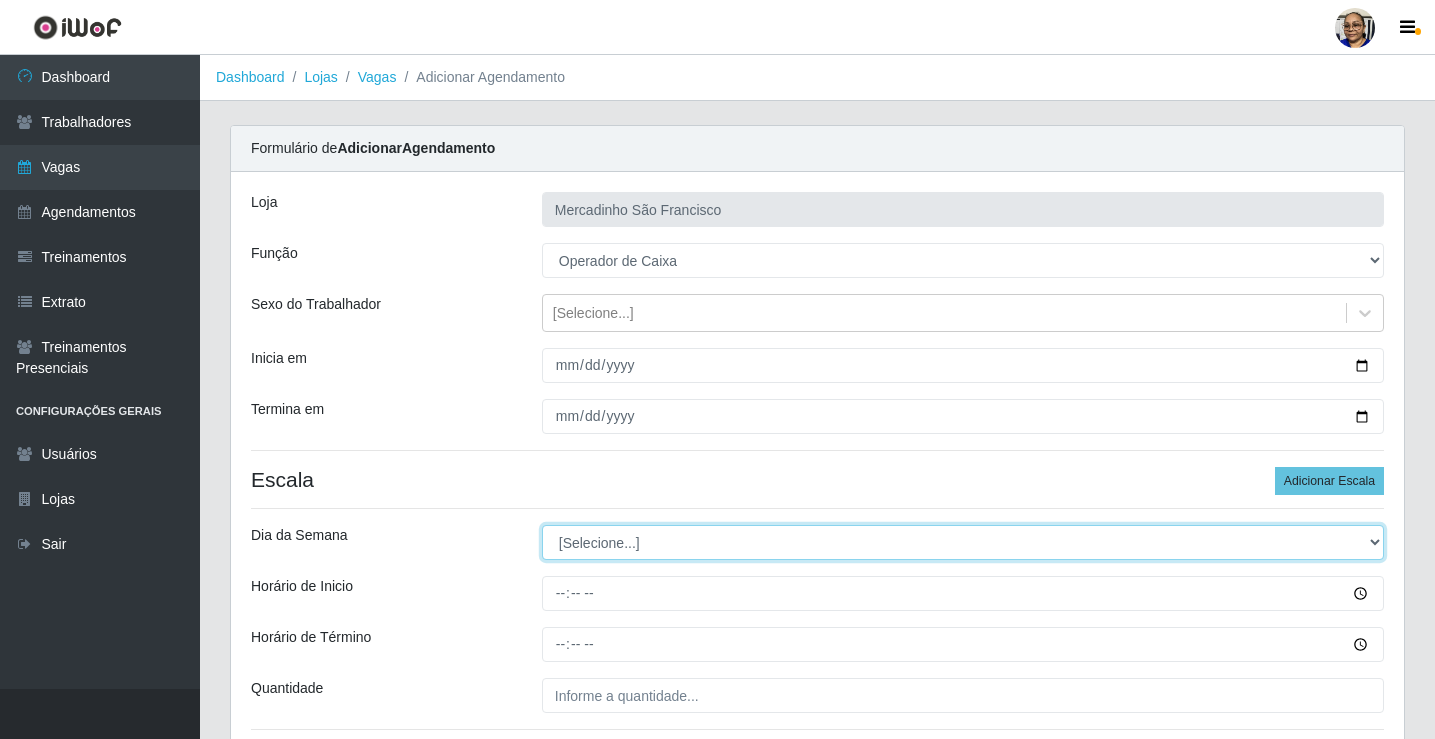 click on "[Selecione...] Segunda Terça Quarta Quinta Sexta Sábado Domingo" at bounding box center [963, 542] 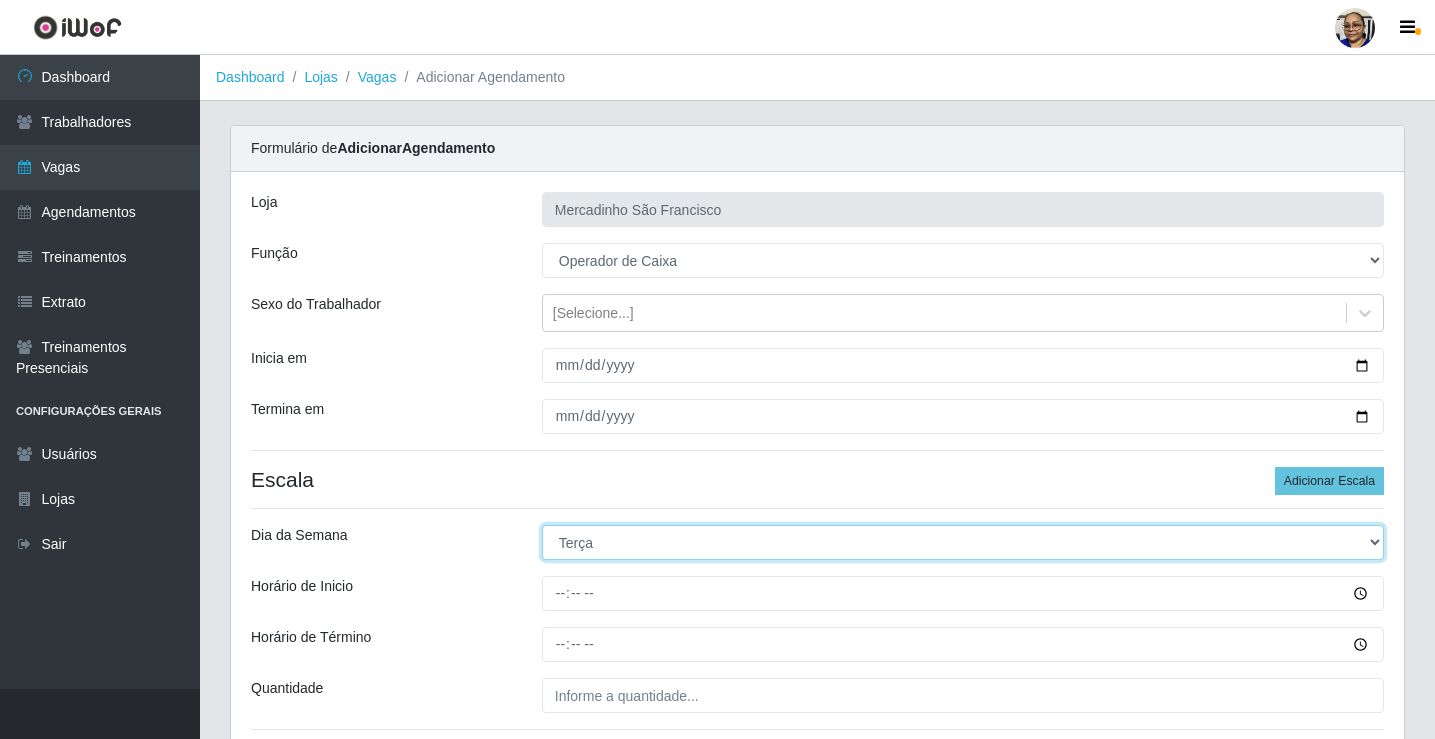 click on "[Selecione...] Segunda Terça Quarta Quinta Sexta Sábado Domingo" at bounding box center (963, 542) 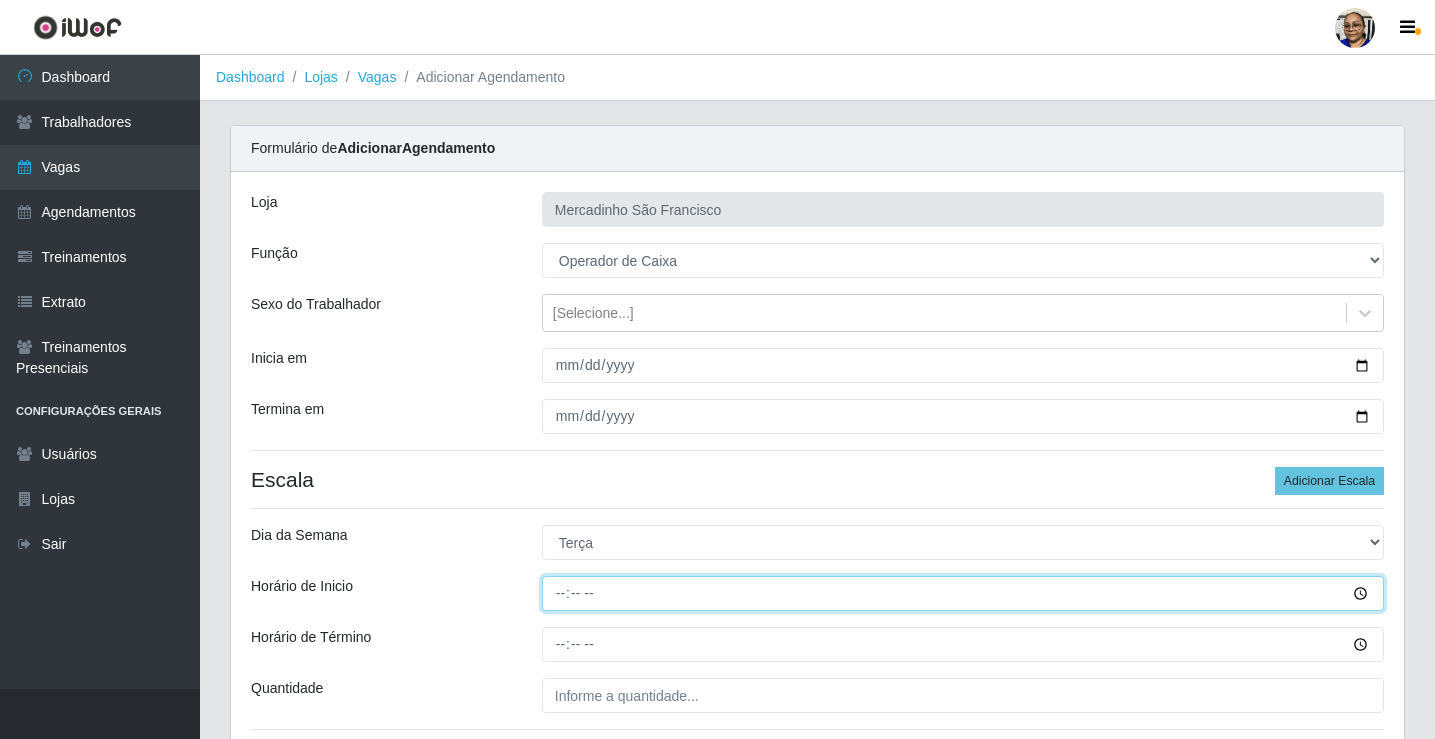 click on "Horário de Inicio" at bounding box center [963, 593] 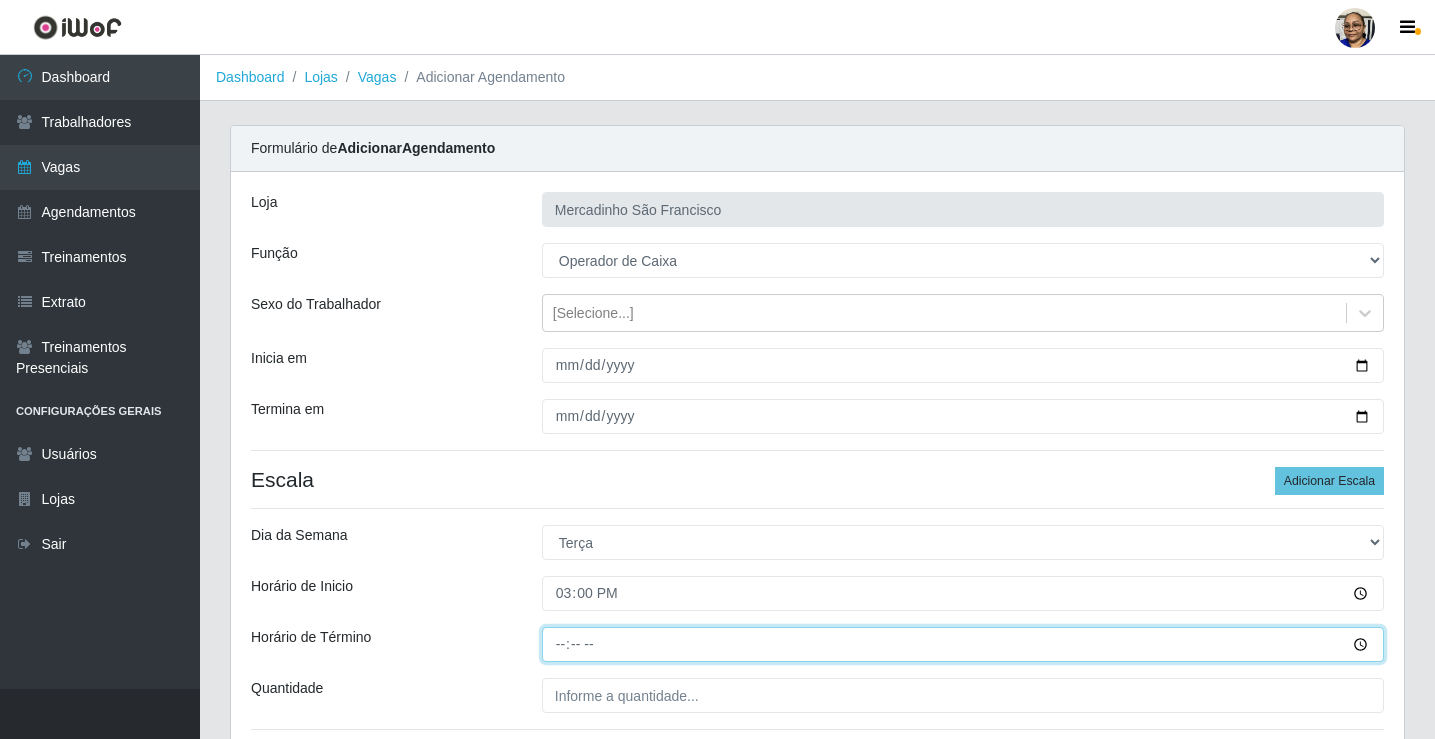 click on "Horário de Término" at bounding box center [963, 644] 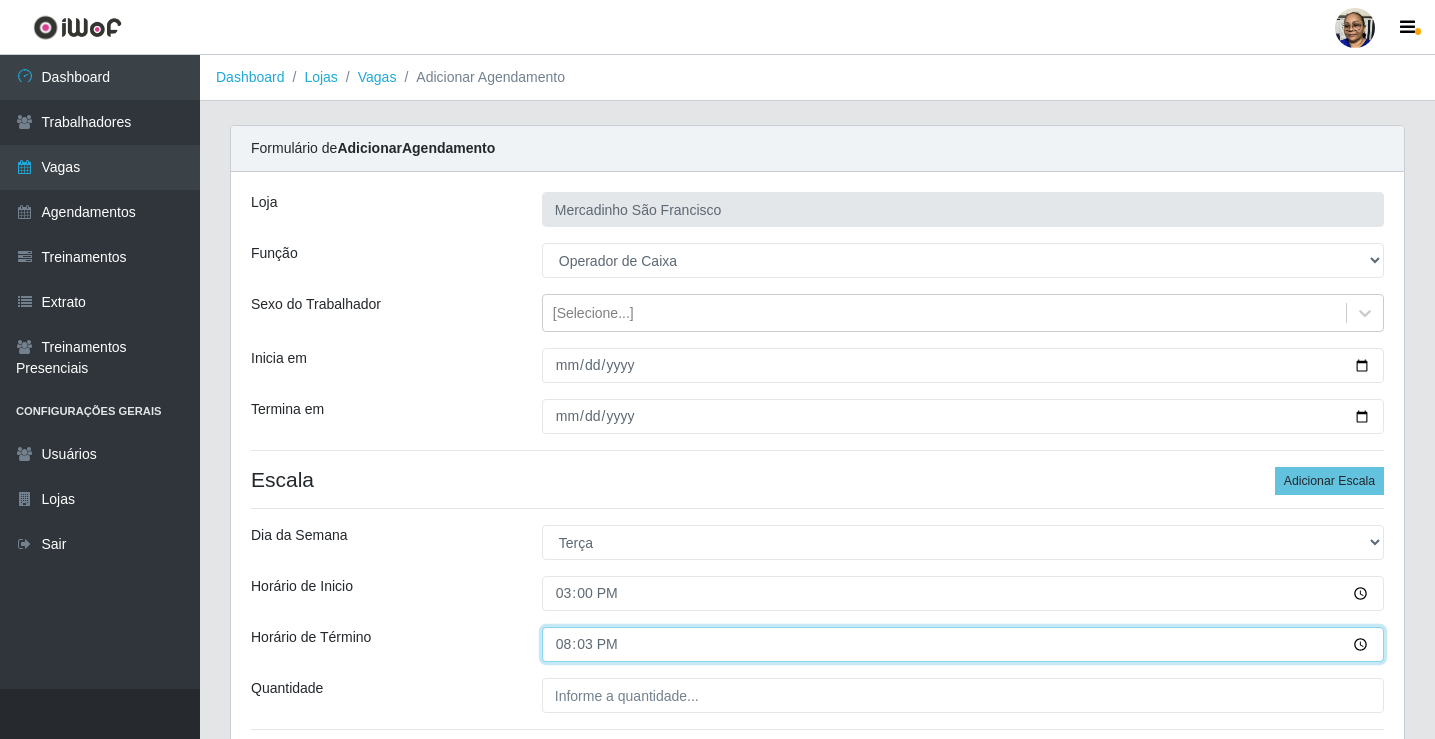 type on "20:30" 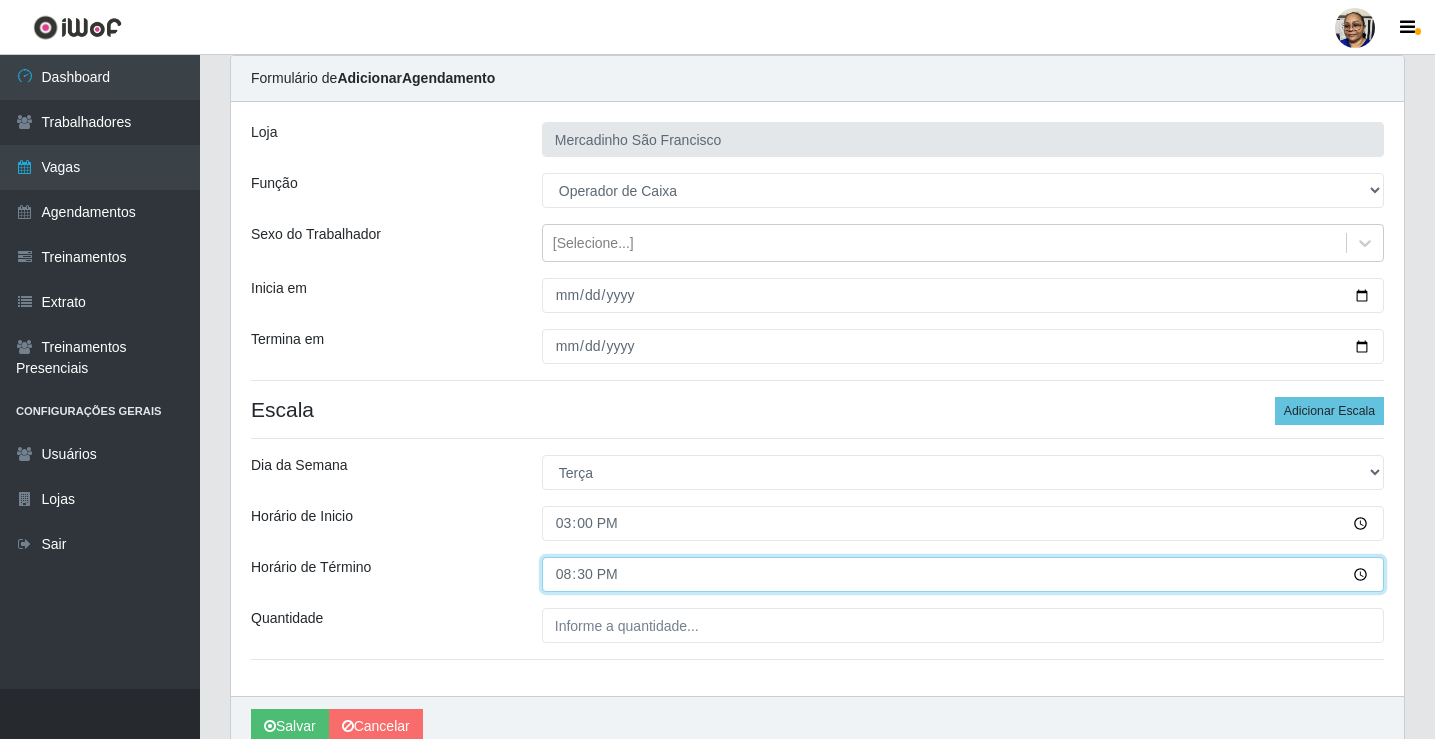 scroll, scrollTop: 162, scrollLeft: 0, axis: vertical 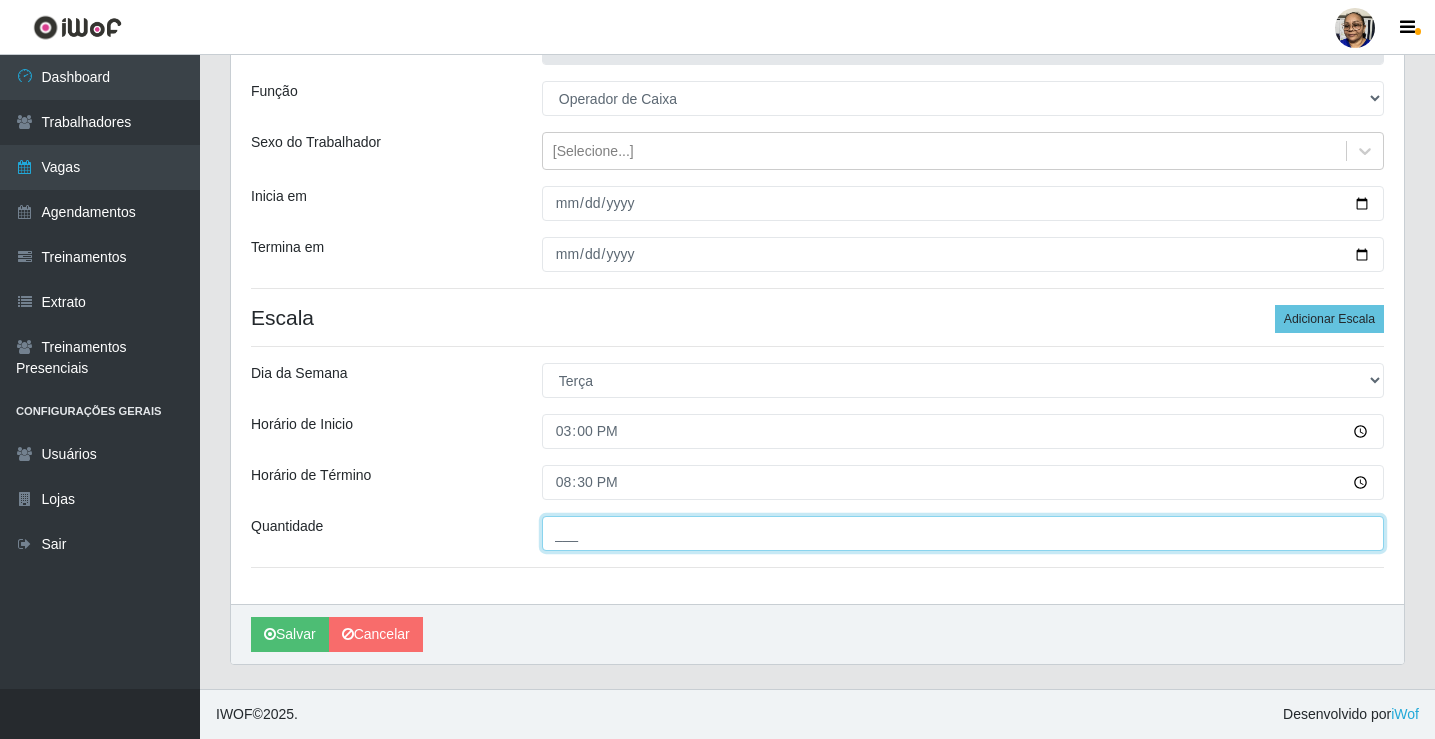 click on "___" at bounding box center [963, 533] 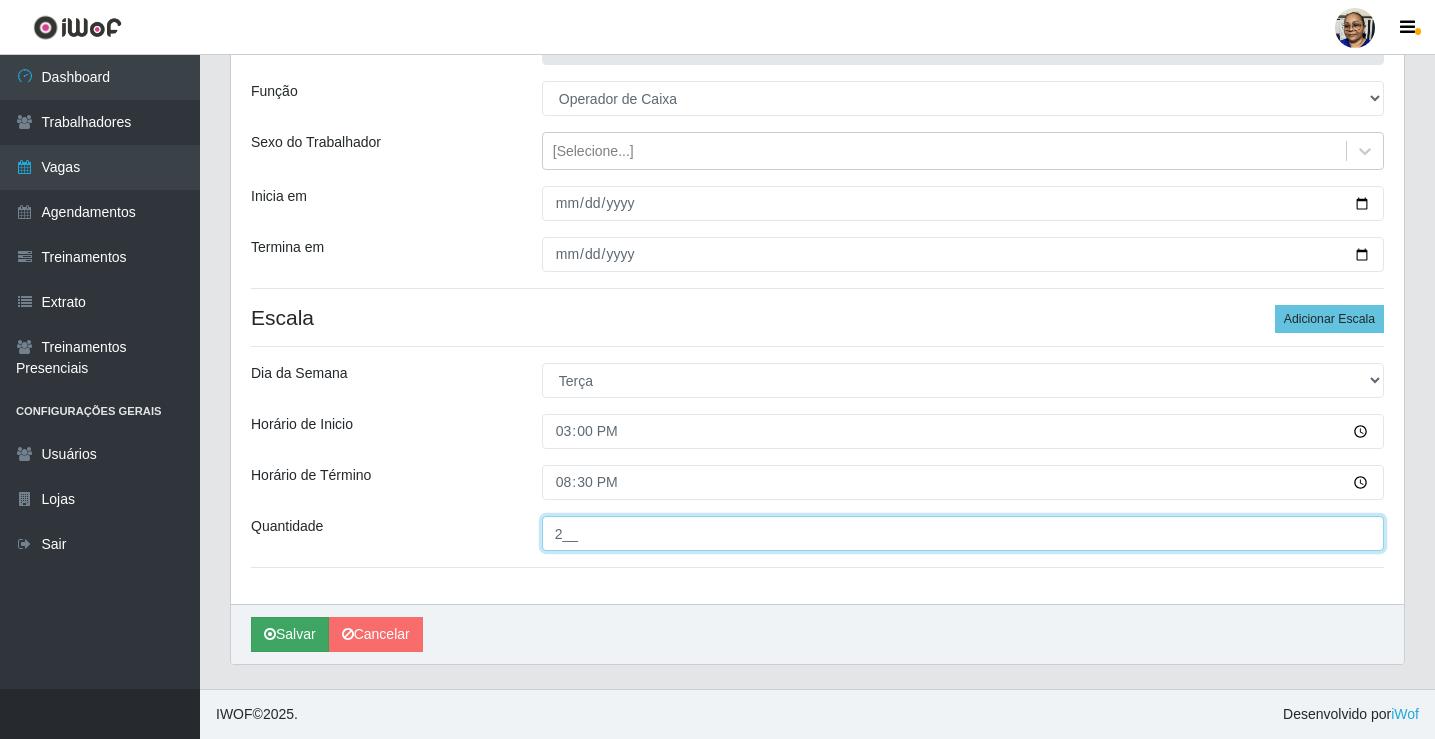 type on "2__" 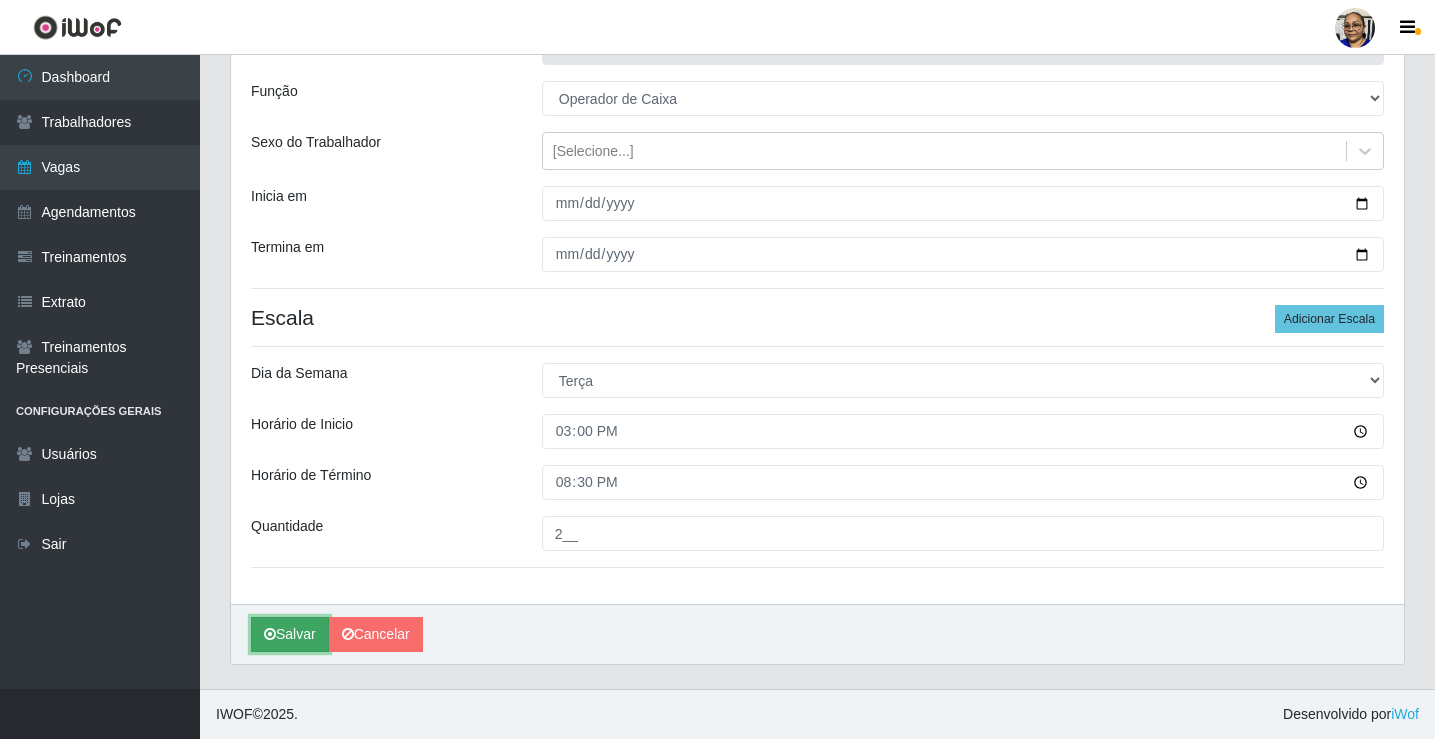 click on "Salvar" at bounding box center (290, 634) 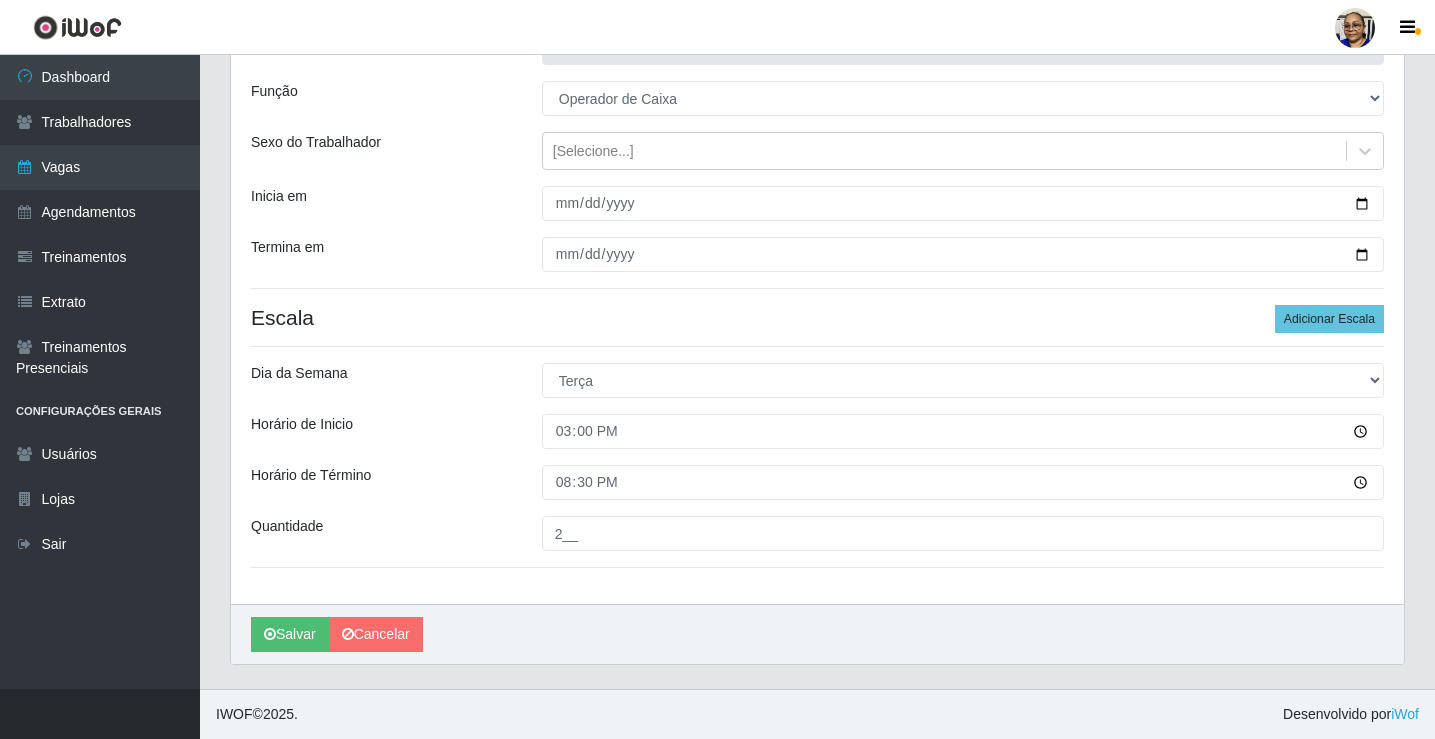 scroll, scrollTop: 0, scrollLeft: 0, axis: both 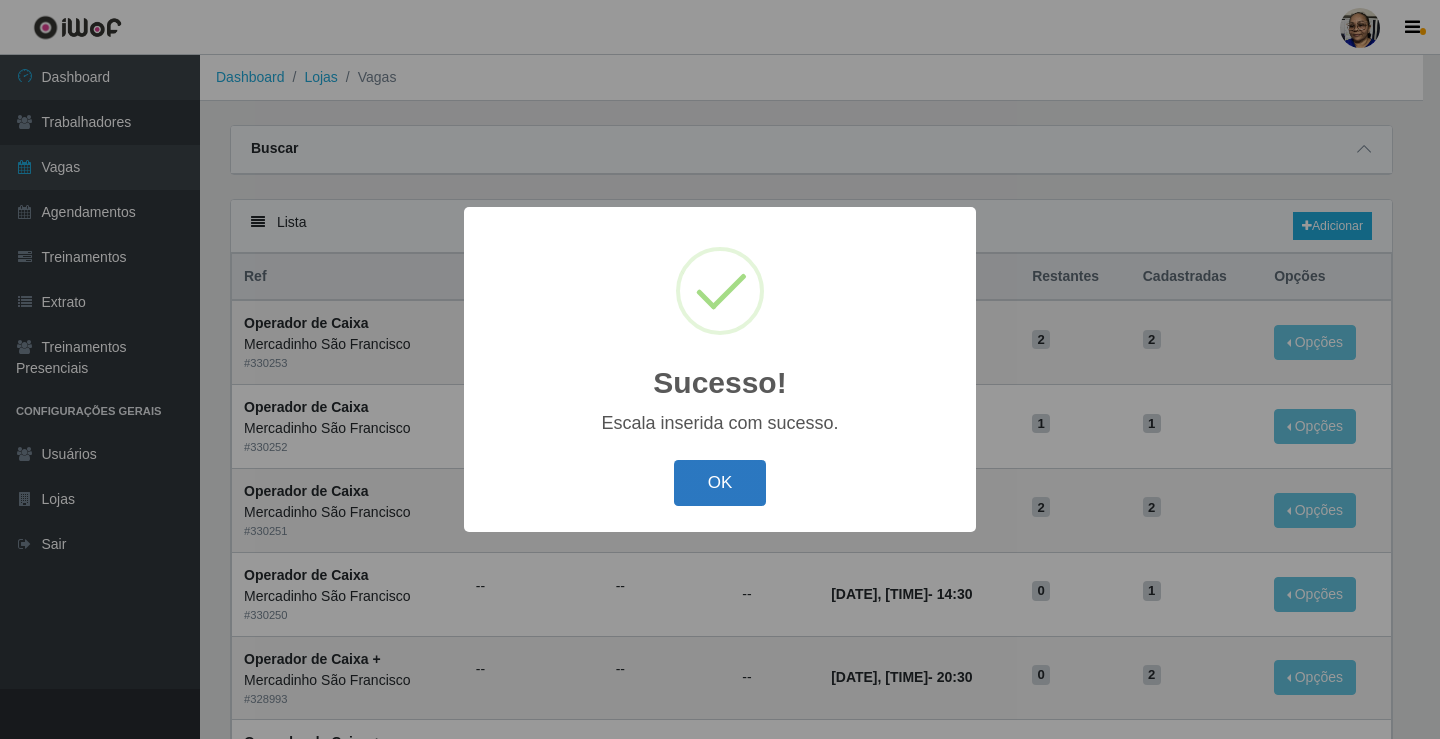 click on "OK" at bounding box center (720, 483) 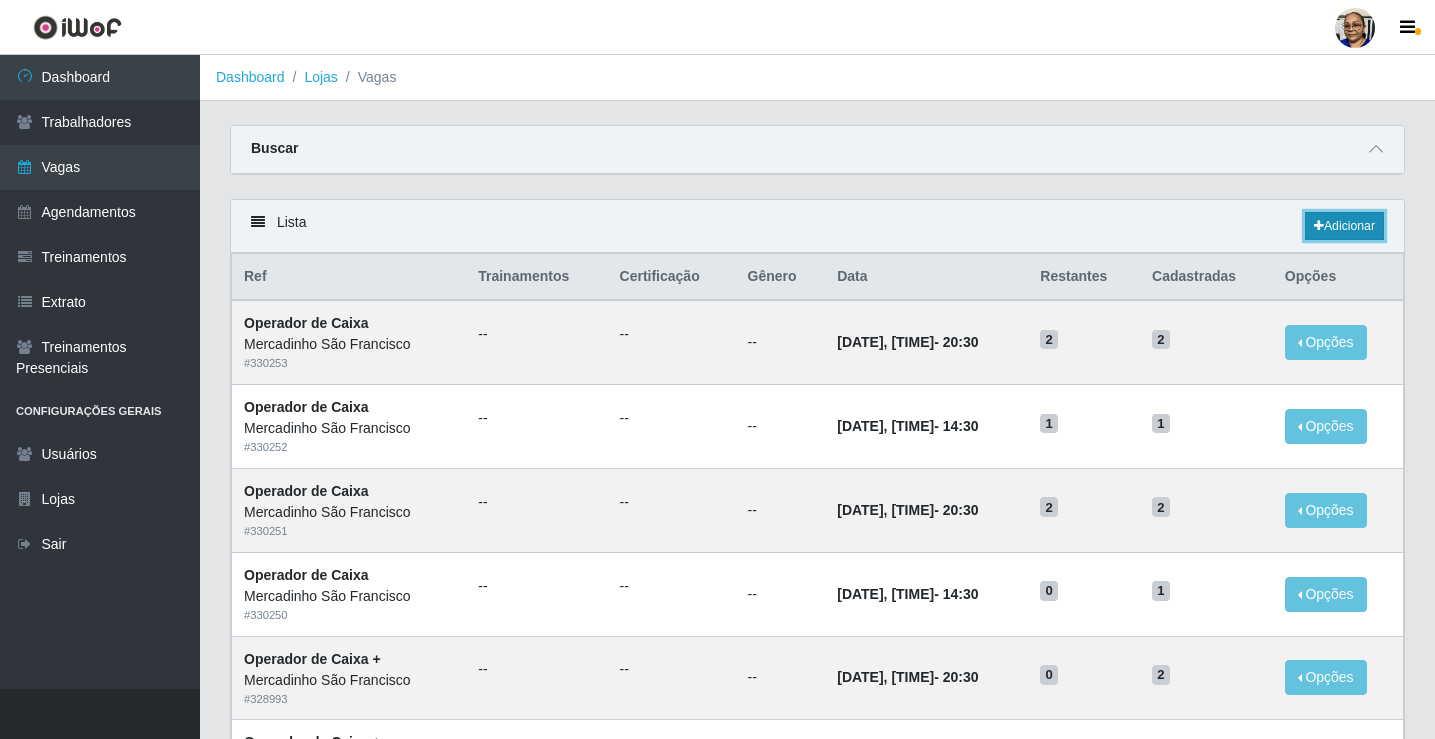 click on "Adicionar" at bounding box center [1344, 226] 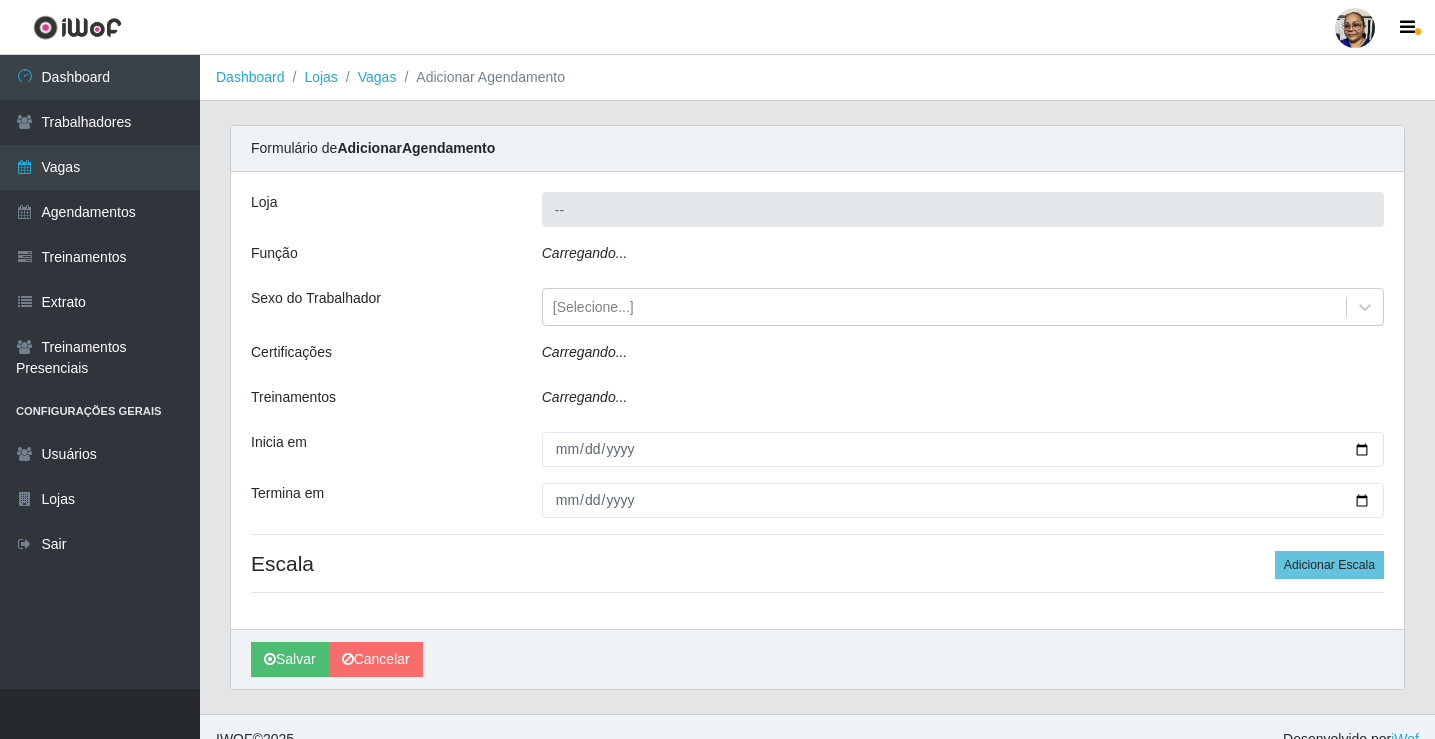 type on "Mercadinho São Francisco" 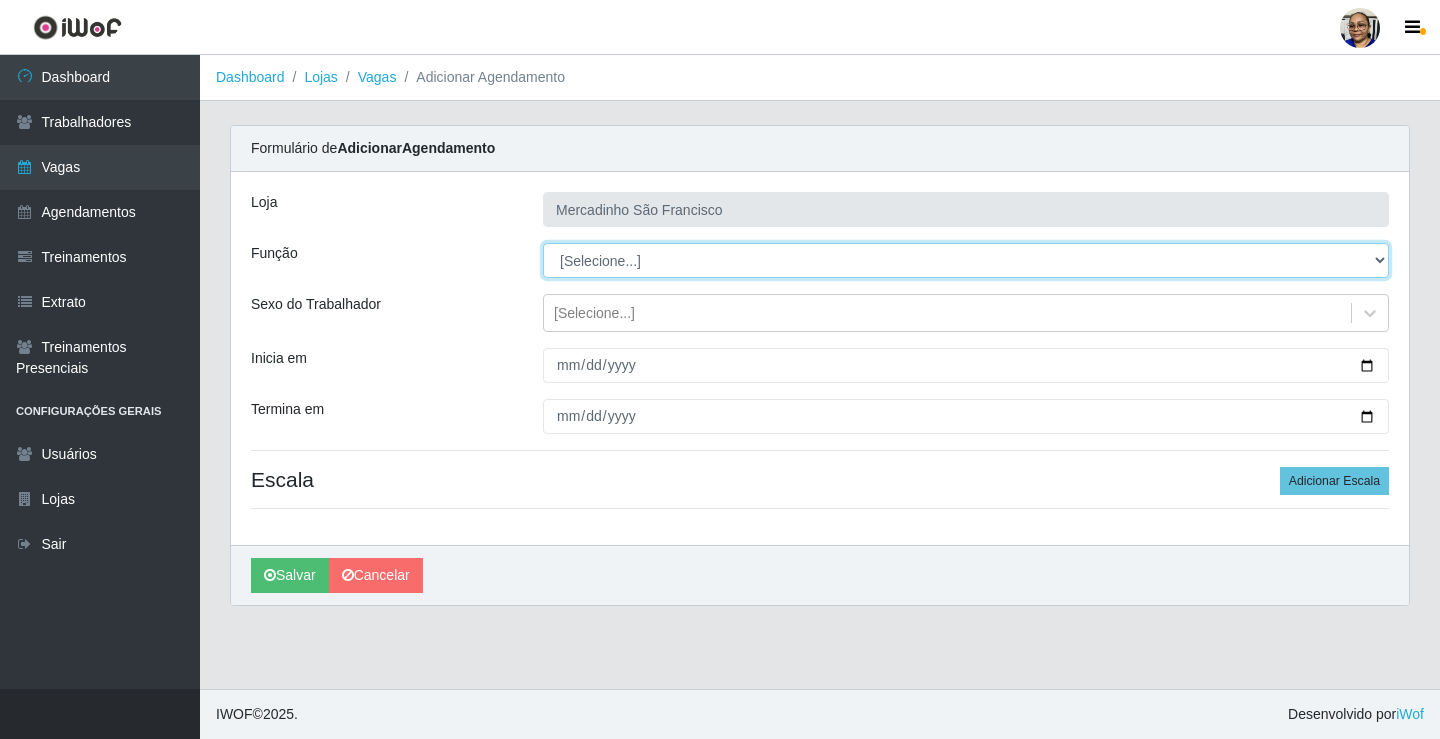 click on "[Selecione...] ASG ASG + ASG ++ Balconista de Açougue  Balconista de Açougue + Operador de Caixa Operador de Caixa + Operador de Caixa ++ Operador de Loja Operador de Loja + Operador de Loja ++ Repositor  Repositor + Repositor ++ Repositor de Hortifruti Repositor de Hortifruti + Repositor de Hortifruti ++" at bounding box center [966, 260] 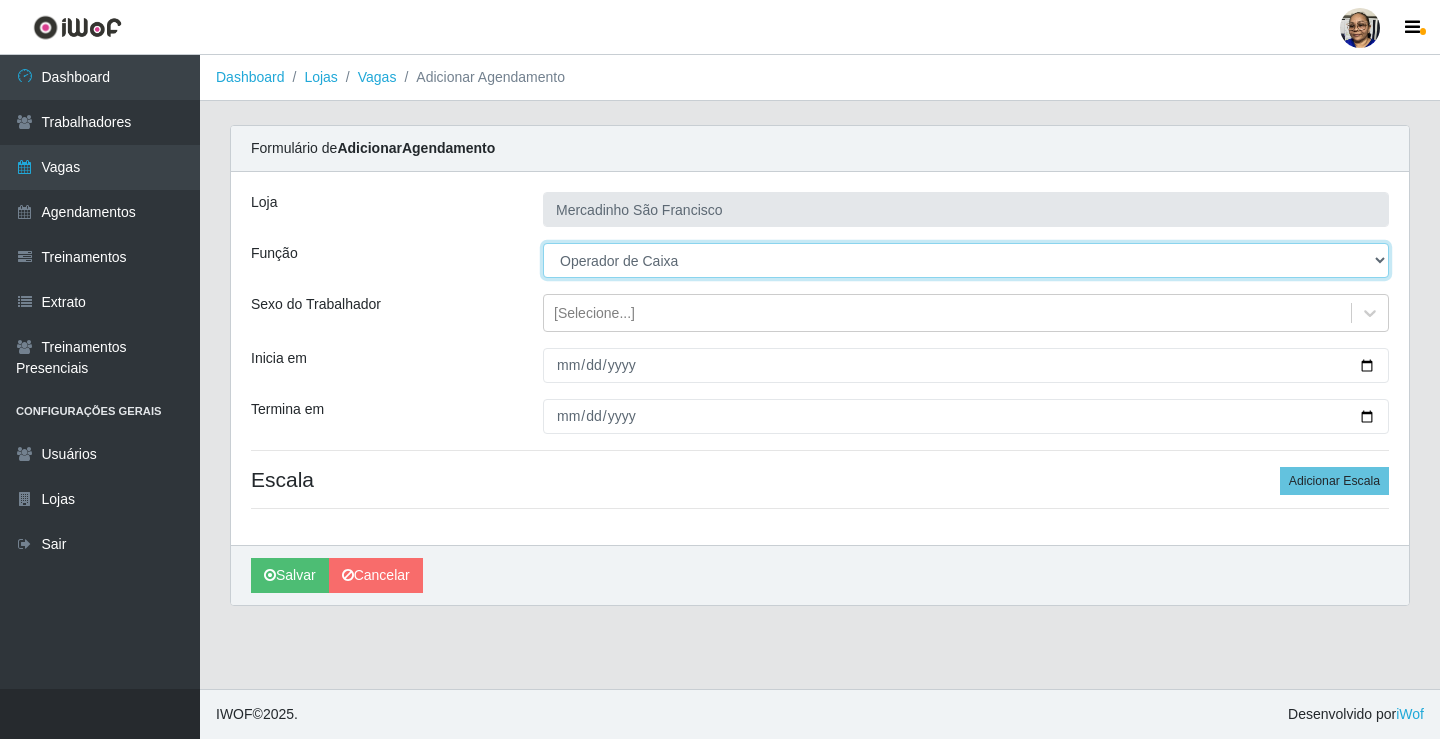 click on "[Selecione...] ASG ASG + ASG ++ Balconista de Açougue  Balconista de Açougue + Operador de Caixa Operador de Caixa + Operador de Caixa ++ Operador de Loja Operador de Loja + Operador de Loja ++ Repositor  Repositor + Repositor ++ Repositor de Hortifruti Repositor de Hortifruti + Repositor de Hortifruti ++" at bounding box center [966, 260] 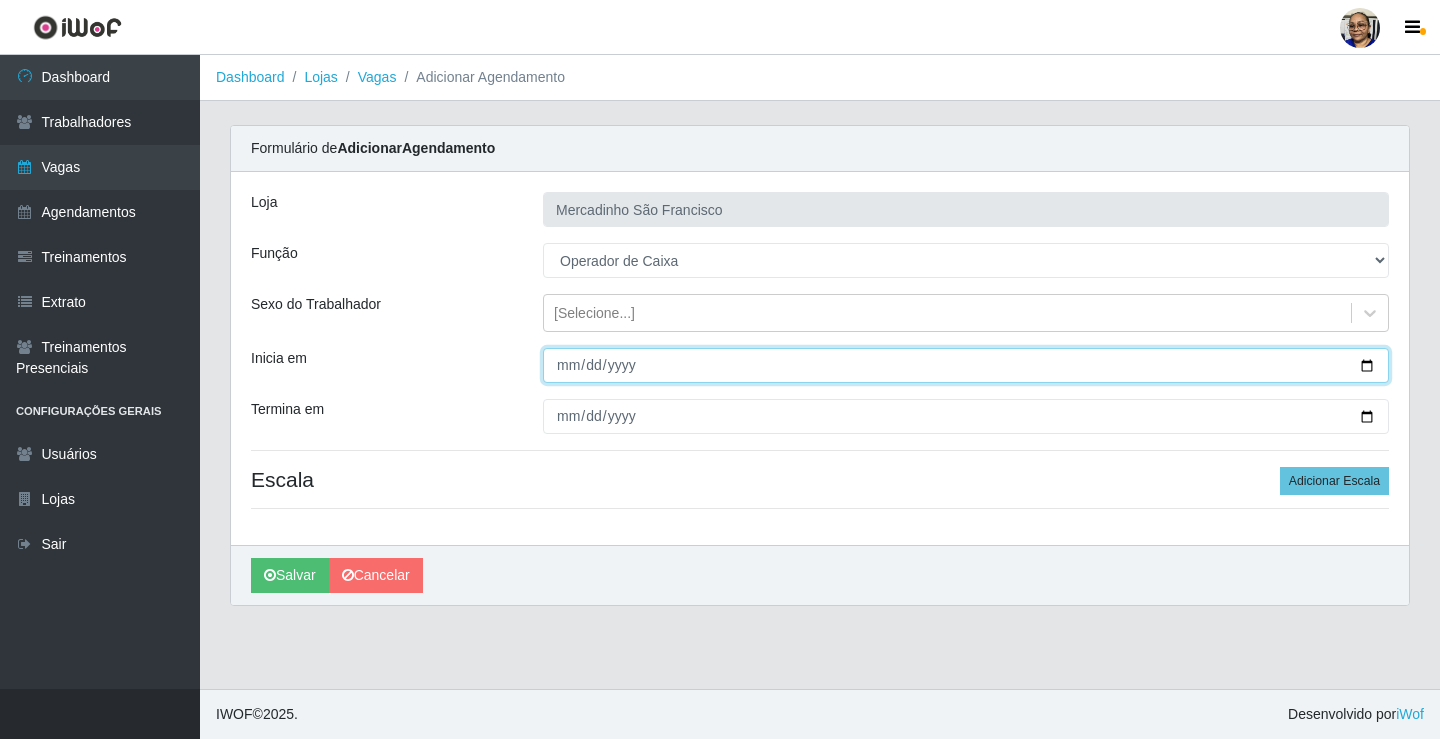 click on "Inicia em" at bounding box center [966, 365] 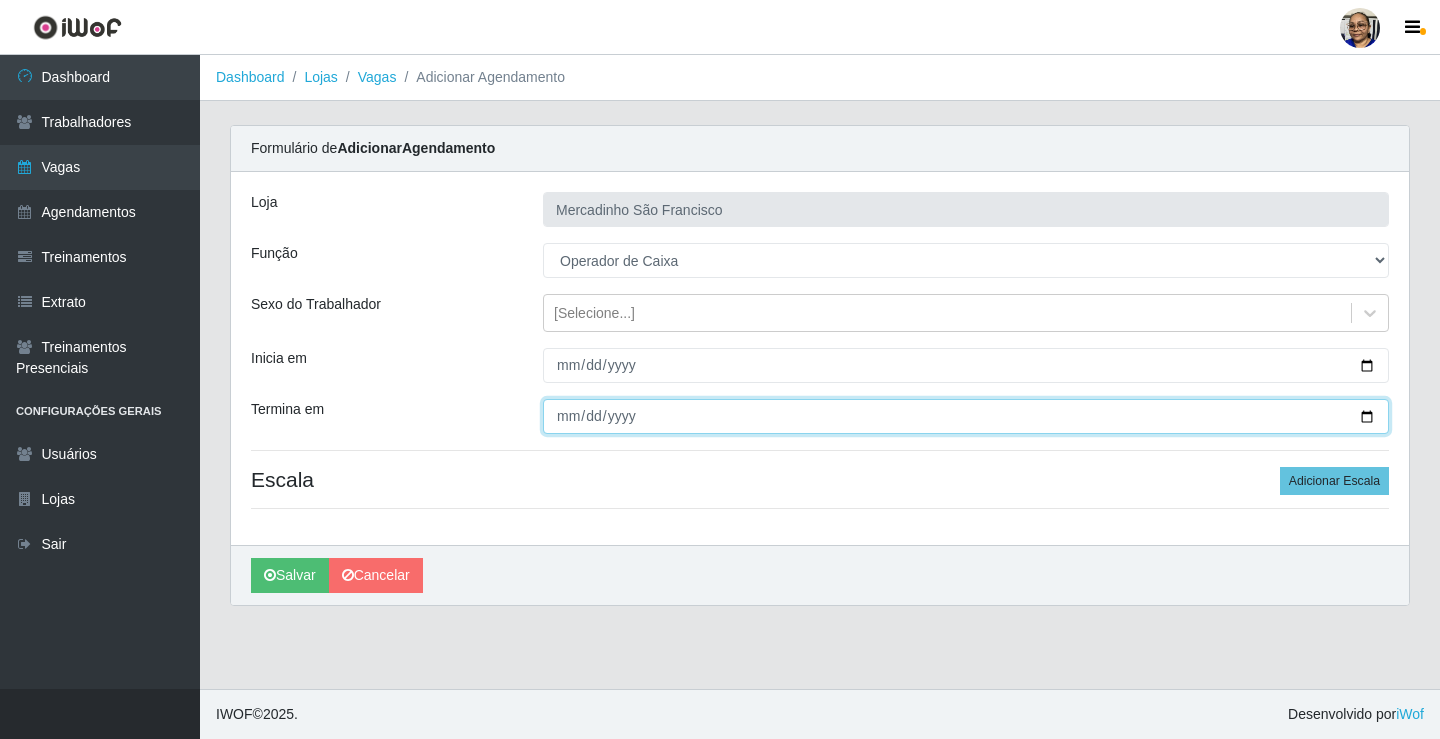 click on "Termina em" at bounding box center [966, 416] 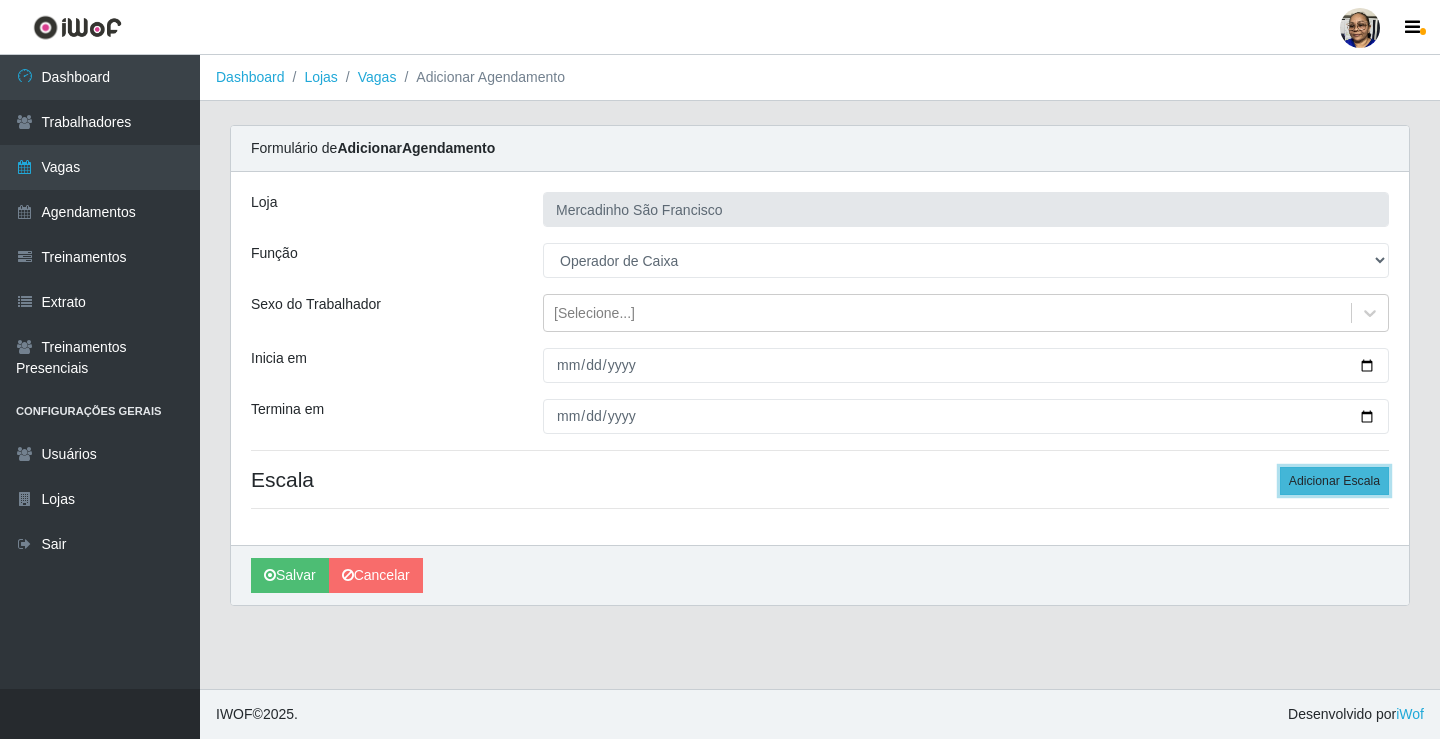 click on "Adicionar Escala" at bounding box center (1334, 481) 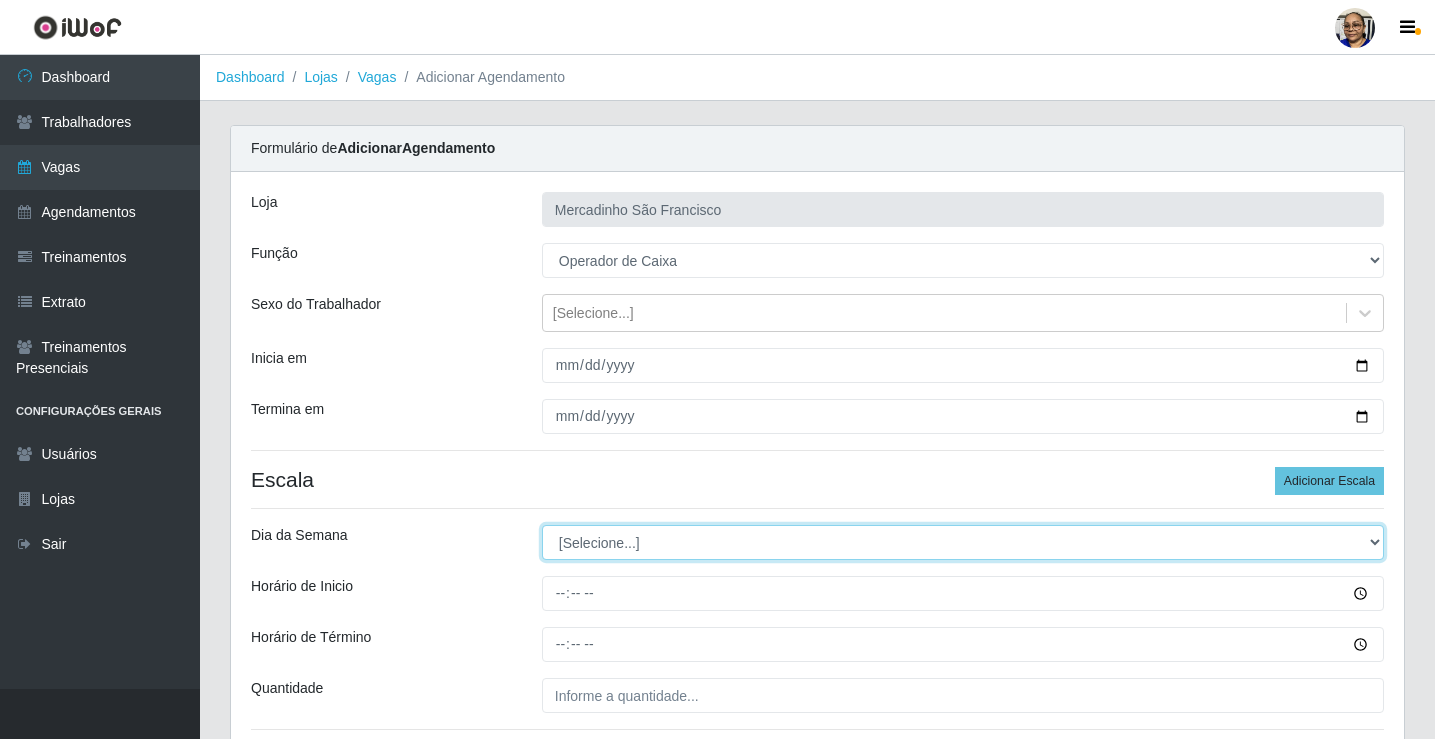 click on "[Selecione...] Segunda Terça Quarta Quinta Sexta Sábado Domingo" at bounding box center (963, 542) 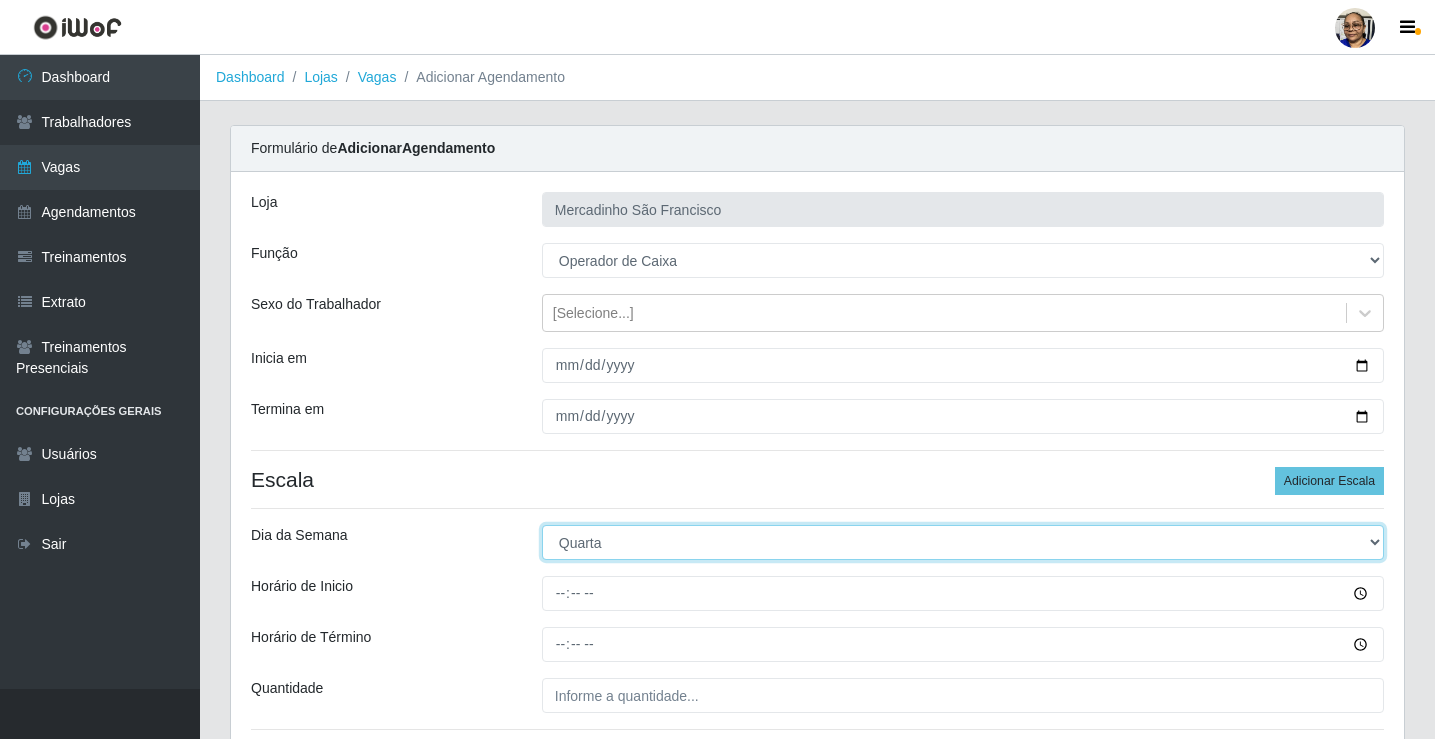 click on "[Selecione...] Segunda Terça Quarta Quinta Sexta Sábado Domingo" at bounding box center [963, 542] 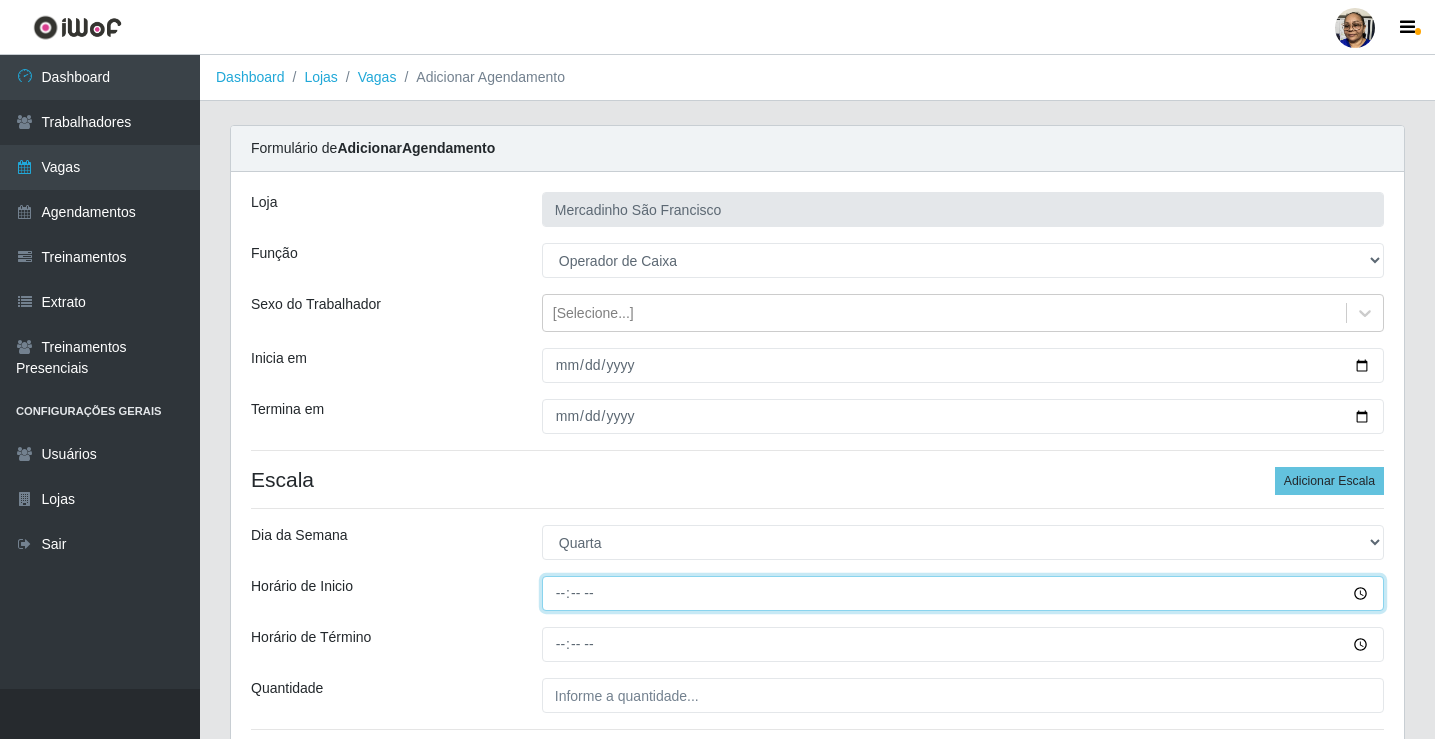 click on "Horário de Inicio" at bounding box center (963, 593) 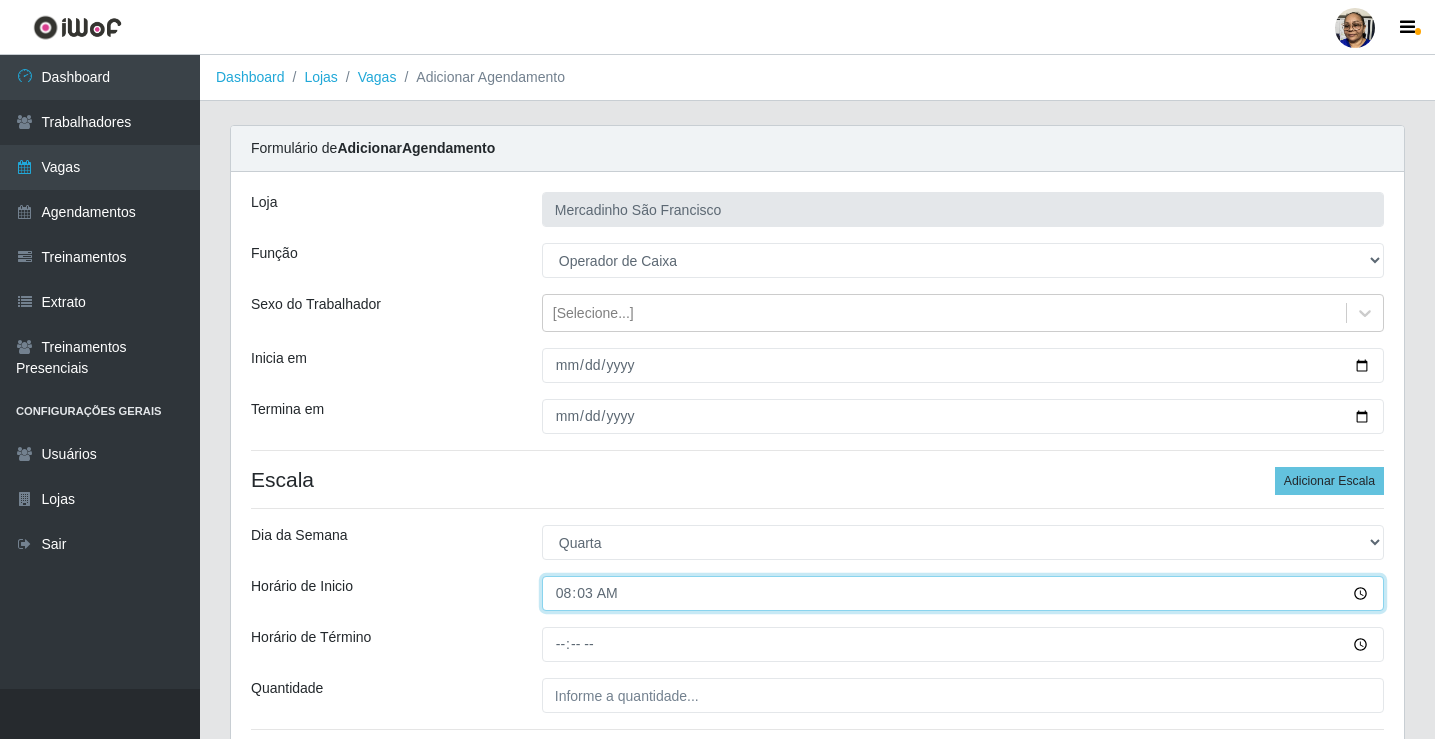 type on "08:30" 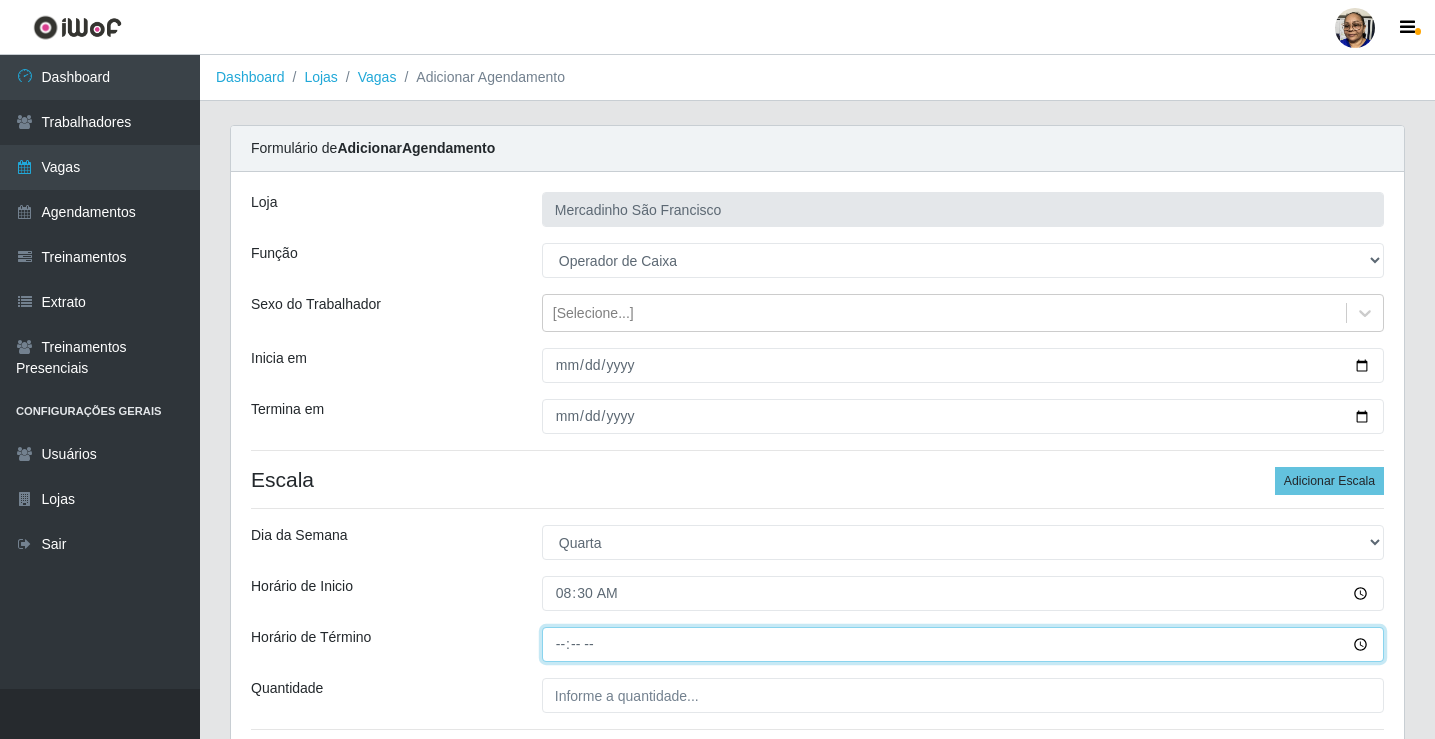 click on "Horário de Término" at bounding box center (963, 644) 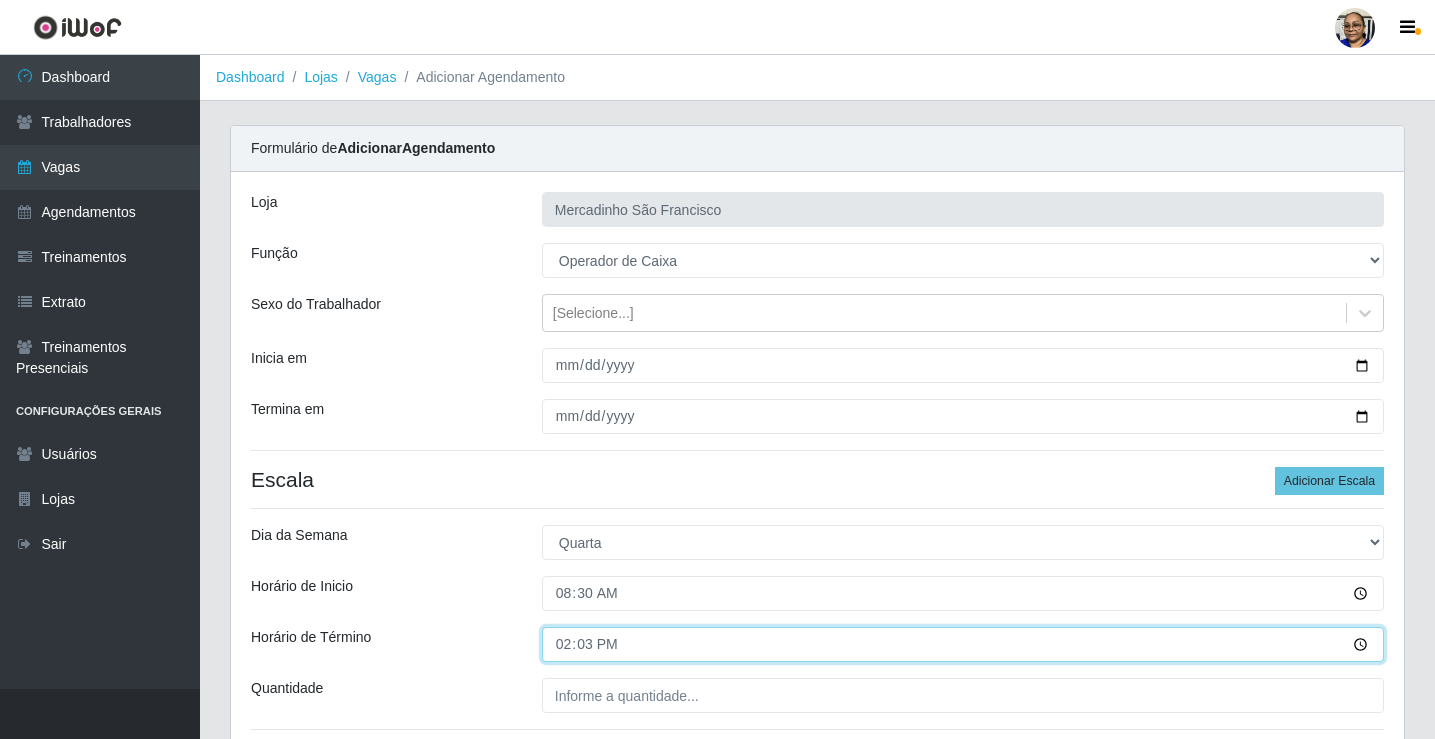 type on "14:30" 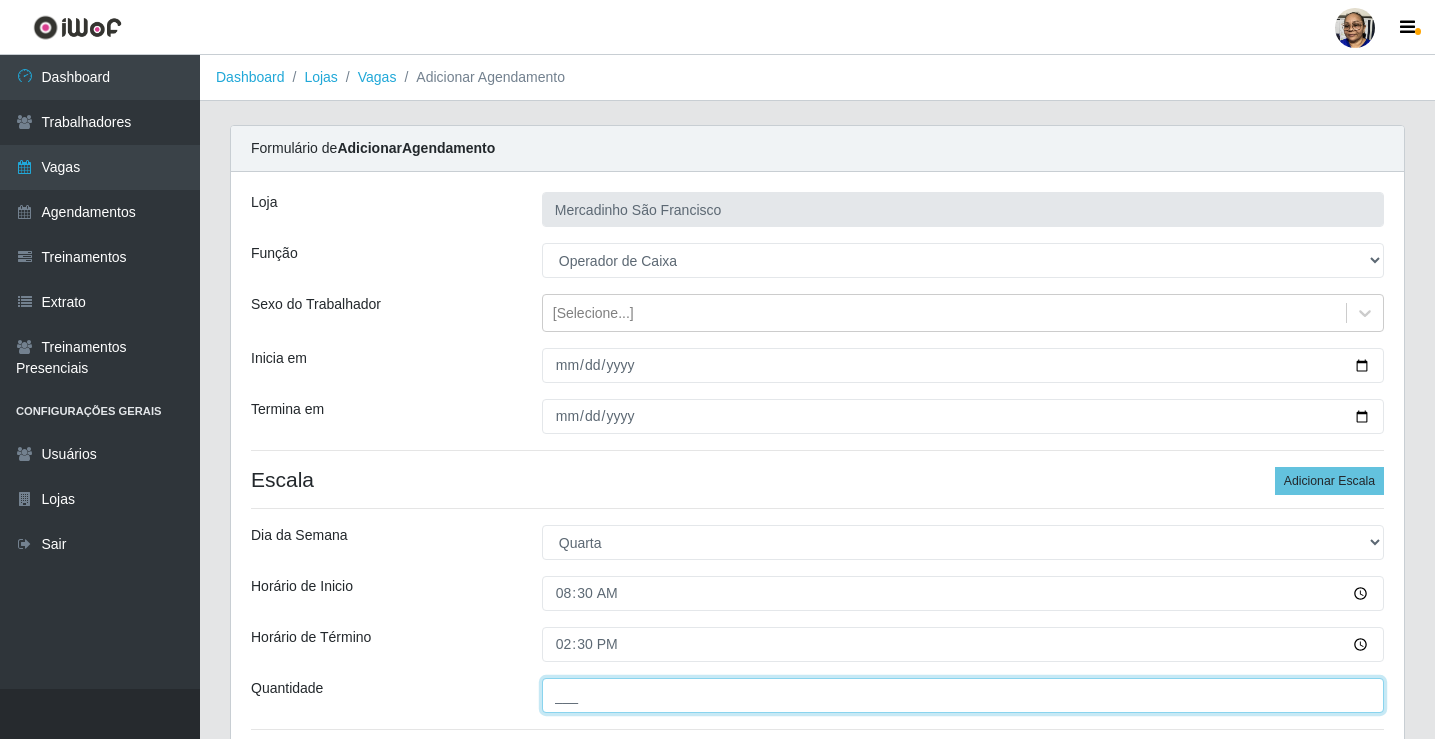 click on "___" at bounding box center [963, 695] 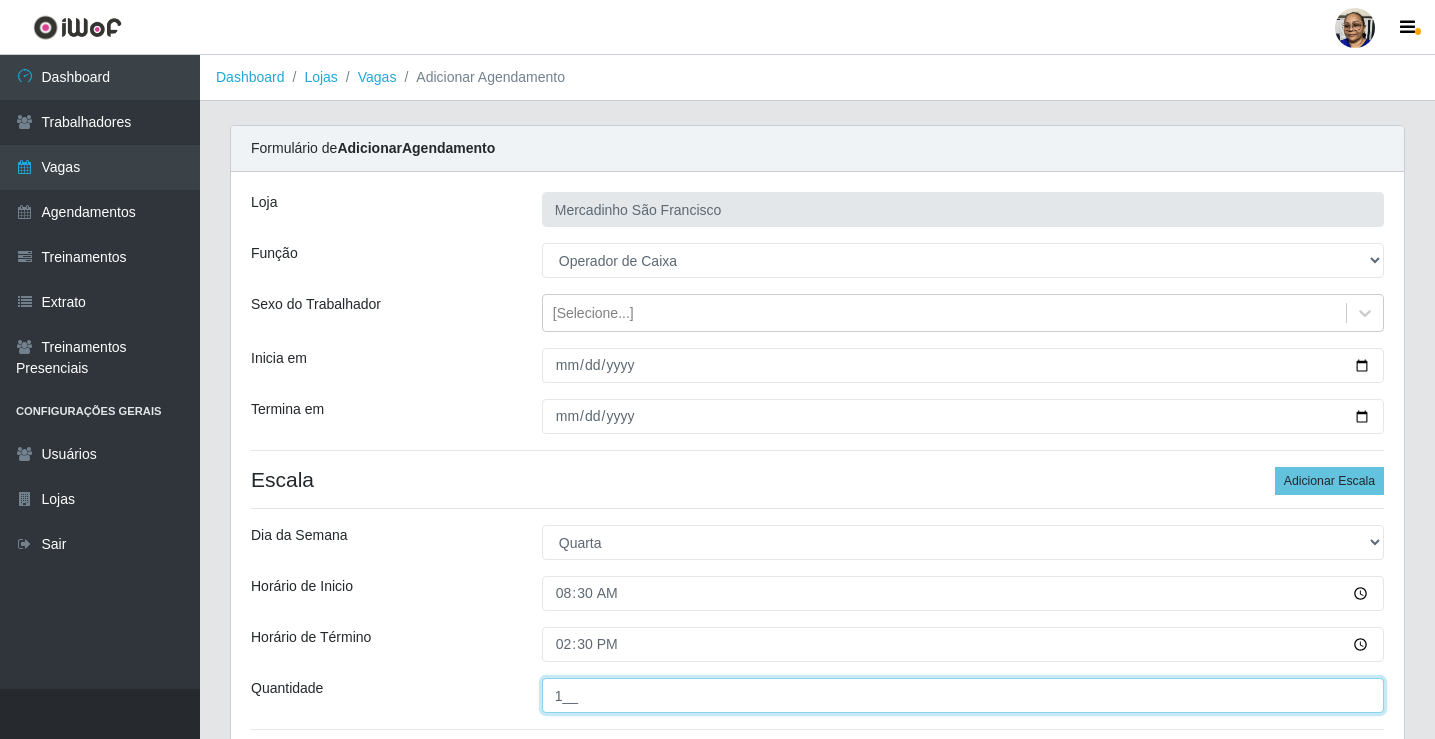 scroll, scrollTop: 162, scrollLeft: 0, axis: vertical 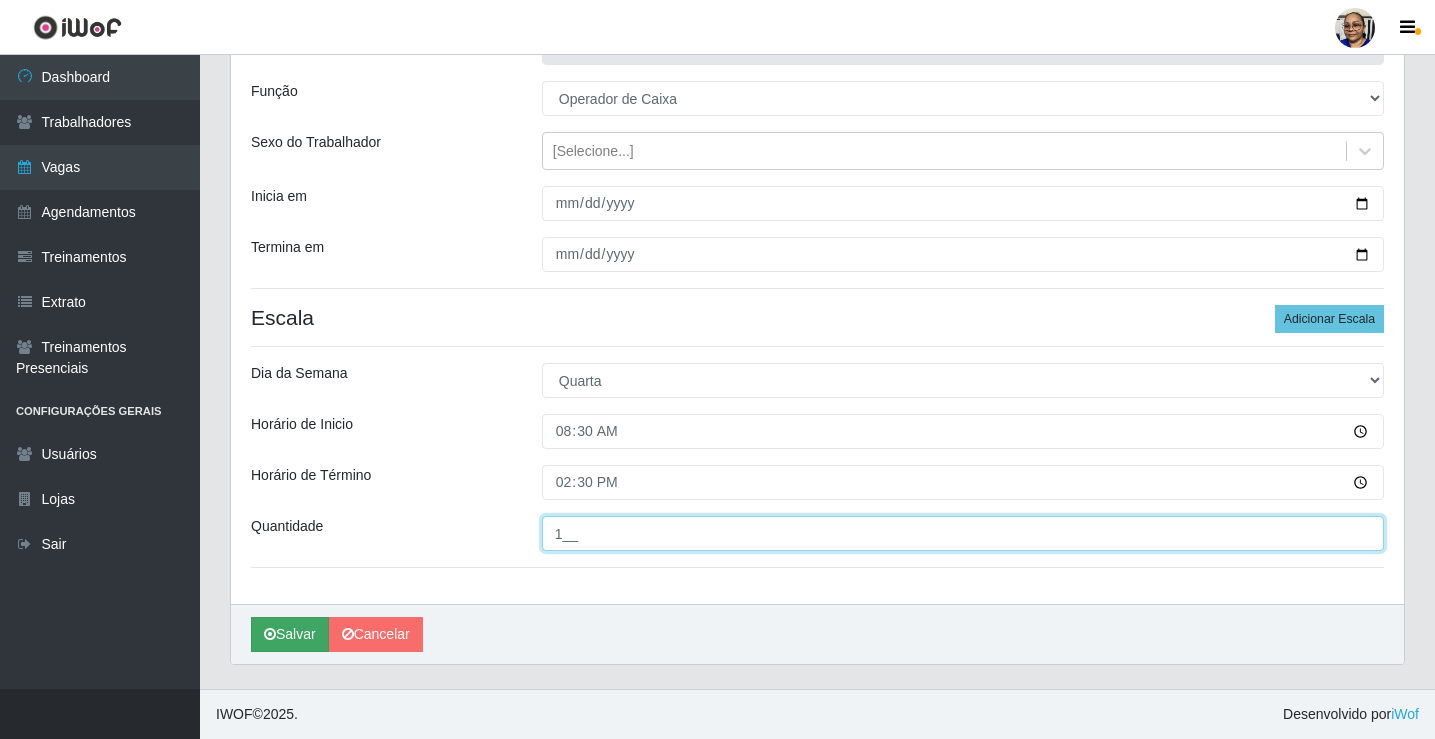 type on "1__" 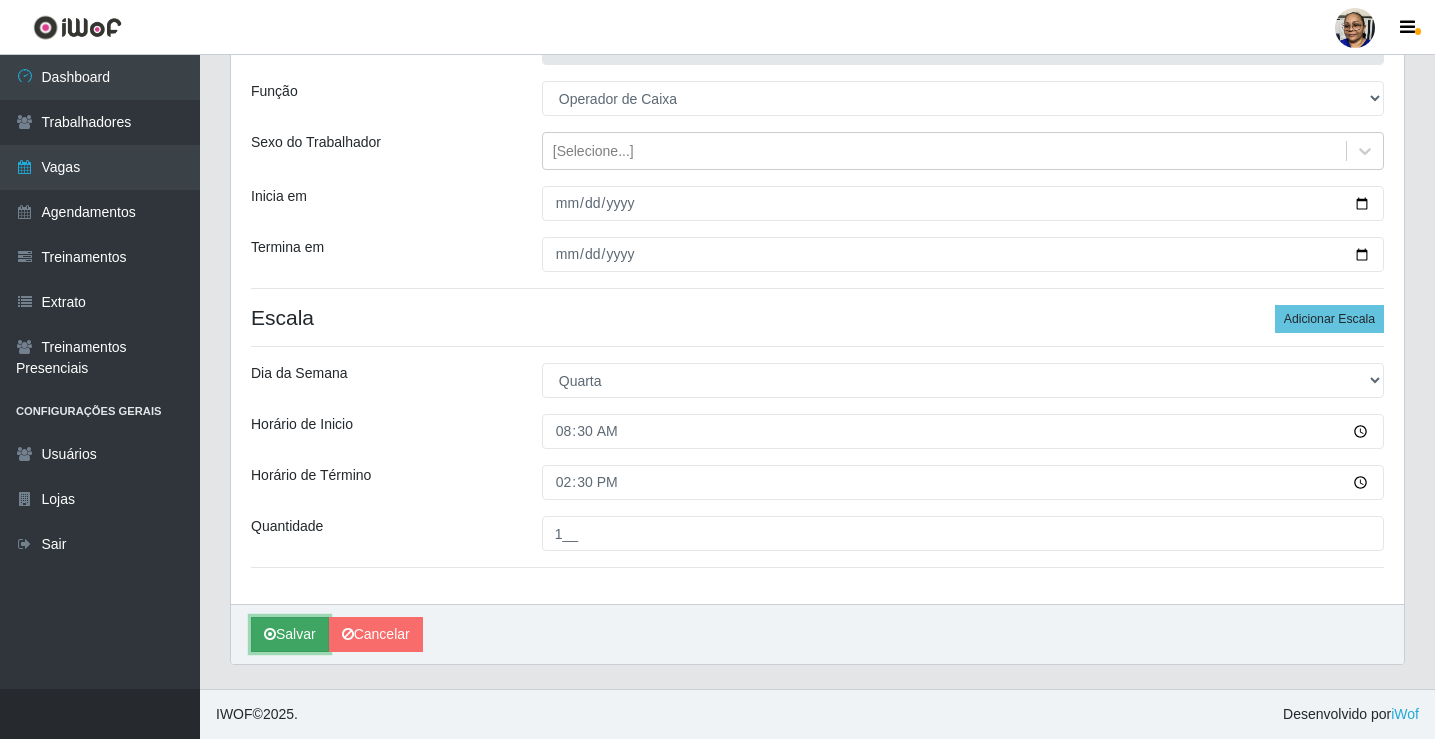 click on "Salvar" at bounding box center (290, 634) 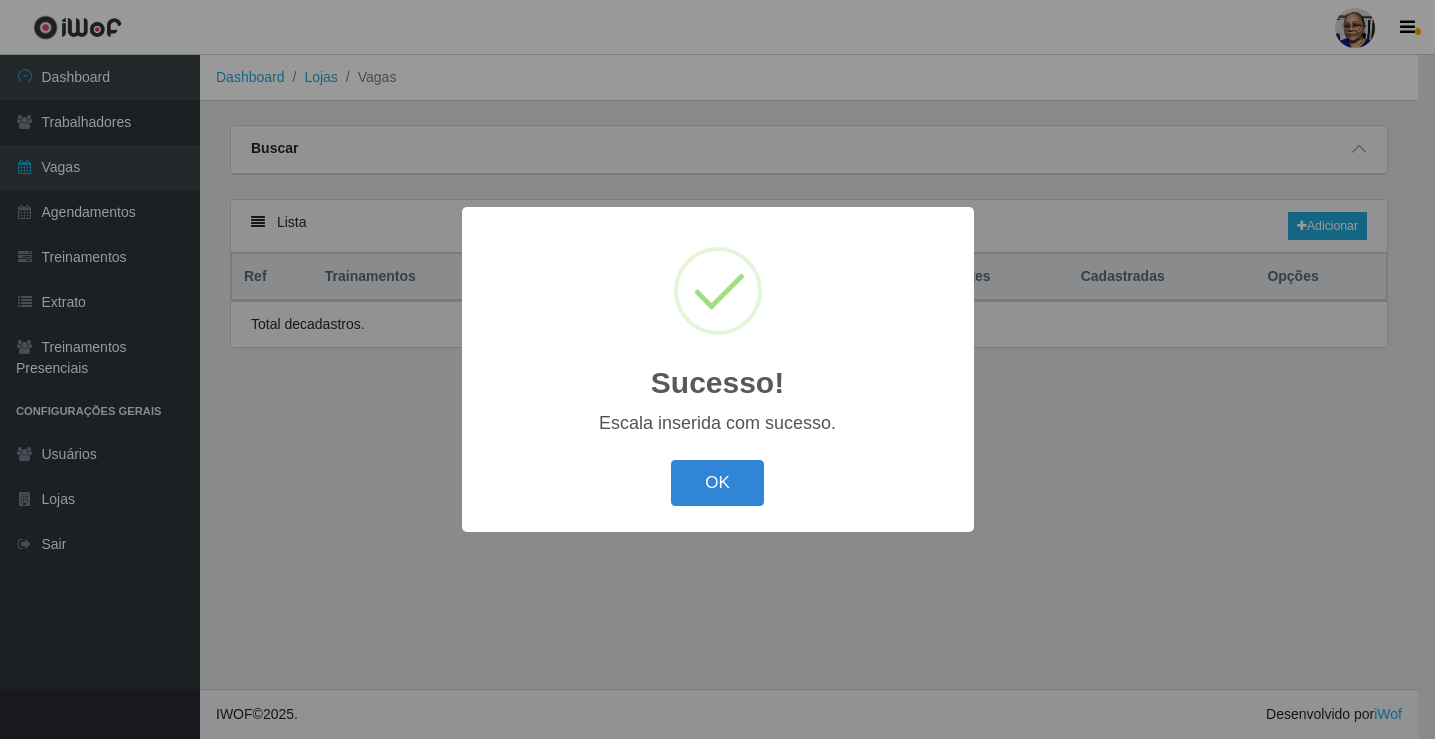 scroll, scrollTop: 0, scrollLeft: 0, axis: both 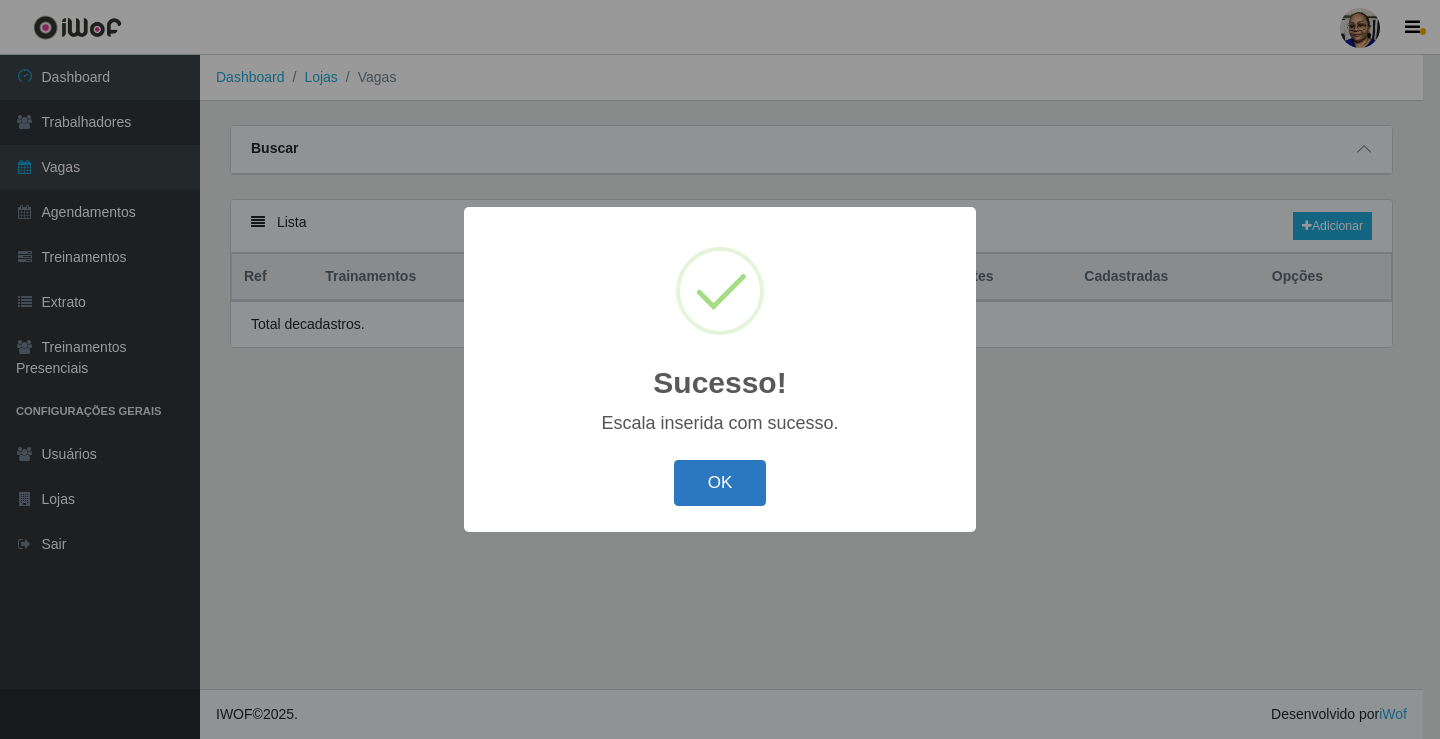 click on "OK" at bounding box center (720, 483) 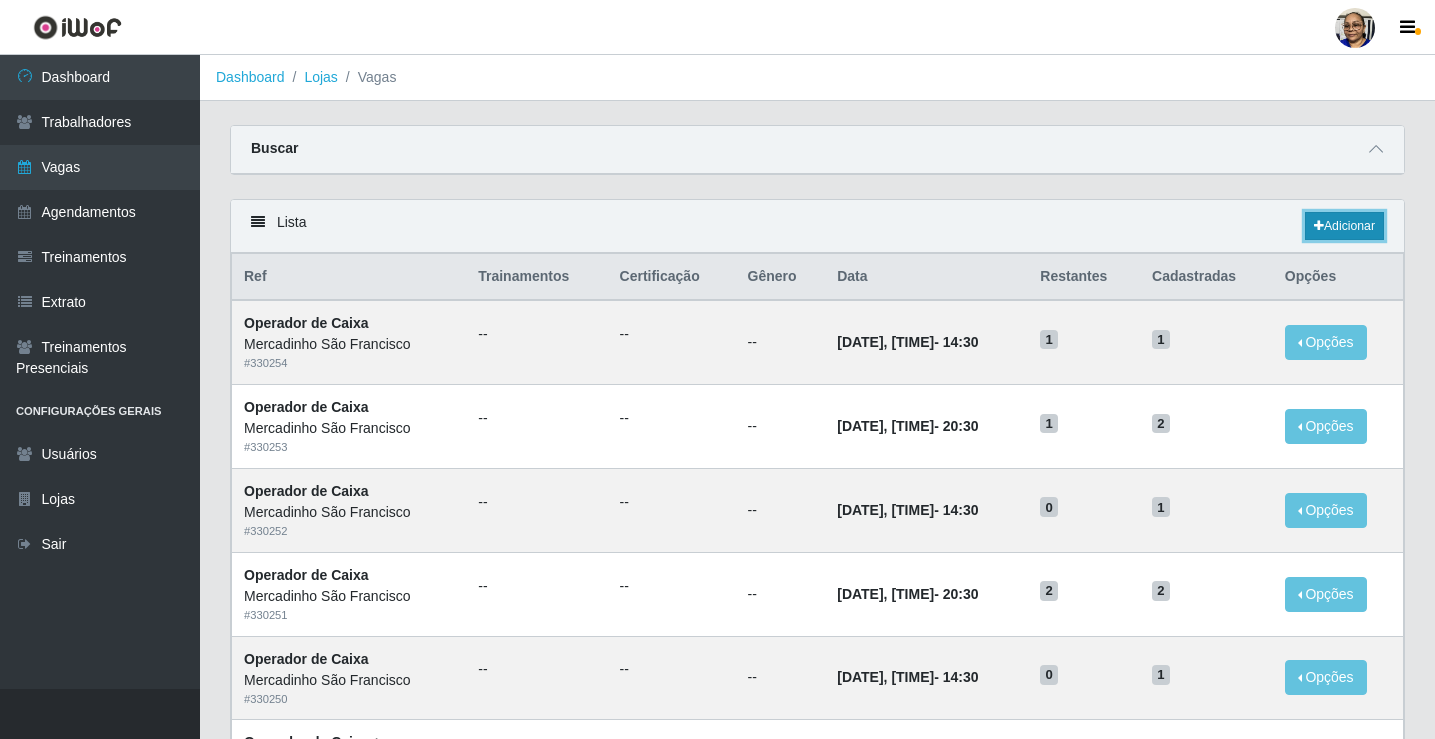 click on "Adicionar" at bounding box center [1344, 226] 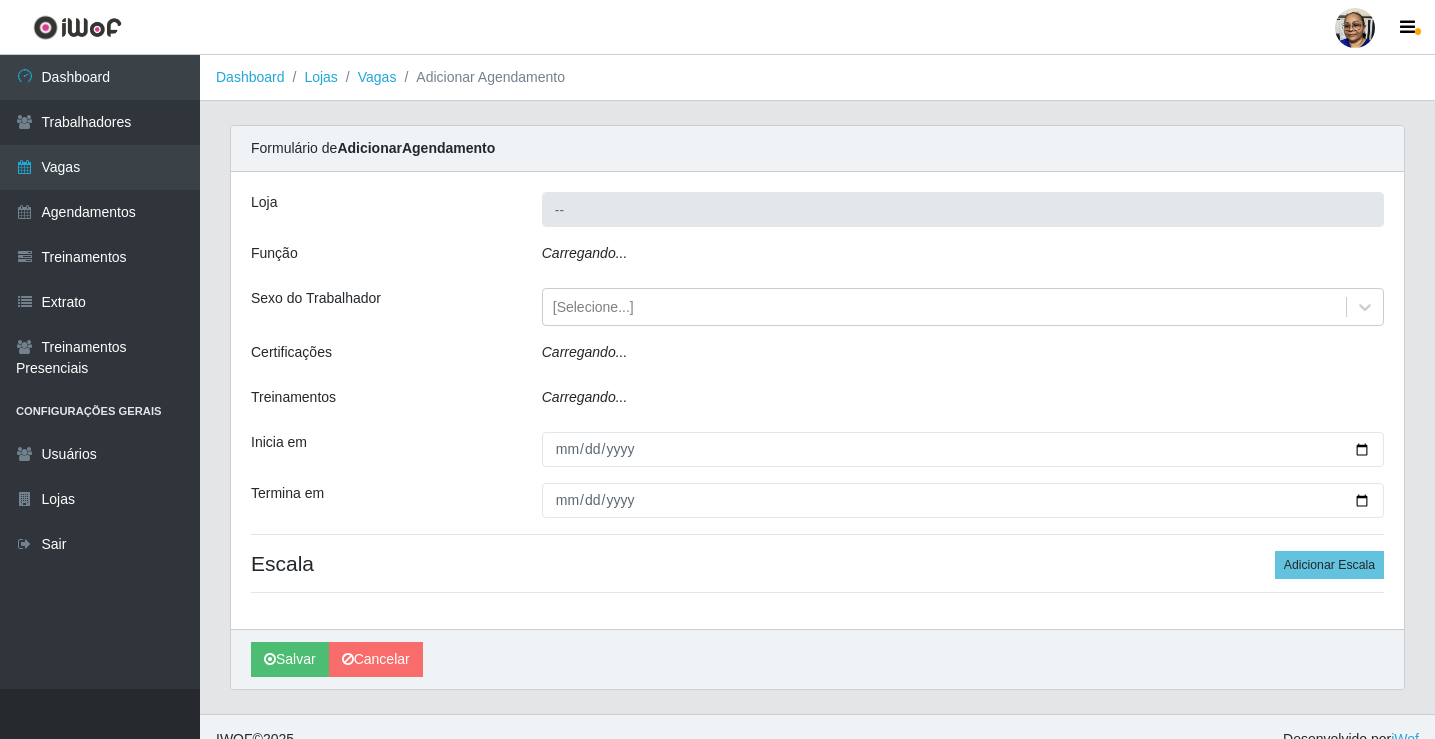 type on "Mercadinho São Francisco" 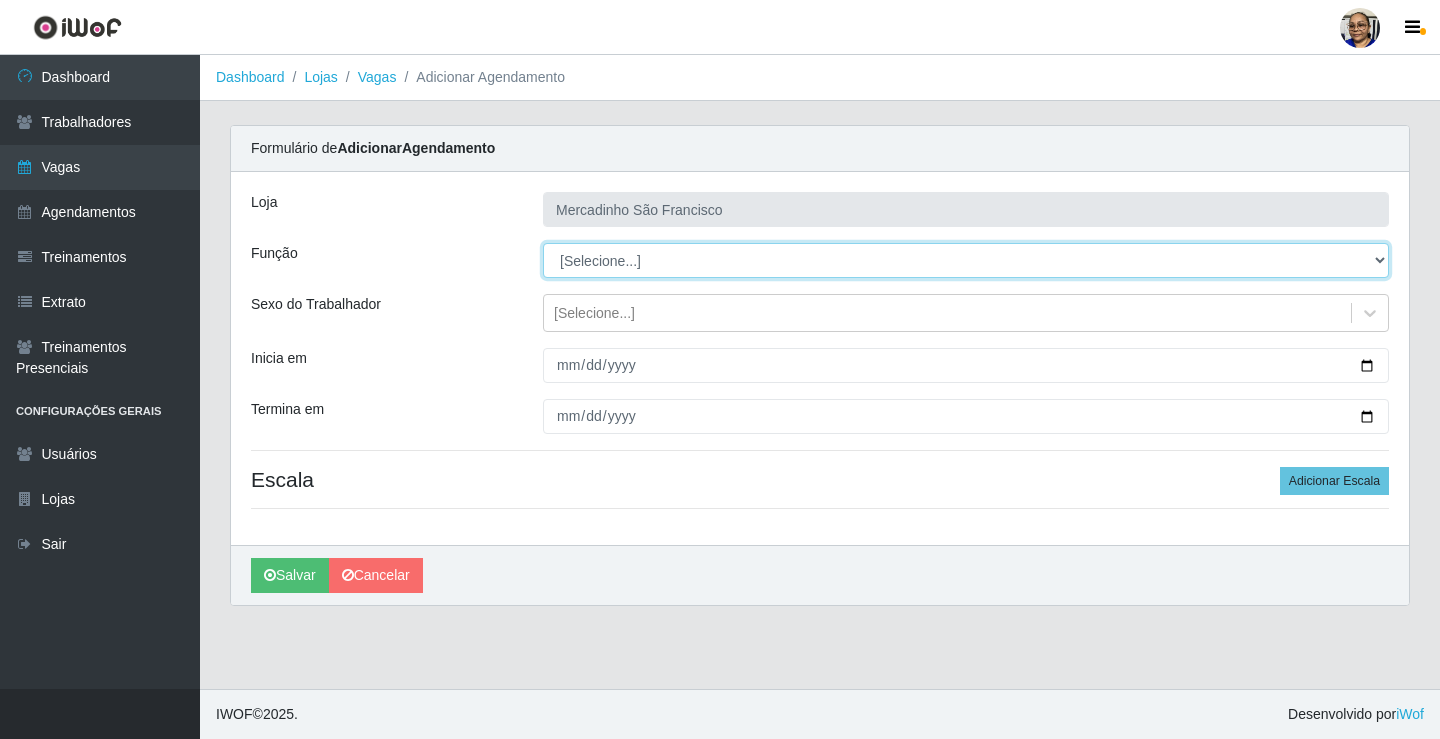 click on "[Selecione...] ASG ASG + ASG ++ Balconista de Açougue  Balconista de Açougue + Operador de Caixa Operador de Caixa + Operador de Caixa ++ Operador de Loja Operador de Loja + Operador de Loja ++ Repositor  Repositor + Repositor ++ Repositor de Hortifruti Repositor de Hortifruti + Repositor de Hortifruti ++" at bounding box center [966, 260] 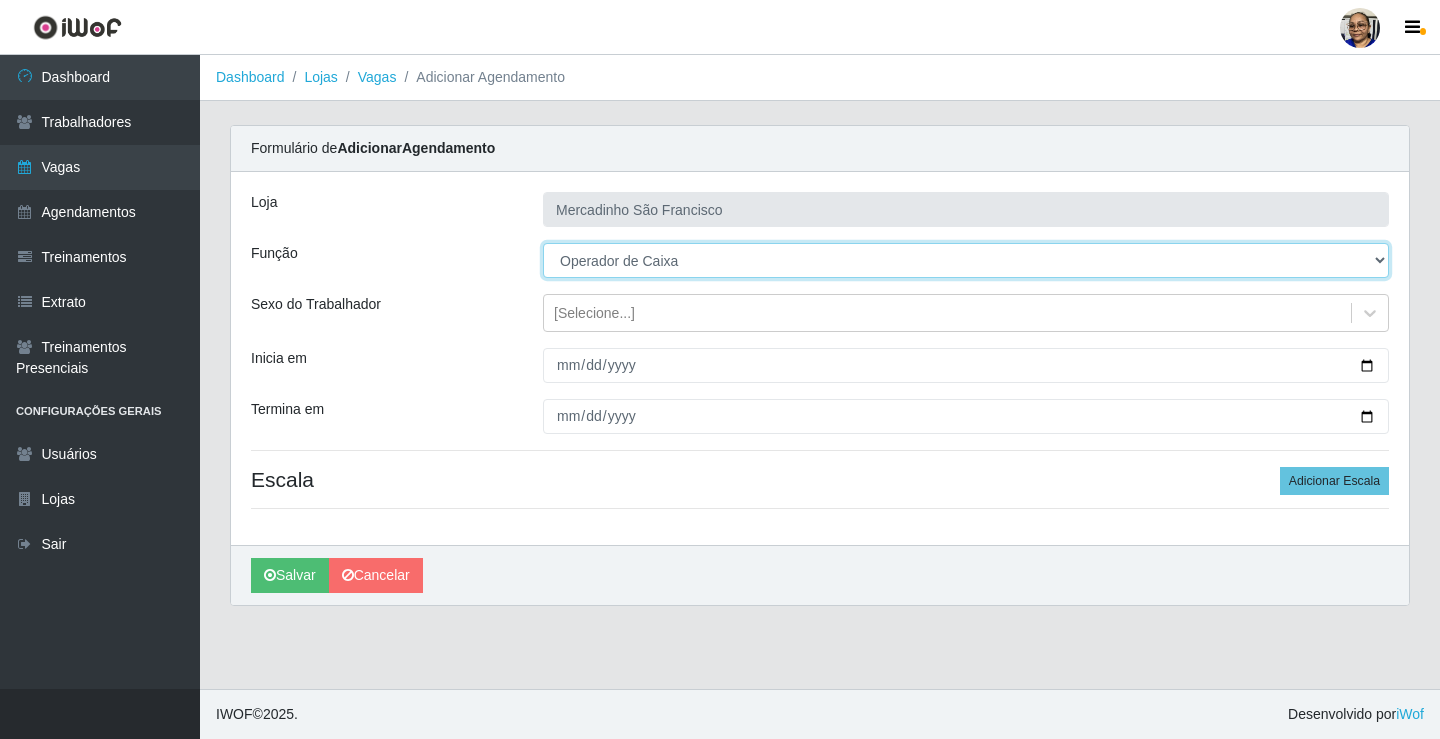 click on "[Selecione...] ASG ASG + ASG ++ Balconista de Açougue  Balconista de Açougue + Operador de Caixa Operador de Caixa + Operador de Caixa ++ Operador de Loja Operador de Loja + Operador de Loja ++ Repositor  Repositor + Repositor ++ Repositor de Hortifruti Repositor de Hortifruti + Repositor de Hortifruti ++" at bounding box center (966, 260) 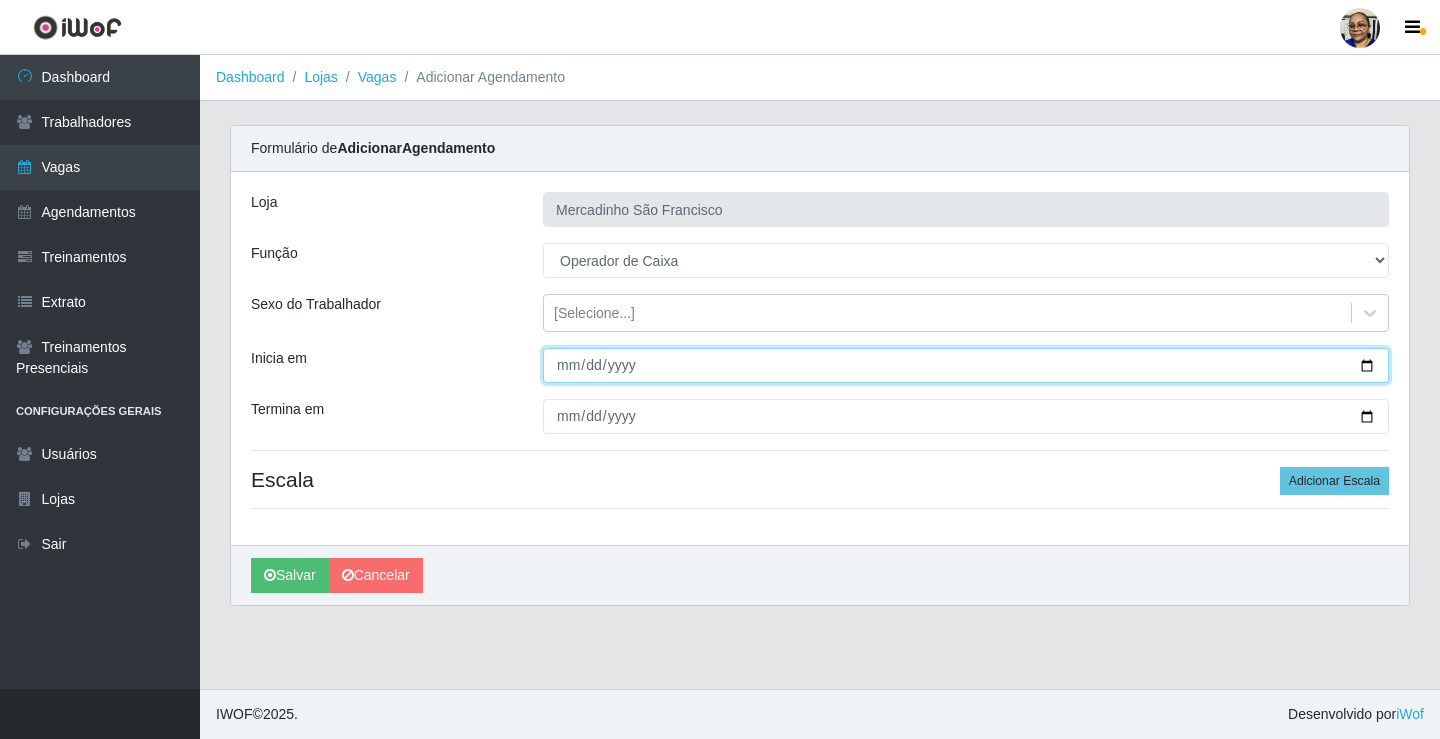 click on "Inicia em" at bounding box center (966, 365) 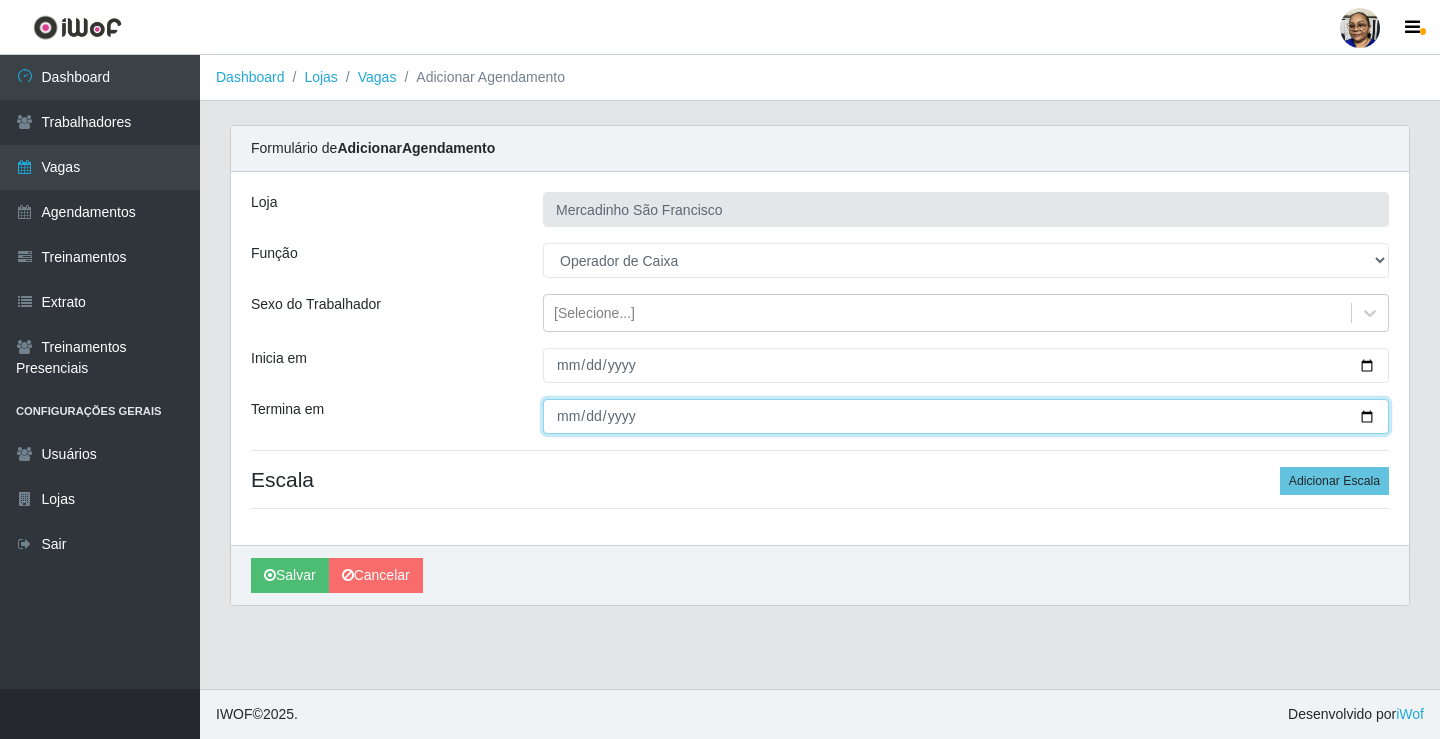 click on "Termina em" at bounding box center (966, 416) 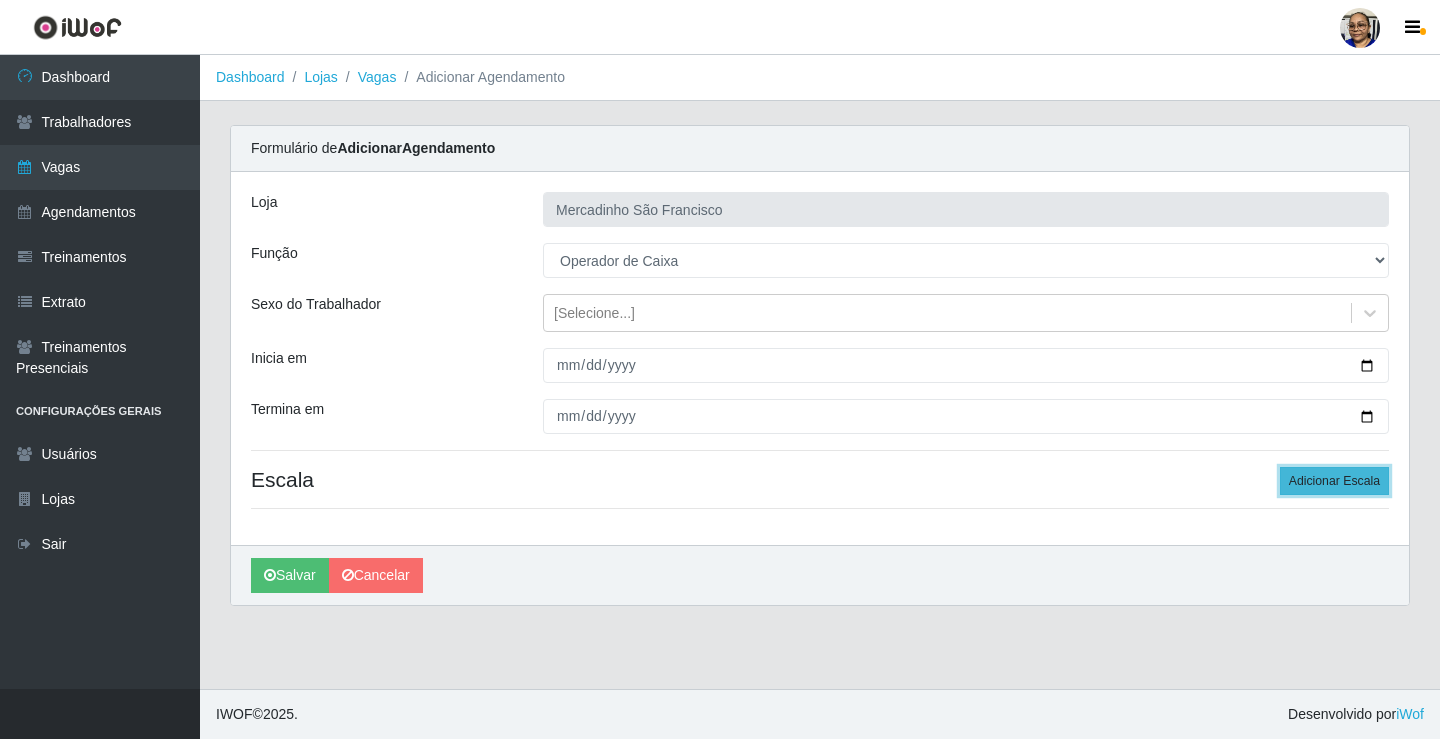click on "Adicionar Escala" at bounding box center [1334, 481] 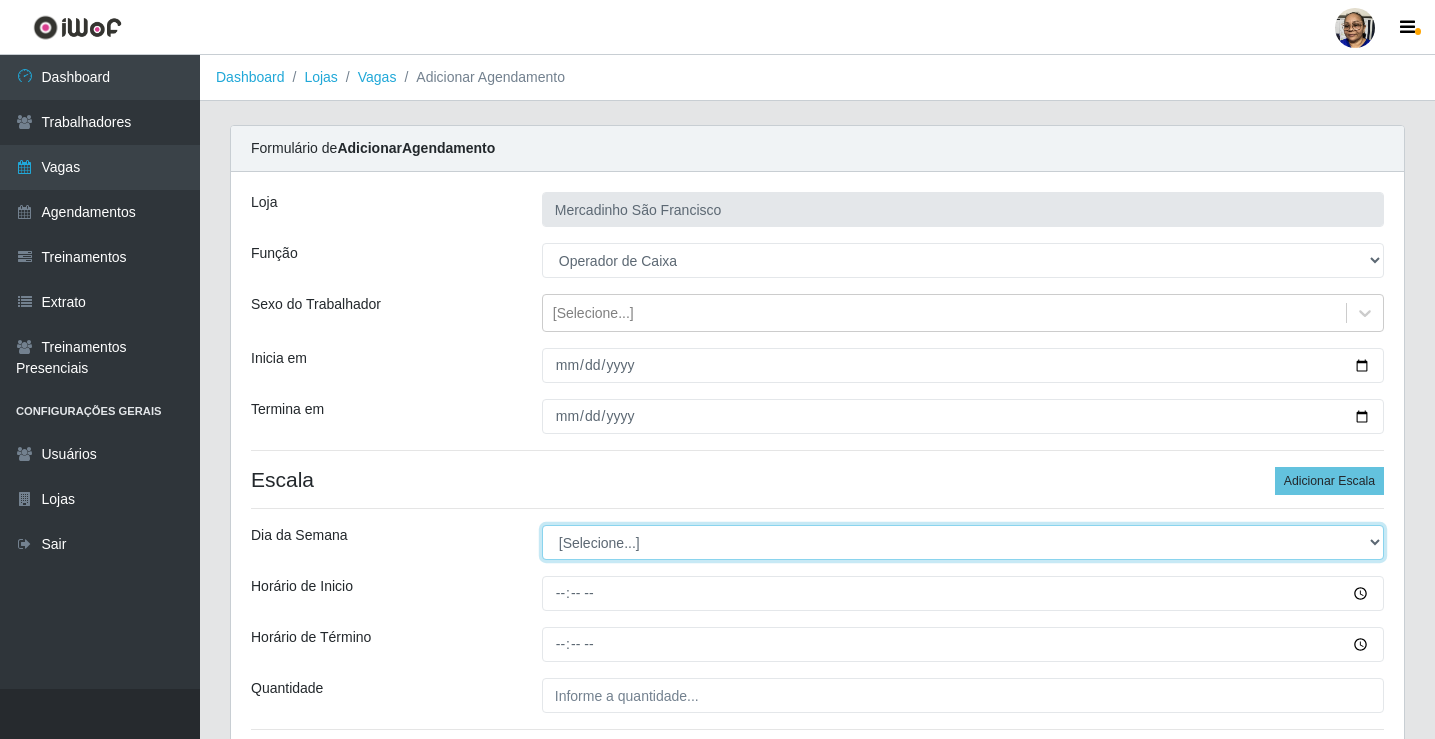 click on "[Selecione...] Segunda Terça Quarta Quinta Sexta Sábado Domingo" at bounding box center [963, 542] 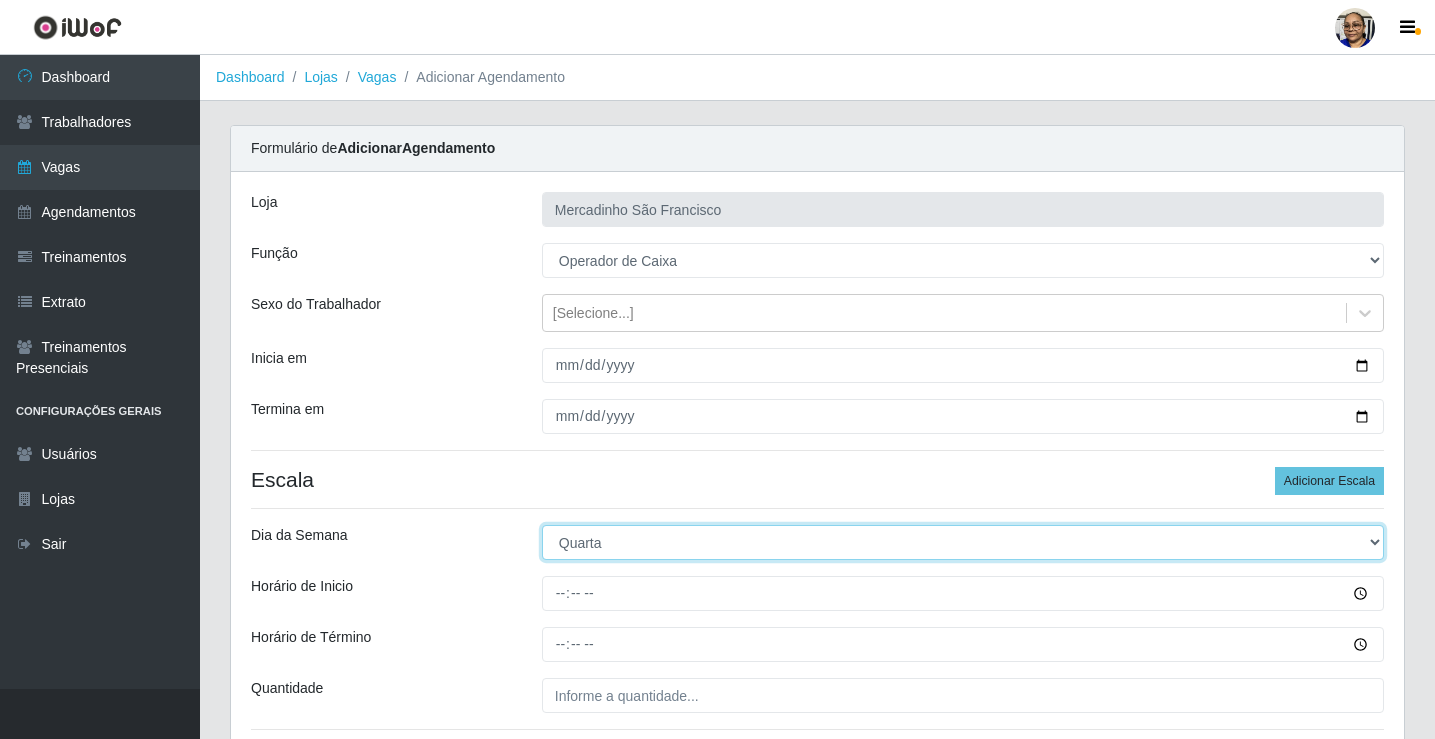 click on "[Selecione...] Segunda Terça Quarta Quinta Sexta Sábado Domingo" at bounding box center [963, 542] 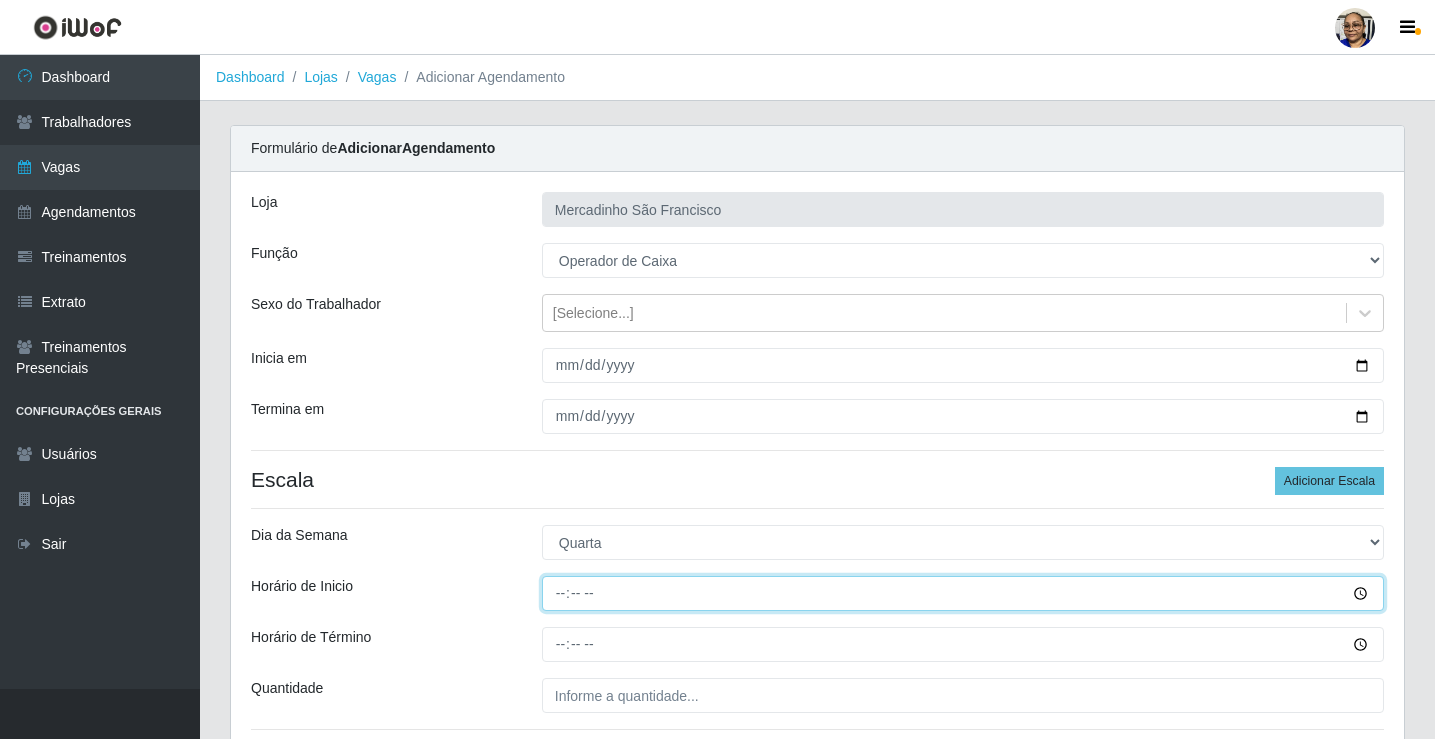 click on "Horário de Inicio" at bounding box center (963, 593) 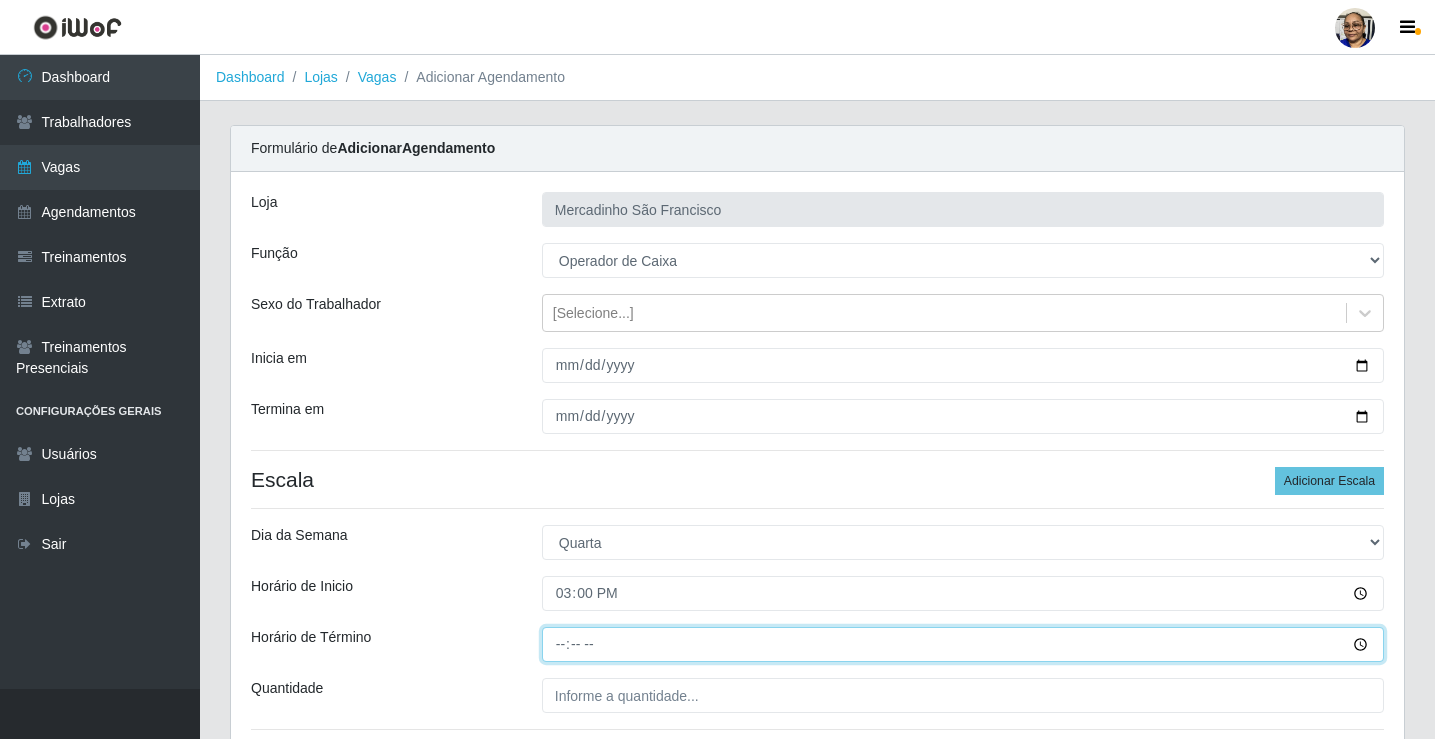 click on "Horário de Término" at bounding box center (963, 644) 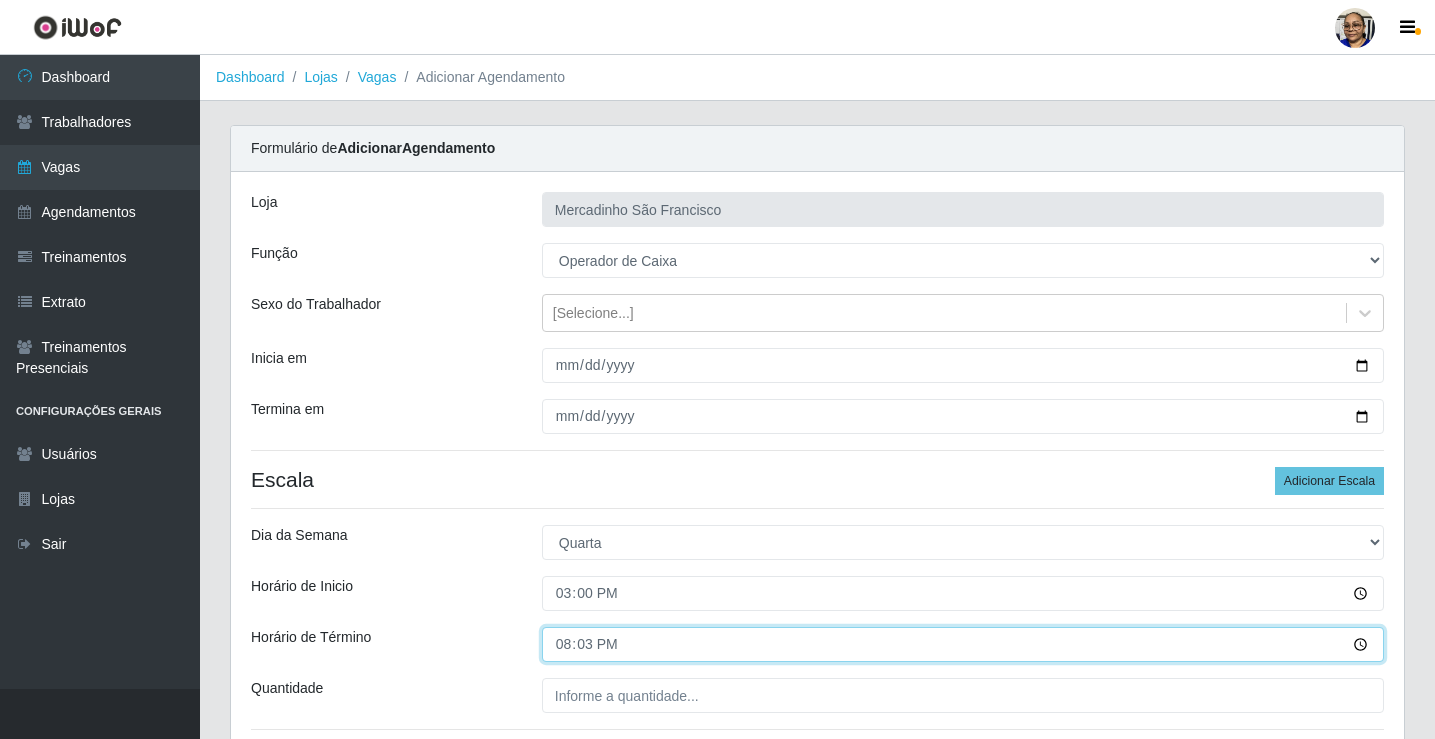 type on "20:30" 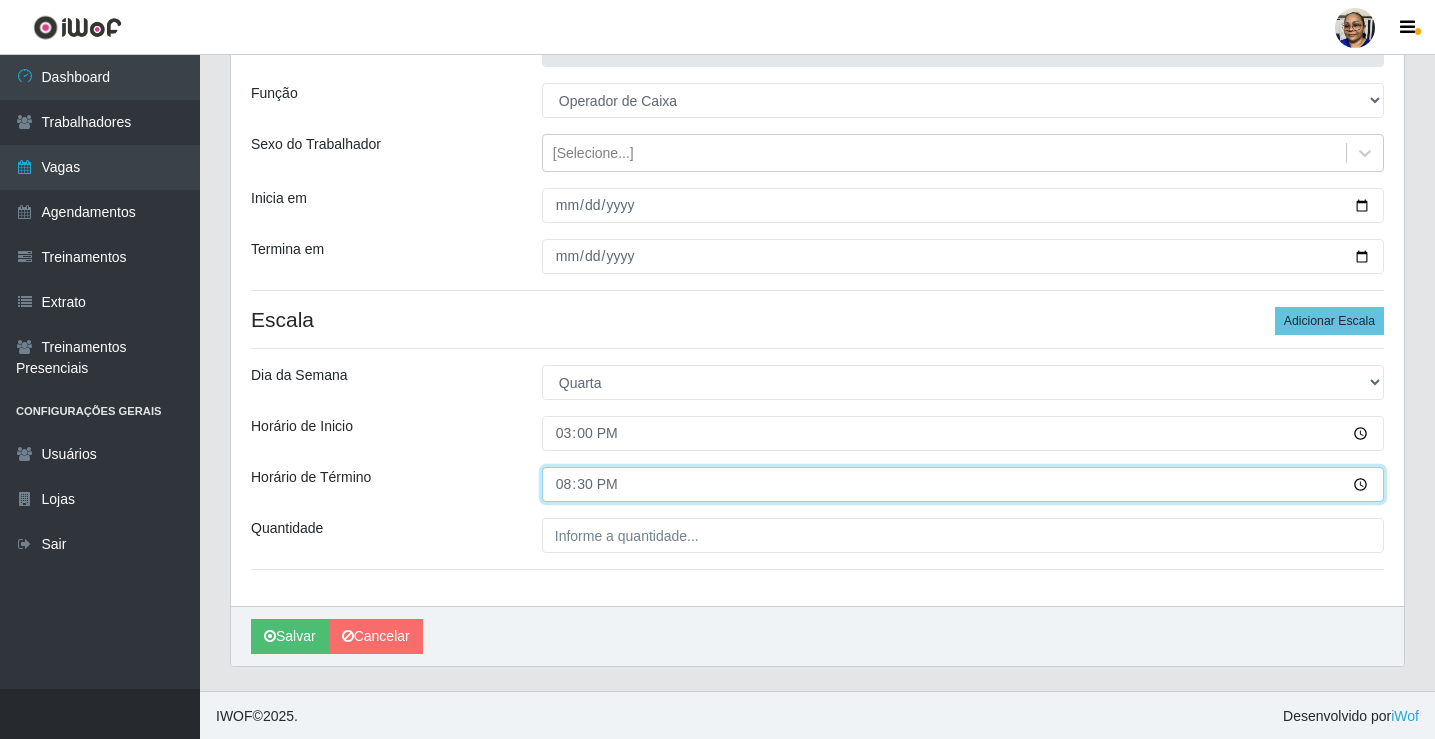 scroll, scrollTop: 162, scrollLeft: 0, axis: vertical 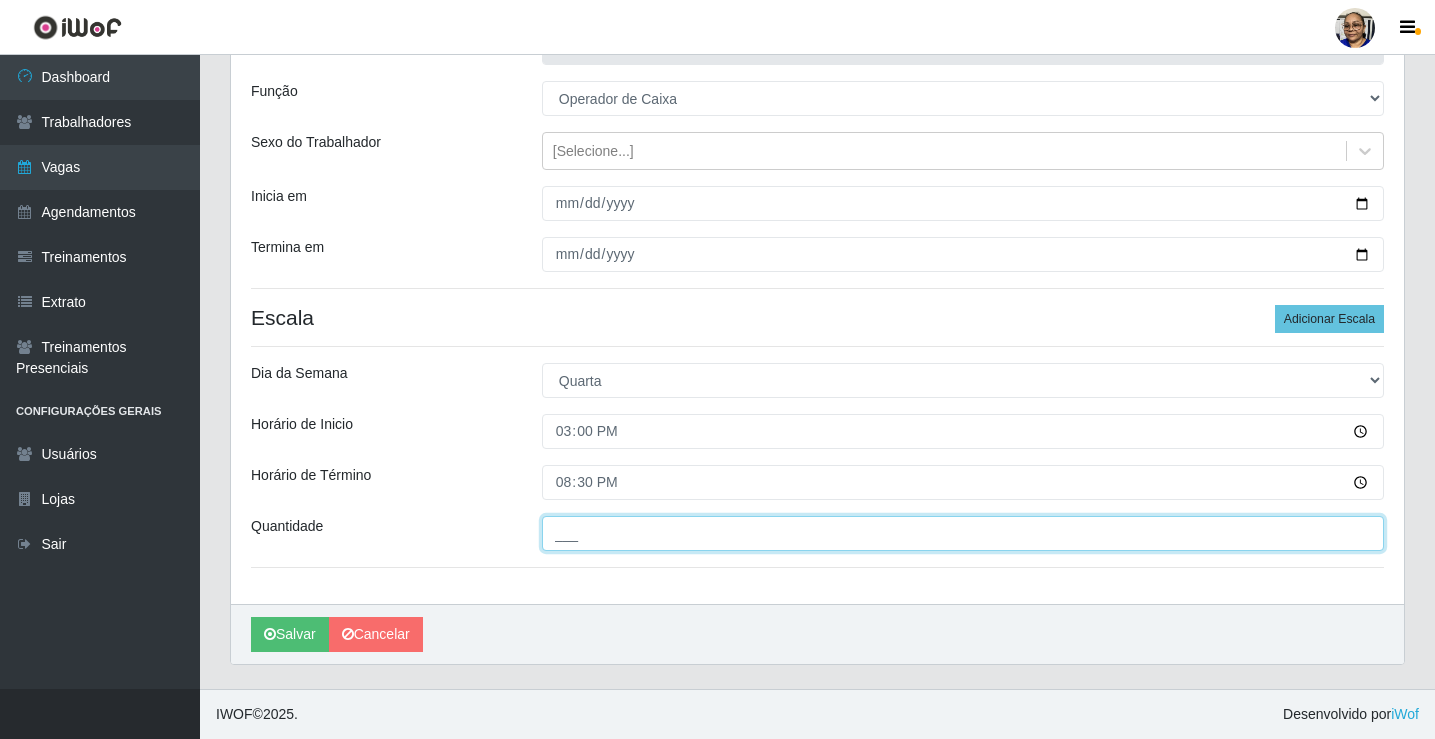 click on "___" at bounding box center [963, 533] 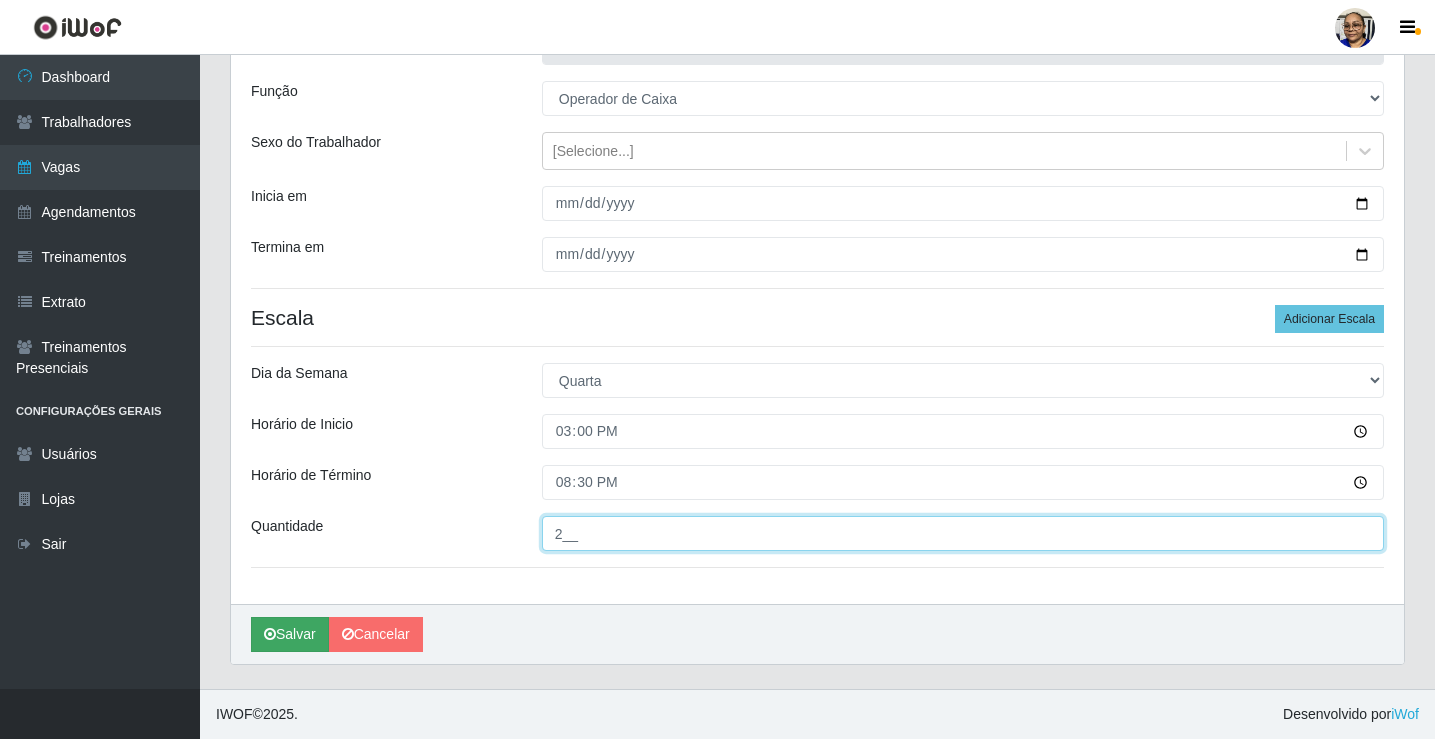 type on "2__" 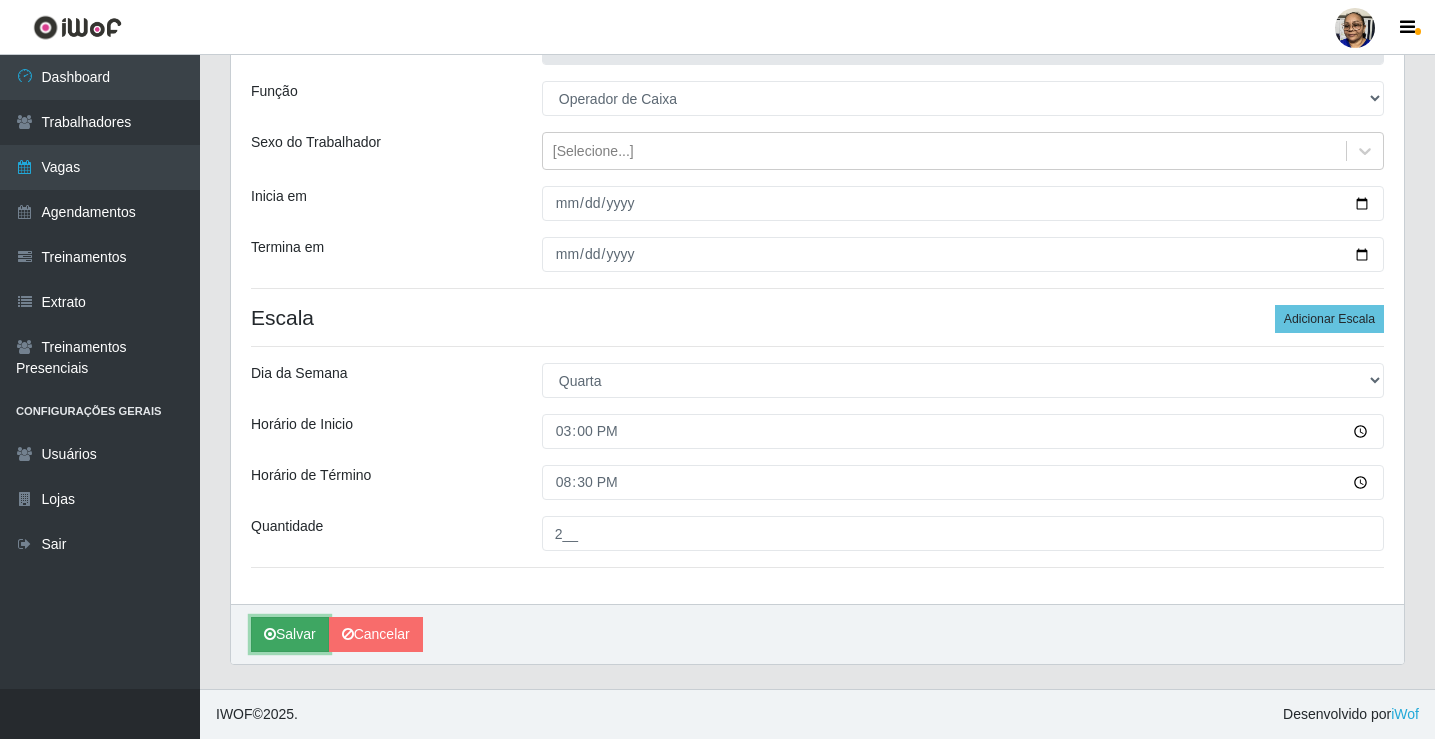 click on "Salvar" at bounding box center (290, 634) 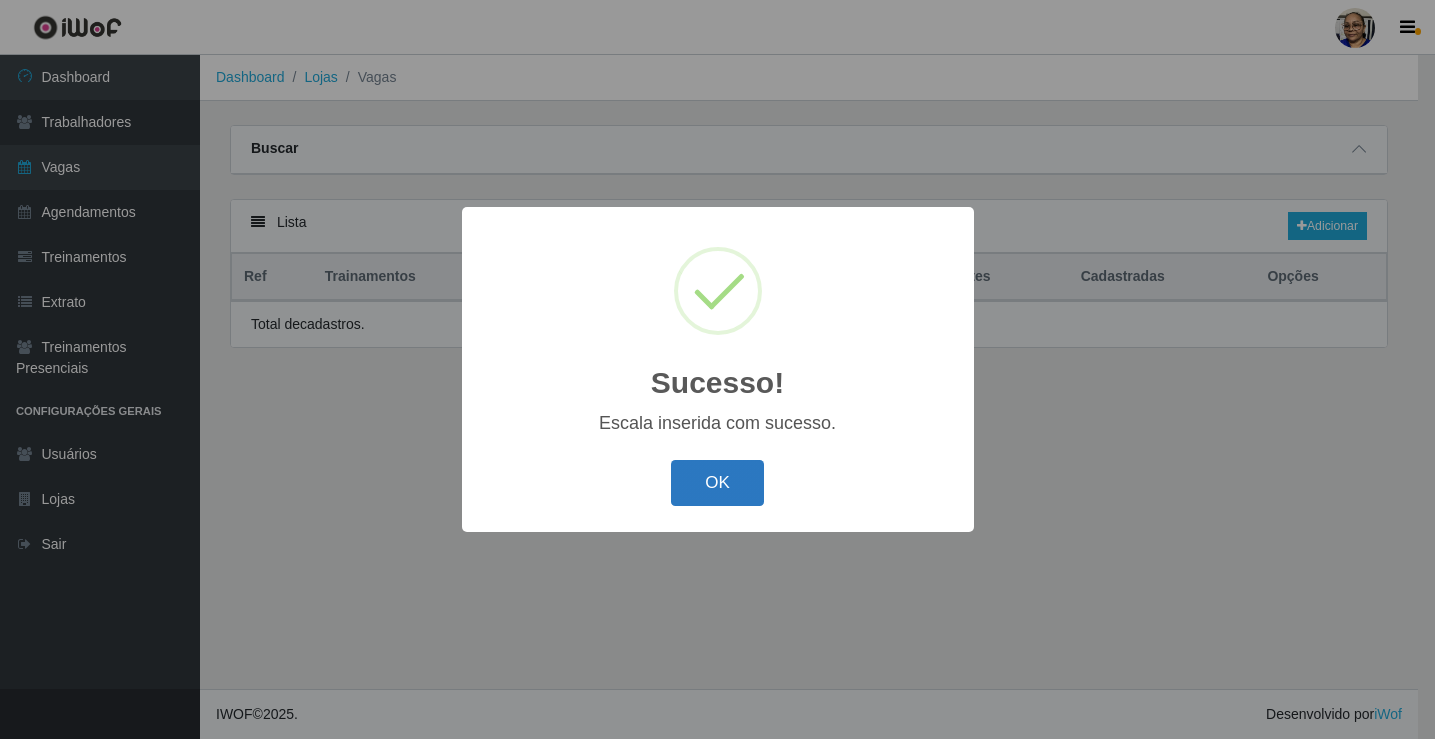 scroll, scrollTop: 0, scrollLeft: 0, axis: both 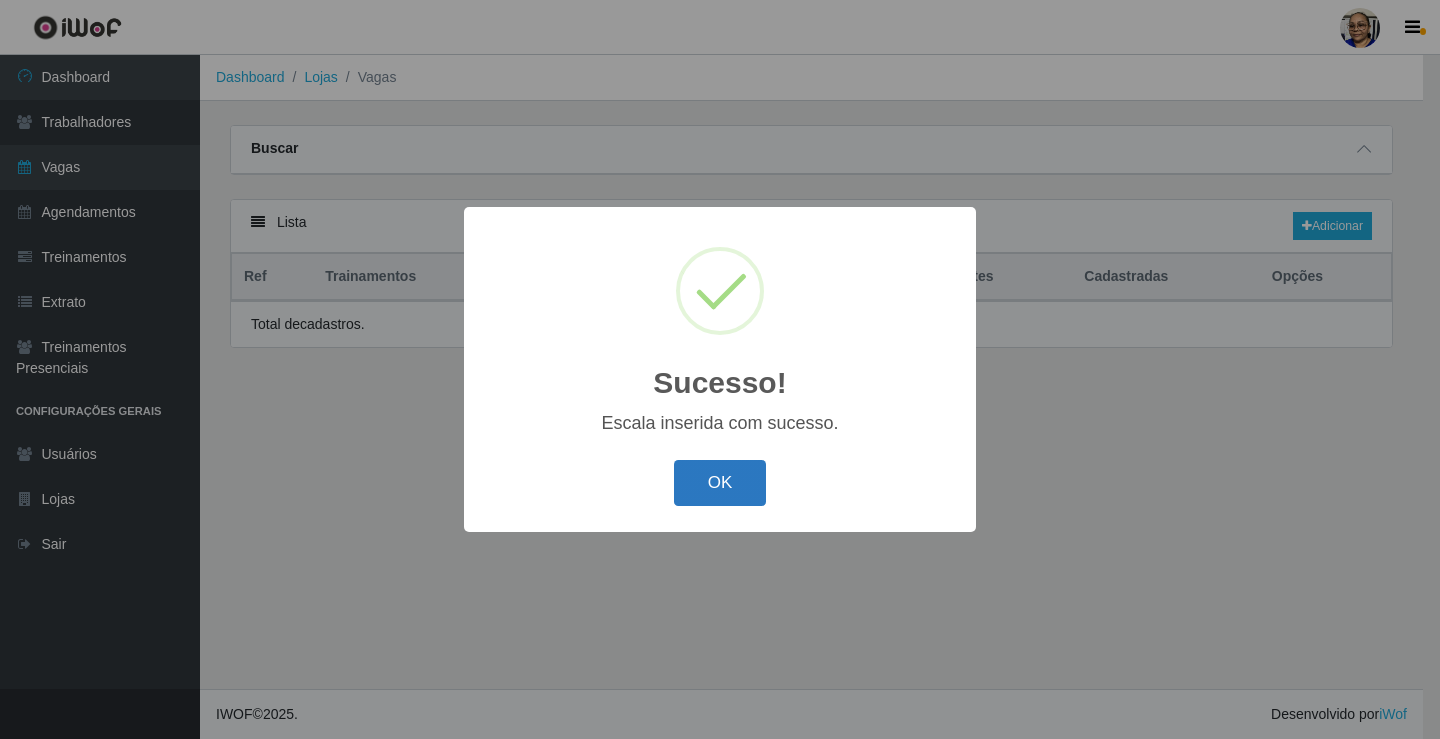 click on "OK" at bounding box center [720, 483] 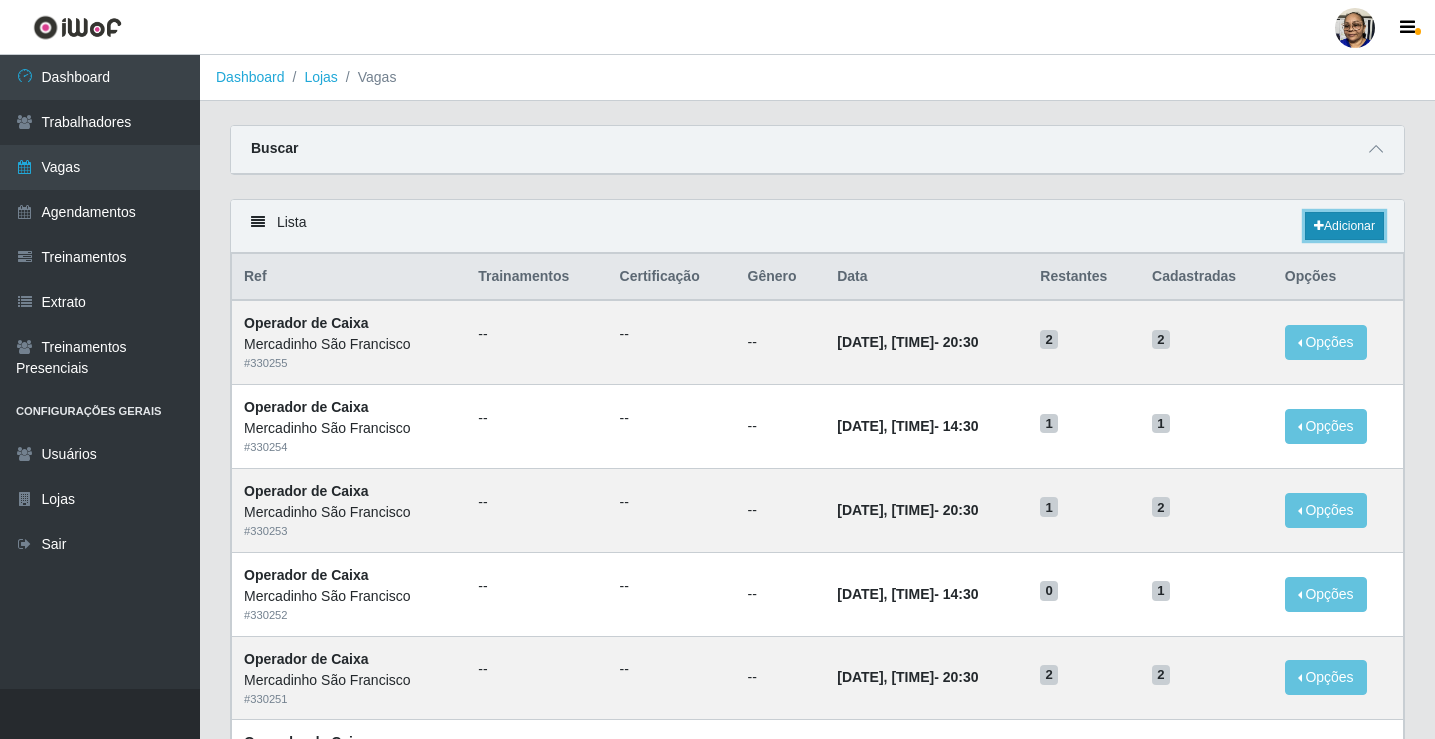 click on "Adicionar" at bounding box center [1344, 226] 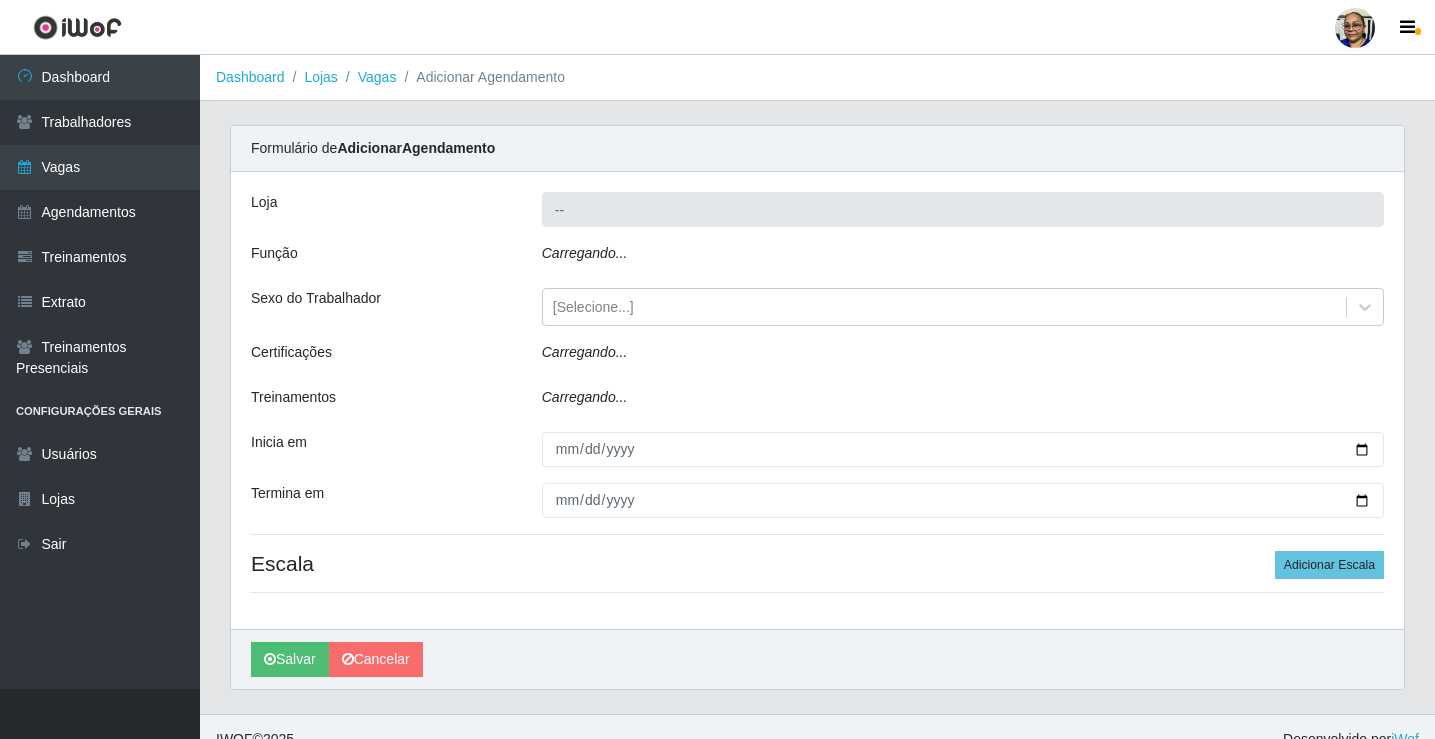 type on "Mercadinho São Francisco" 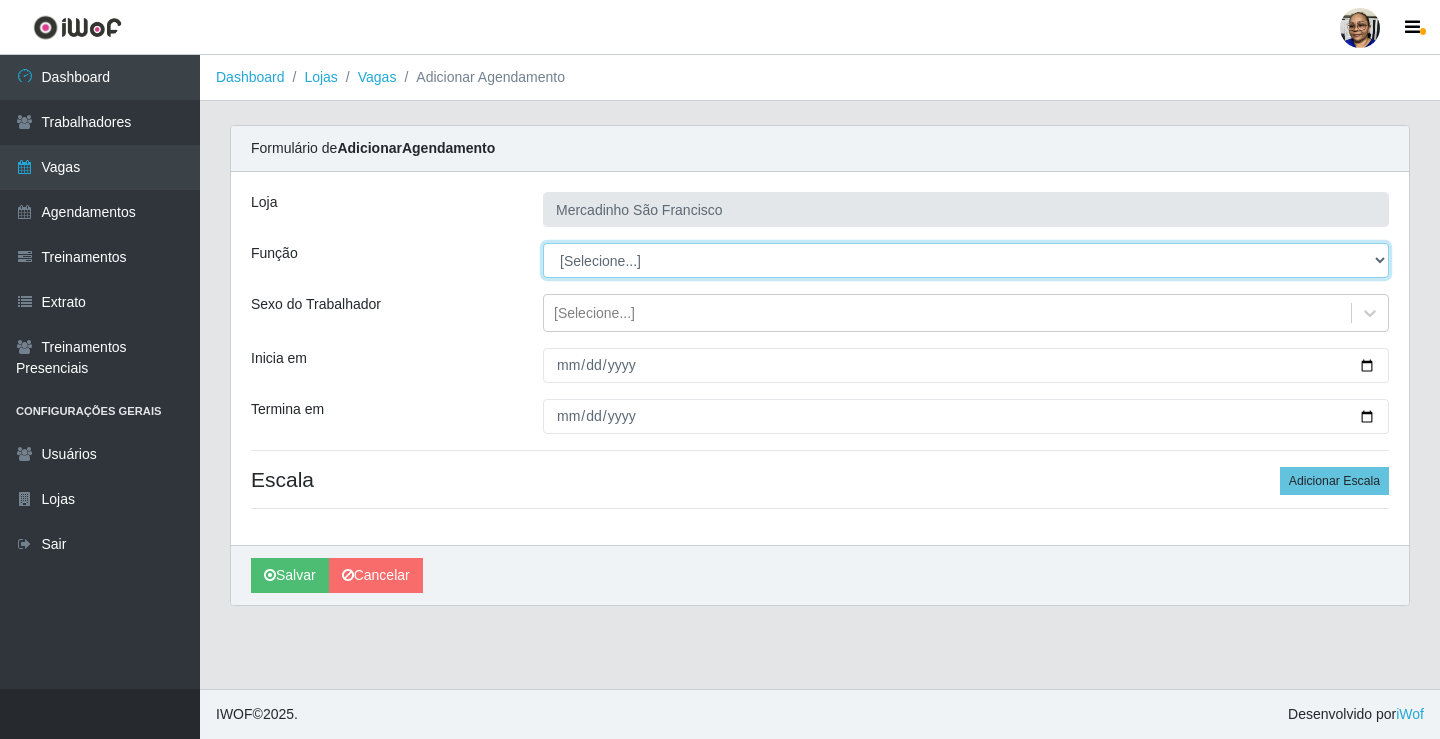 click on "[Selecione...] ASG ASG + ASG ++ Balconista de Açougue  Balconista de Açougue + Operador de Caixa Operador de Caixa + Operador de Caixa ++ Operador de Loja Operador de Loja + Operador de Loja ++ Repositor  Repositor + Repositor ++ Repositor de Hortifruti Repositor de Hortifruti + Repositor de Hortifruti ++" at bounding box center (966, 260) 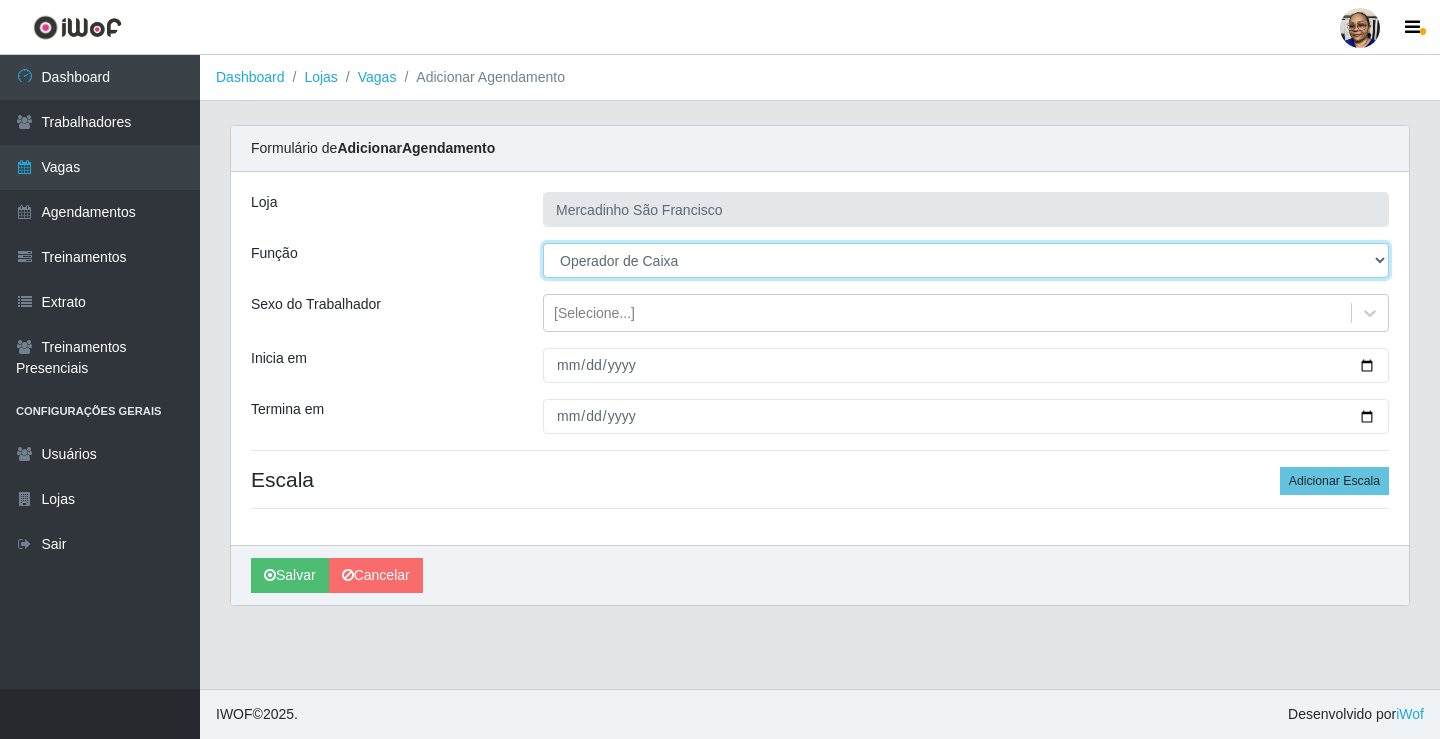 click on "[Selecione...] ASG ASG + ASG ++ Balconista de Açougue  Balconista de Açougue + Operador de Caixa Operador de Caixa + Operador de Caixa ++ Operador de Loja Operador de Loja + Operador de Loja ++ Repositor  Repositor + Repositor ++ Repositor de Hortifruti Repositor de Hortifruti + Repositor de Hortifruti ++" at bounding box center [966, 260] 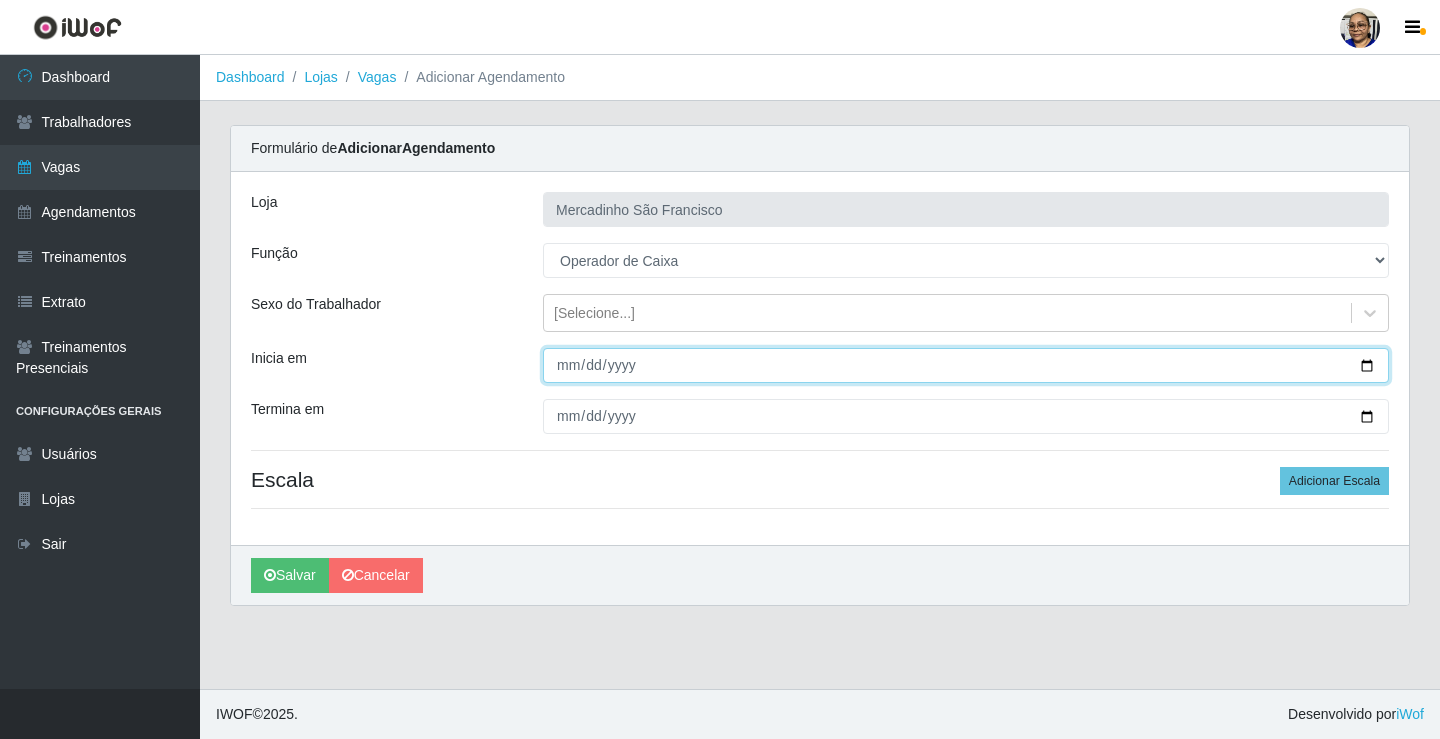 click on "Inicia em" at bounding box center [966, 365] 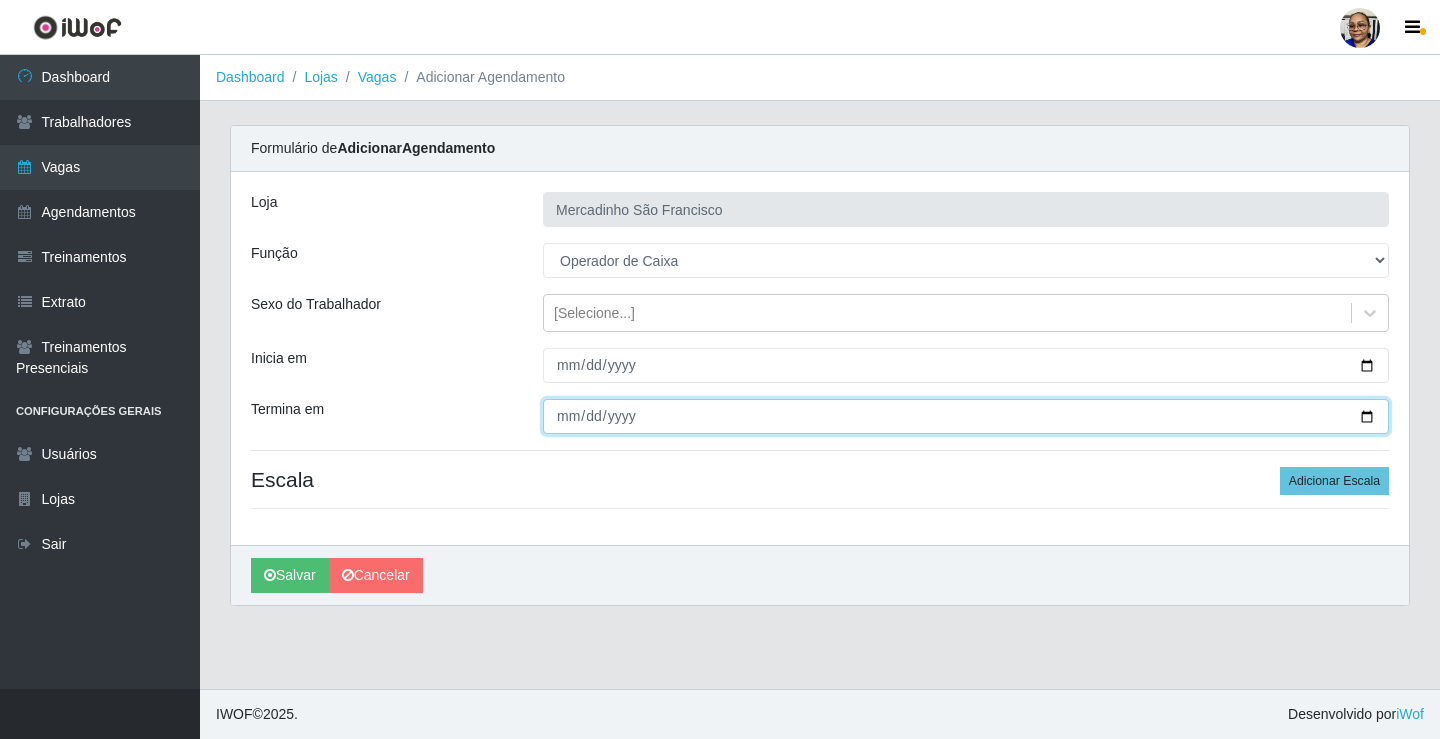click on "Termina em" at bounding box center [966, 416] 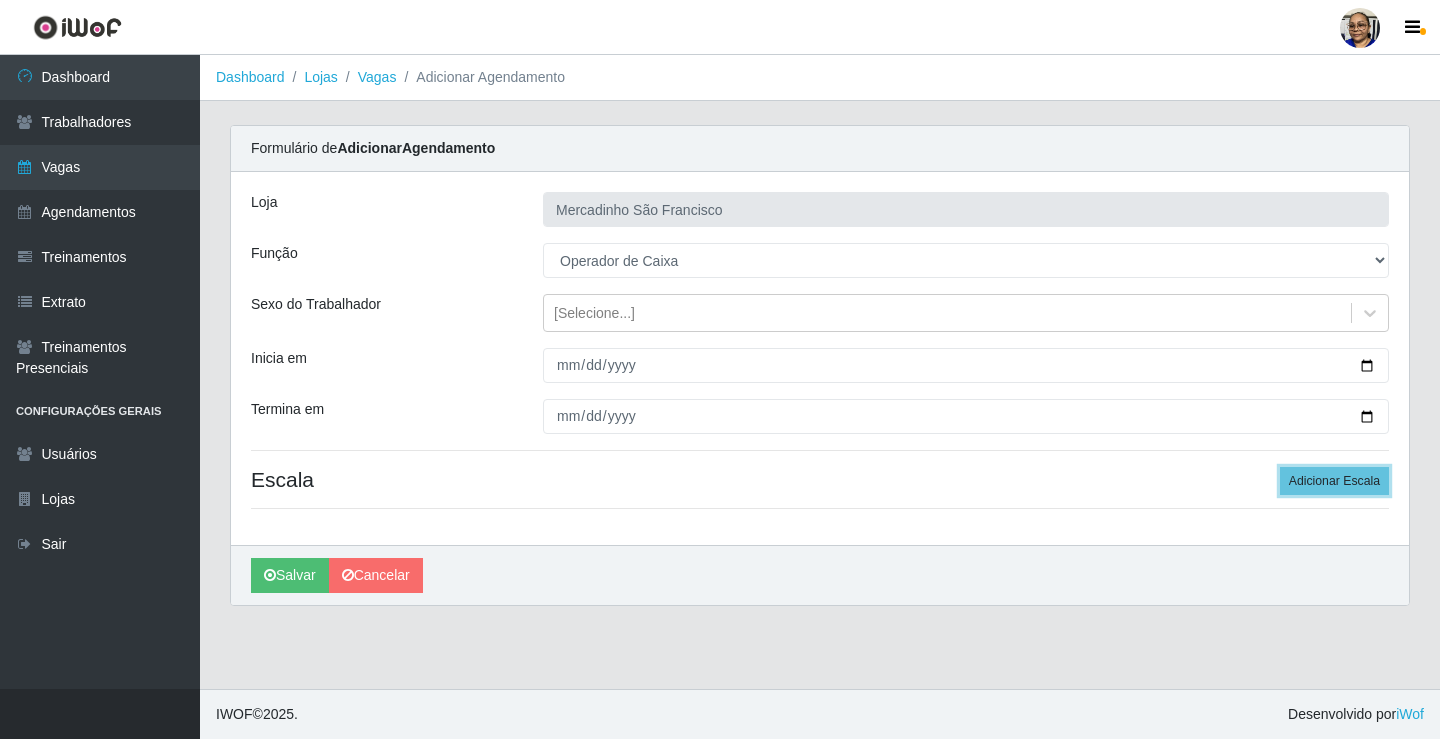 drag, startPoint x: 1321, startPoint y: 476, endPoint x: 1095, endPoint y: 469, distance: 226.10838 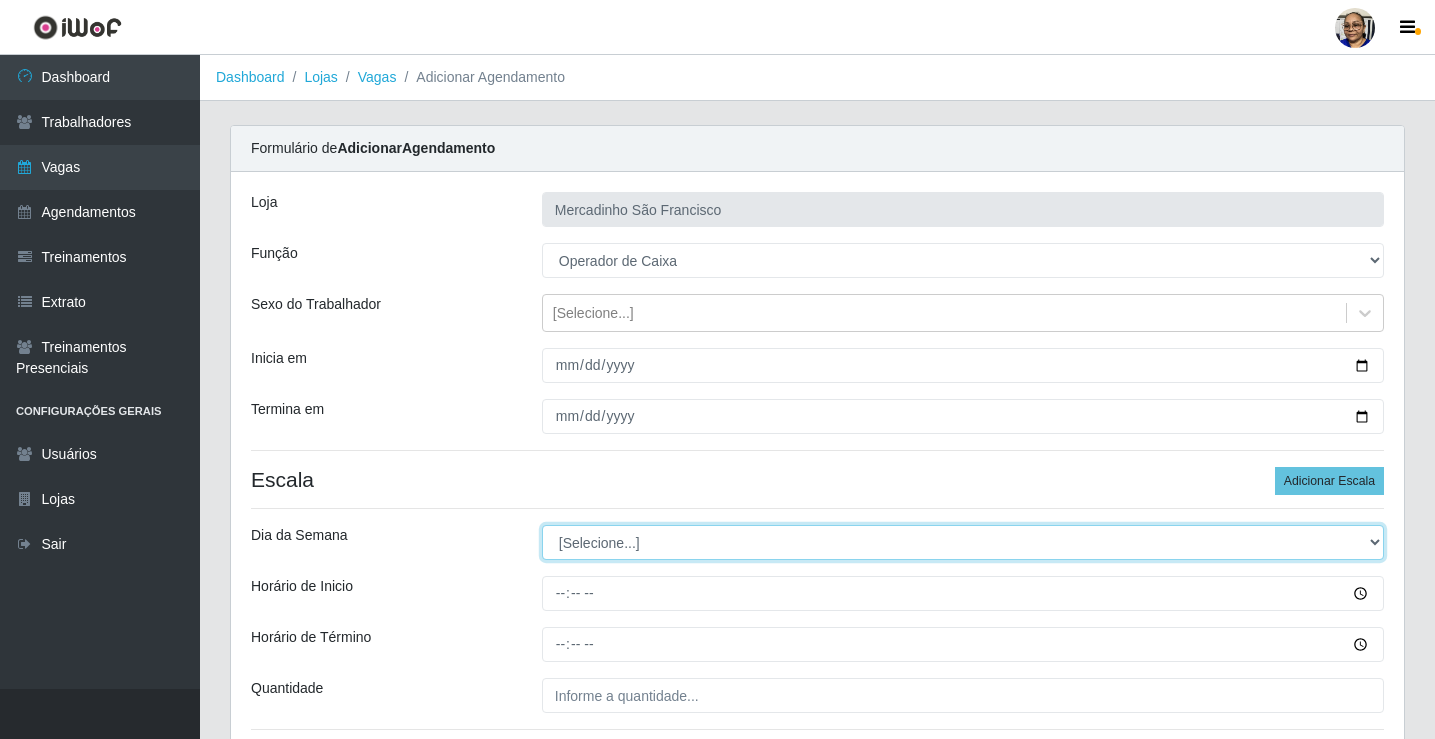 click on "[Selecione...] Segunda Terça Quarta Quinta Sexta Sábado Domingo" at bounding box center [963, 542] 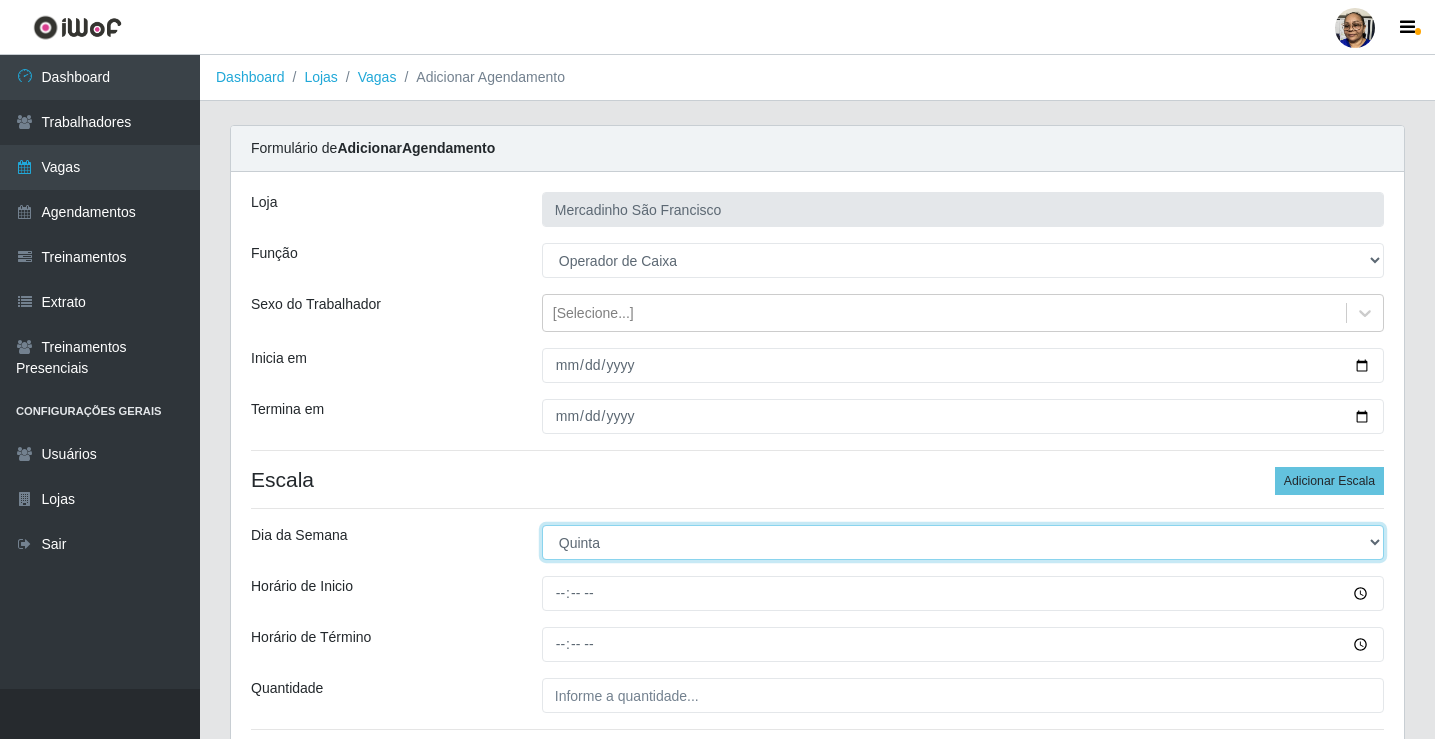 click on "[Selecione...] Segunda Terça Quarta Quinta Sexta Sábado Domingo" at bounding box center (963, 542) 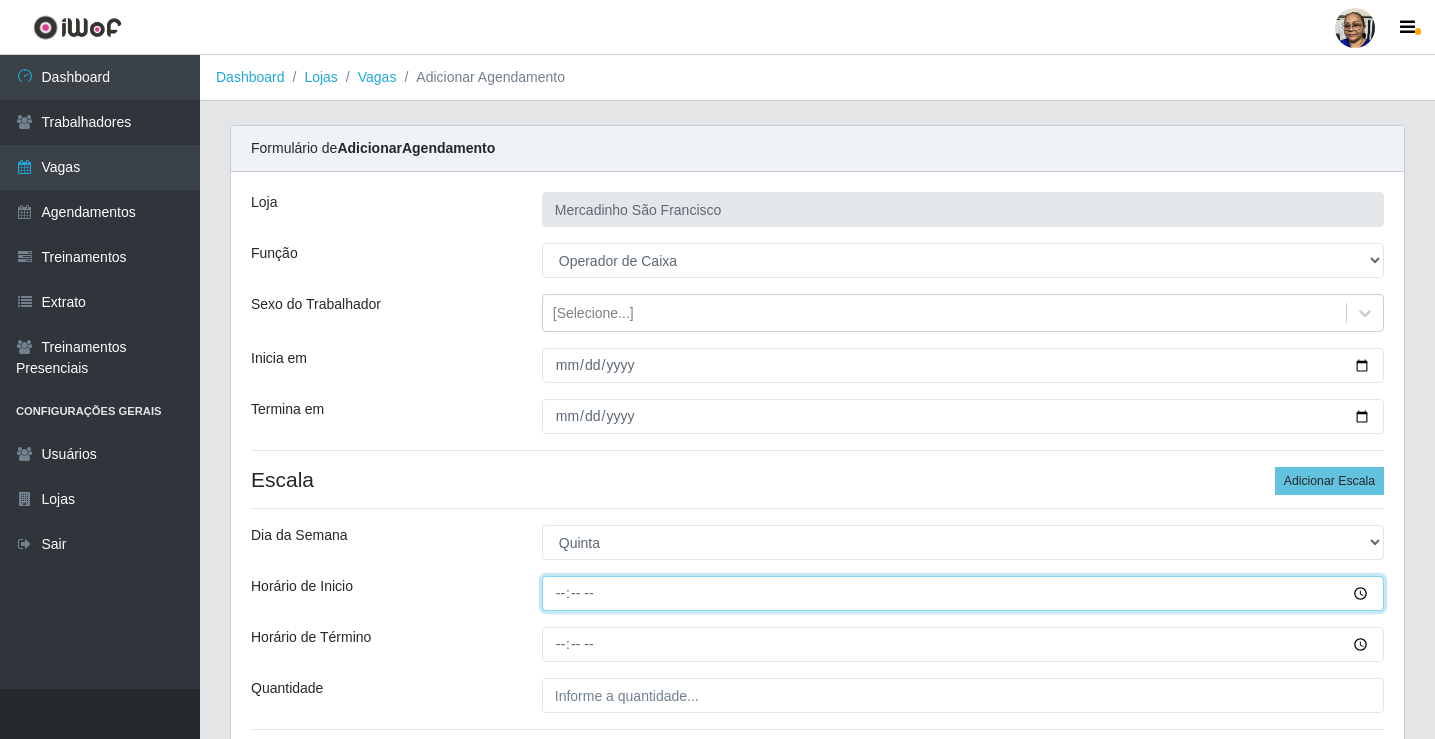click on "Horário de Inicio" at bounding box center [963, 593] 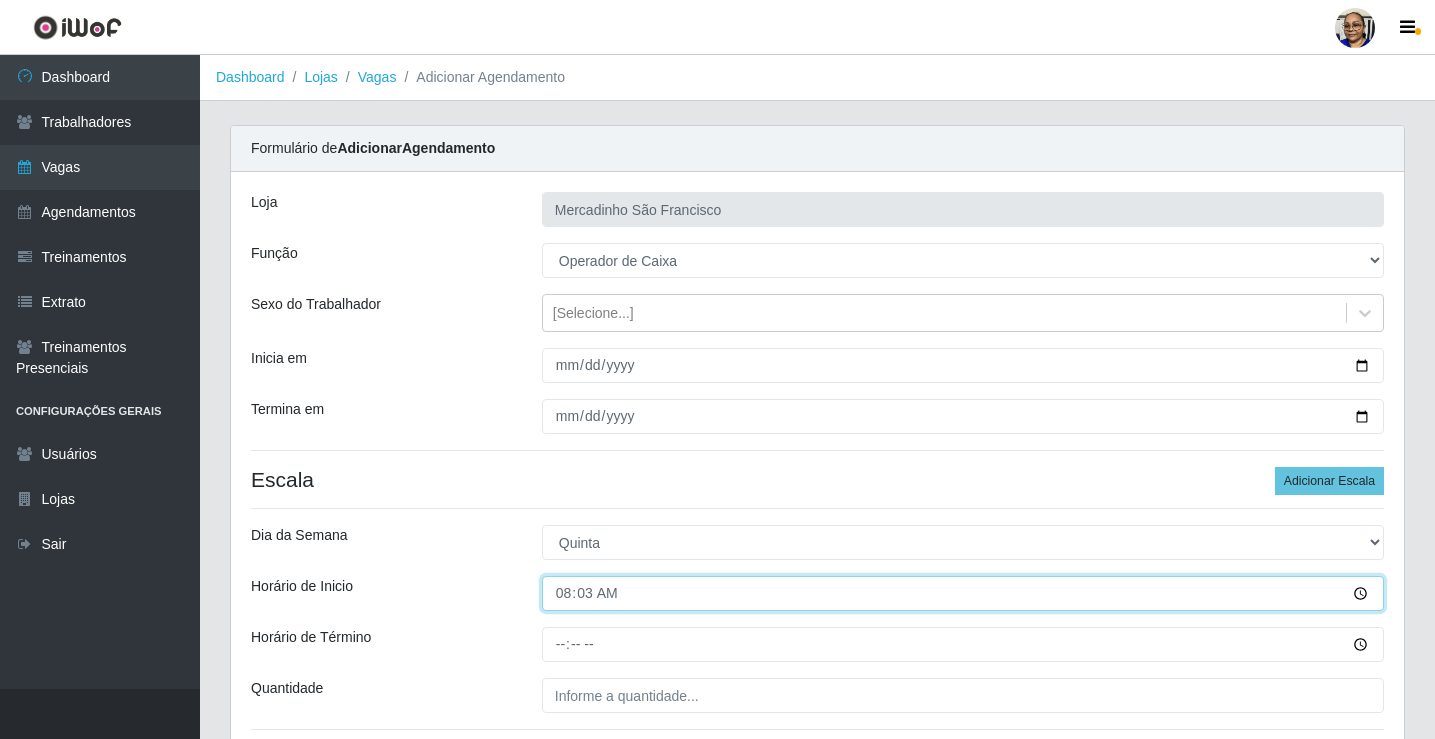 type on "08:30" 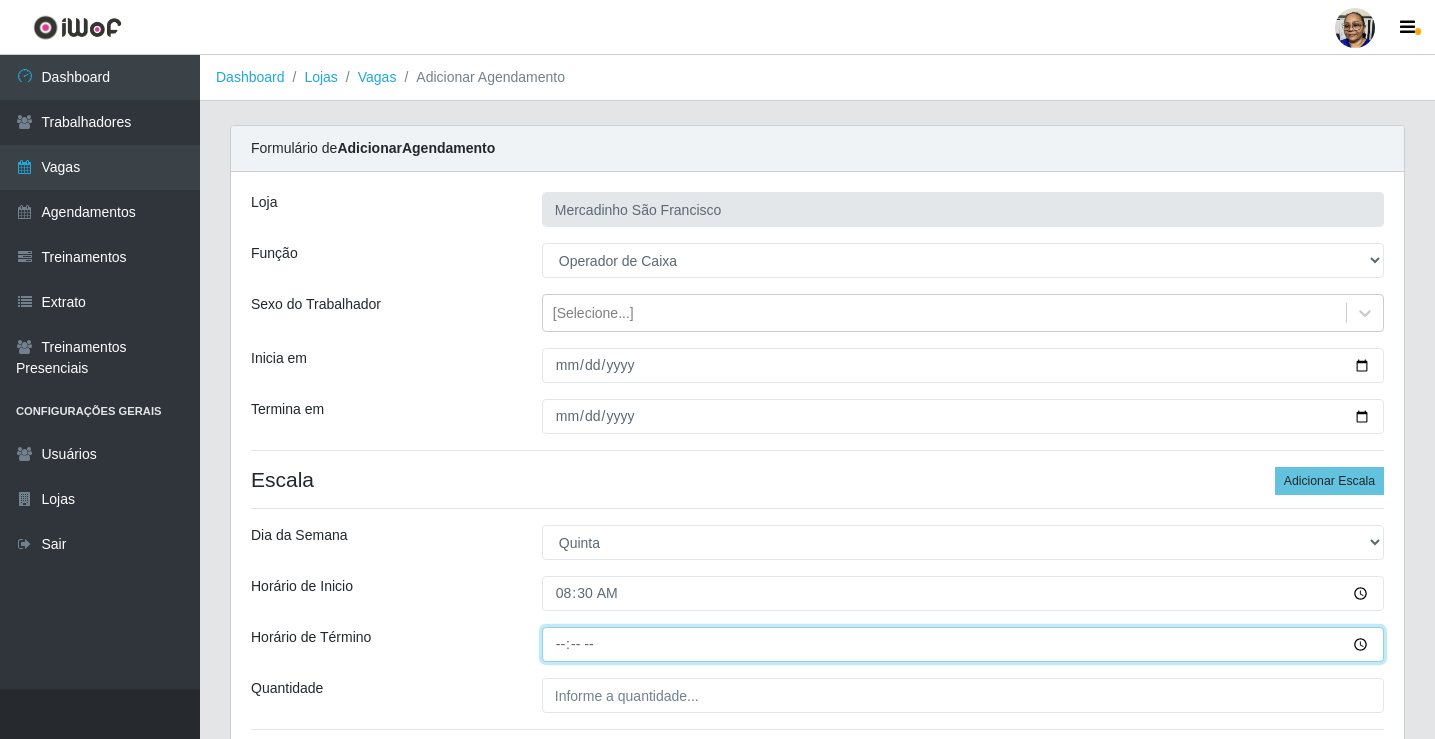 click on "Horário de Término" at bounding box center (963, 644) 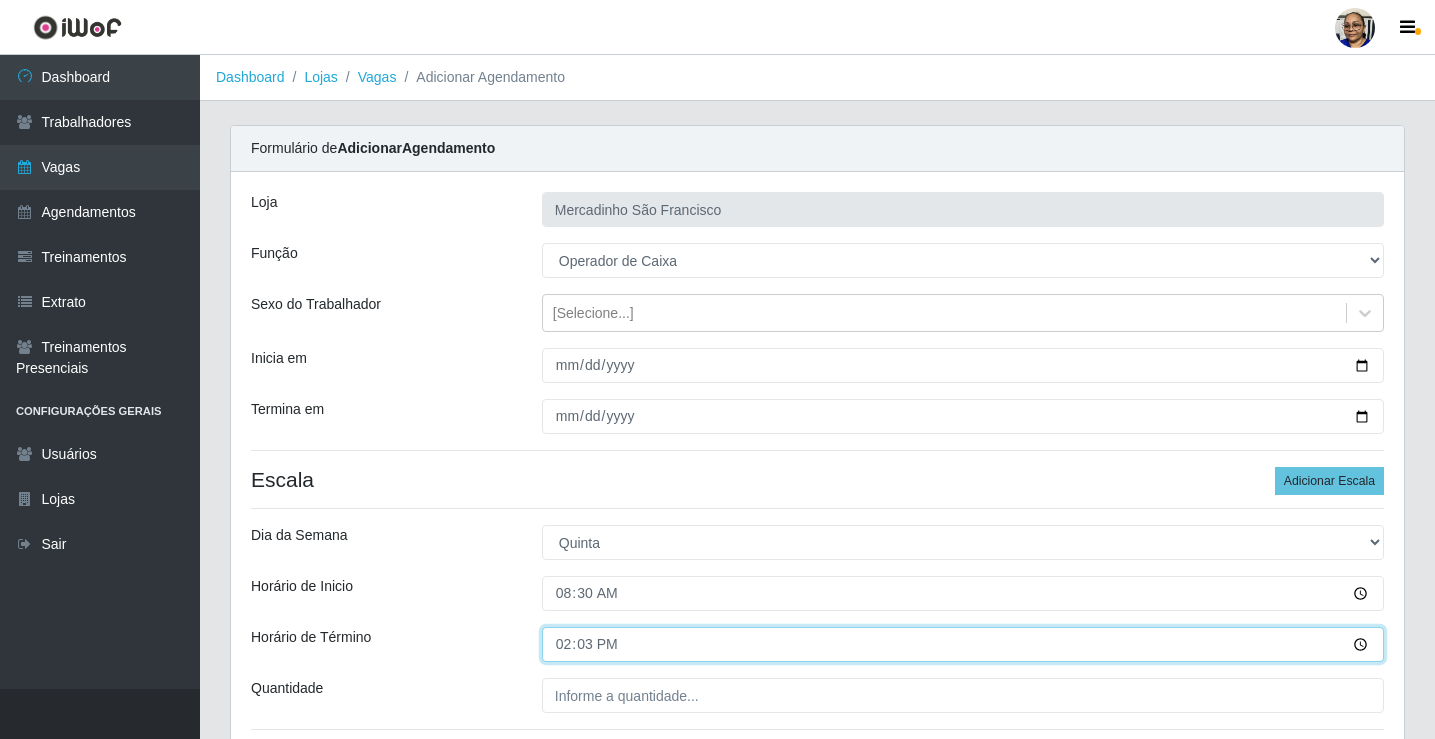 type on "14:30" 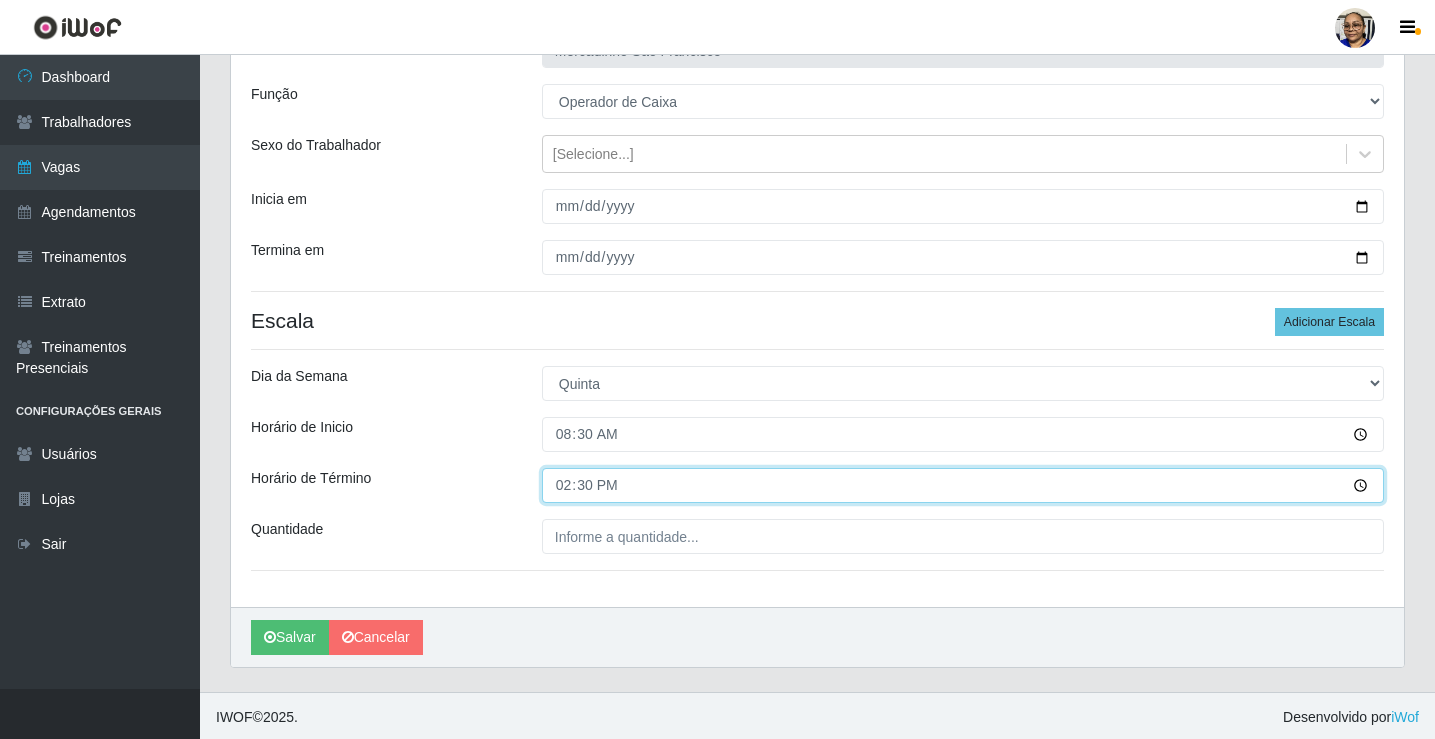 scroll, scrollTop: 162, scrollLeft: 0, axis: vertical 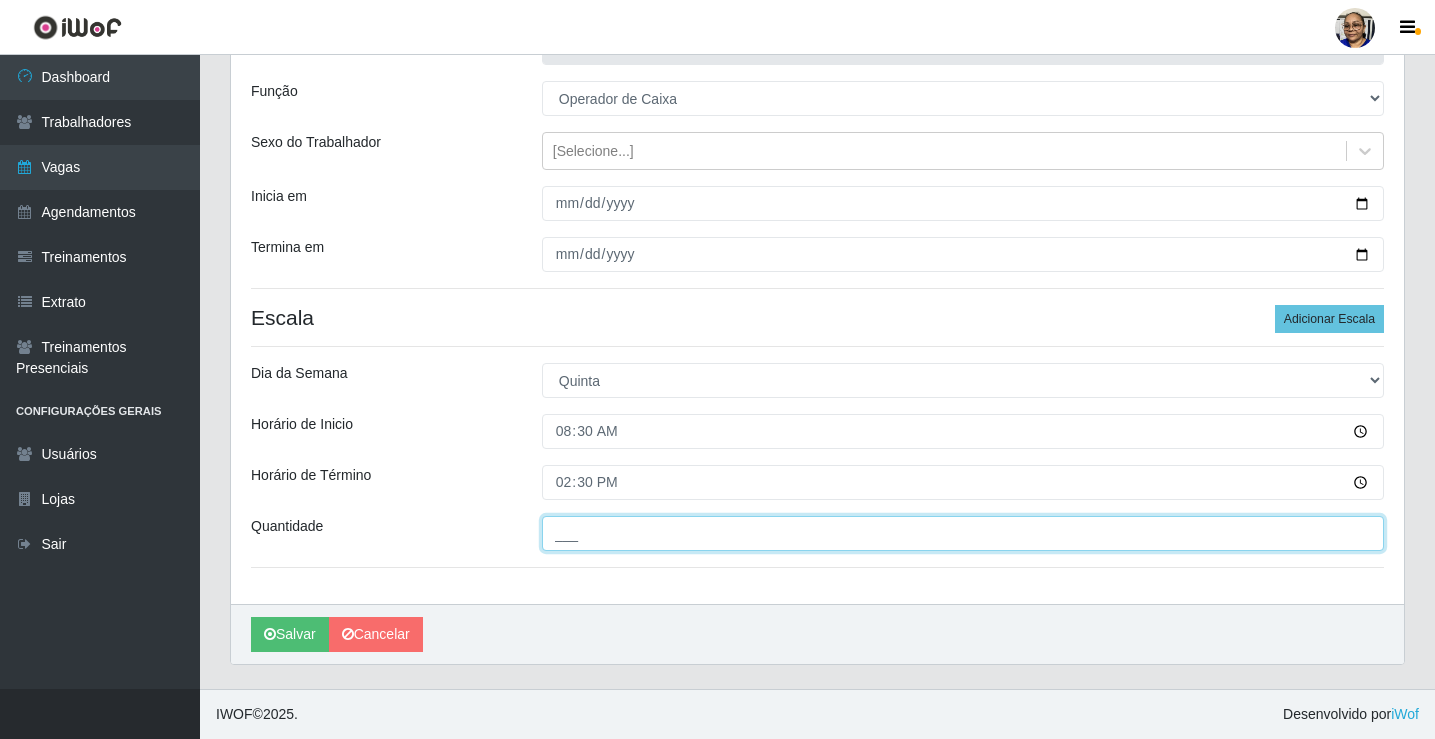 click on "___" at bounding box center [963, 533] 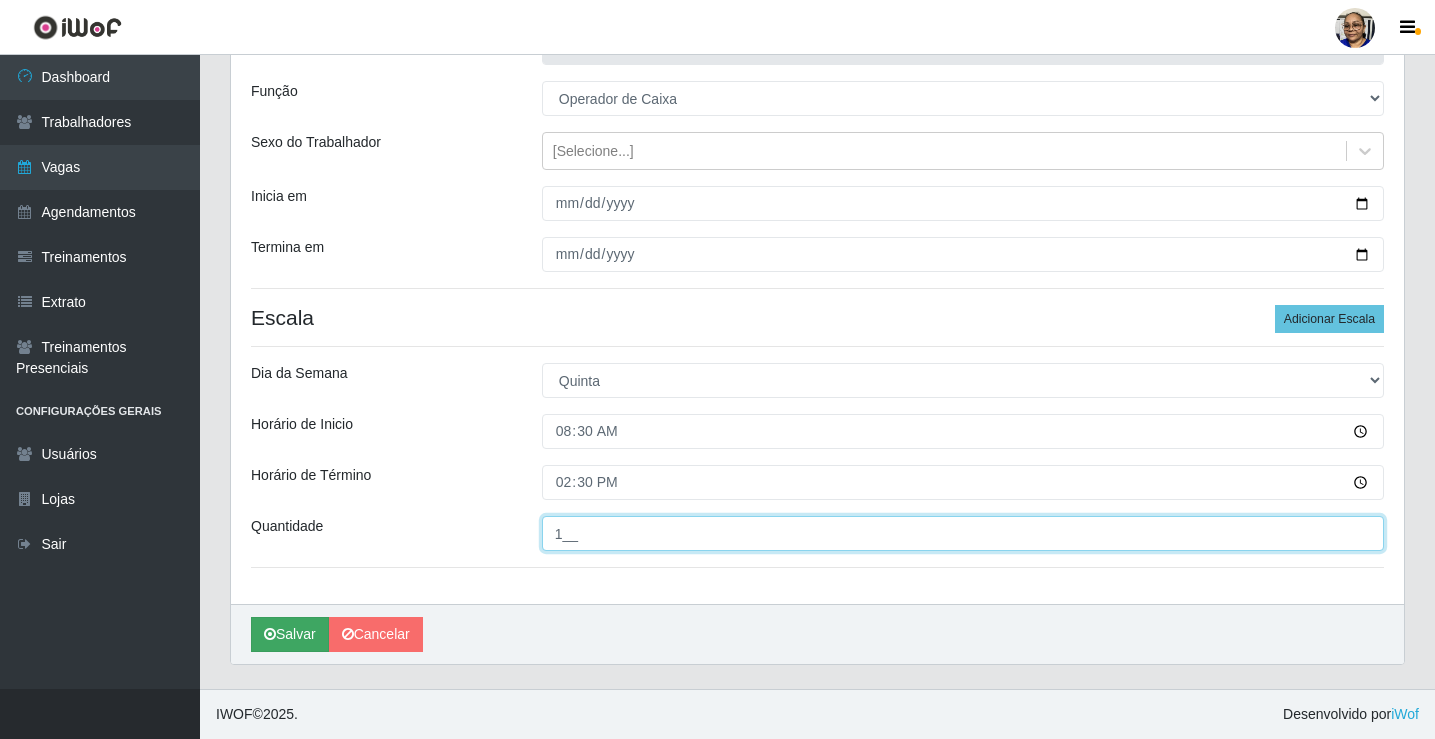 type on "1__" 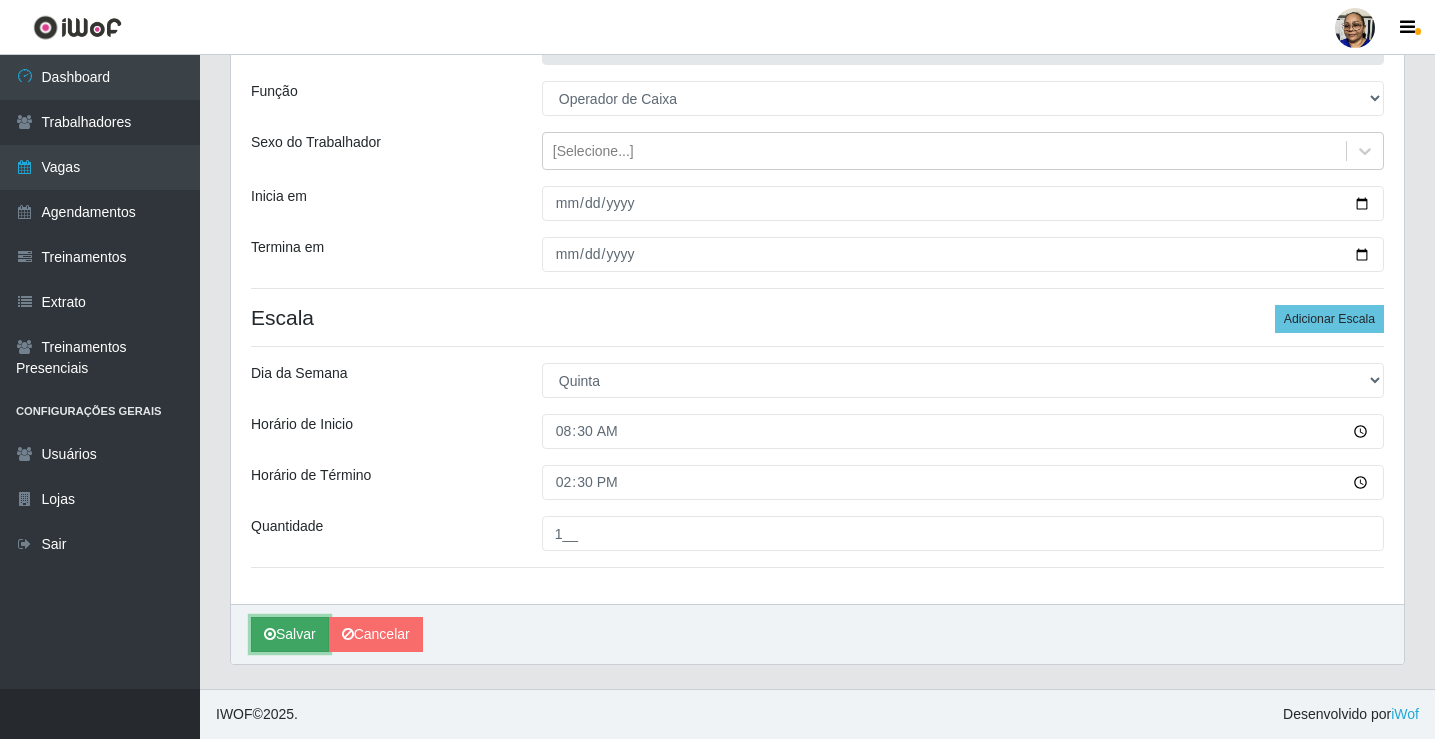 click on "Salvar" at bounding box center [290, 634] 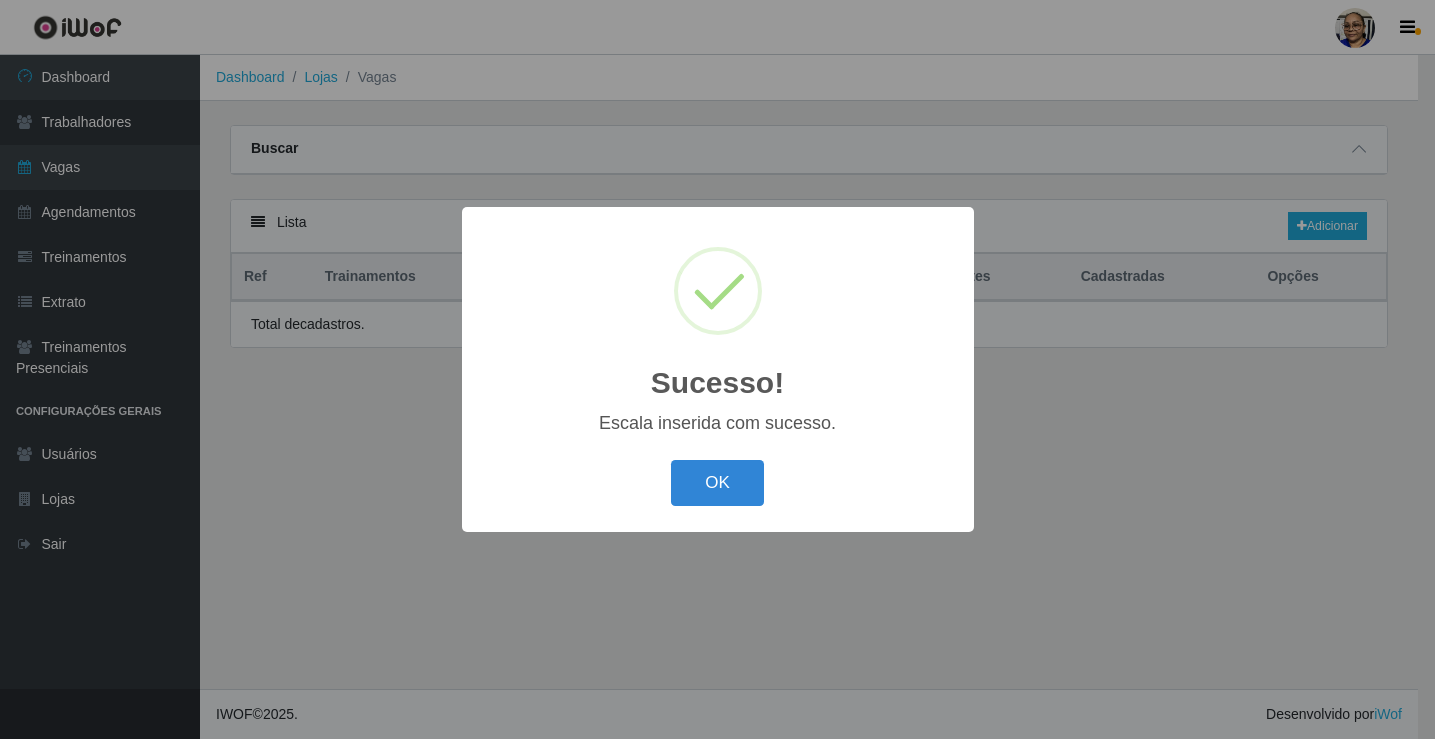 scroll, scrollTop: 0, scrollLeft: 0, axis: both 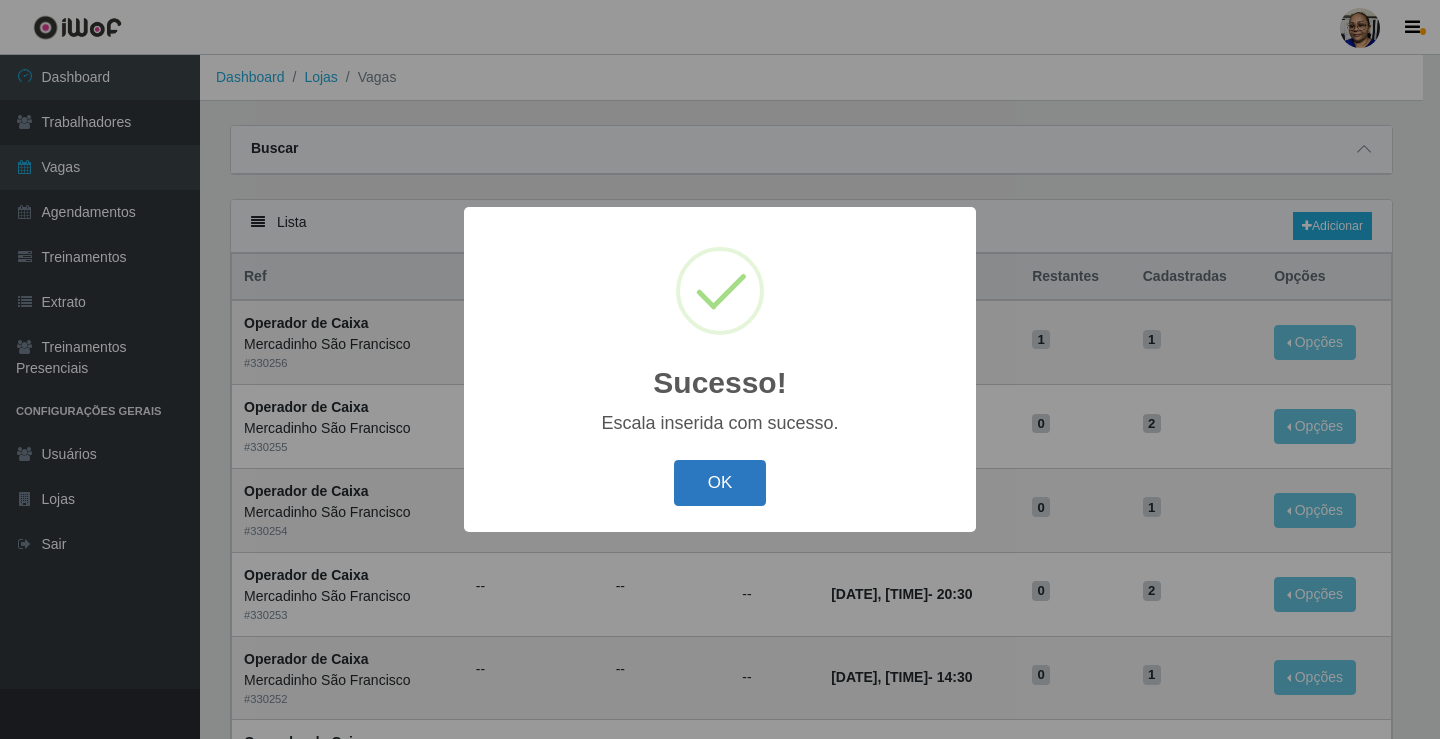 click on "OK" at bounding box center (720, 483) 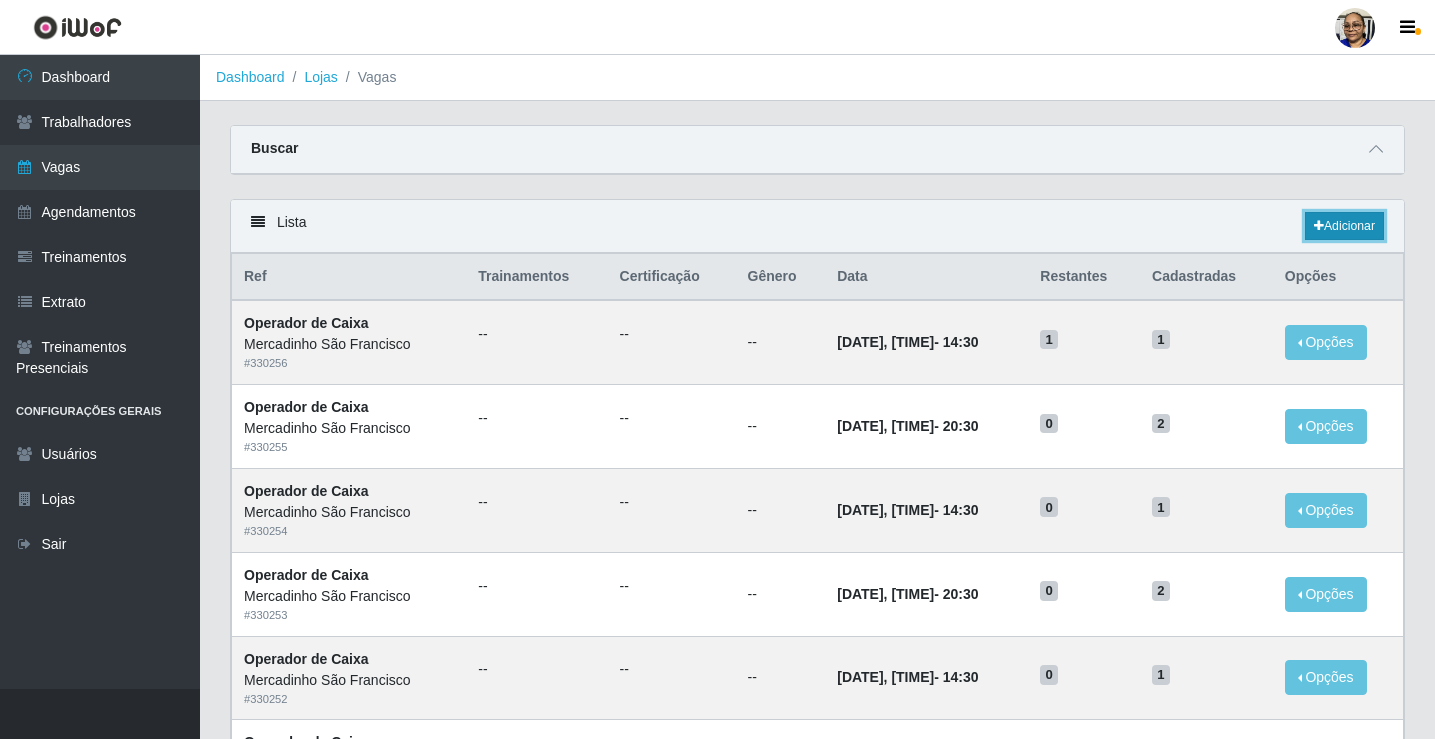 click on "Adicionar" at bounding box center (1344, 226) 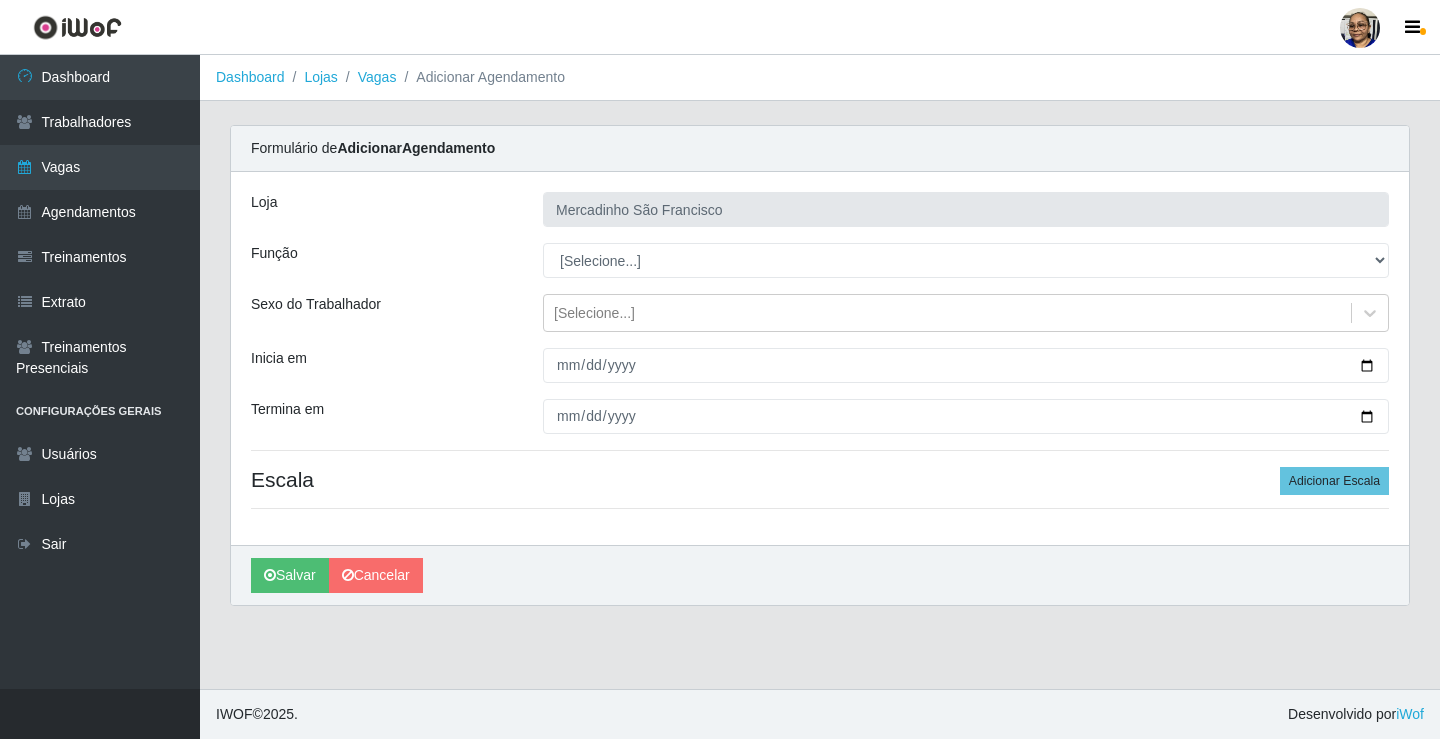 type on "Mercadinho São Francisco" 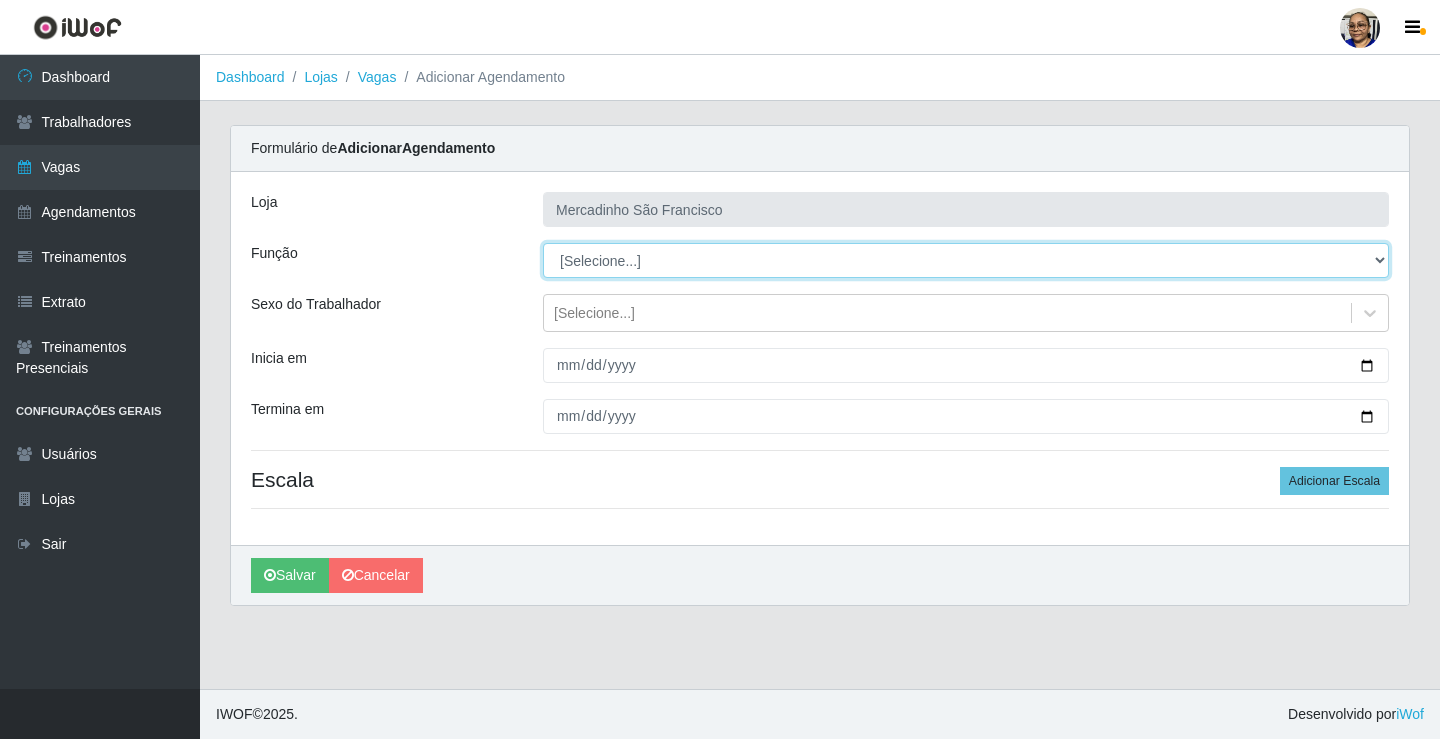 click on "[Selecione...] ASG ASG + ASG ++ Balconista de Açougue  Balconista de Açougue + Operador de Caixa Operador de Caixa + Operador de Caixa ++ Operador de Loja Operador de Loja + Operador de Loja ++ Repositor  Repositor + Repositor ++ Repositor de Hortifruti Repositor de Hortifruti + Repositor de Hortifruti ++" at bounding box center (966, 260) 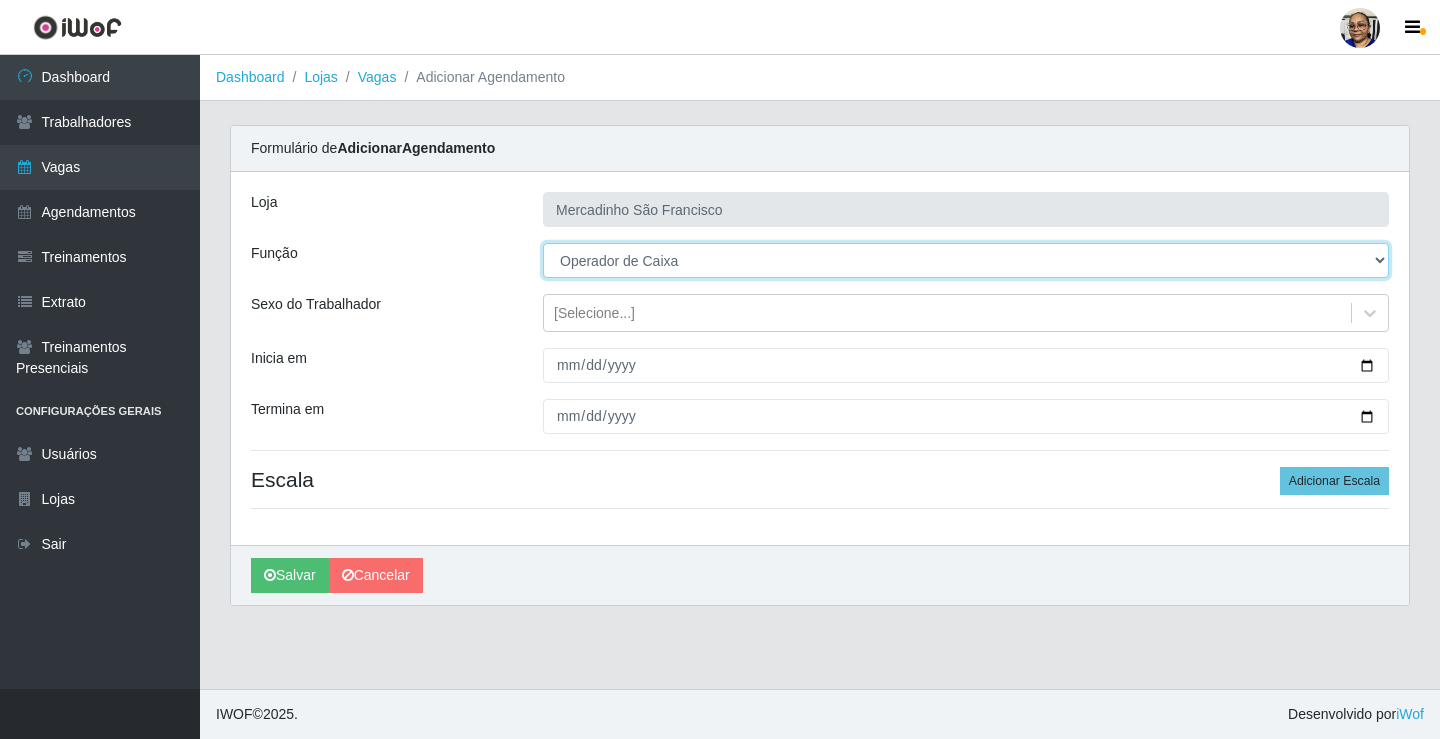 click on "[Selecione...] ASG ASG + ASG ++ Balconista de Açougue  Balconista de Açougue + Operador de Caixa Operador de Caixa + Operador de Caixa ++ Operador de Loja Operador de Loja + Operador de Loja ++ Repositor  Repositor + Repositor ++ Repositor de Hortifruti Repositor de Hortifruti + Repositor de Hortifruti ++" at bounding box center [966, 260] 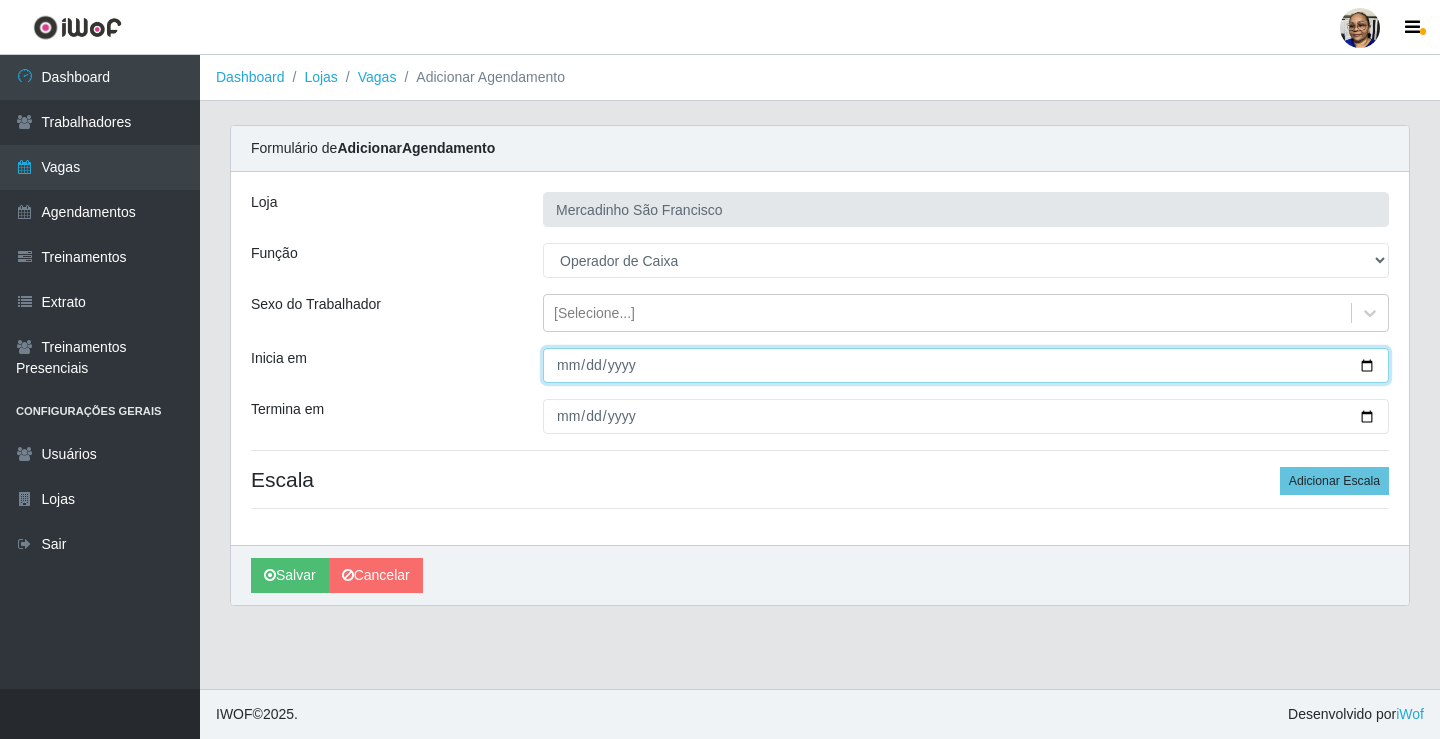 drag, startPoint x: 1368, startPoint y: 365, endPoint x: 1287, endPoint y: 383, distance: 82.9759 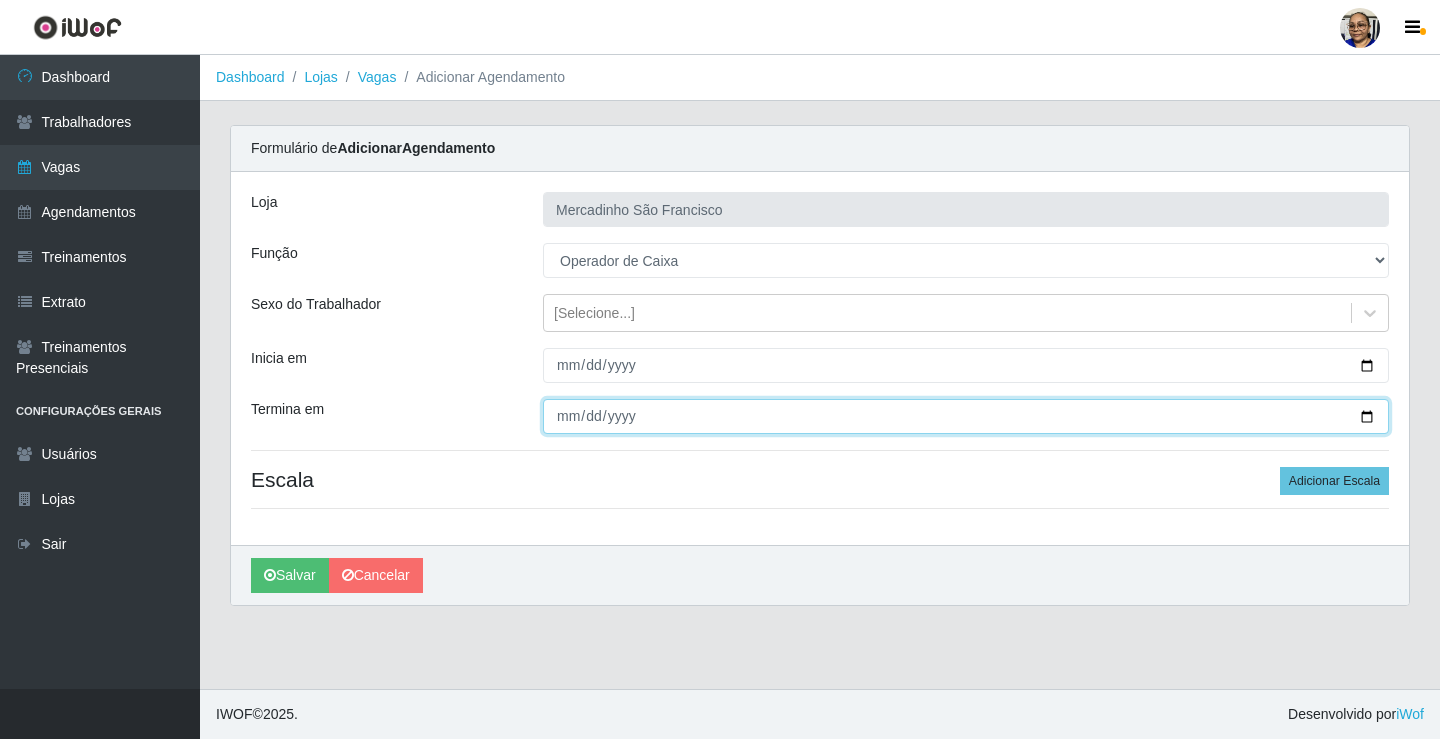 click on "Termina em" at bounding box center (966, 416) 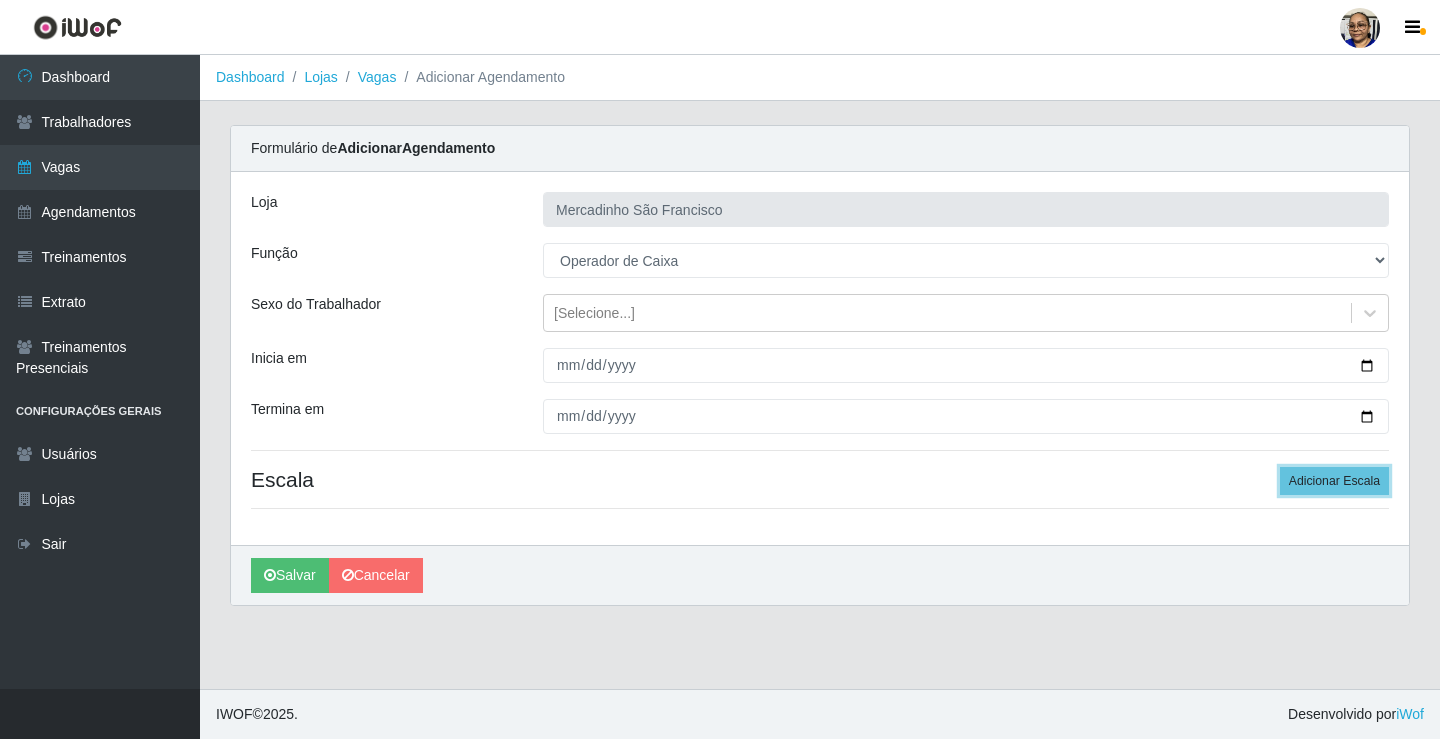 drag, startPoint x: 1315, startPoint y: 479, endPoint x: 1136, endPoint y: 492, distance: 179.47145 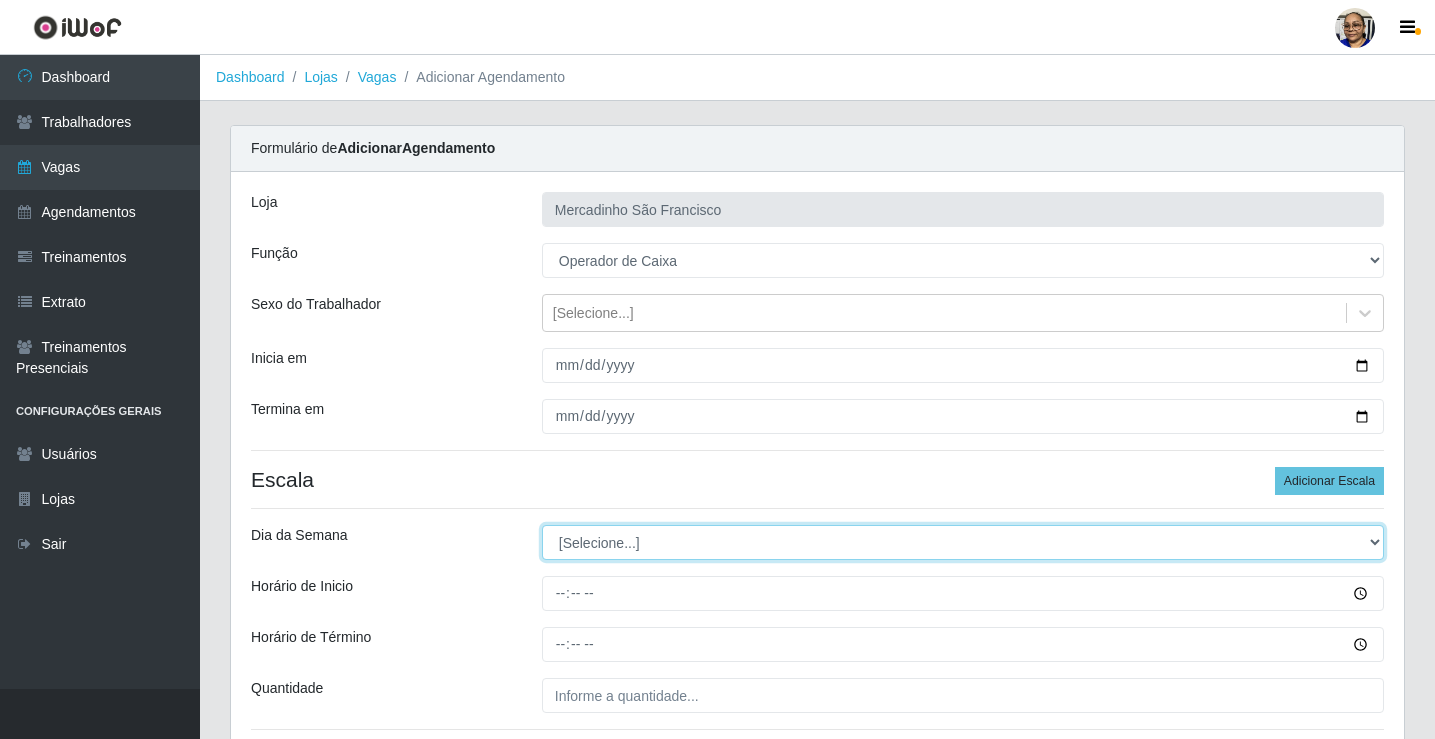 click on "[Selecione...] Segunda Terça Quarta Quinta Sexta Sábado Domingo" at bounding box center (963, 542) 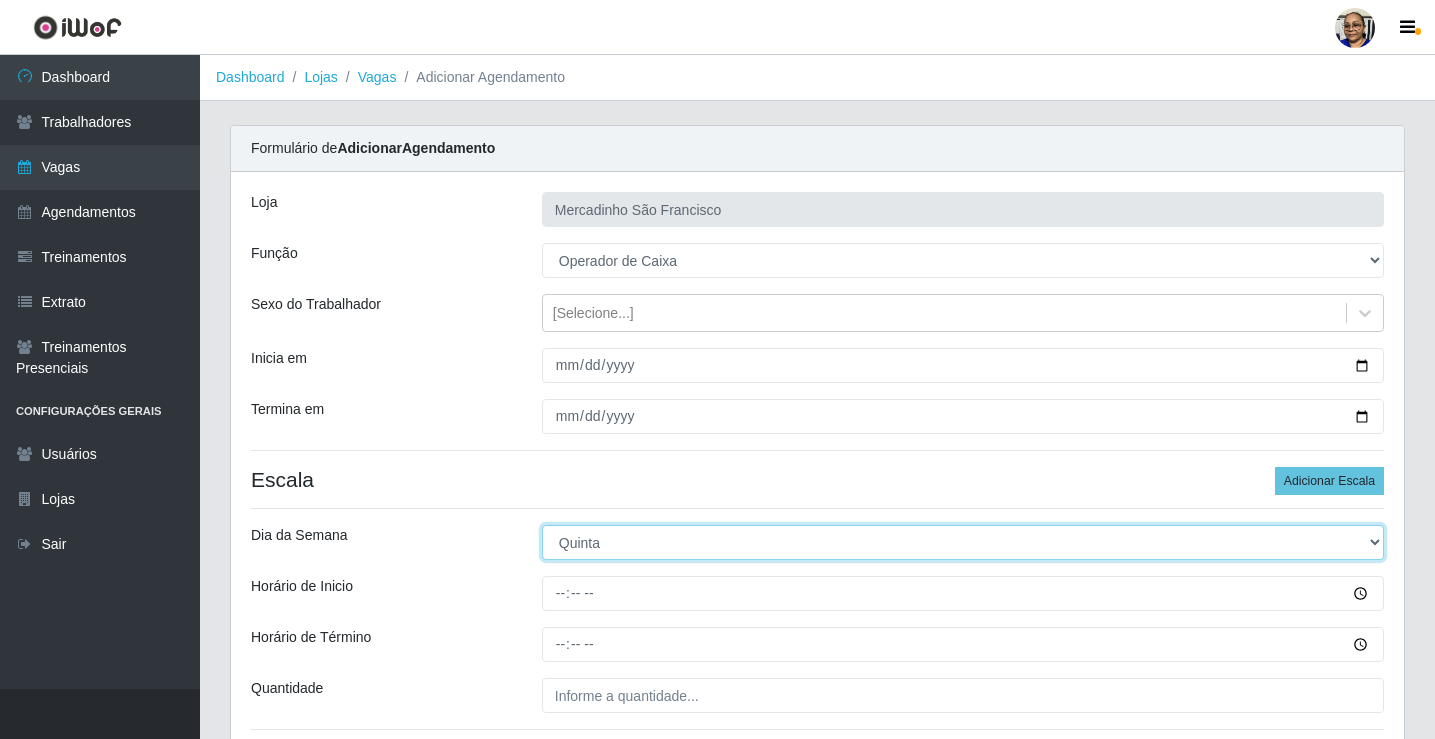 click on "[Selecione...] Segunda Terça Quarta Quinta Sexta Sábado Domingo" at bounding box center [963, 542] 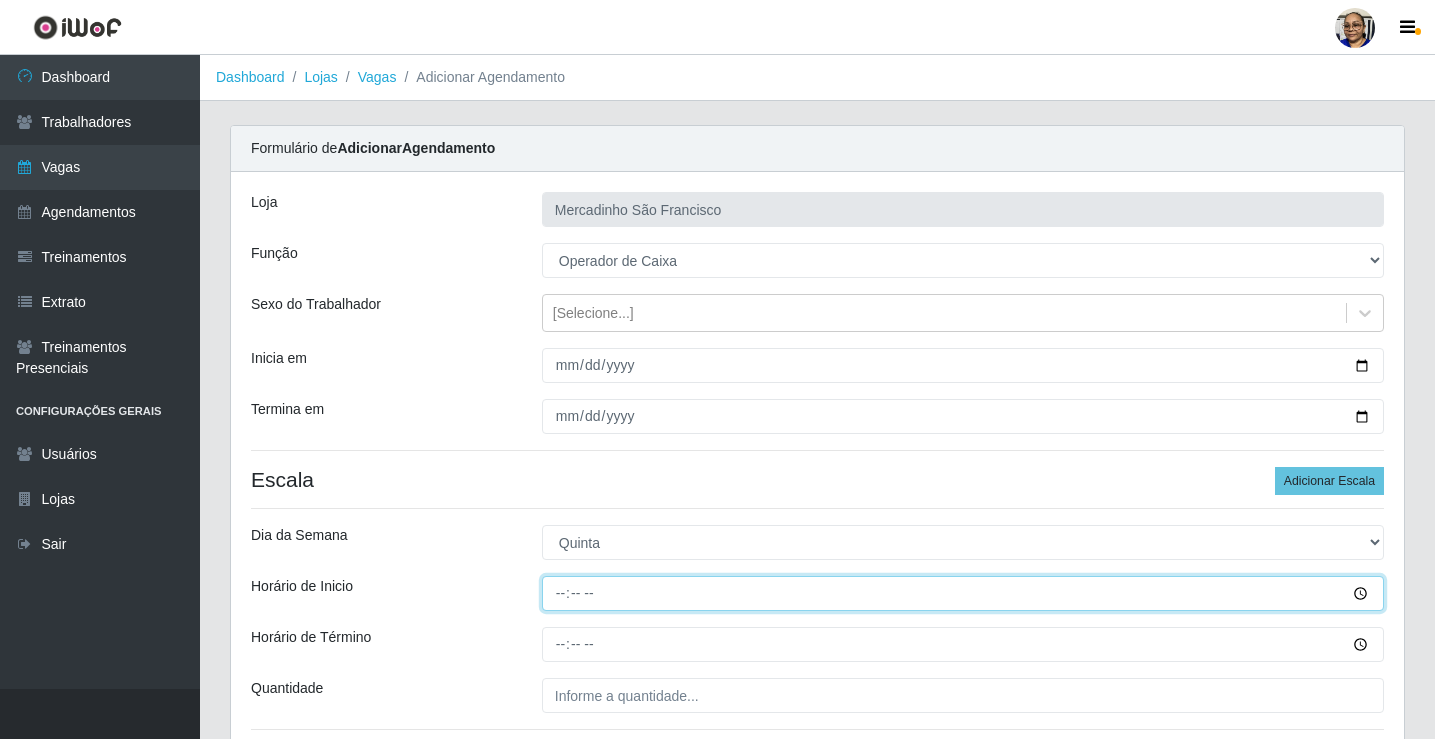 click on "Horário de Inicio" at bounding box center (963, 593) 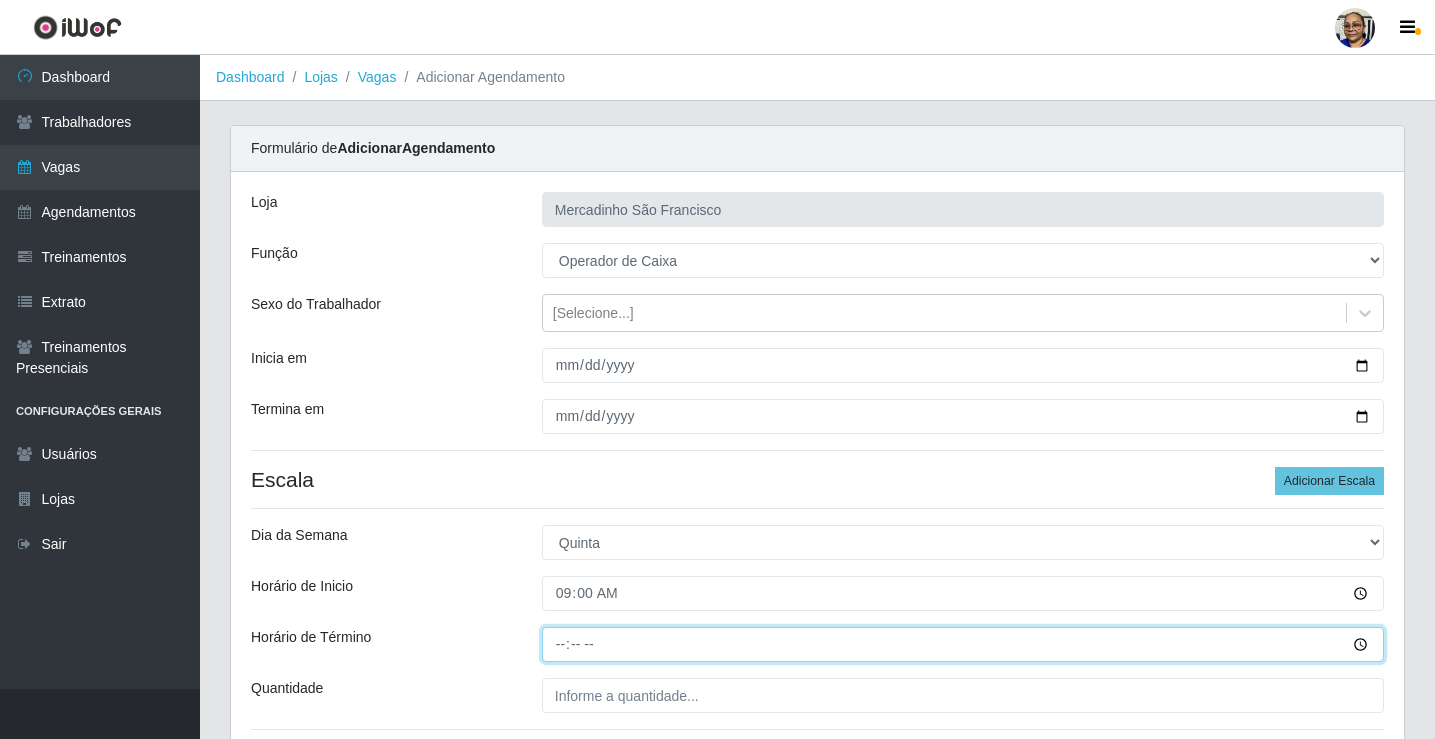 click on "Horário de Término" at bounding box center (963, 644) 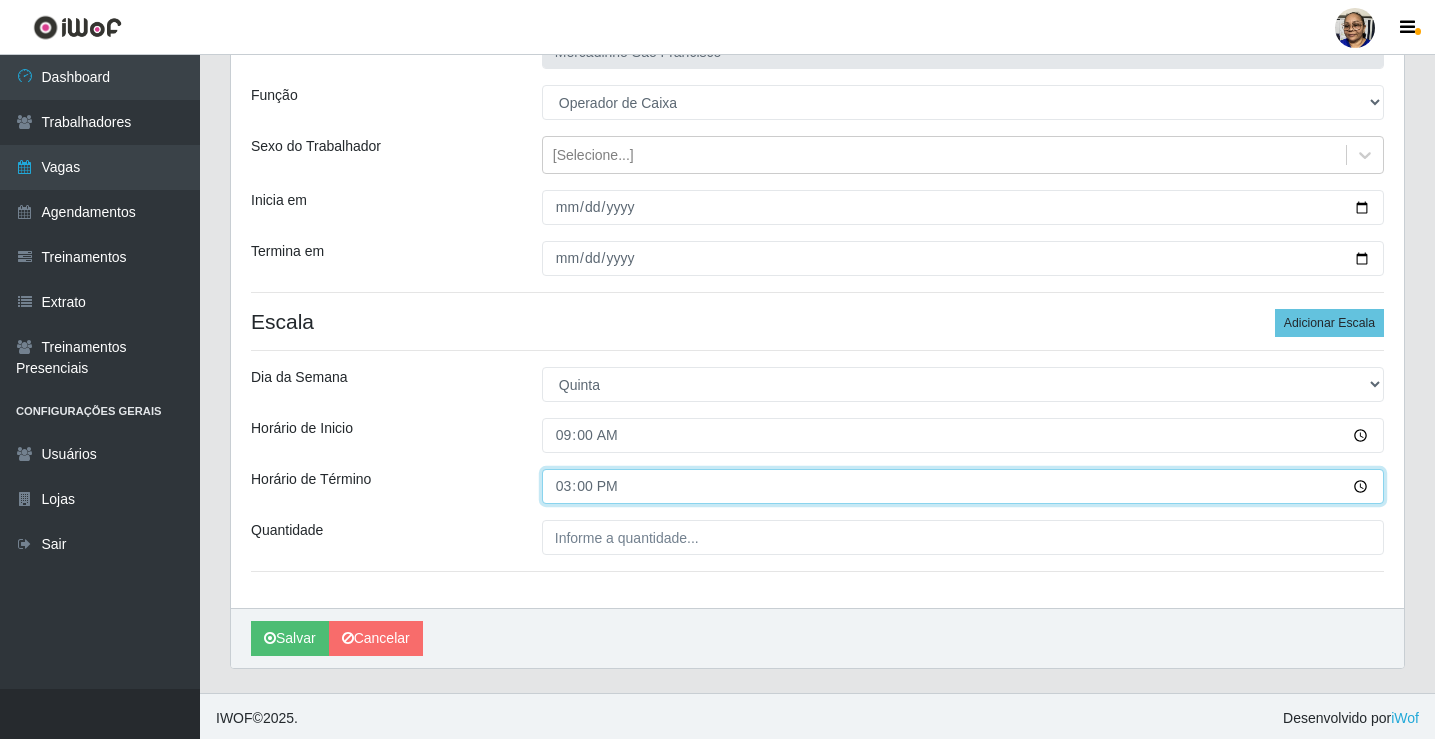 scroll, scrollTop: 162, scrollLeft: 0, axis: vertical 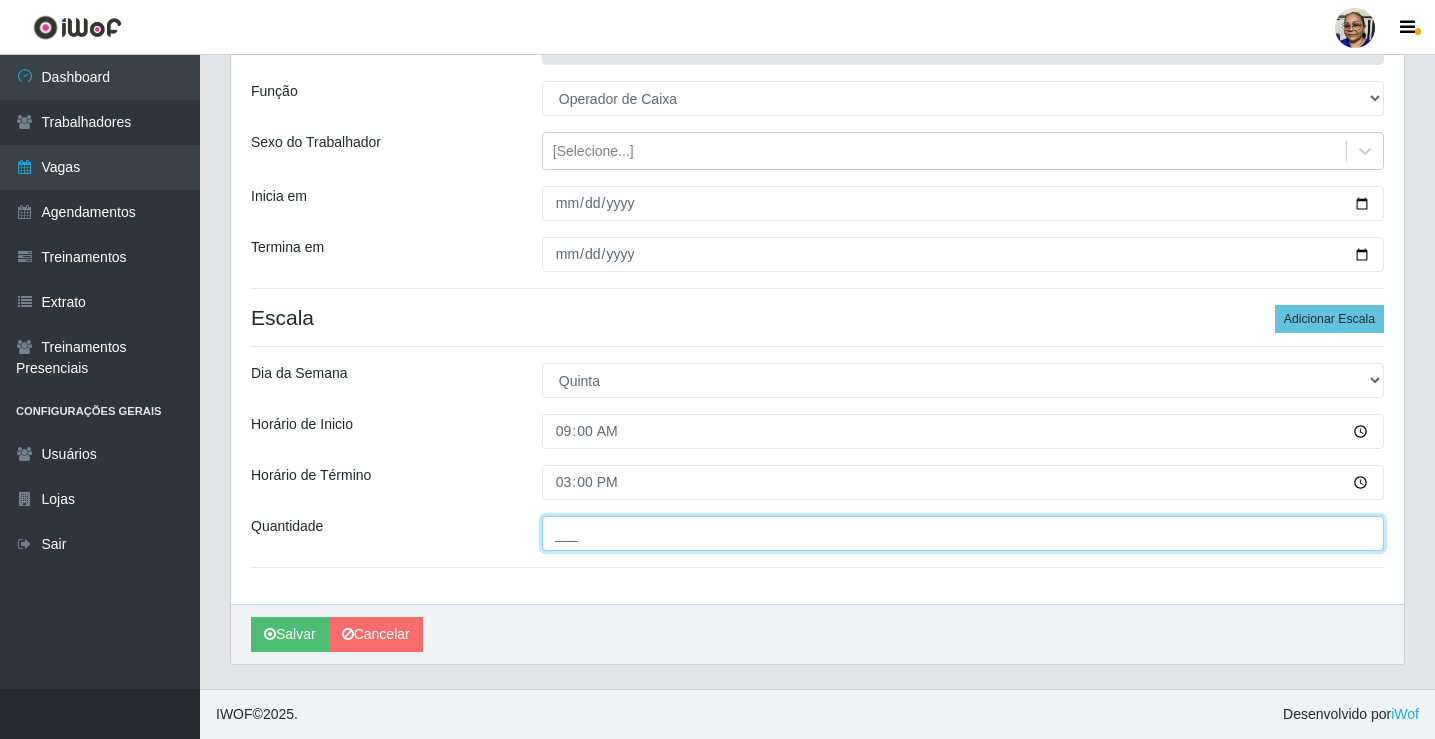 click on "___" at bounding box center [963, 533] 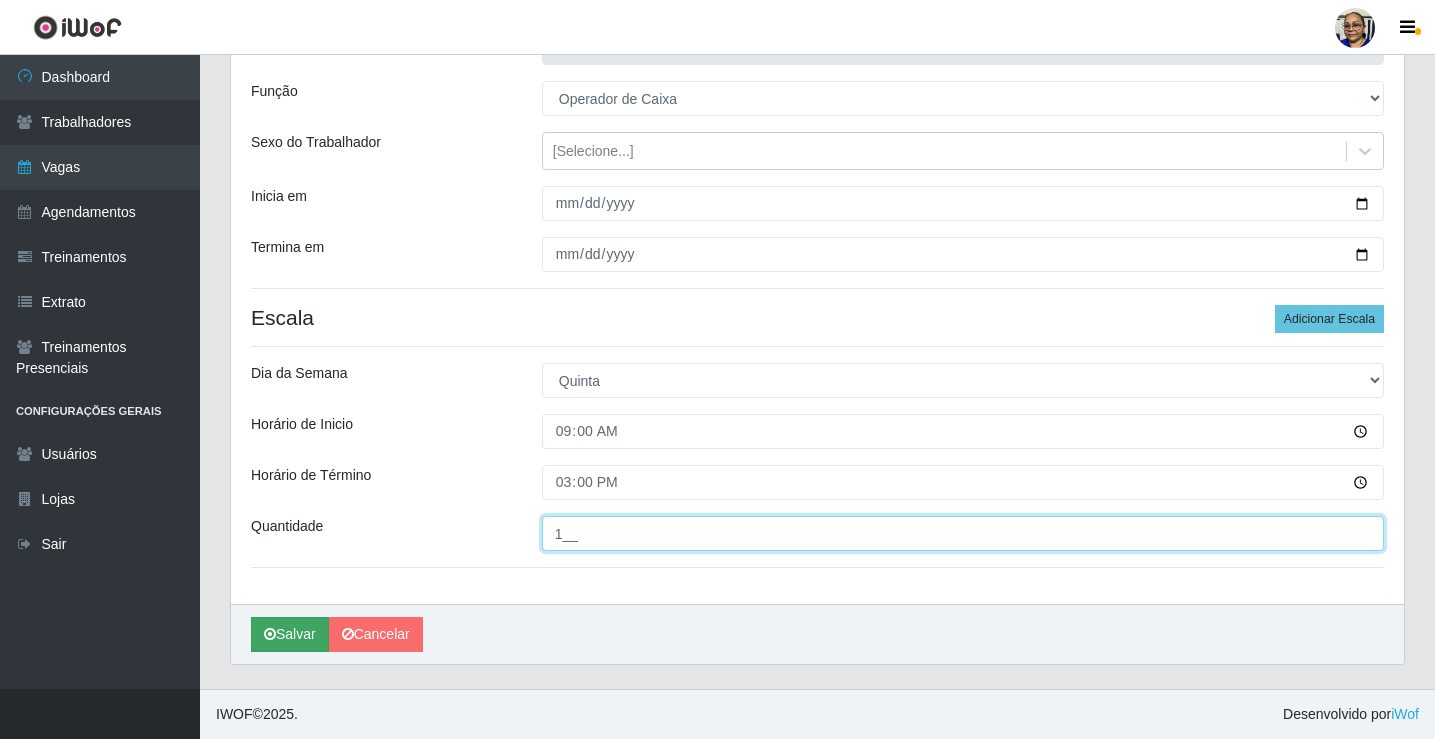 type on "1__" 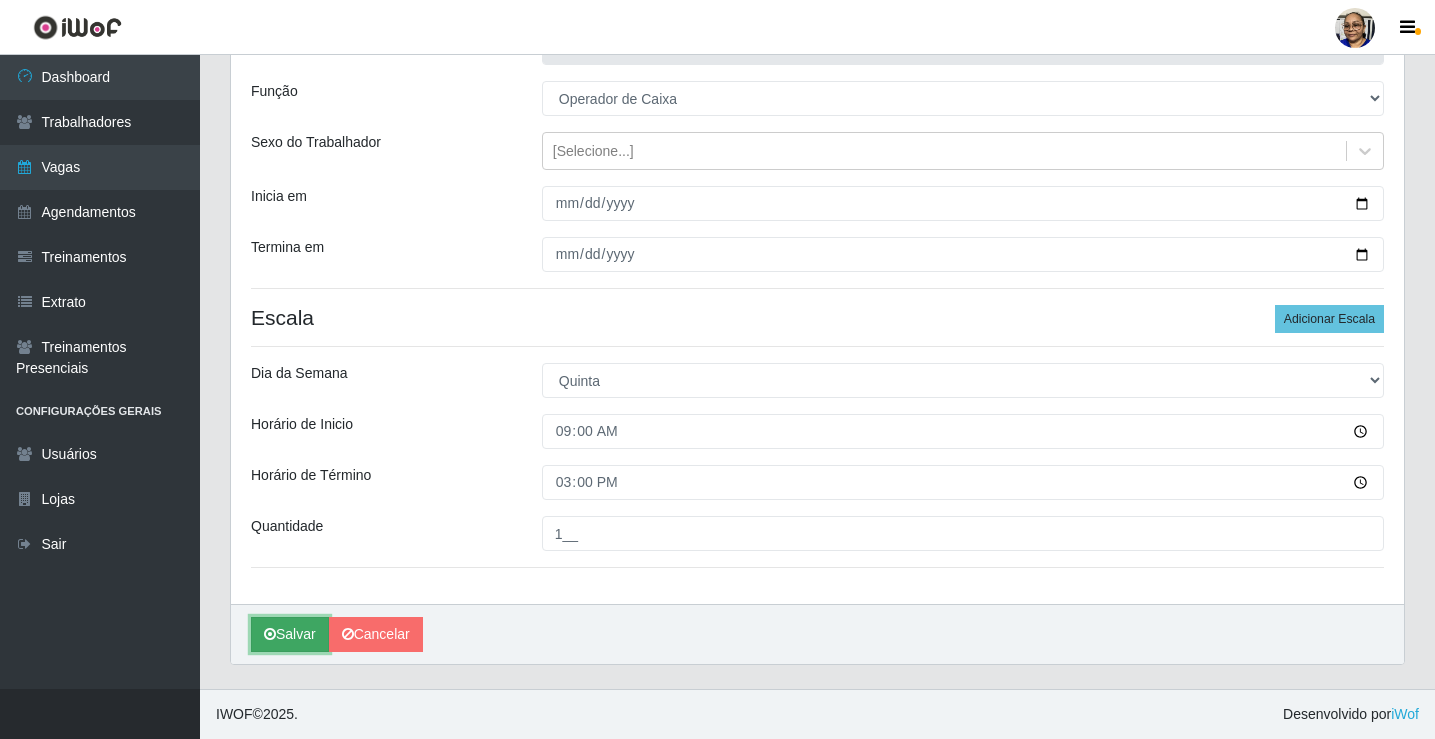 click on "Salvar" at bounding box center (290, 634) 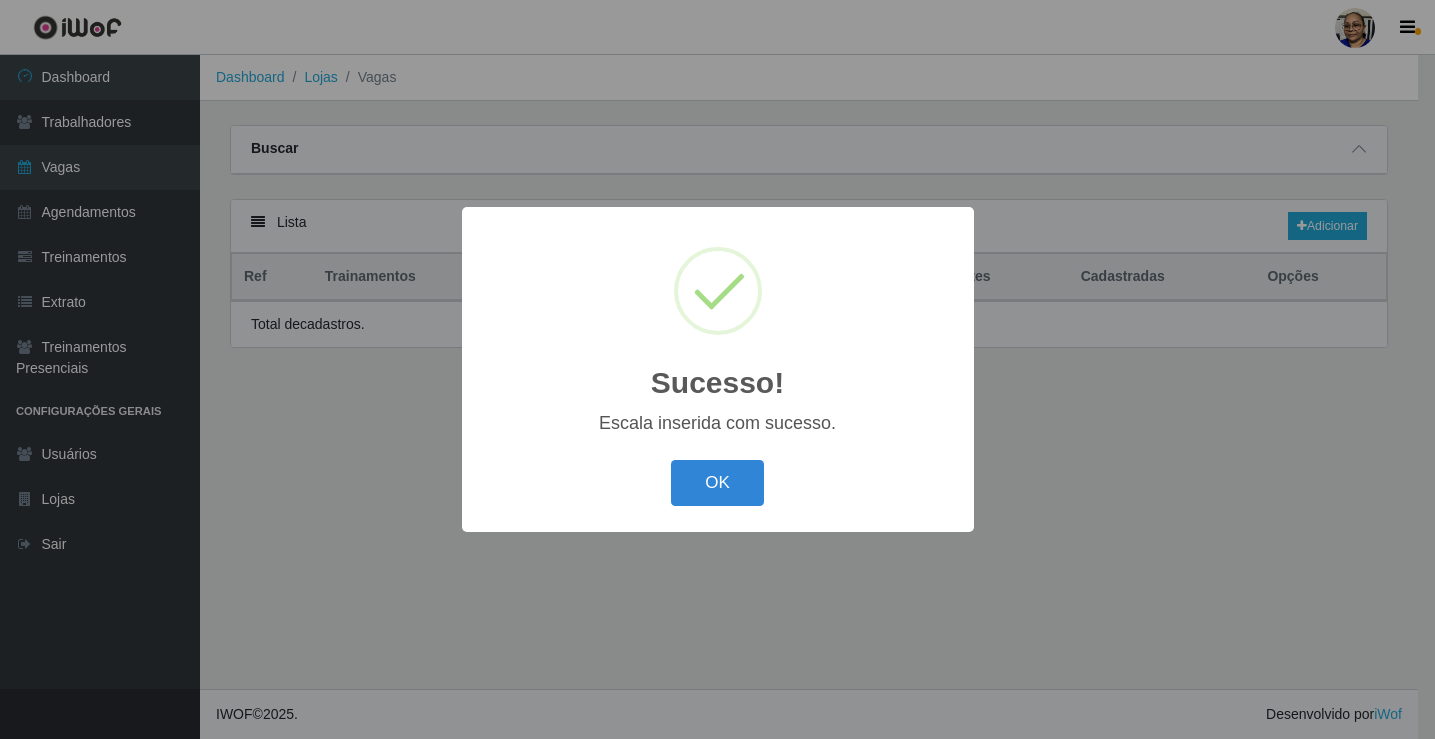 scroll, scrollTop: 0, scrollLeft: 0, axis: both 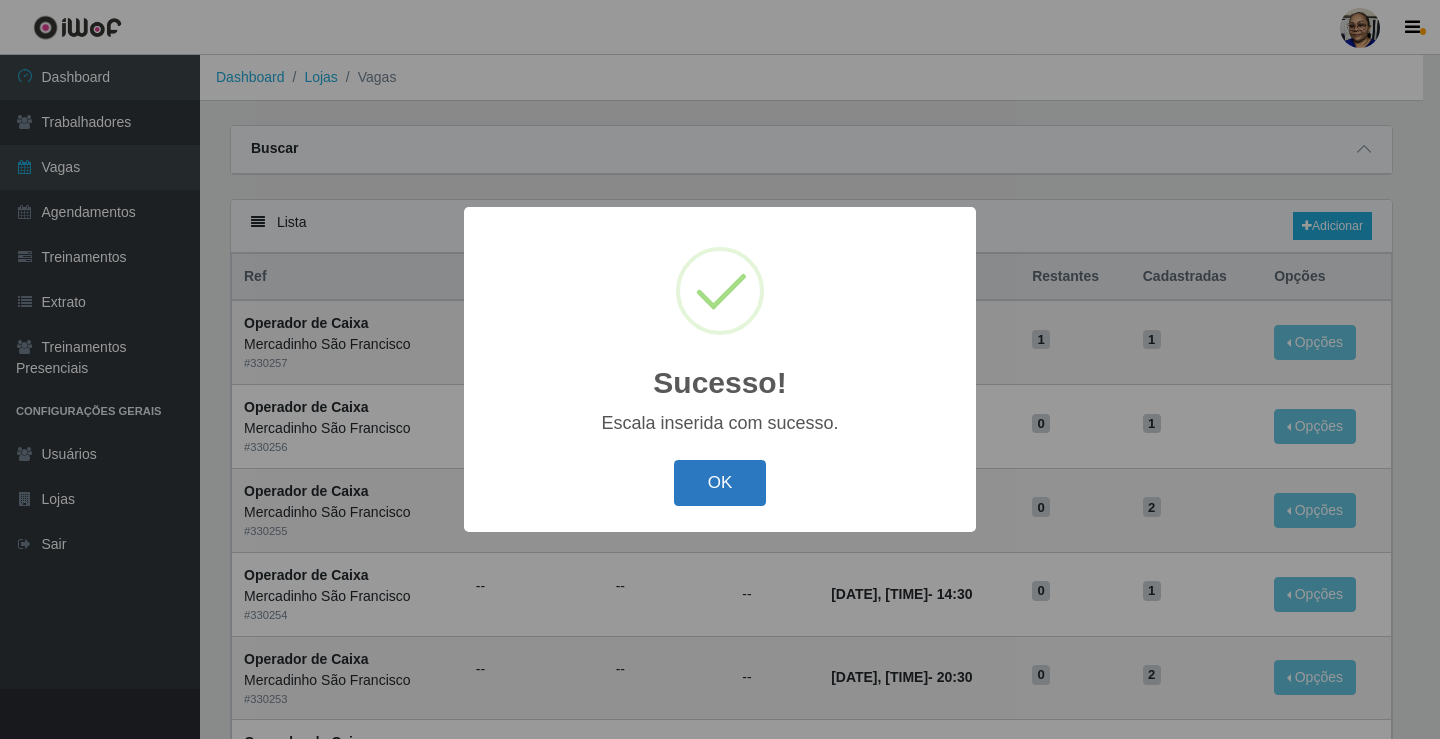click on "OK" at bounding box center [720, 483] 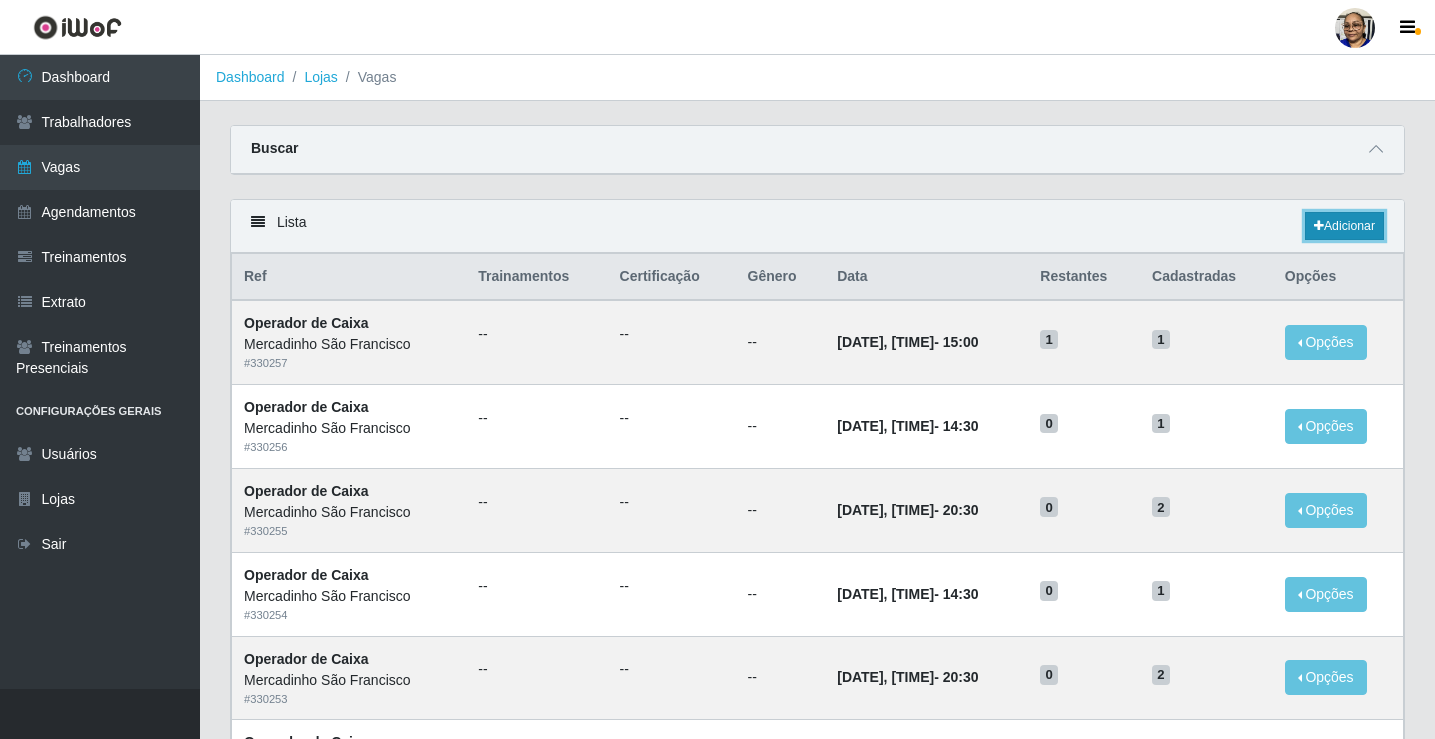 click on "Adicionar" at bounding box center (1344, 226) 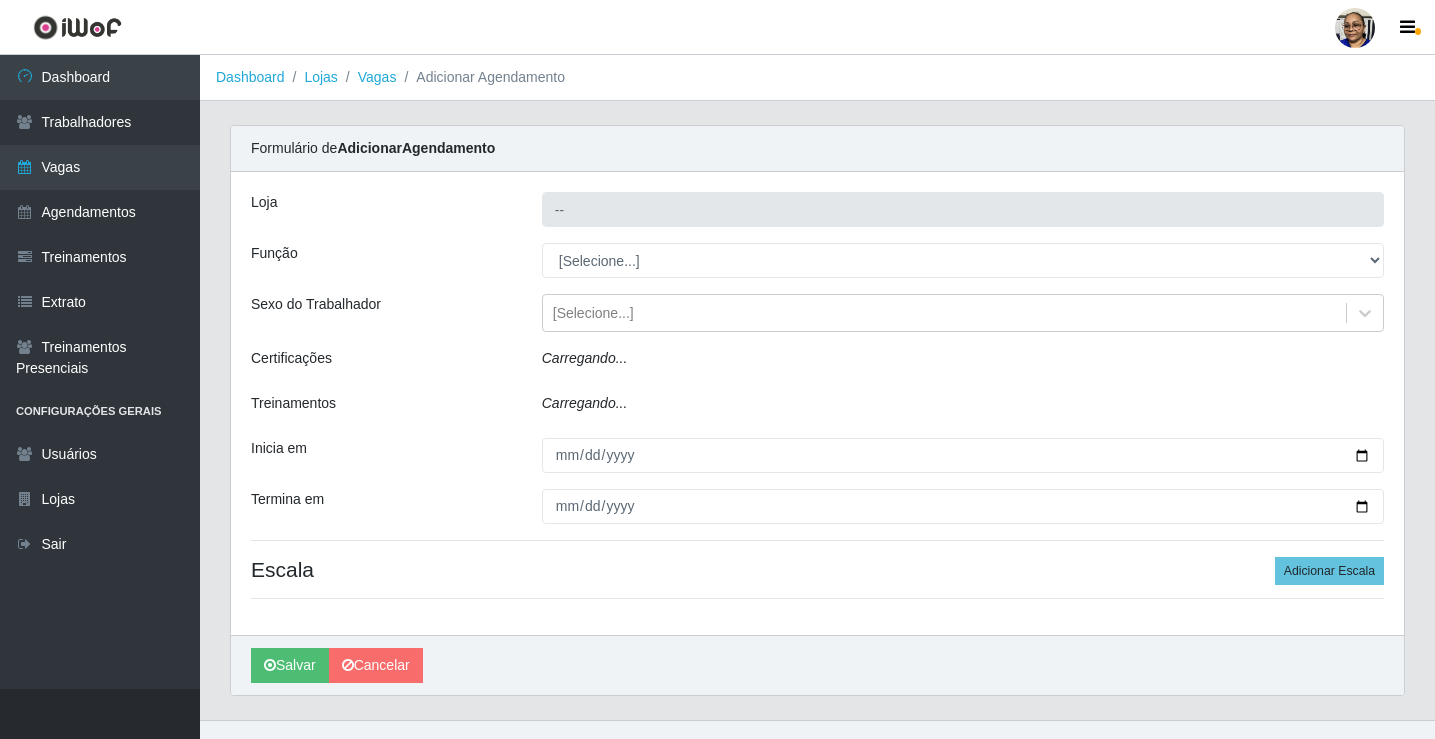 type on "Mercadinho São Francisco" 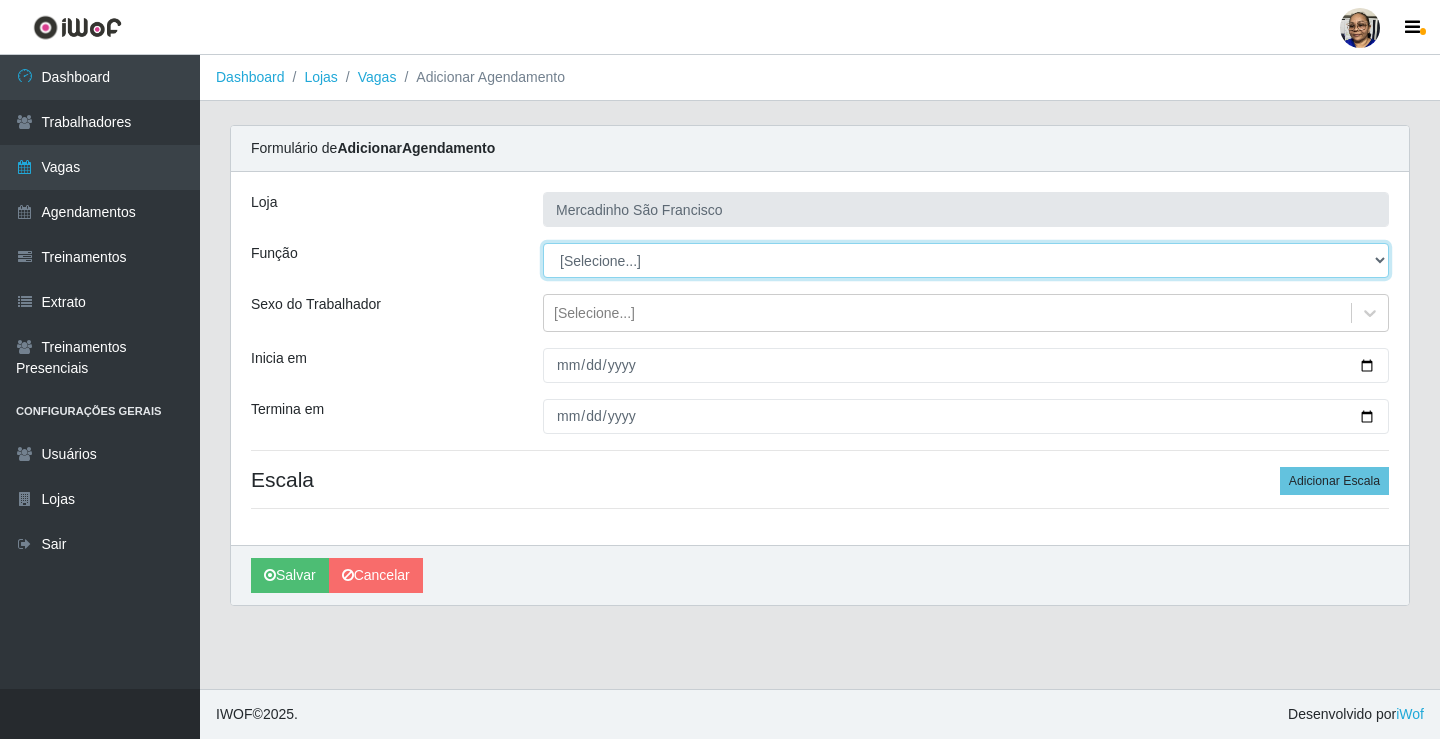 click on "[Selecione...] ASG ASG + ASG ++ Balconista de Açougue  Balconista de Açougue + Operador de Caixa Operador de Caixa + Operador de Caixa ++ Operador de Loja Operador de Loja + Operador de Loja ++ Repositor  Repositor + Repositor ++ Repositor de Hortifruti Repositor de Hortifruti + Repositor de Hortifruti ++" at bounding box center [966, 260] 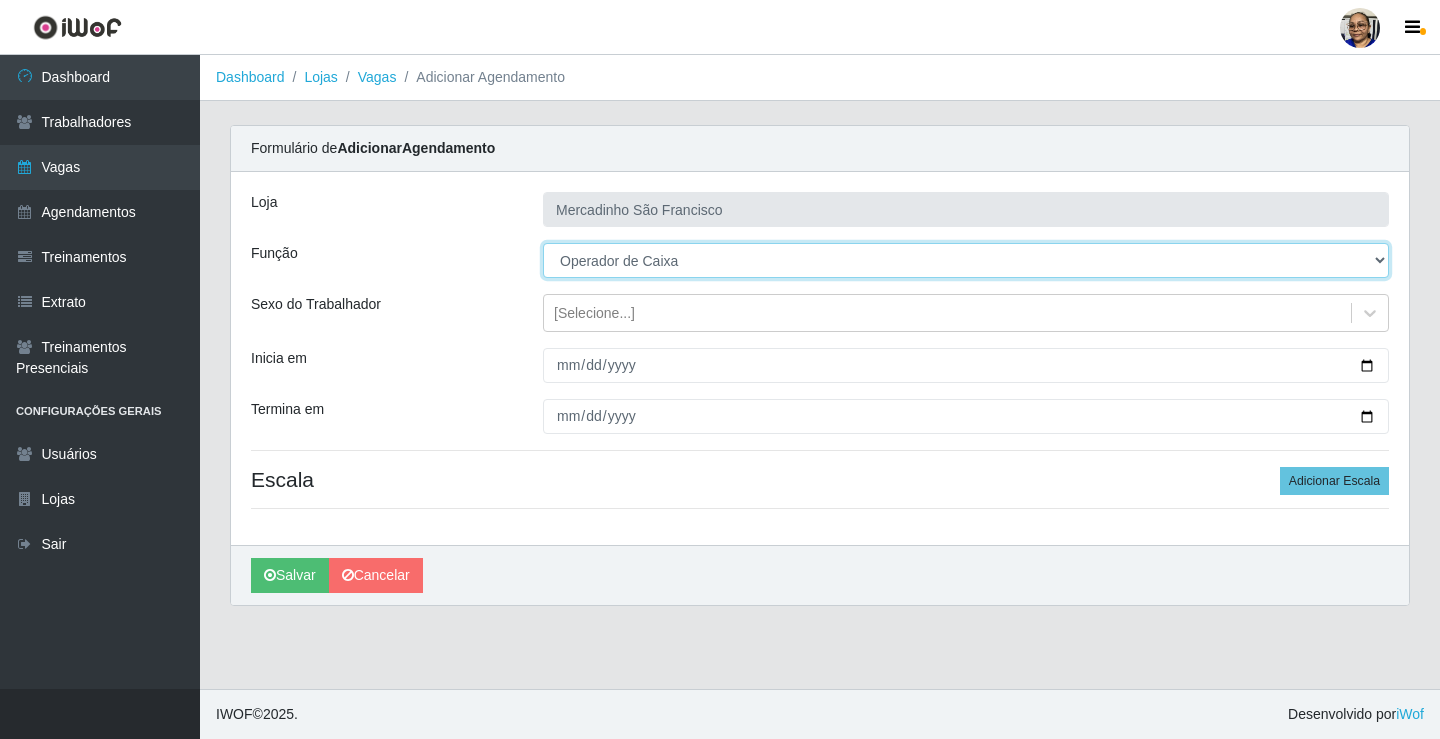 click on "[Selecione...] ASG ASG + ASG ++ Balconista de Açougue  Balconista de Açougue + Operador de Caixa Operador de Caixa + Operador de Caixa ++ Operador de Loja Operador de Loja + Operador de Loja ++ Repositor  Repositor + Repositor ++ Repositor de Hortifruti Repositor de Hortifruti + Repositor de Hortifruti ++" at bounding box center [966, 260] 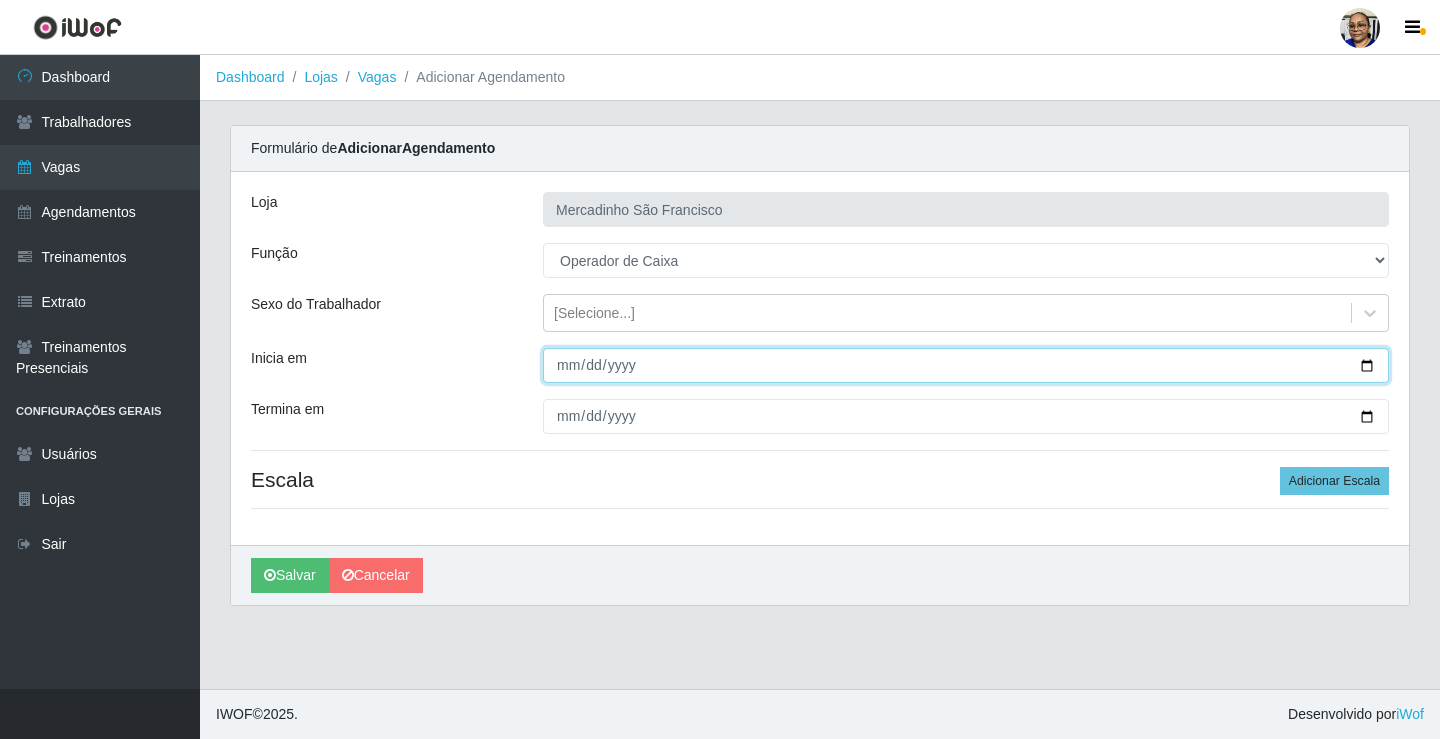 click on "Inicia em" at bounding box center [966, 365] 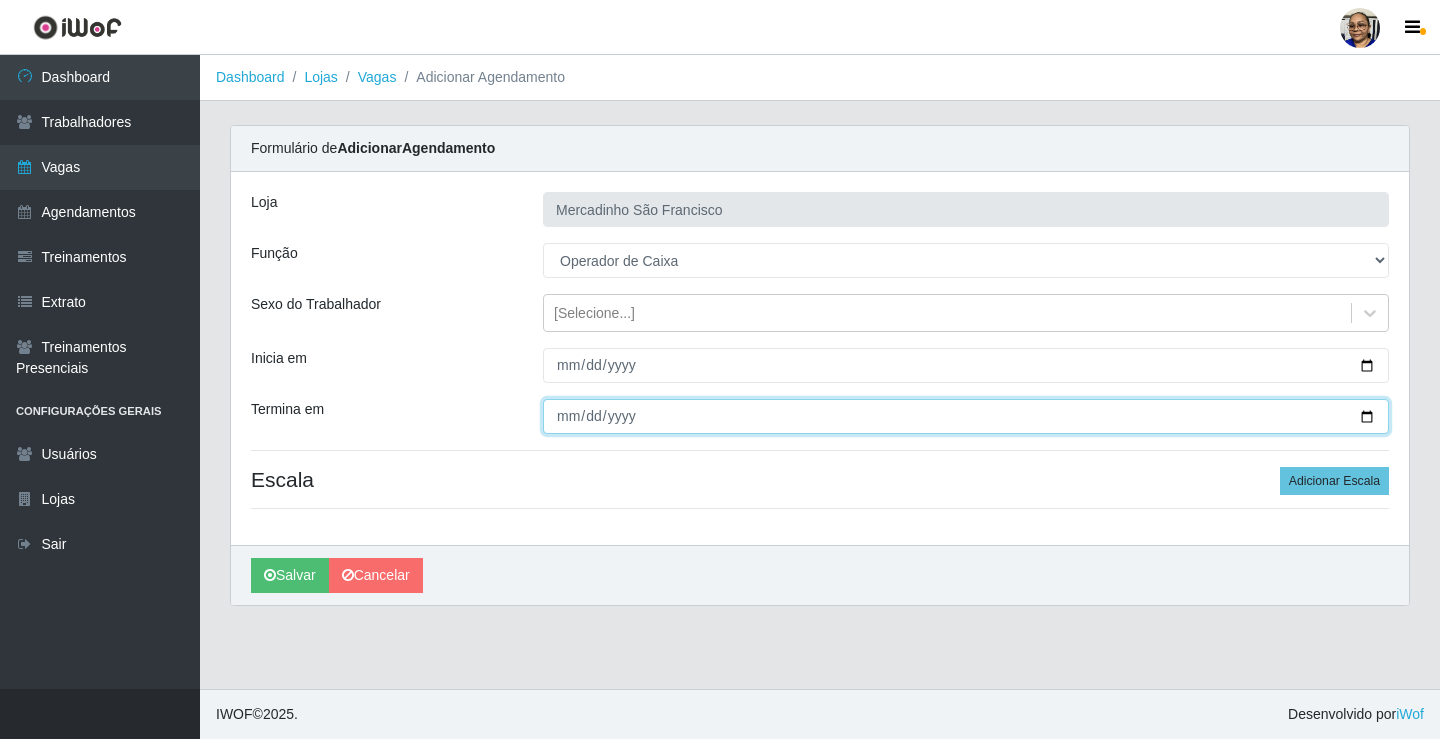 click on "Termina em" at bounding box center (966, 416) 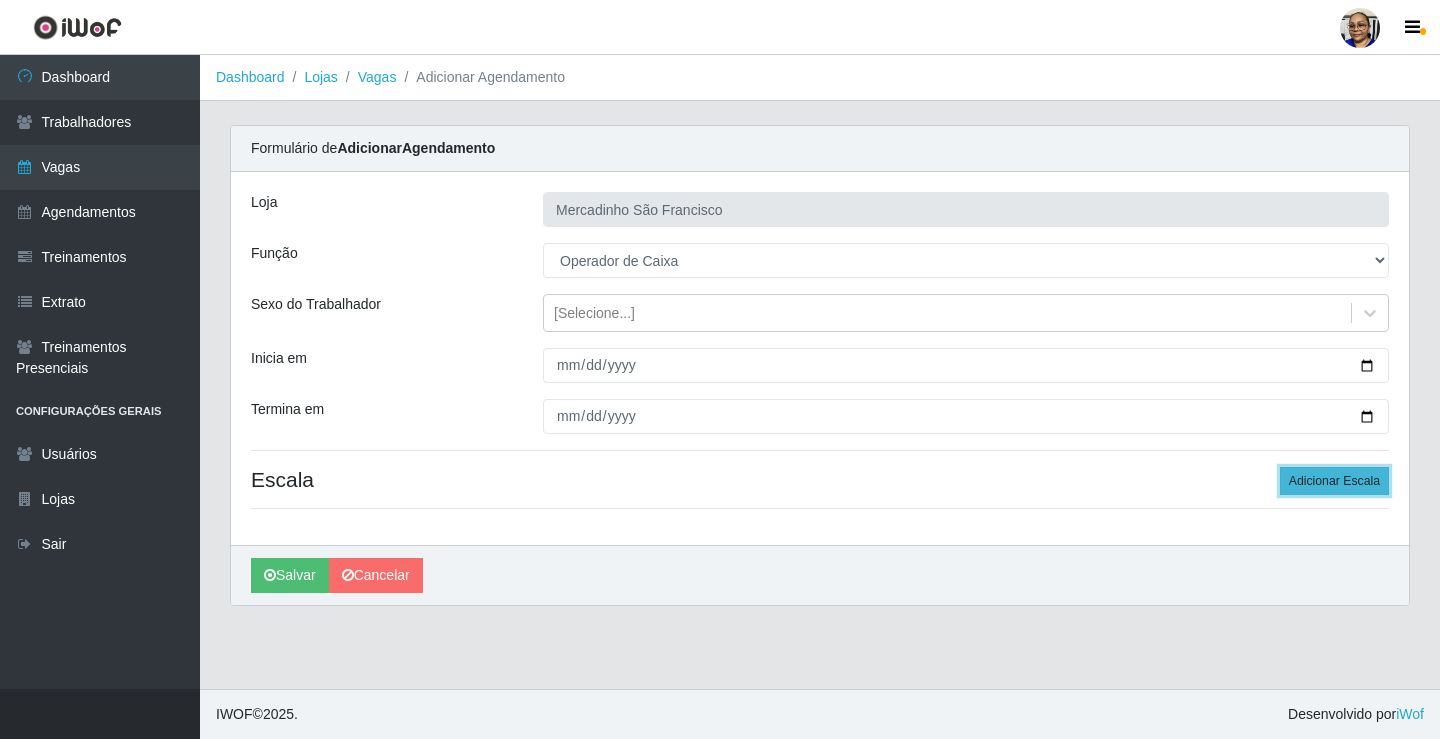 click on "Adicionar Escala" at bounding box center [1334, 481] 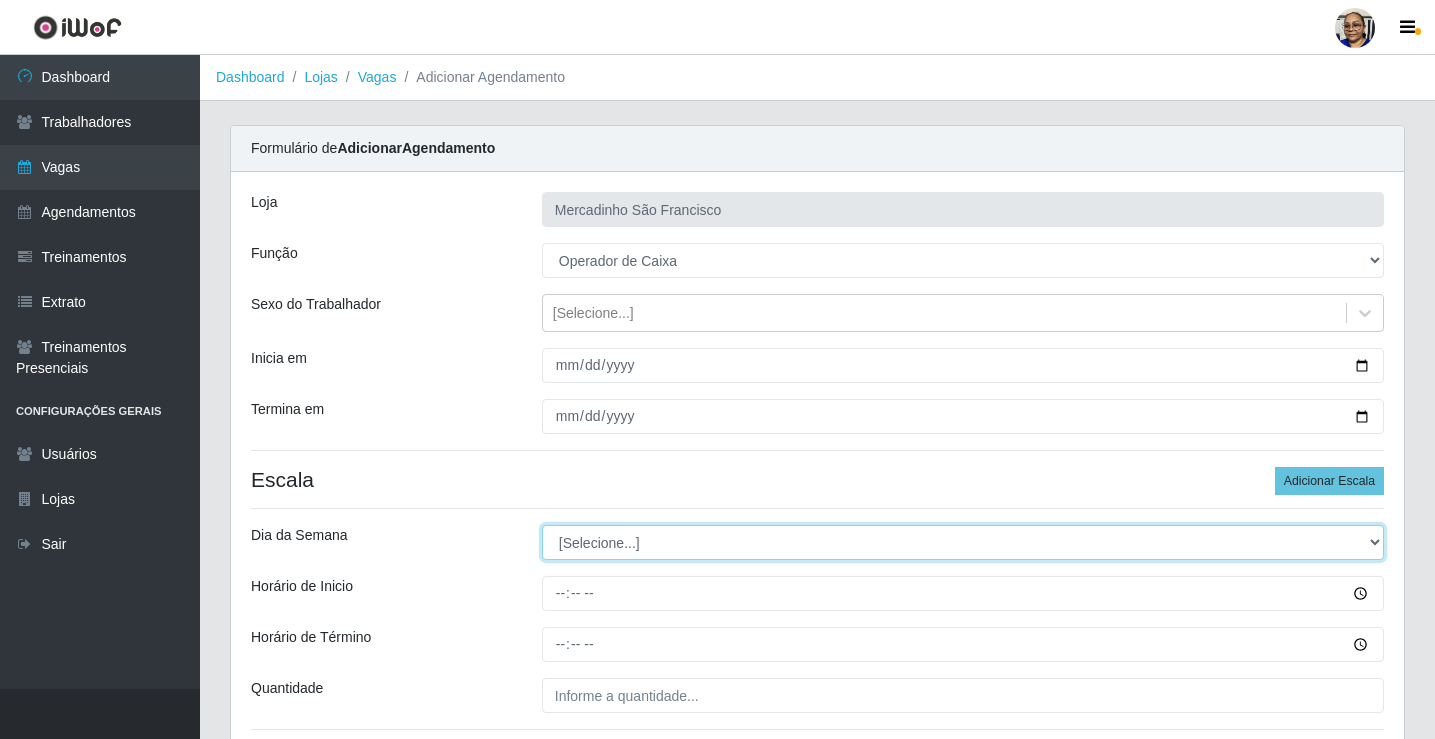 click on "[Selecione...] Segunda Terça Quarta Quinta Sexta Sábado Domingo" at bounding box center (963, 542) 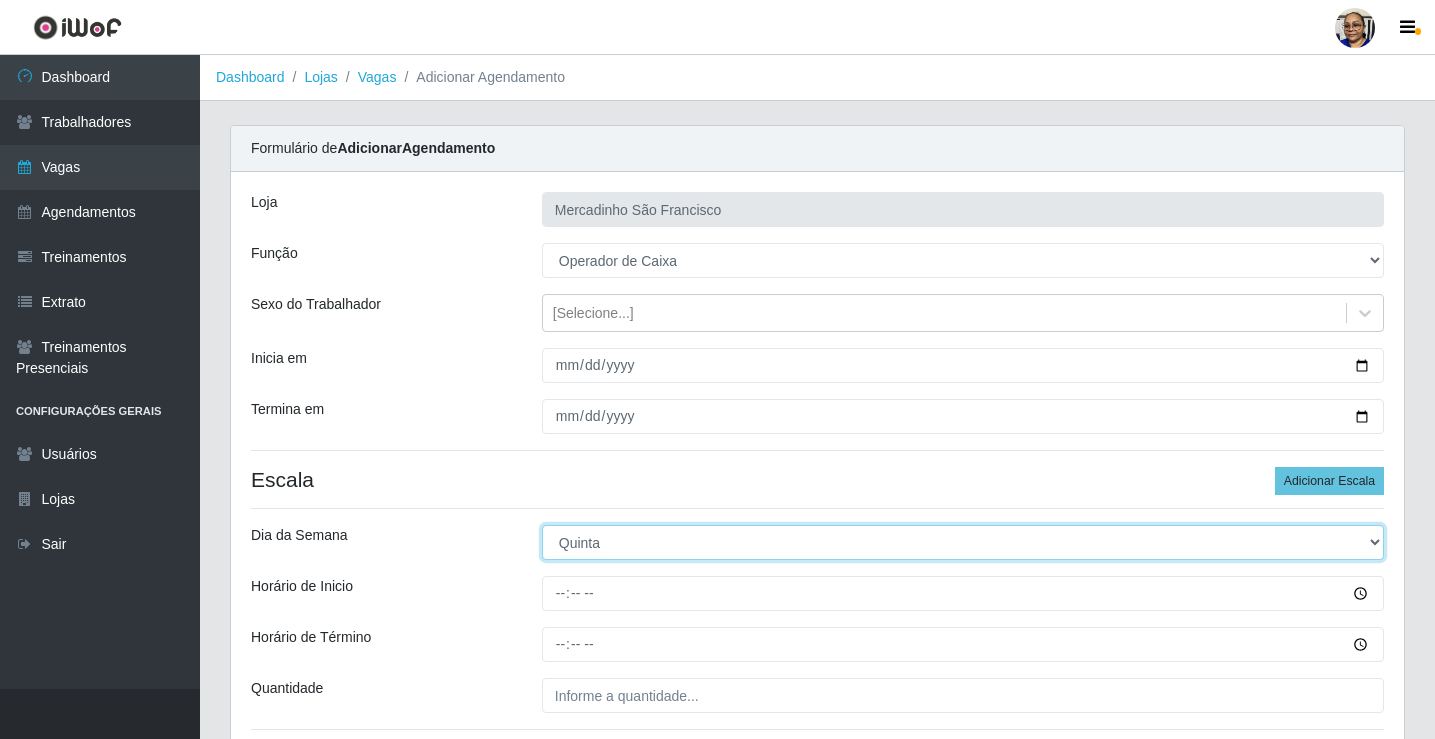 click on "[Selecione...] Segunda Terça Quarta Quinta Sexta Sábado Domingo" at bounding box center [963, 542] 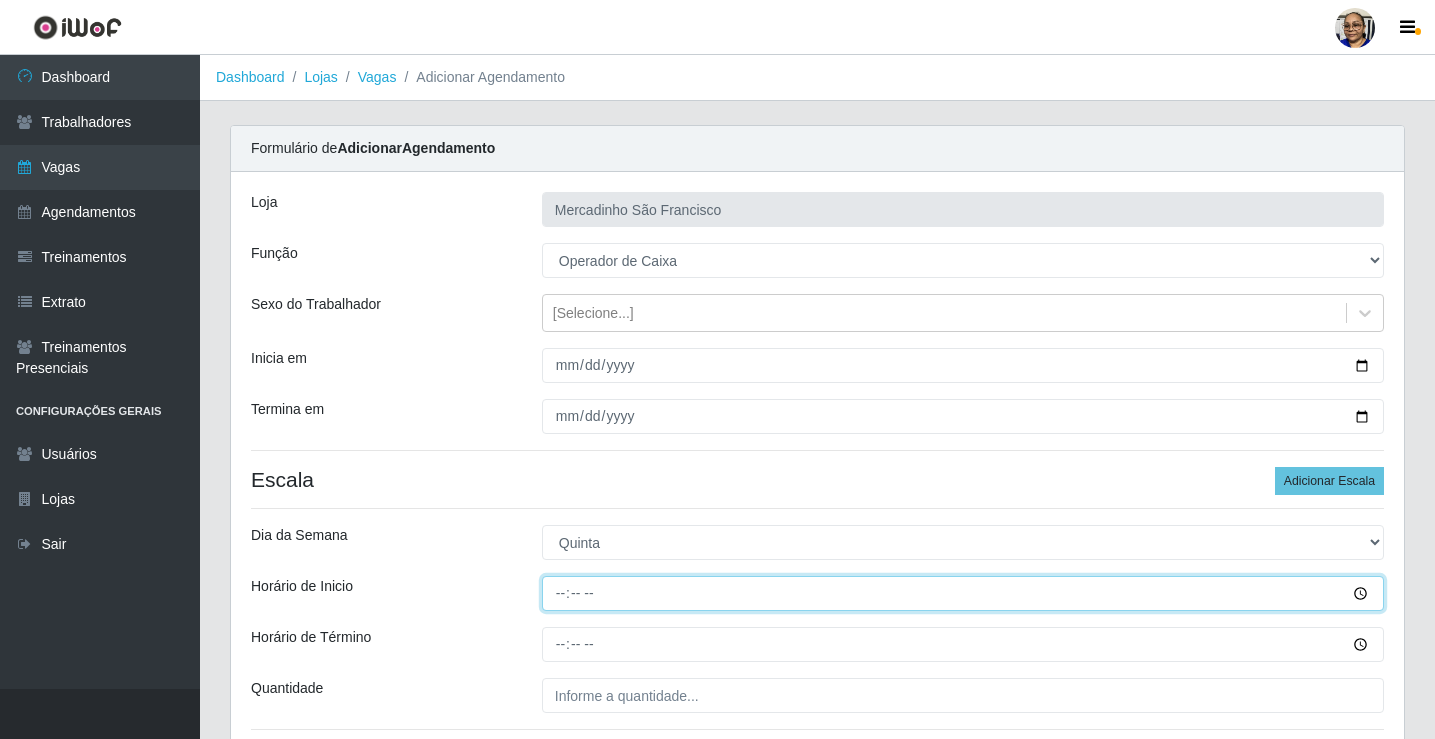 click on "Horário de Inicio" at bounding box center (963, 593) 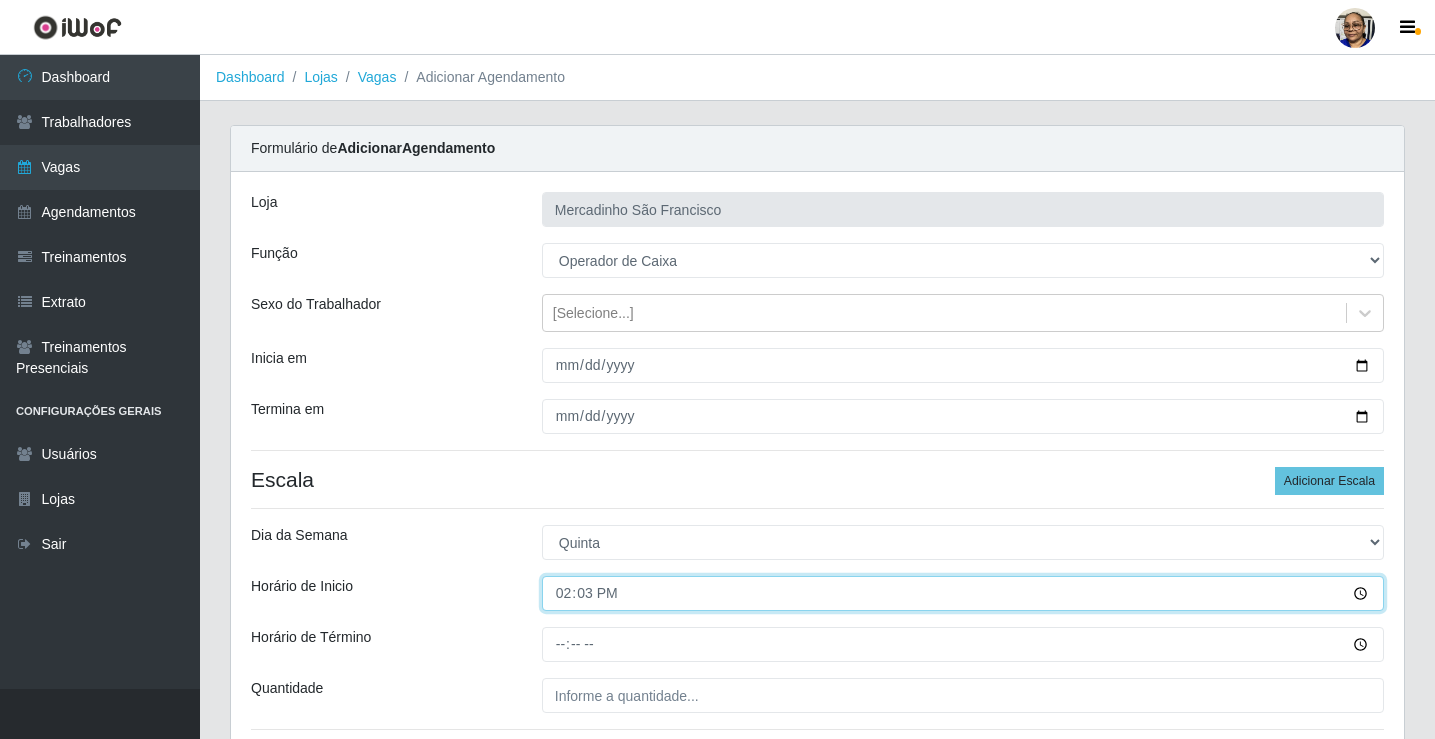 type on "14:30" 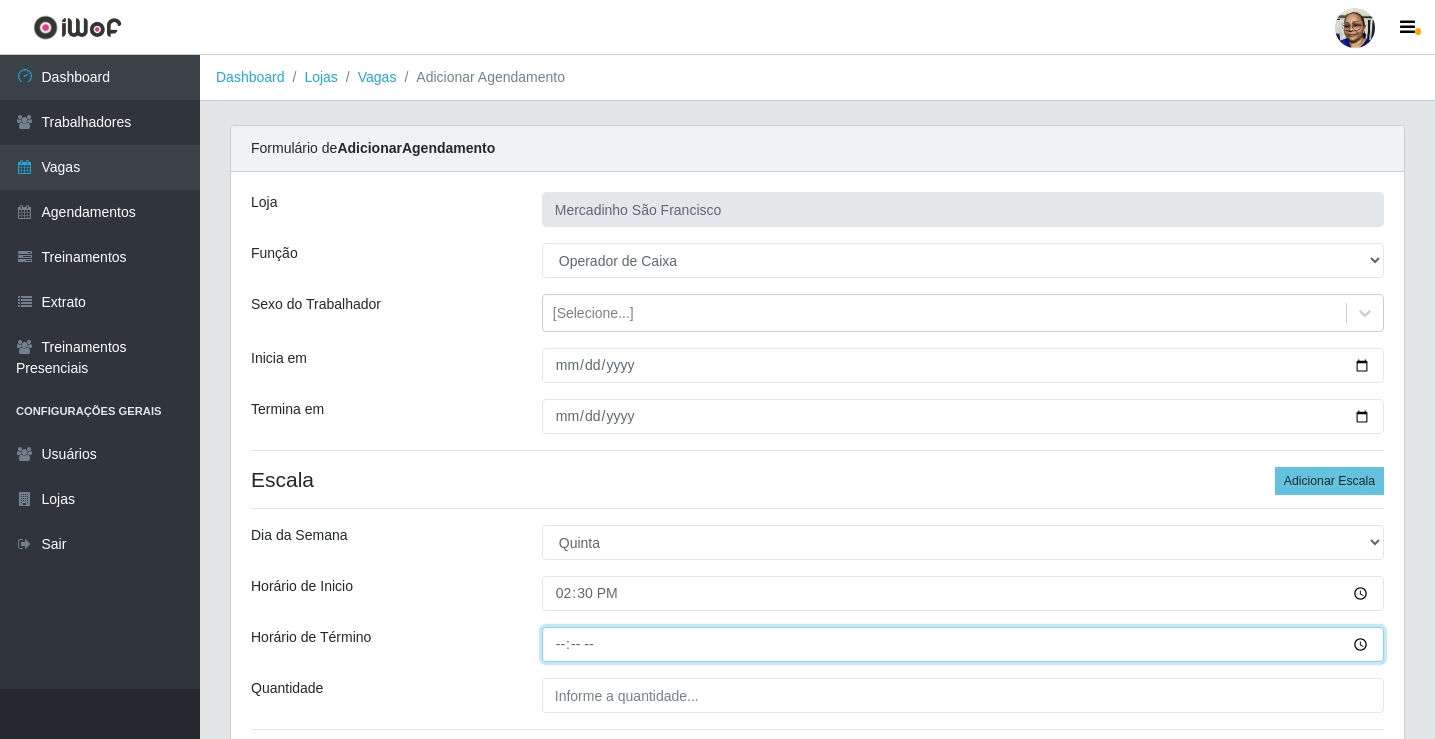 click on "Horário de Término" at bounding box center [963, 644] 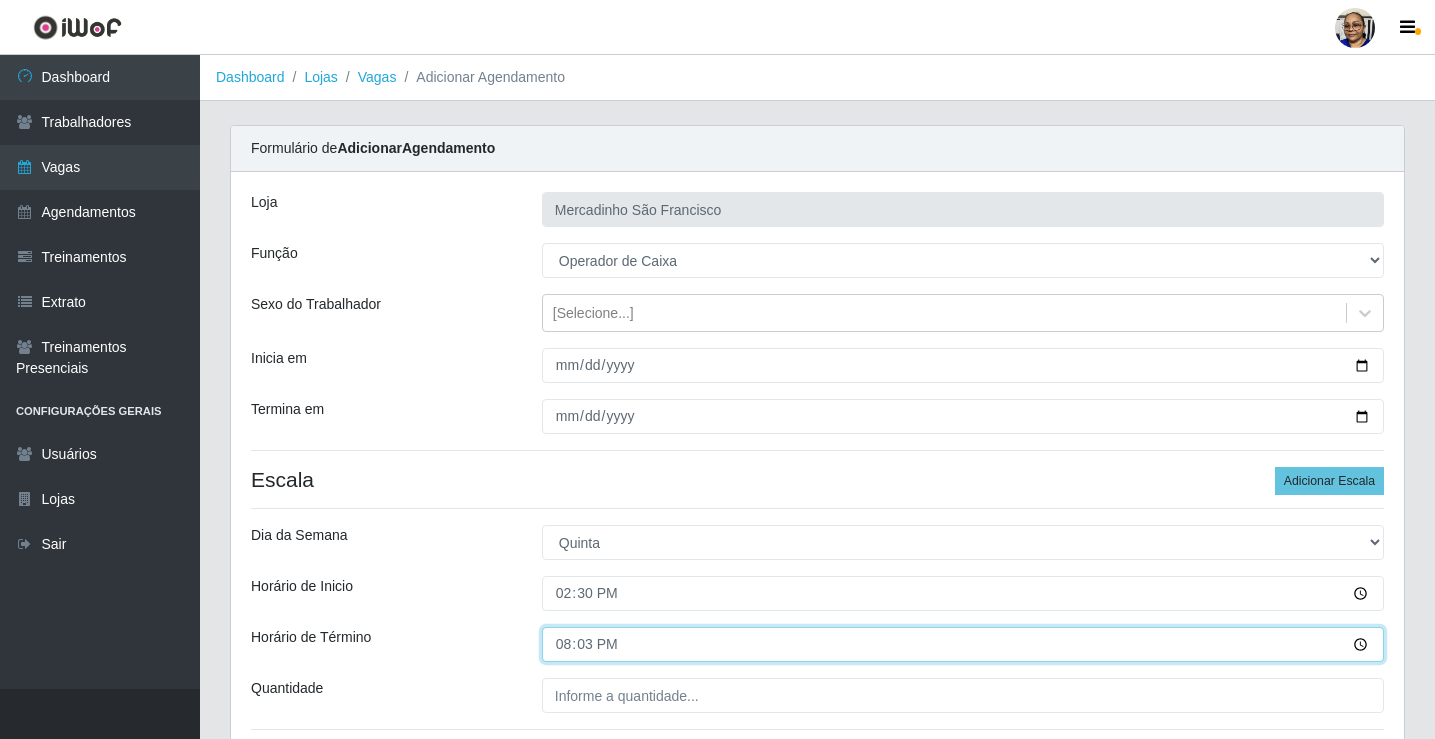 type on "20:30" 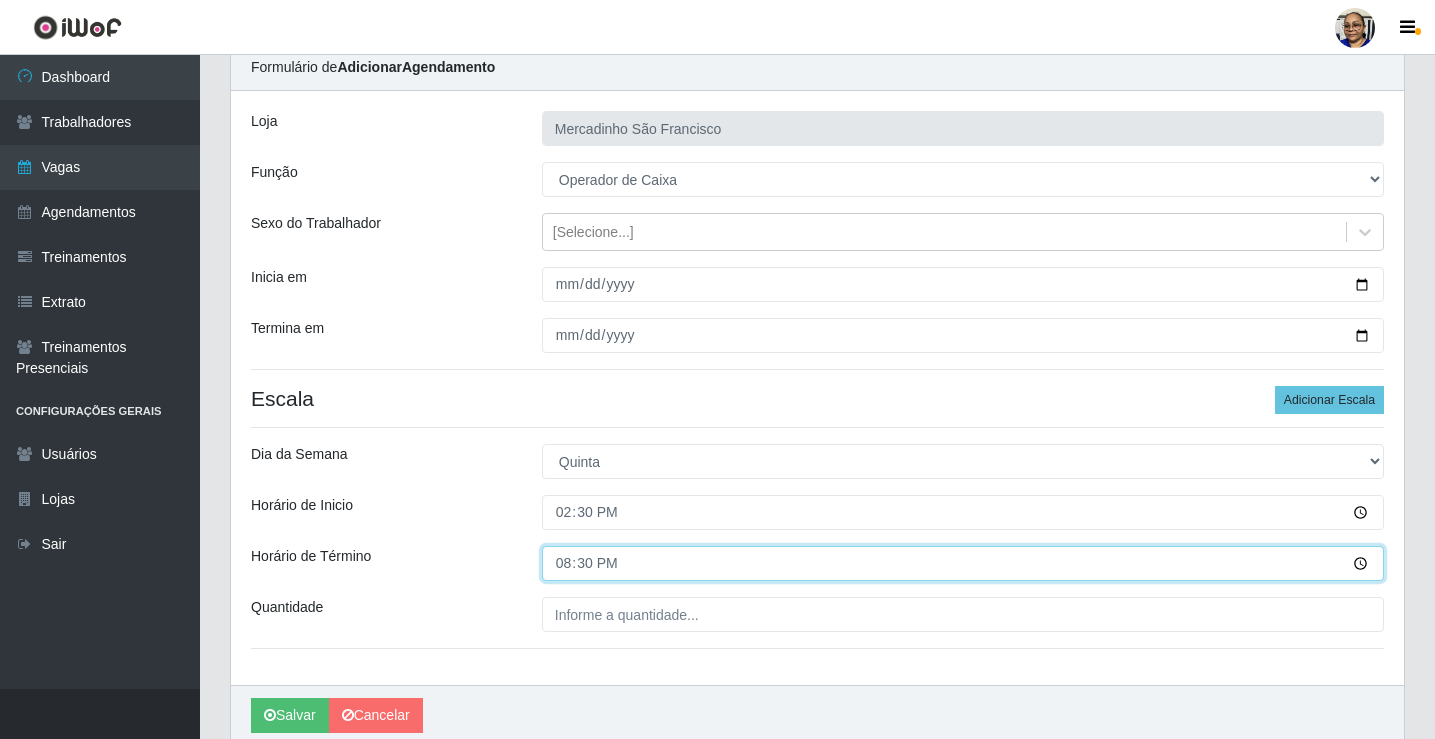 scroll, scrollTop: 162, scrollLeft: 0, axis: vertical 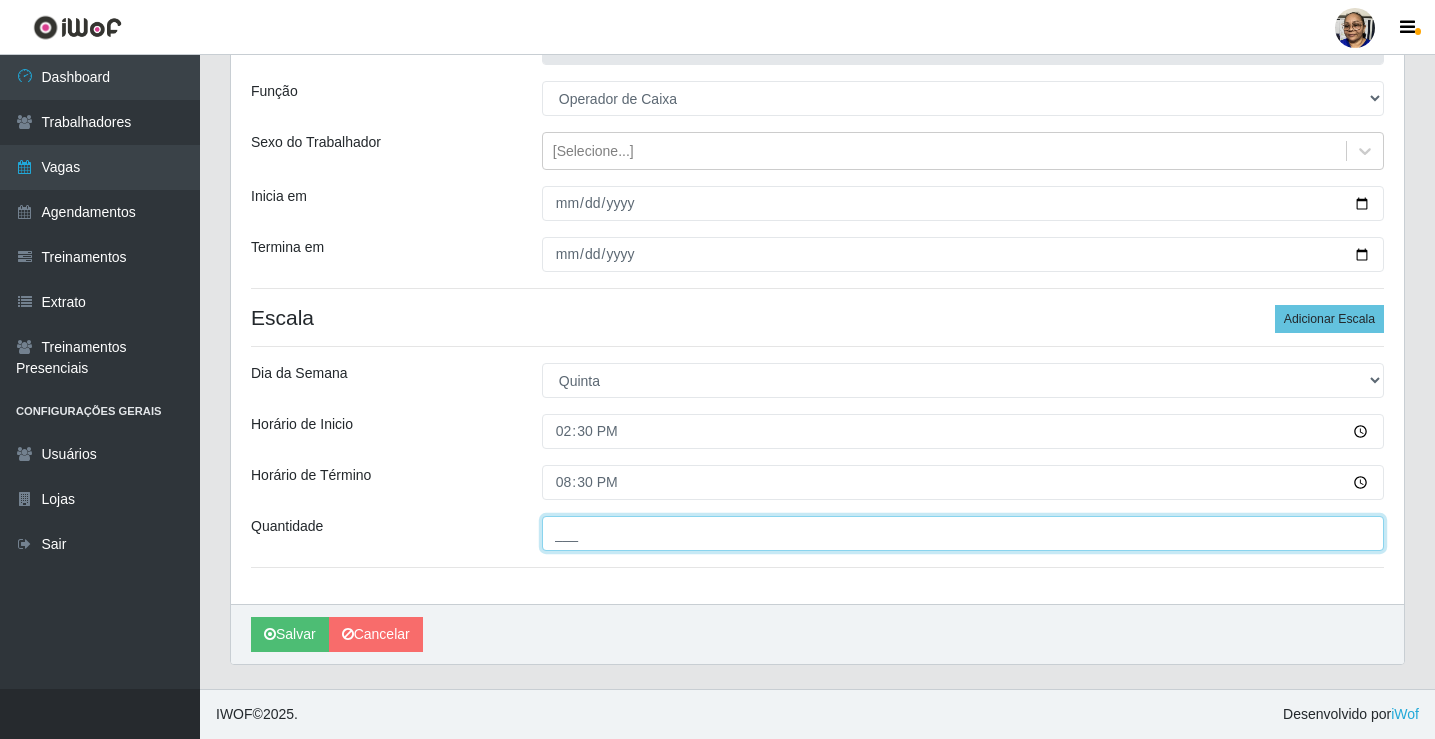 click on "___" at bounding box center [963, 533] 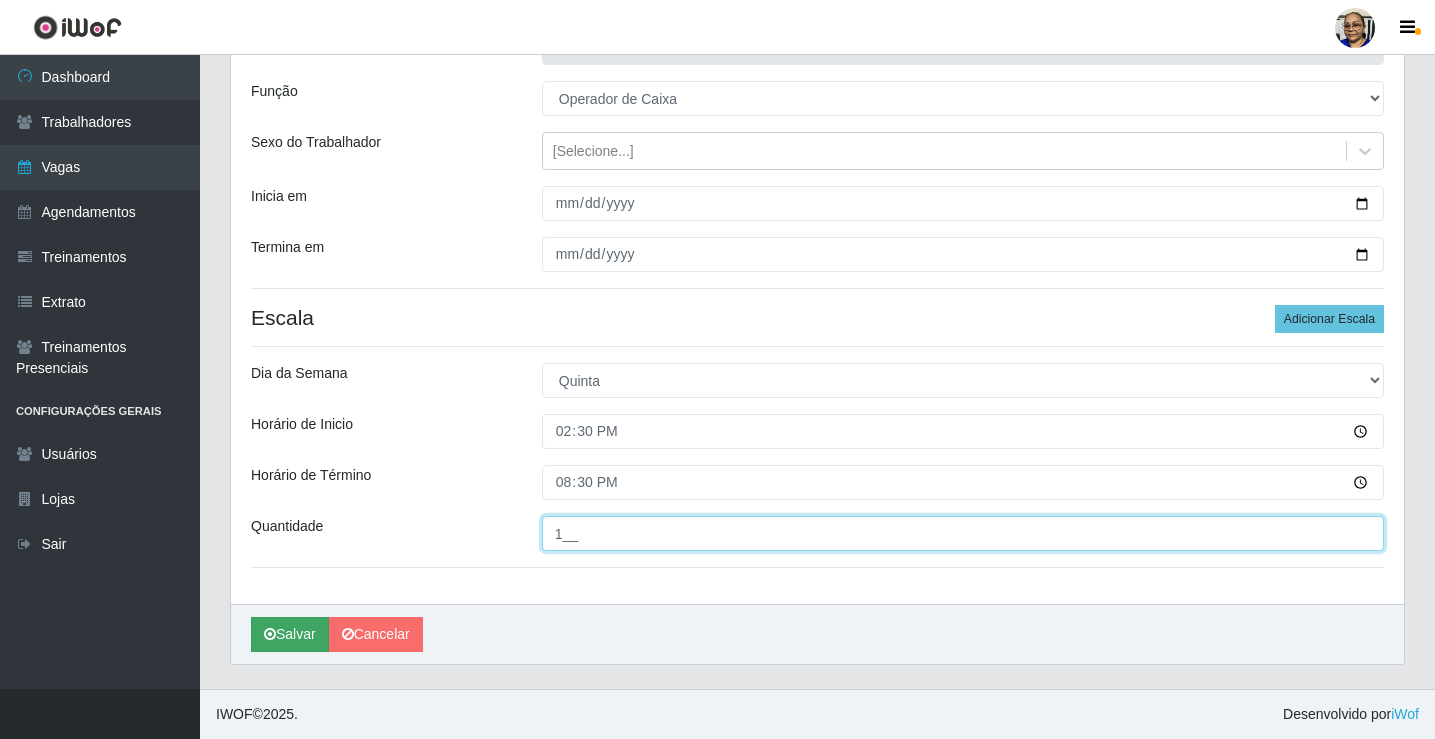 type on "1__" 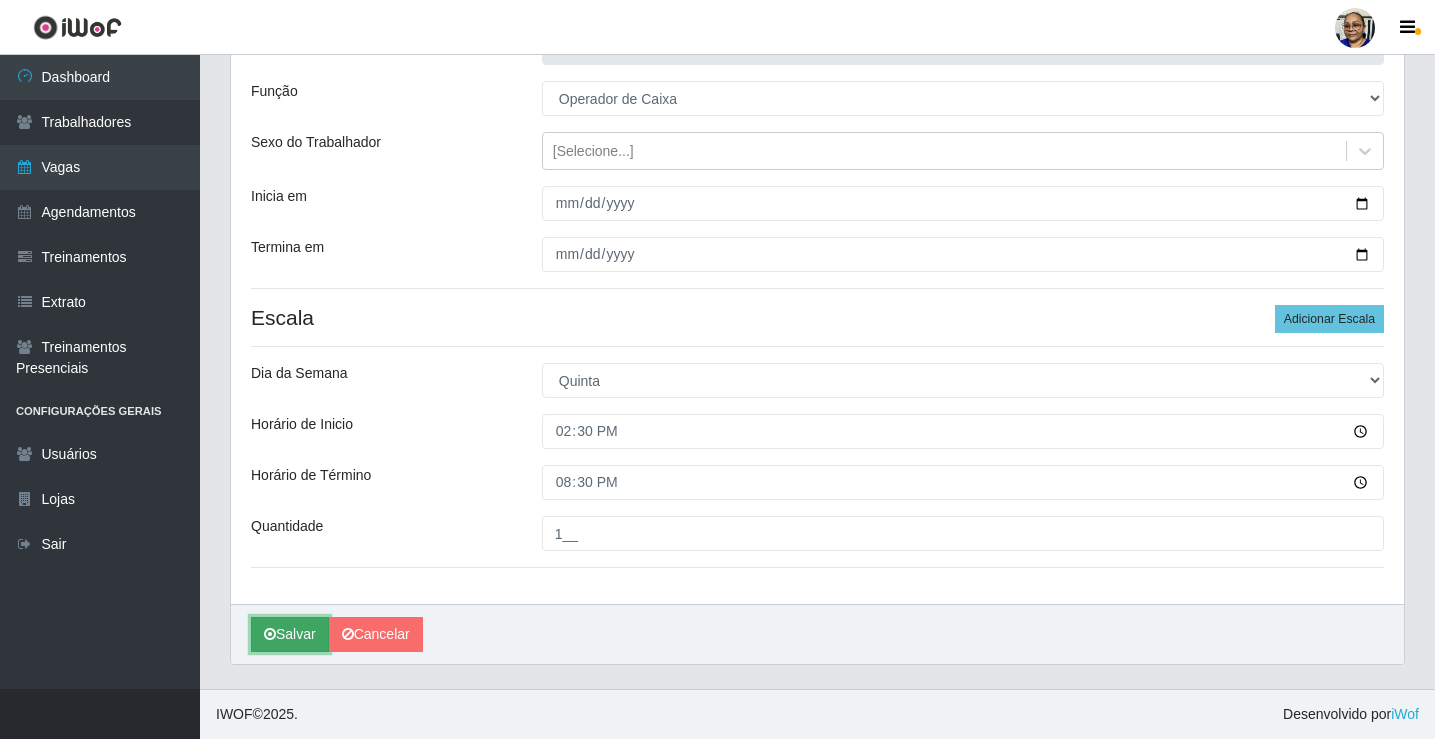 click on "Salvar" at bounding box center [290, 634] 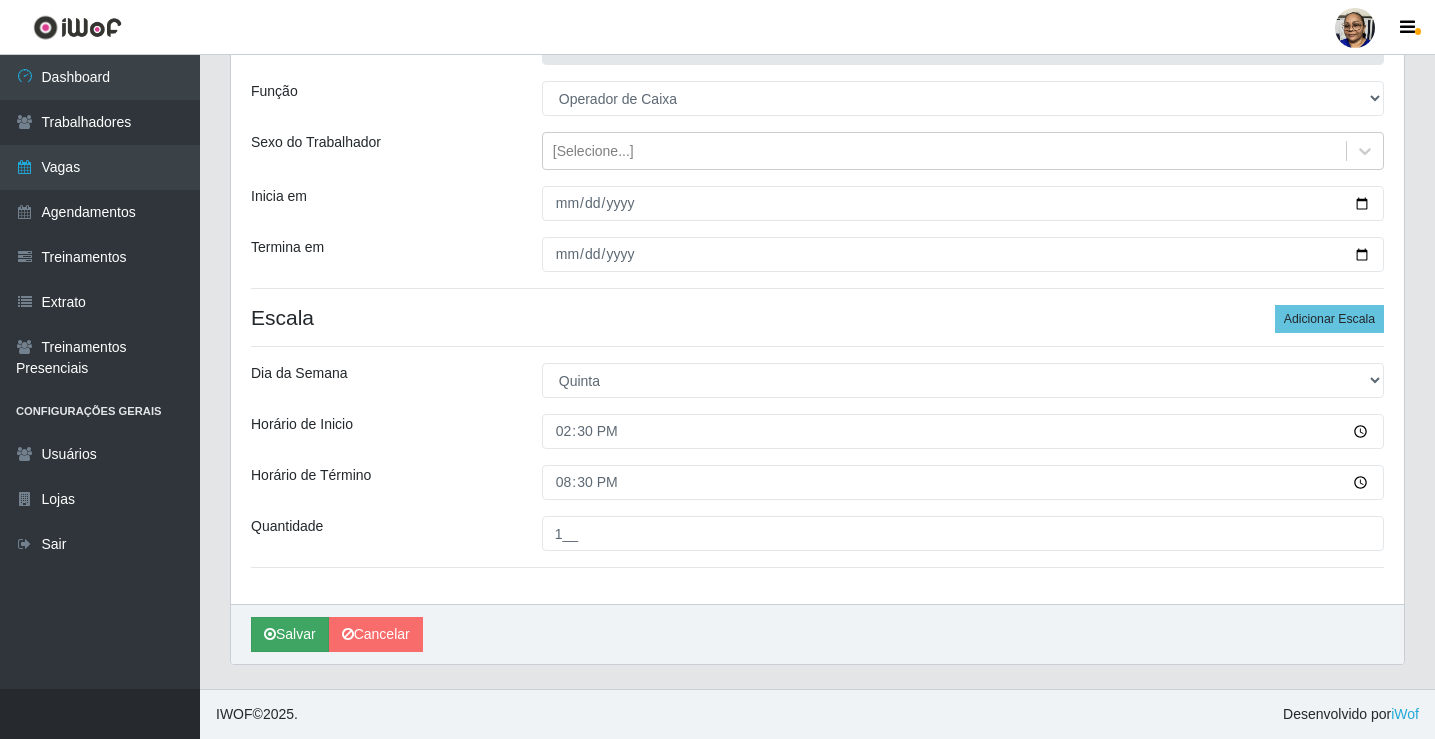 scroll, scrollTop: 0, scrollLeft: 0, axis: both 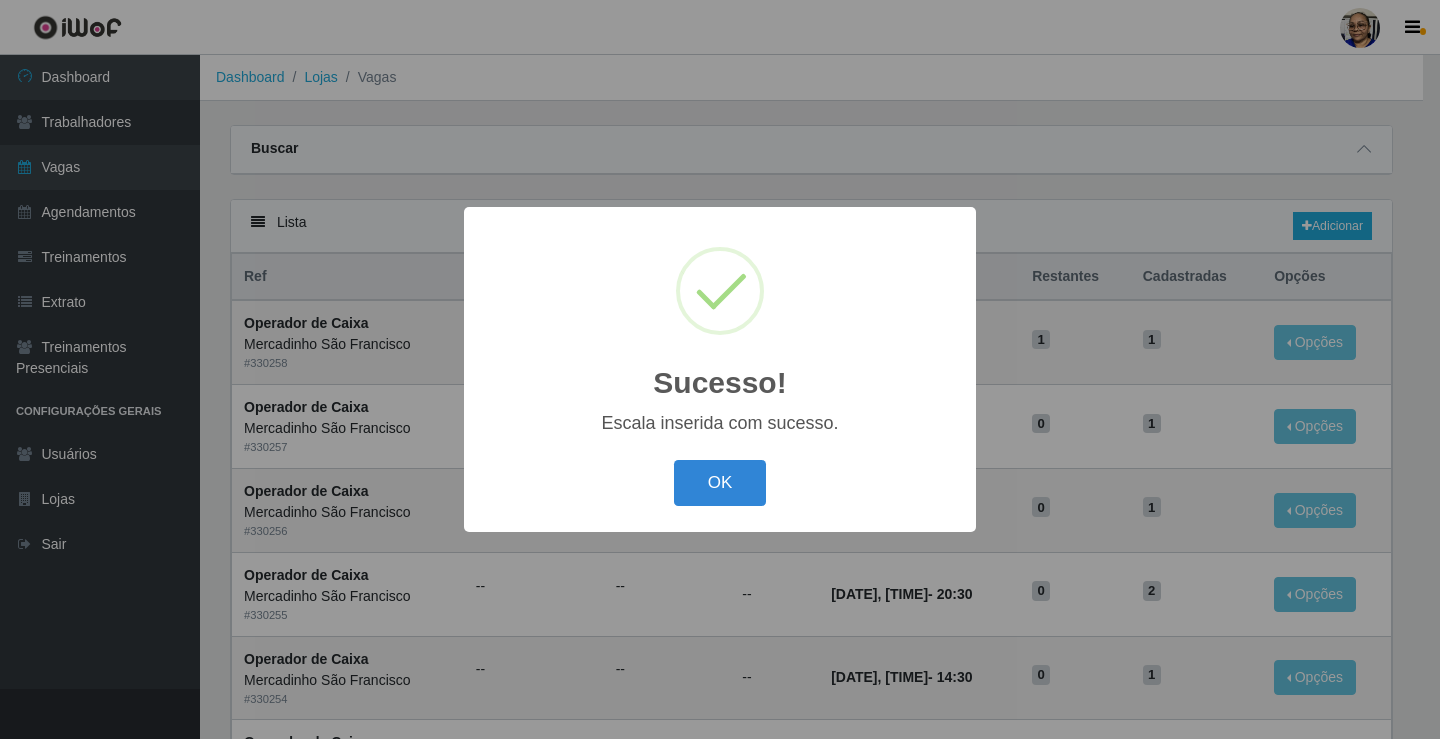 click on "OK" at bounding box center (720, 483) 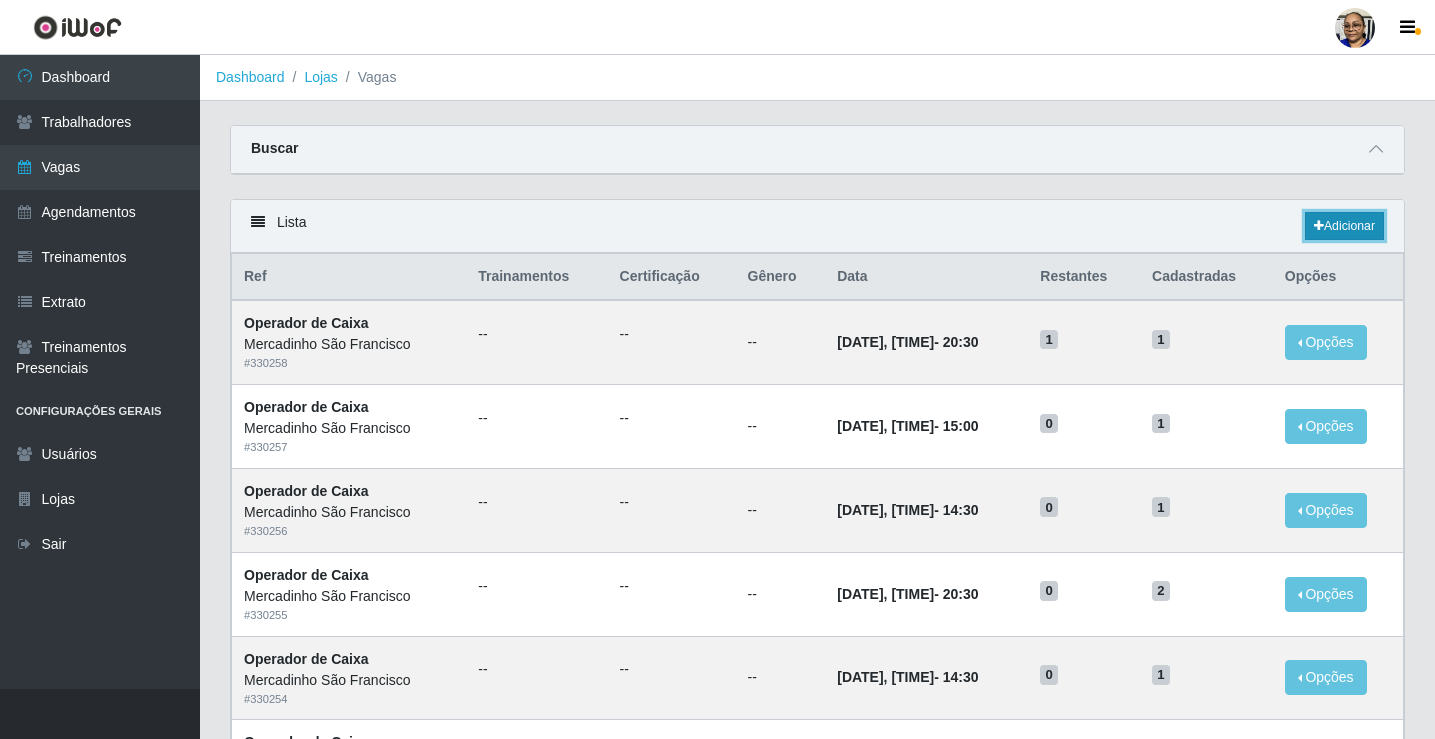 click on "Adicionar" at bounding box center [1344, 226] 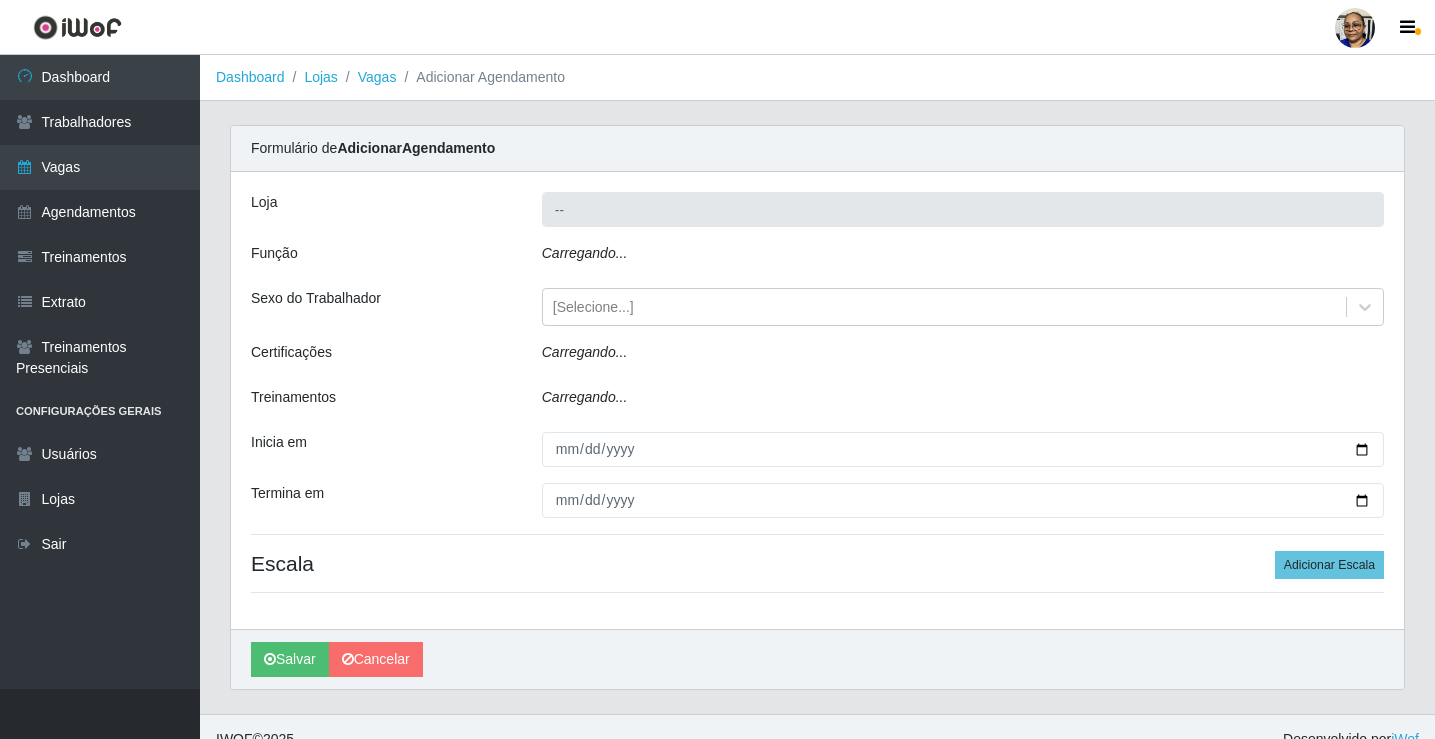 type on "Mercadinho São Francisco" 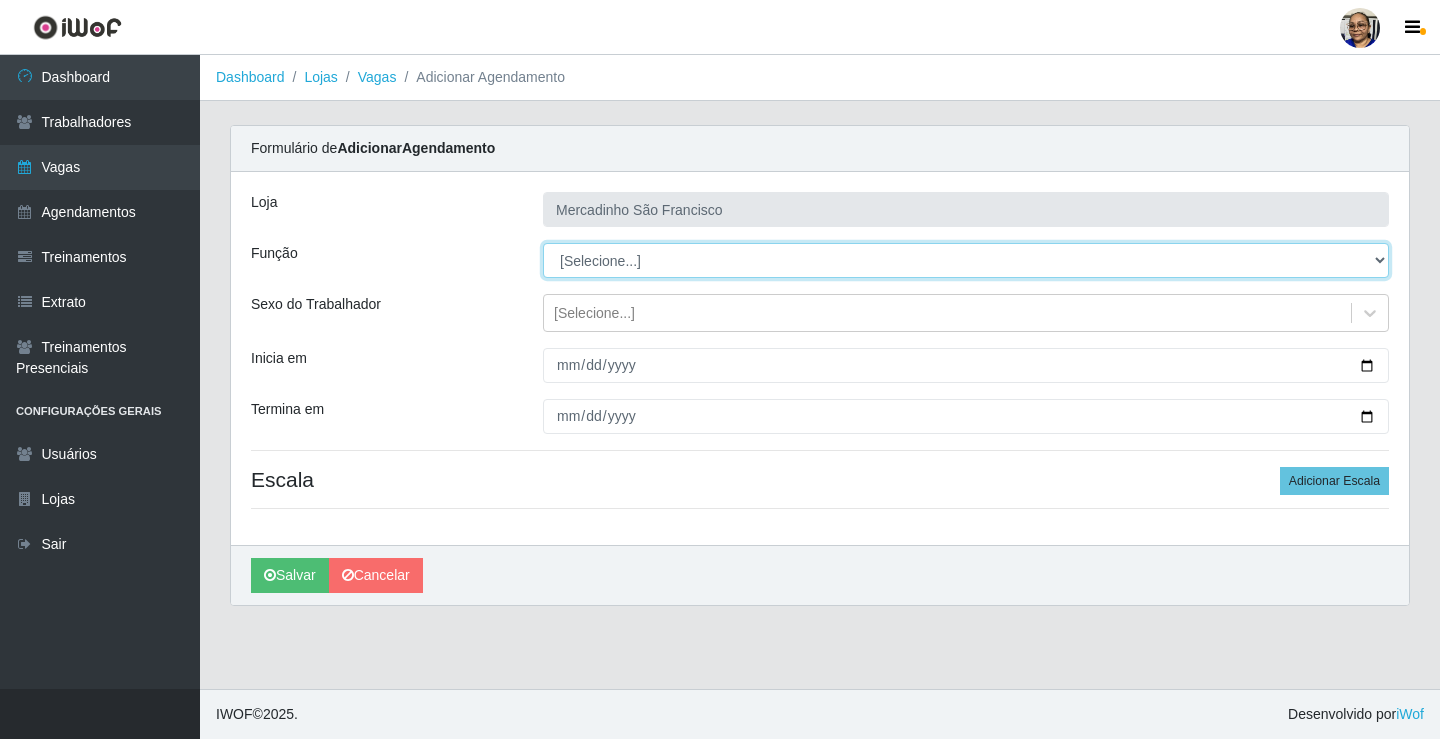 click on "[Selecione...] ASG ASG + ASG ++ Balconista de Açougue  Balconista de Açougue + Operador de Caixa Operador de Caixa + Operador de Caixa ++ Operador de Loja Operador de Loja + Operador de Loja ++ Repositor  Repositor + Repositor ++ Repositor de Hortifruti Repositor de Hortifruti + Repositor de Hortifruti ++" at bounding box center [966, 260] 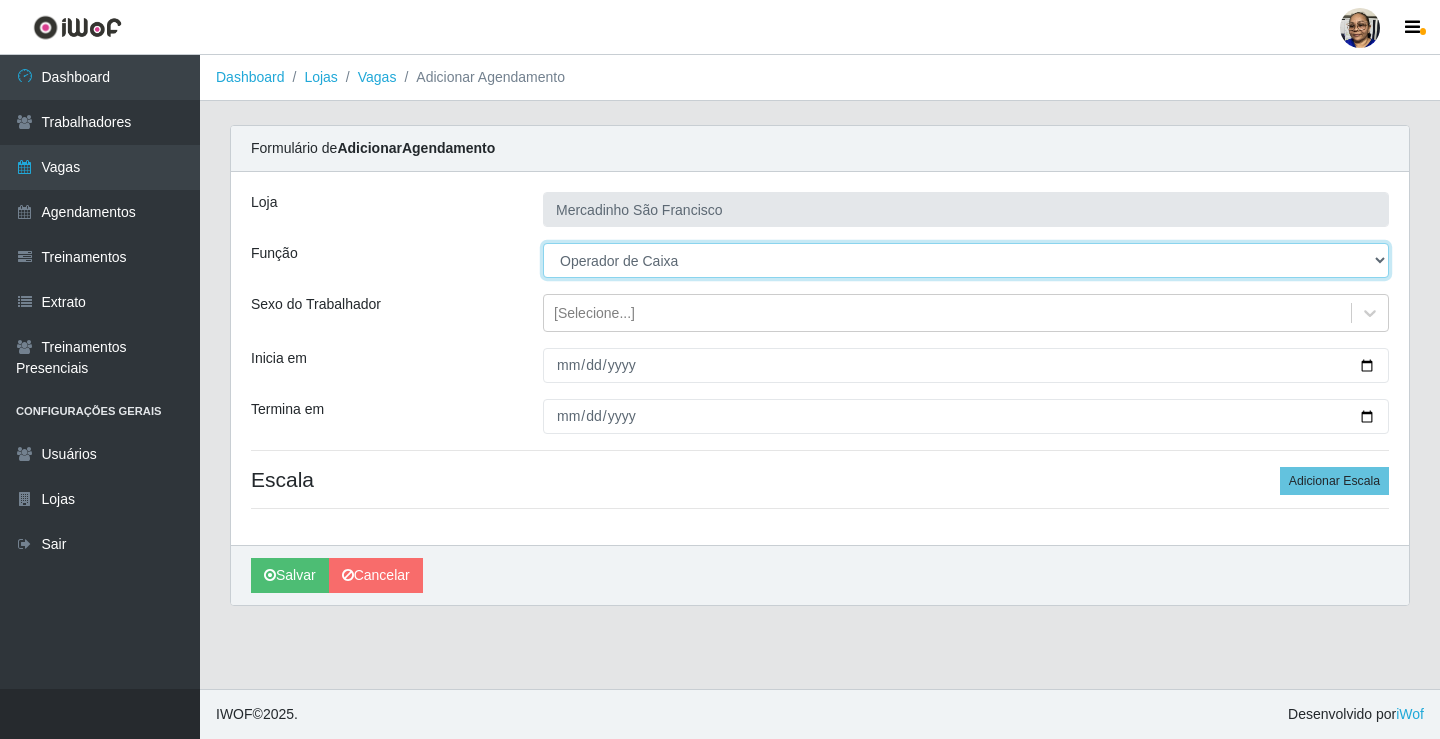 click on "[Selecione...] ASG ASG + ASG ++ Balconista de Açougue  Balconista de Açougue + Operador de Caixa Operador de Caixa + Operador de Caixa ++ Operador de Loja Operador de Loja + Operador de Loja ++ Repositor  Repositor + Repositor ++ Repositor de Hortifruti Repositor de Hortifruti + Repositor de Hortifruti ++" at bounding box center [966, 260] 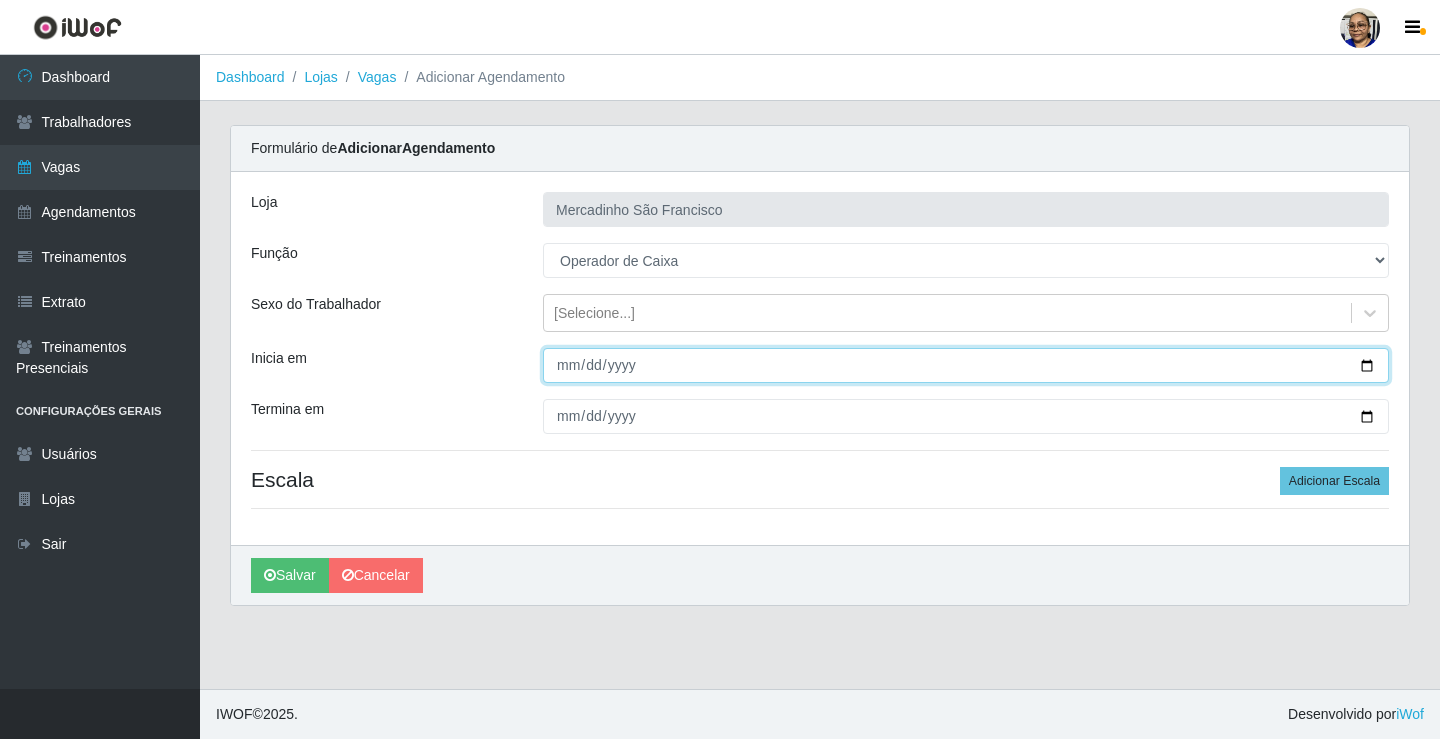 click on "Inicia em" at bounding box center [966, 365] 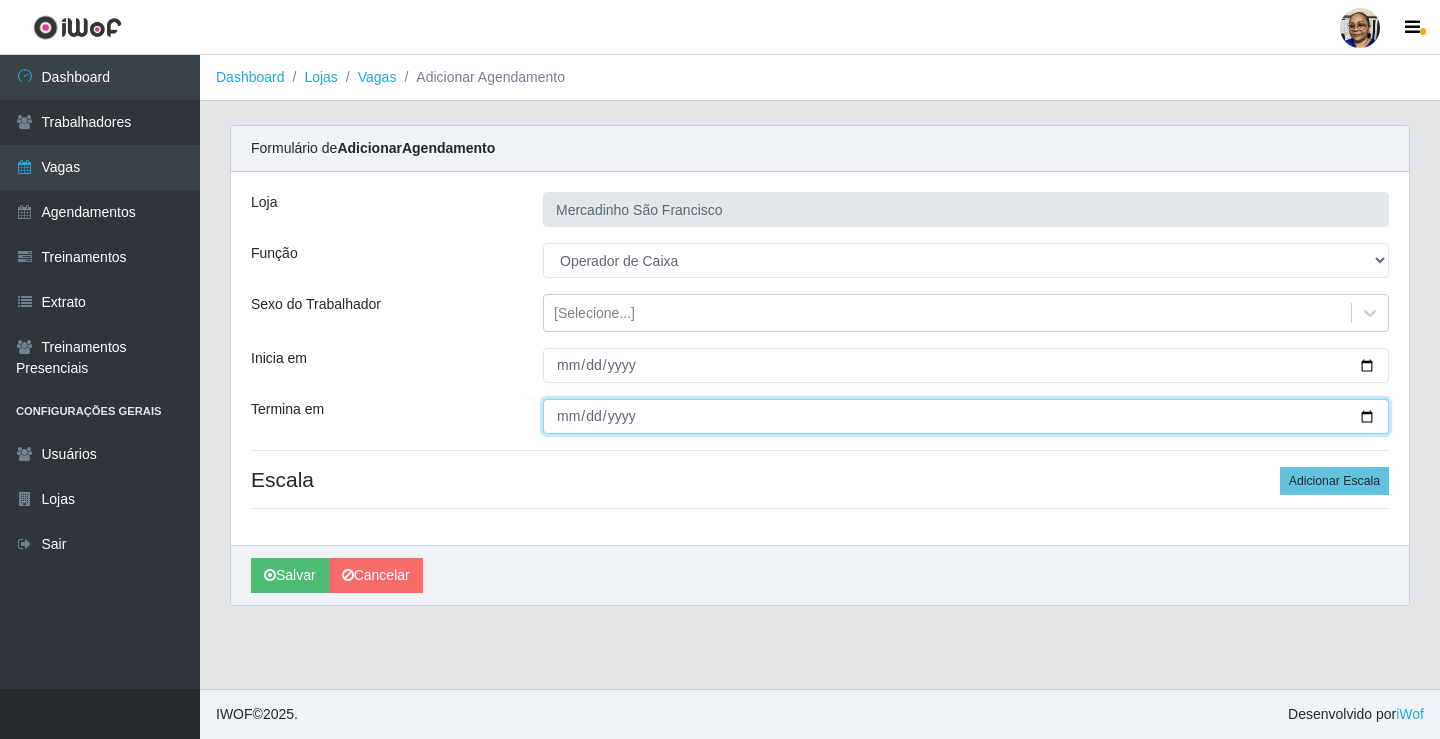 click on "Termina em" at bounding box center (966, 416) 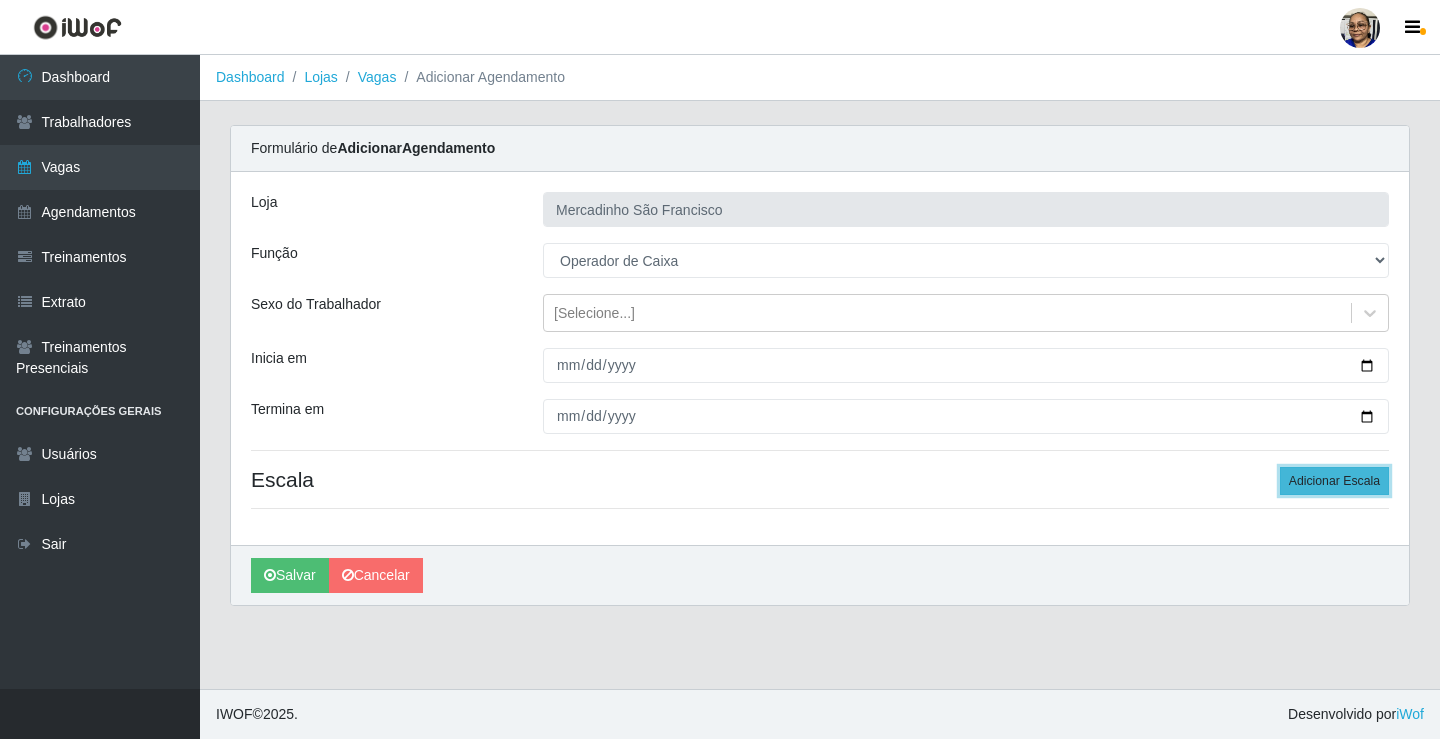 click on "Adicionar Escala" at bounding box center [1334, 481] 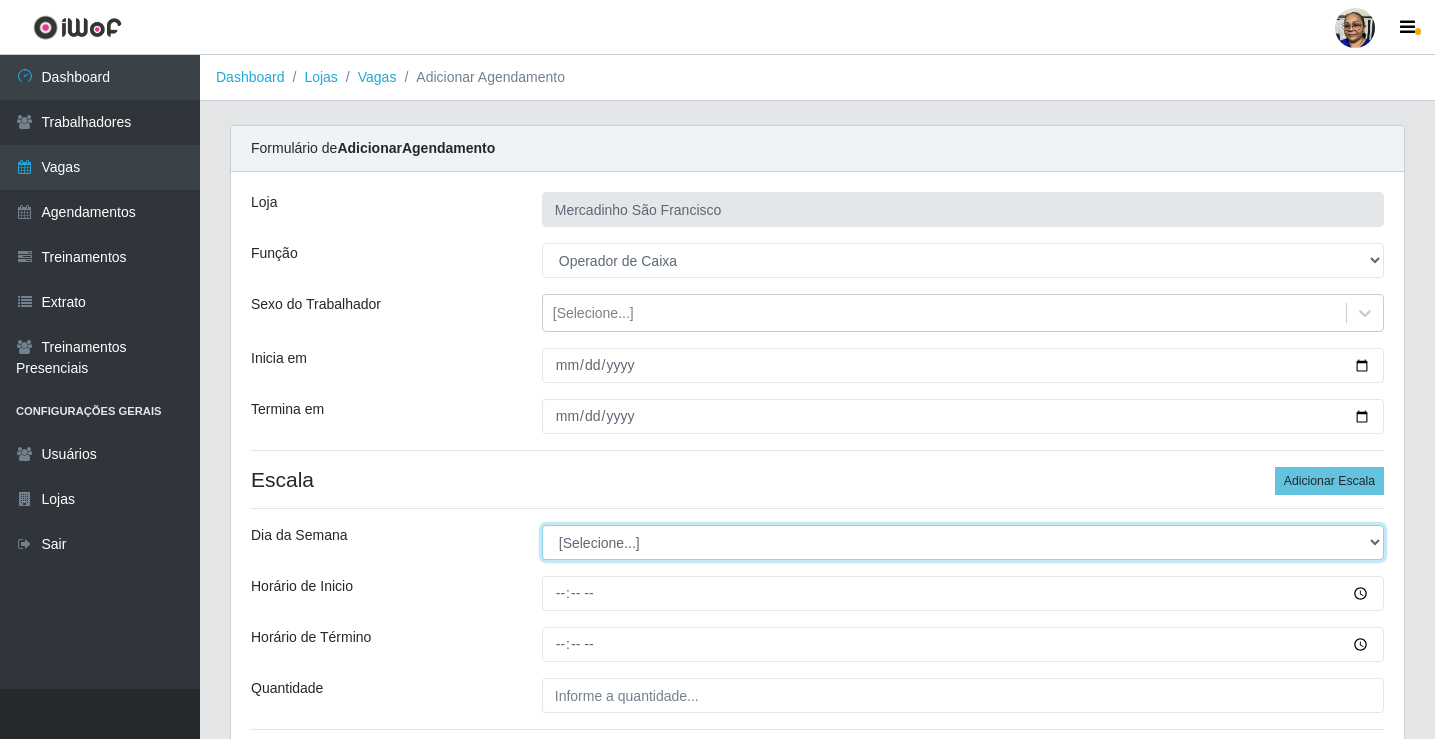 click on "[Selecione...] Segunda Terça Quarta Quinta Sexta Sábado Domingo" at bounding box center [963, 542] 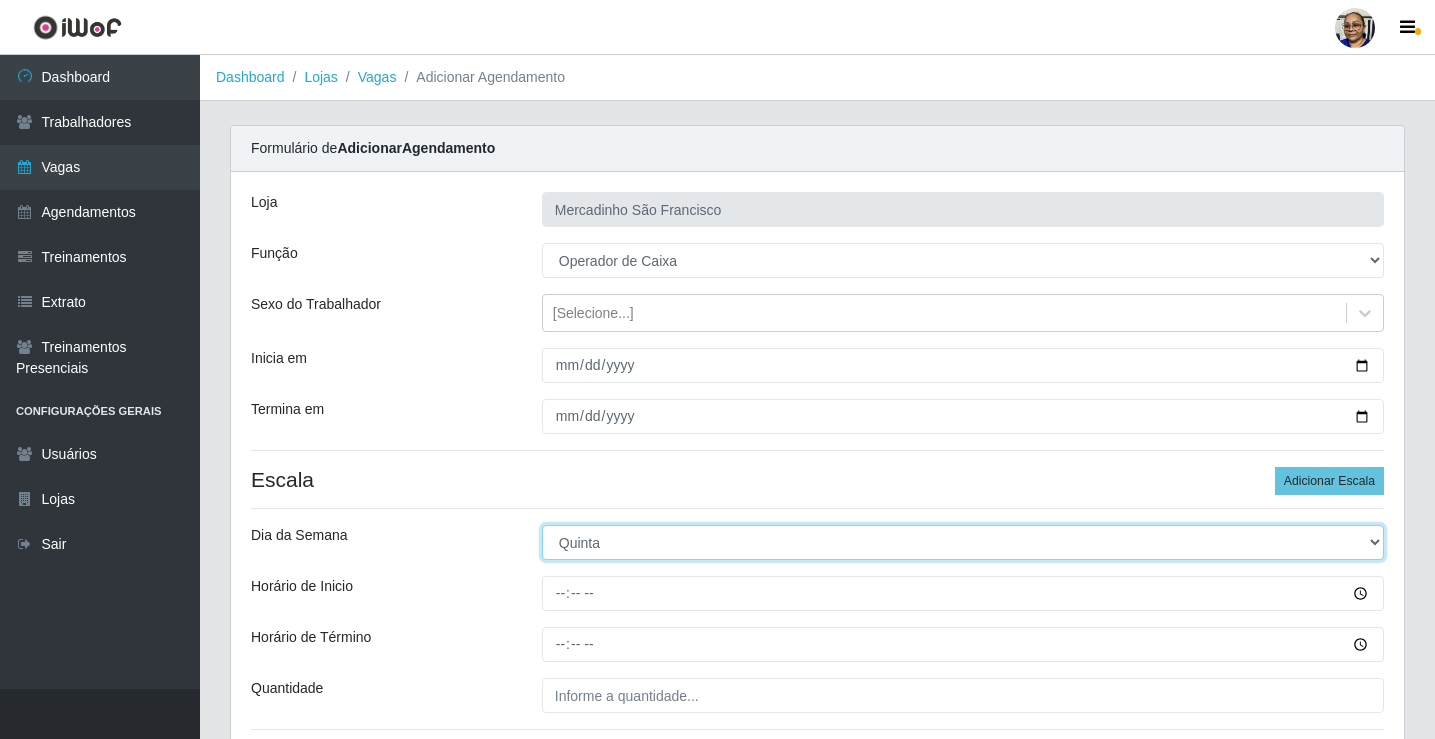 click on "[Selecione...] Segunda Terça Quarta Quinta Sexta Sábado Domingo" at bounding box center [963, 542] 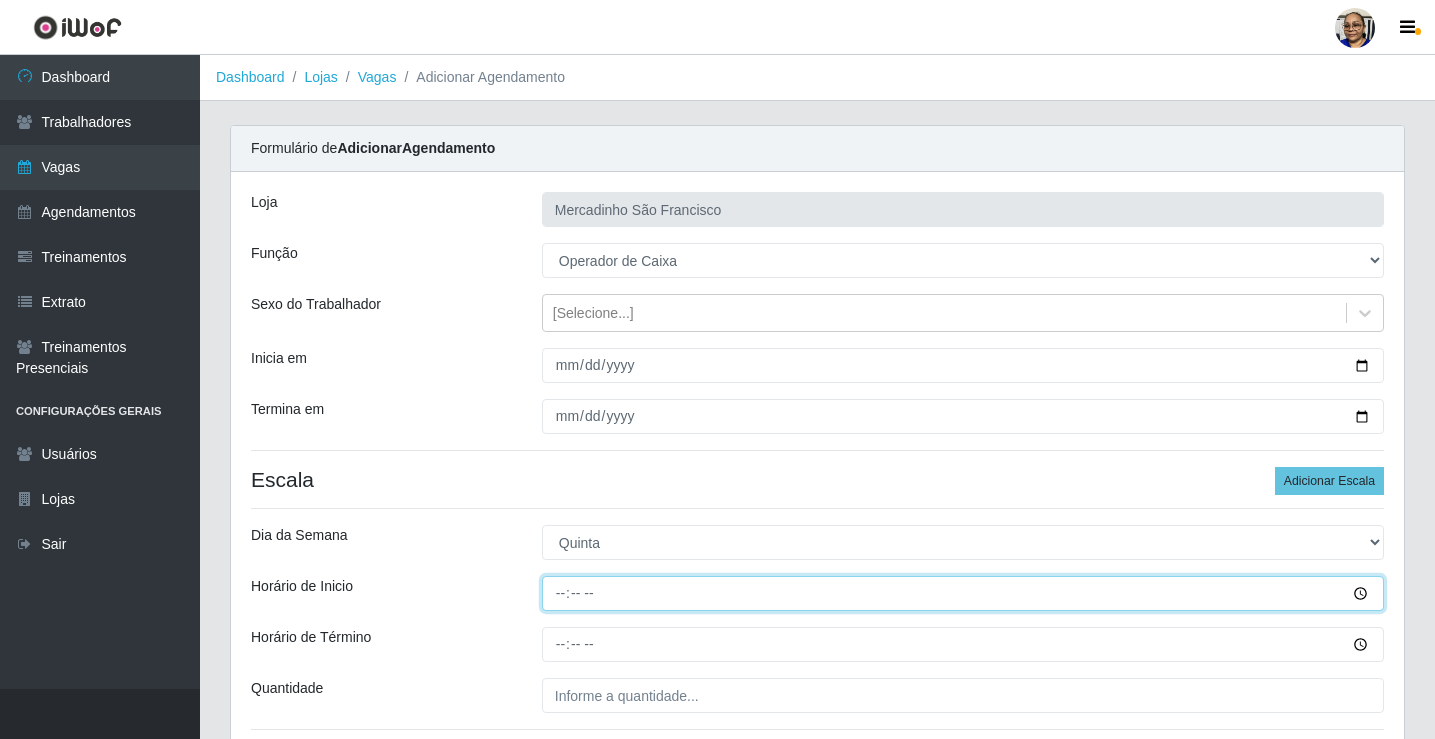 click on "Horário de Inicio" at bounding box center [963, 593] 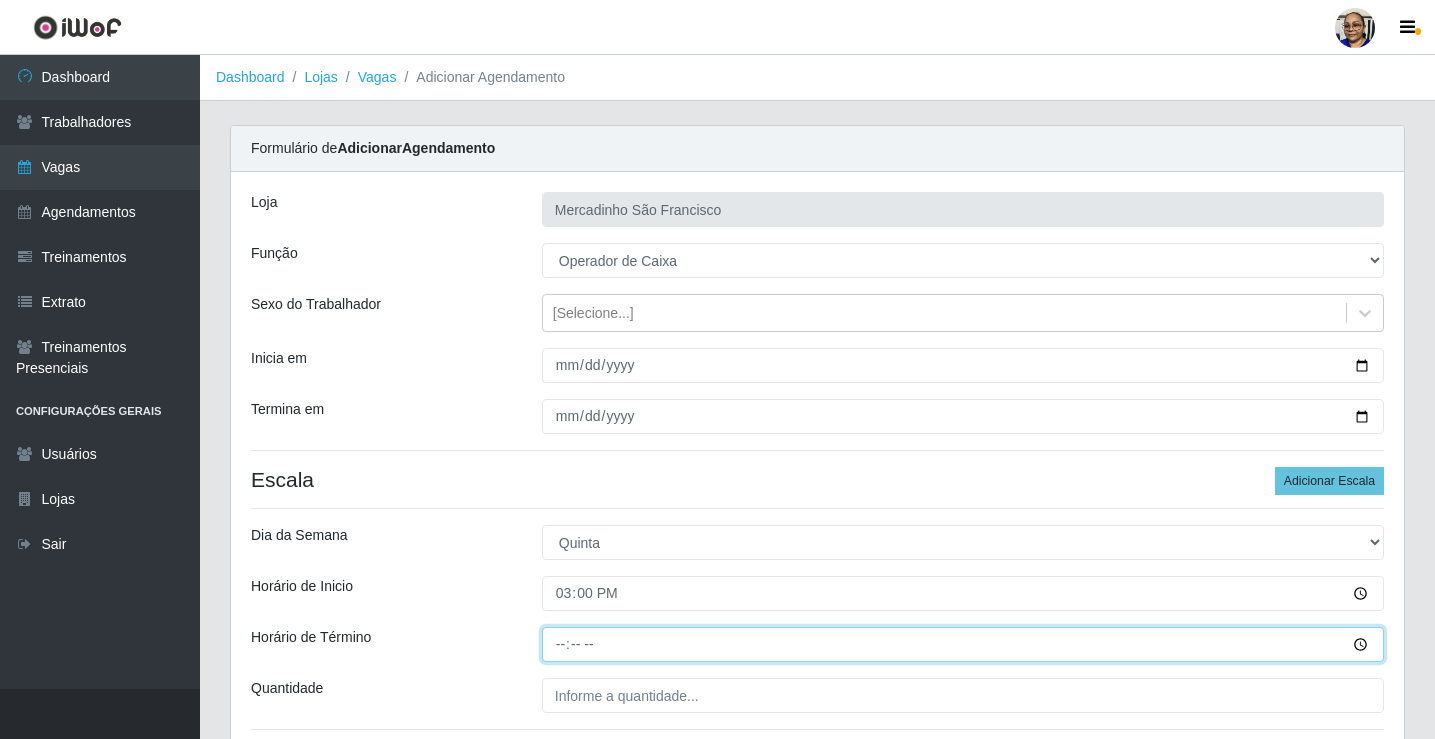 click on "Horário de Término" at bounding box center [963, 644] 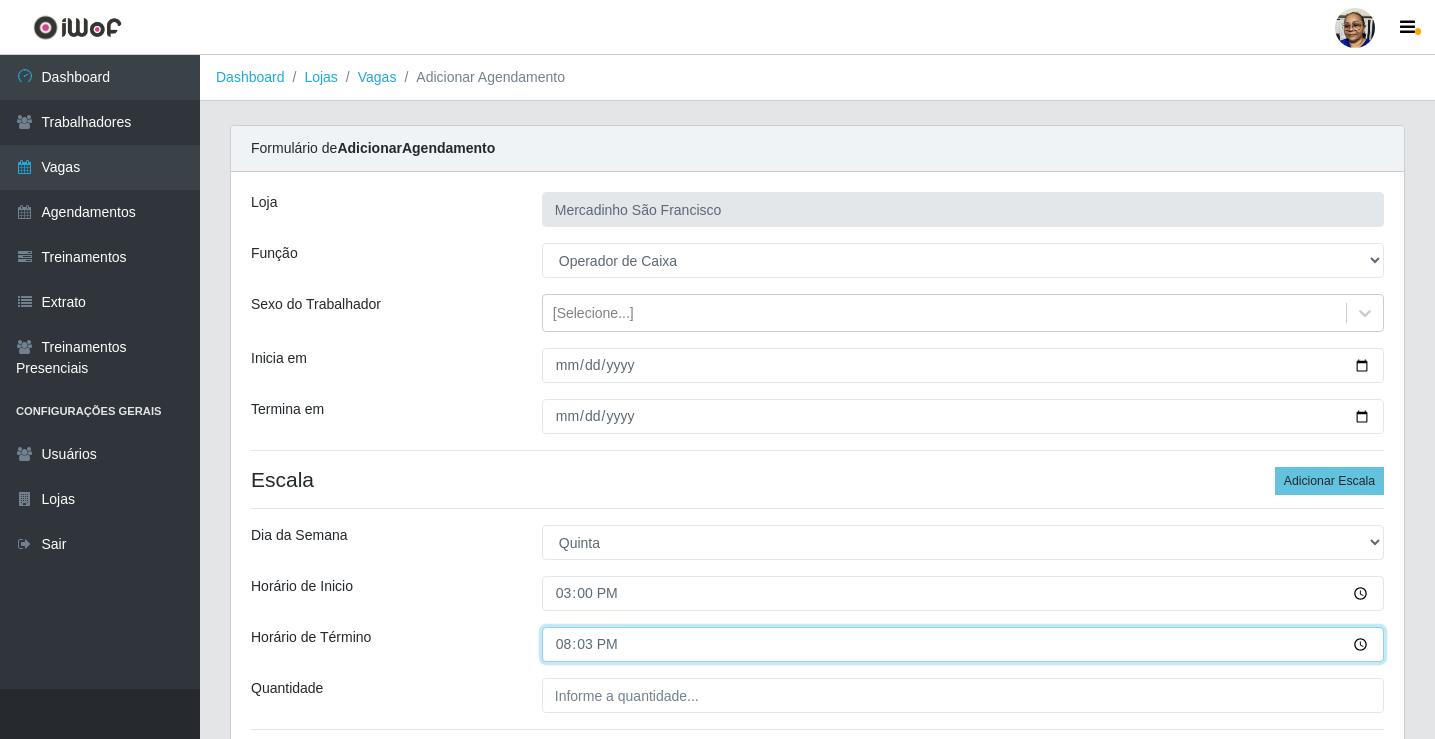 type on "20:30" 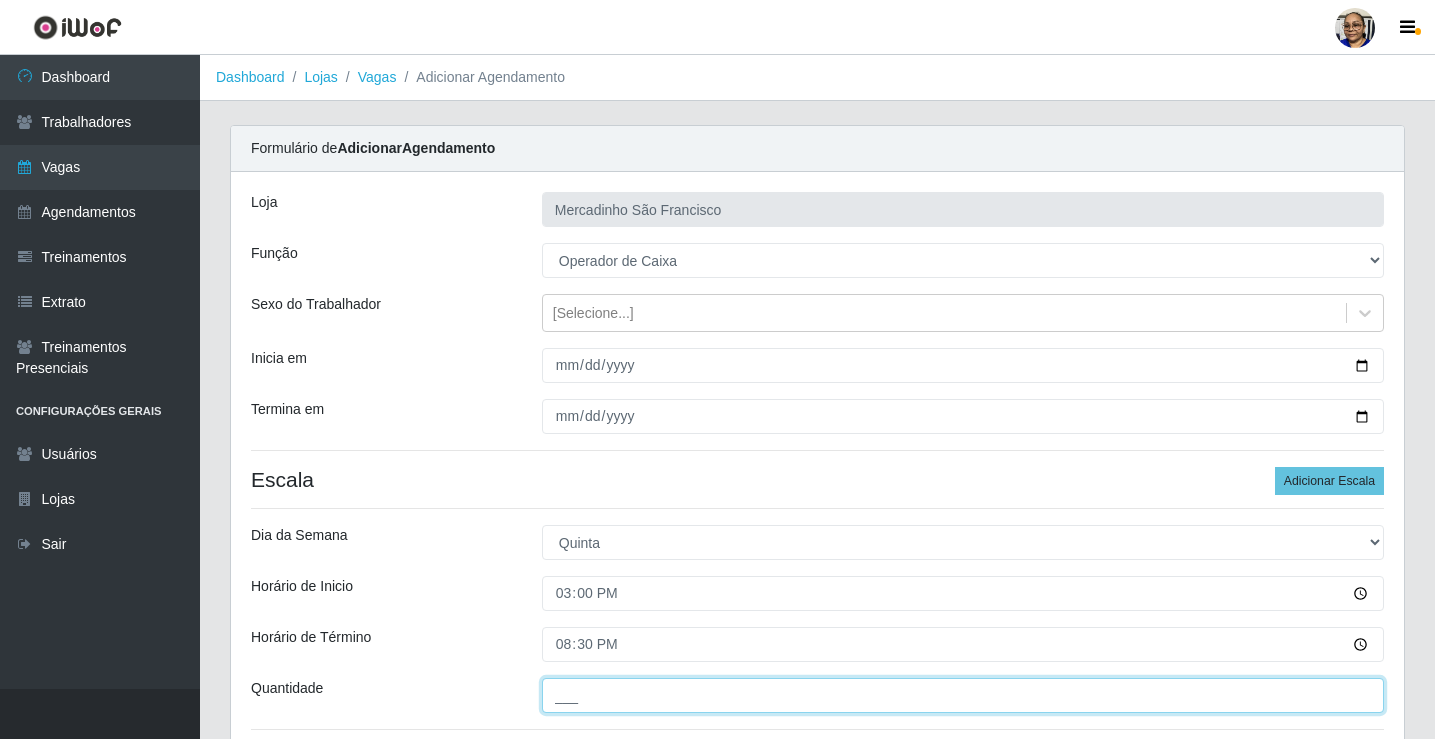 click on "___" at bounding box center [963, 695] 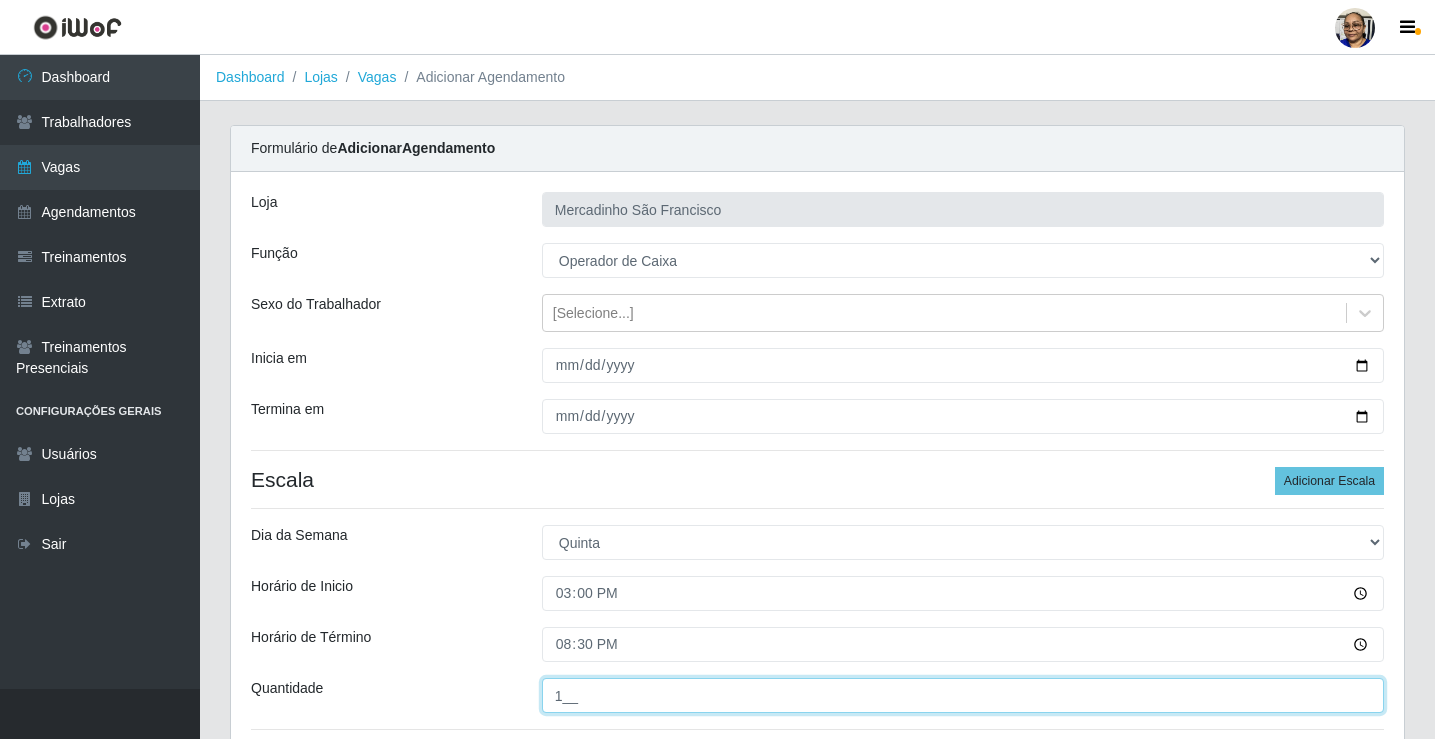 scroll, scrollTop: 162, scrollLeft: 0, axis: vertical 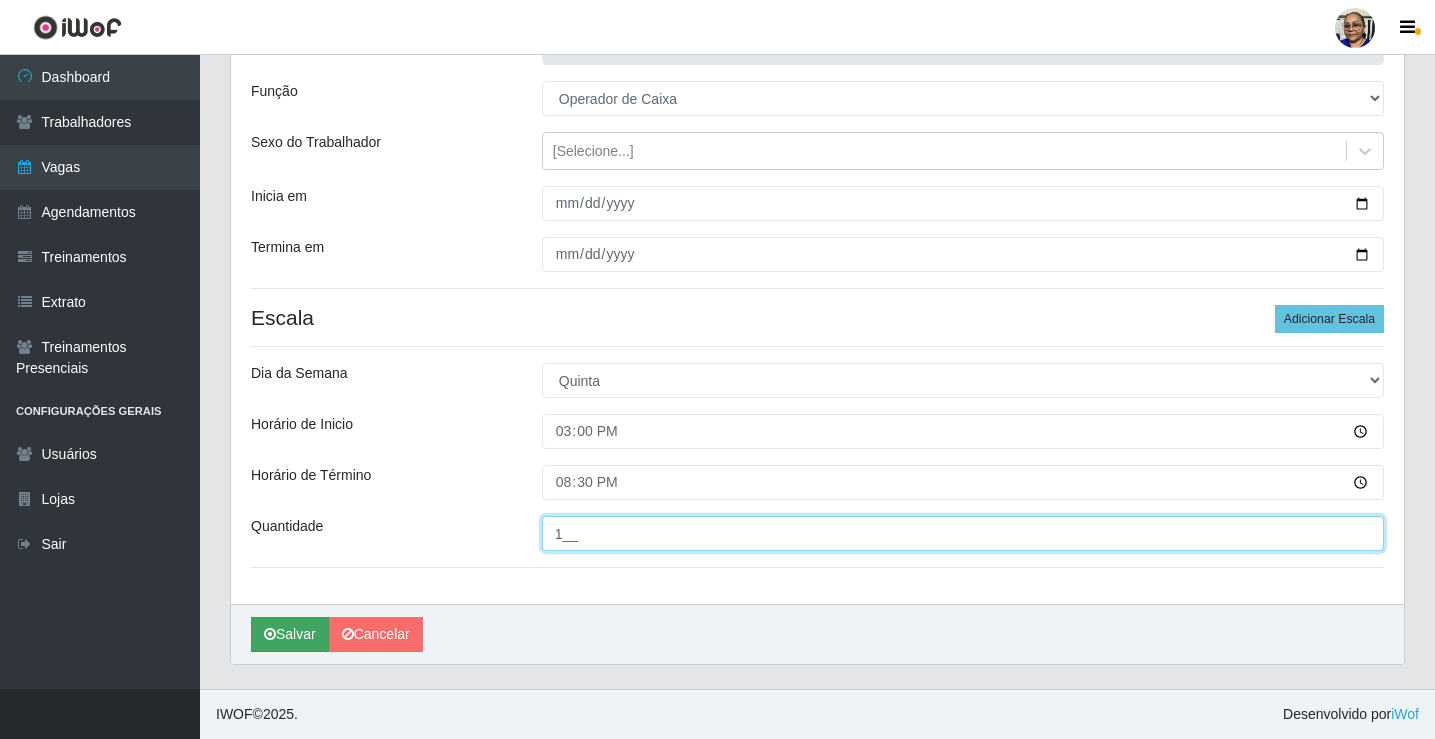 type on "1__" 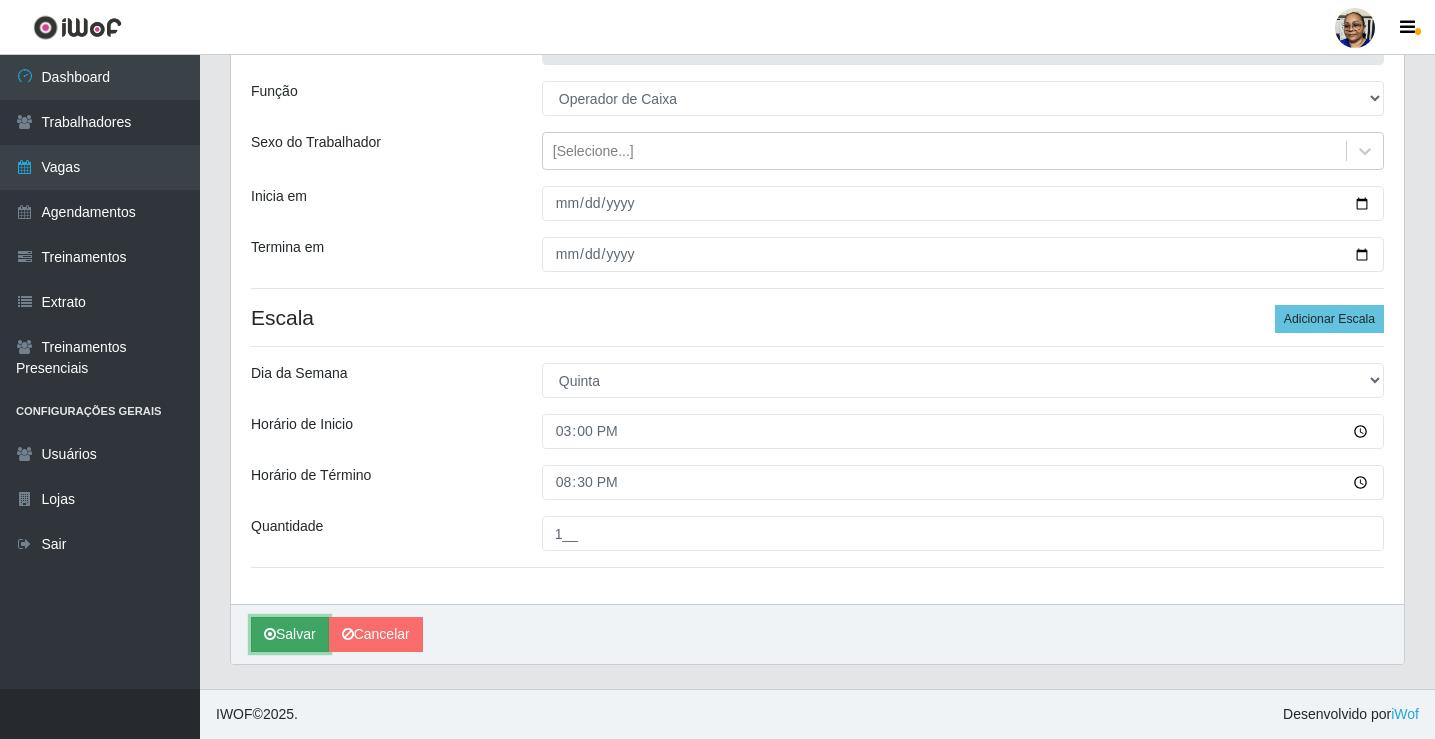 click on "Salvar" at bounding box center [290, 634] 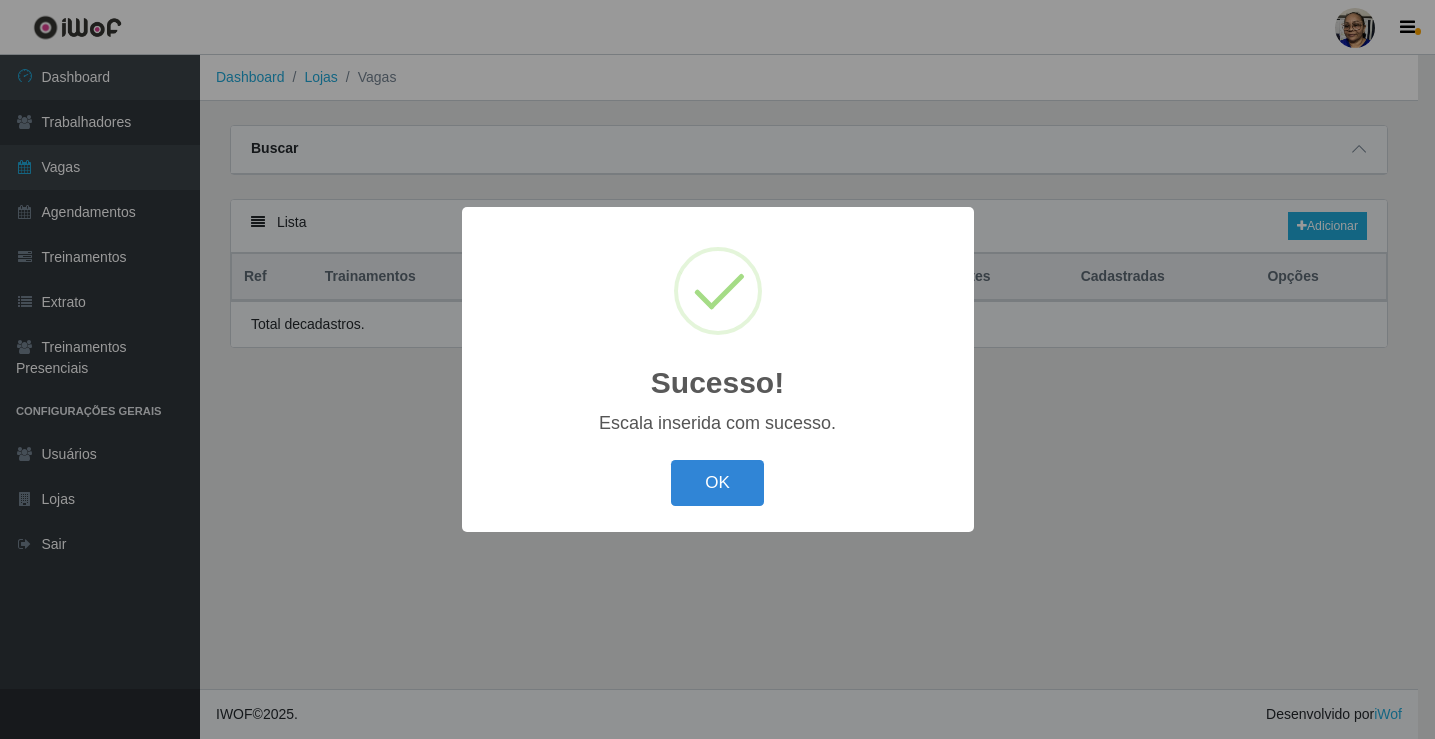 scroll, scrollTop: 0, scrollLeft: 0, axis: both 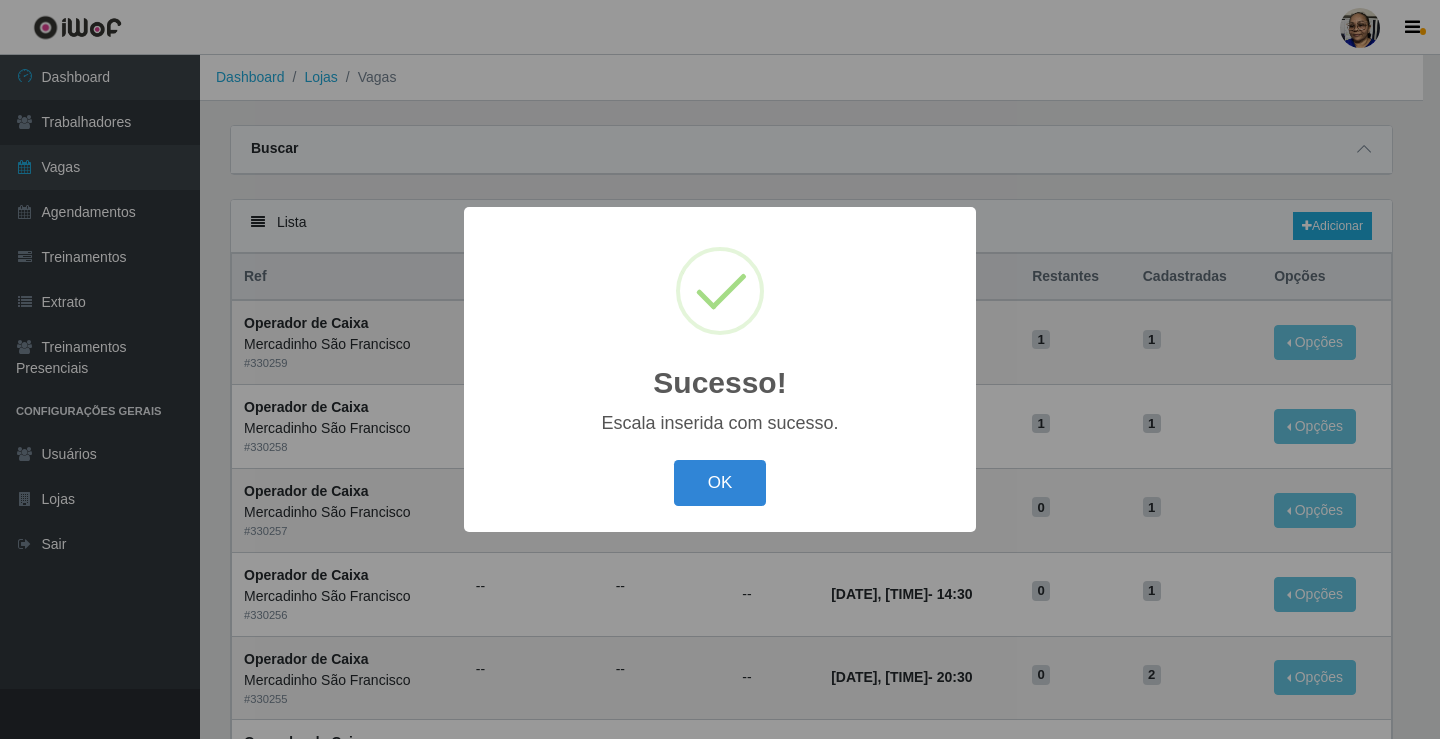 click on "OK" at bounding box center (720, 483) 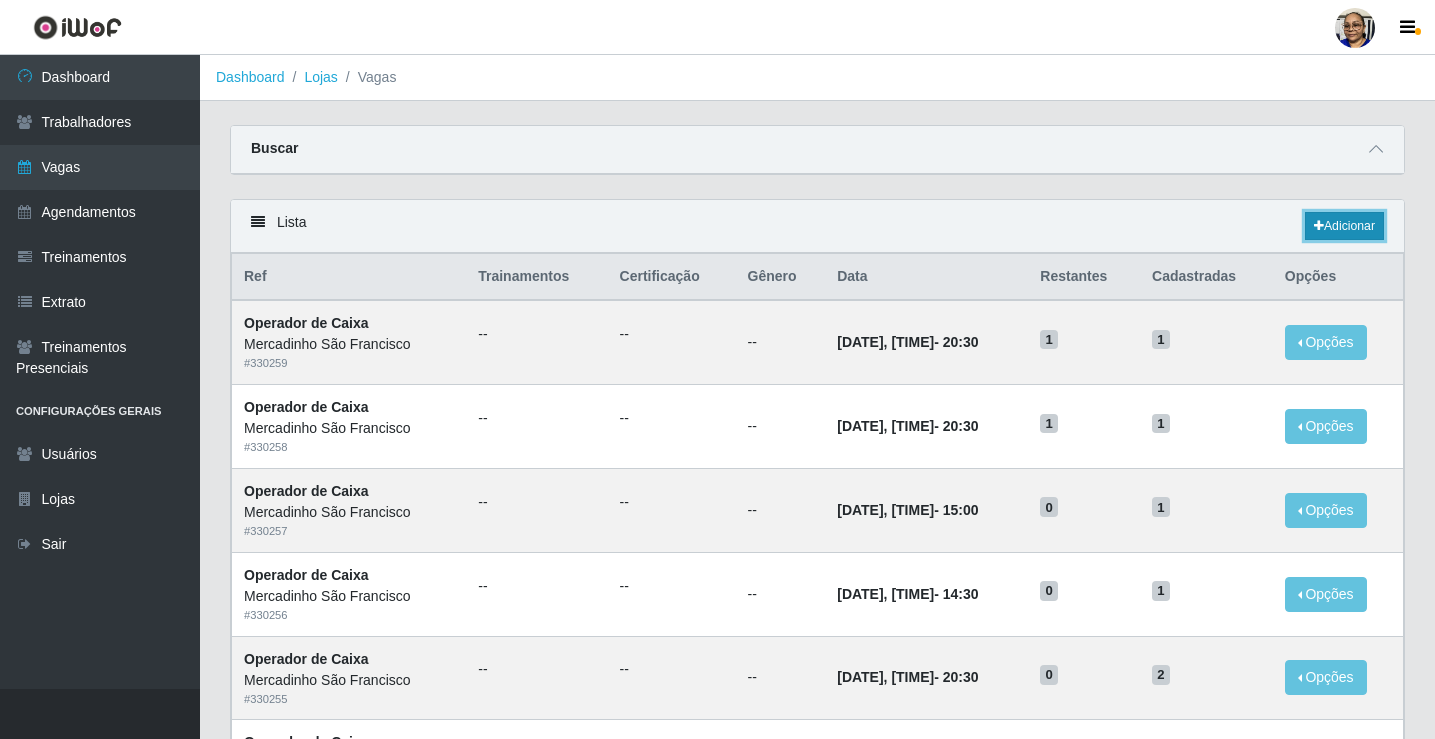 click on "Adicionar" at bounding box center (1344, 226) 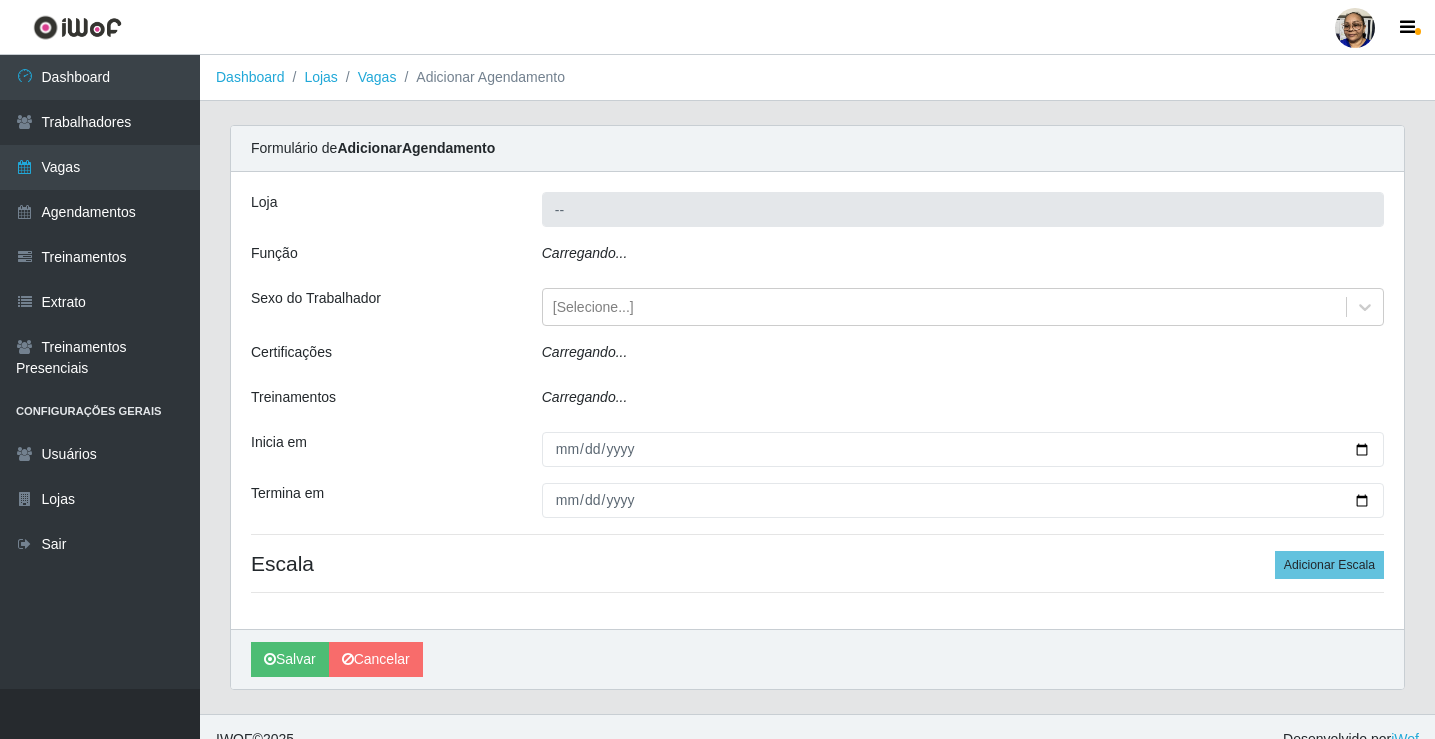 type on "Mercadinho São Francisco" 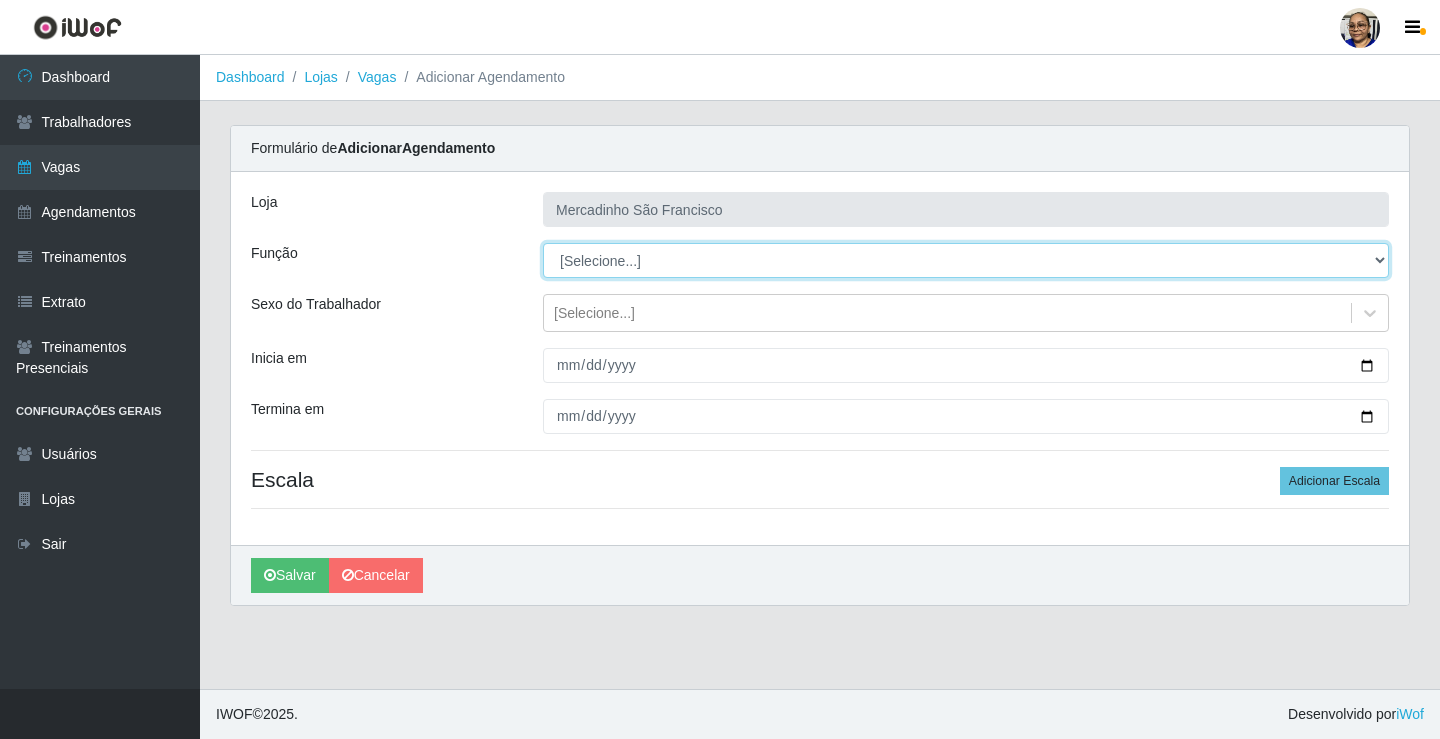 click on "[Selecione...] ASG ASG + ASG ++ Balconista de Açougue  Balconista de Açougue + Operador de Caixa Operador de Caixa + Operador de Caixa ++ Operador de Loja Operador de Loja + Operador de Loja ++ Repositor  Repositor + Repositor ++ Repositor de Hortifruti Repositor de Hortifruti + Repositor de Hortifruti ++" at bounding box center (966, 260) 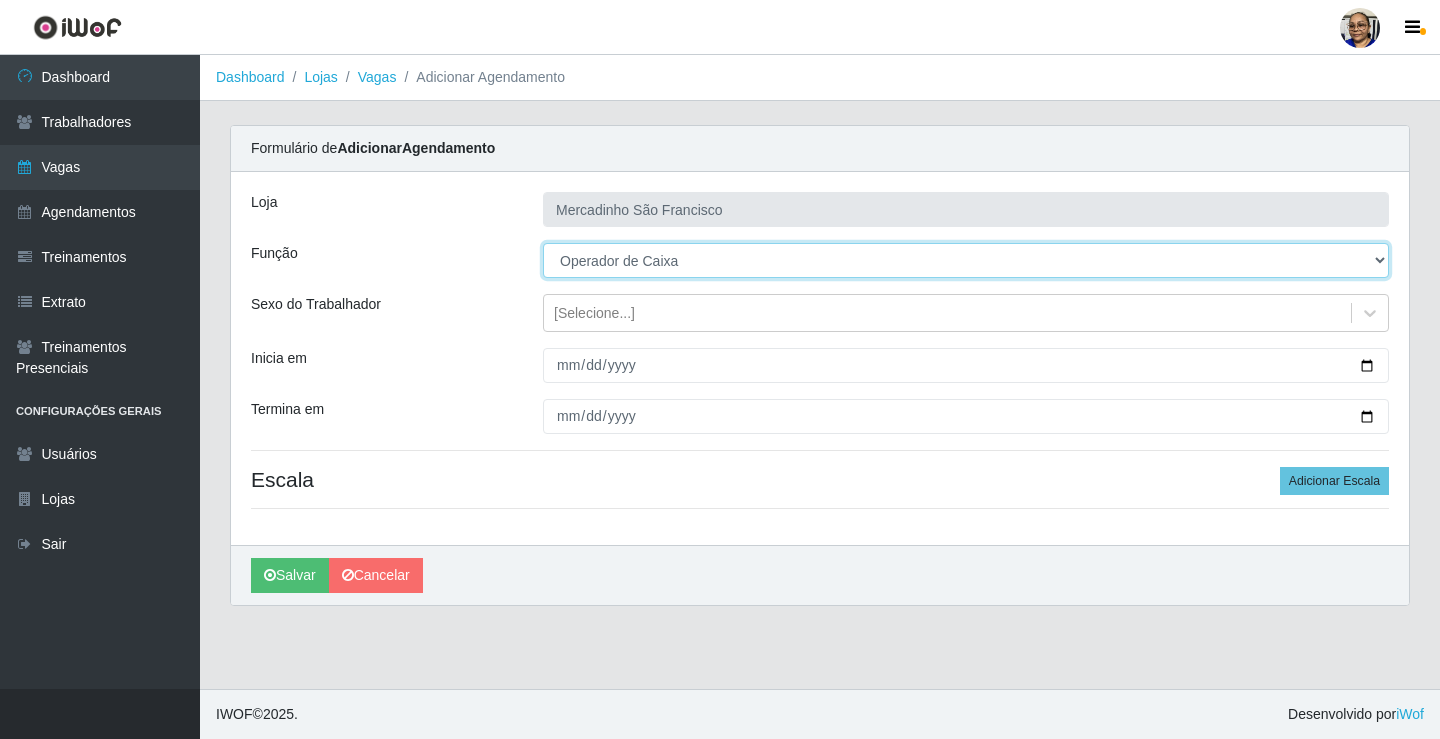 click on "[Selecione...] ASG ASG + ASG ++ Balconista de Açougue  Balconista de Açougue + Operador de Caixa Operador de Caixa + Operador de Caixa ++ Operador de Loja Operador de Loja + Operador de Loja ++ Repositor  Repositor + Repositor ++ Repositor de Hortifruti Repositor de Hortifruti + Repositor de Hortifruti ++" at bounding box center [966, 260] 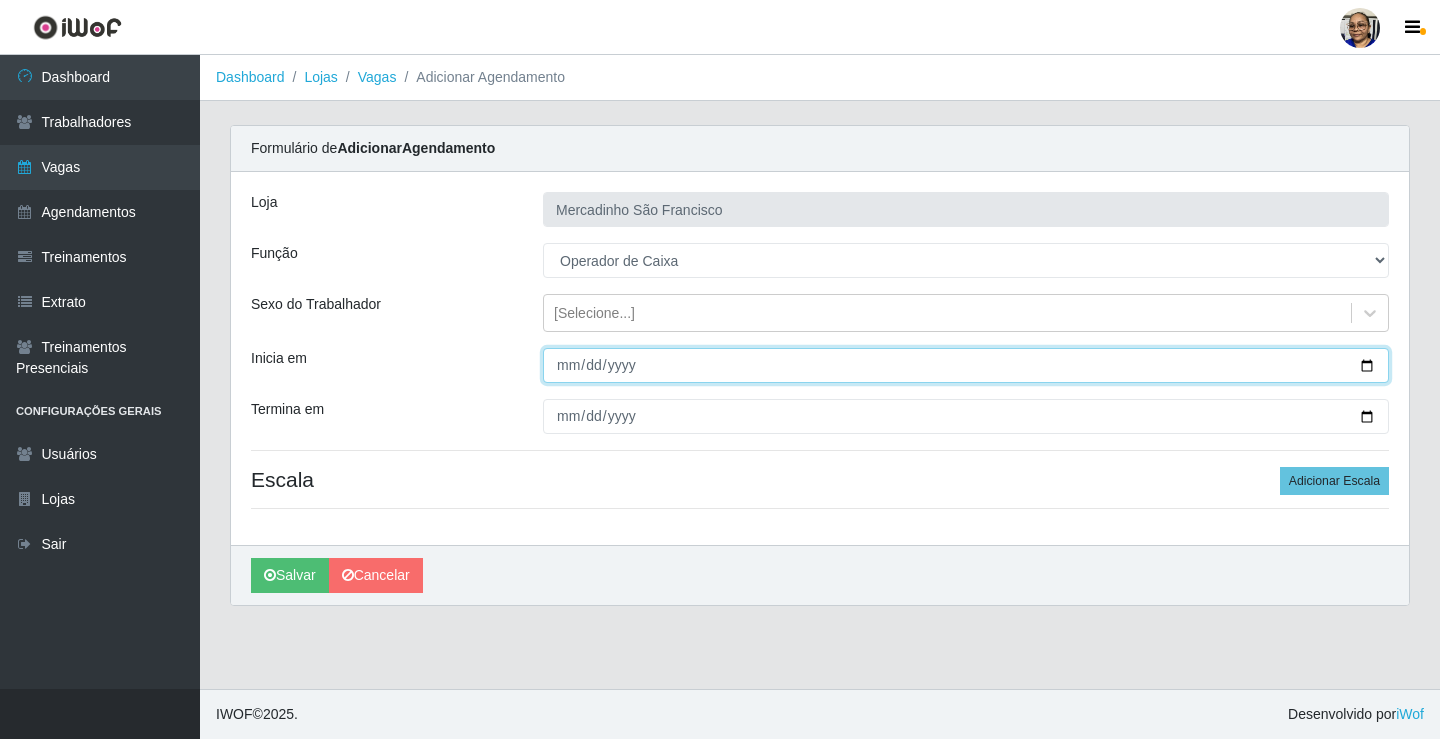 drag, startPoint x: 1366, startPoint y: 367, endPoint x: 1173, endPoint y: 396, distance: 195.1666 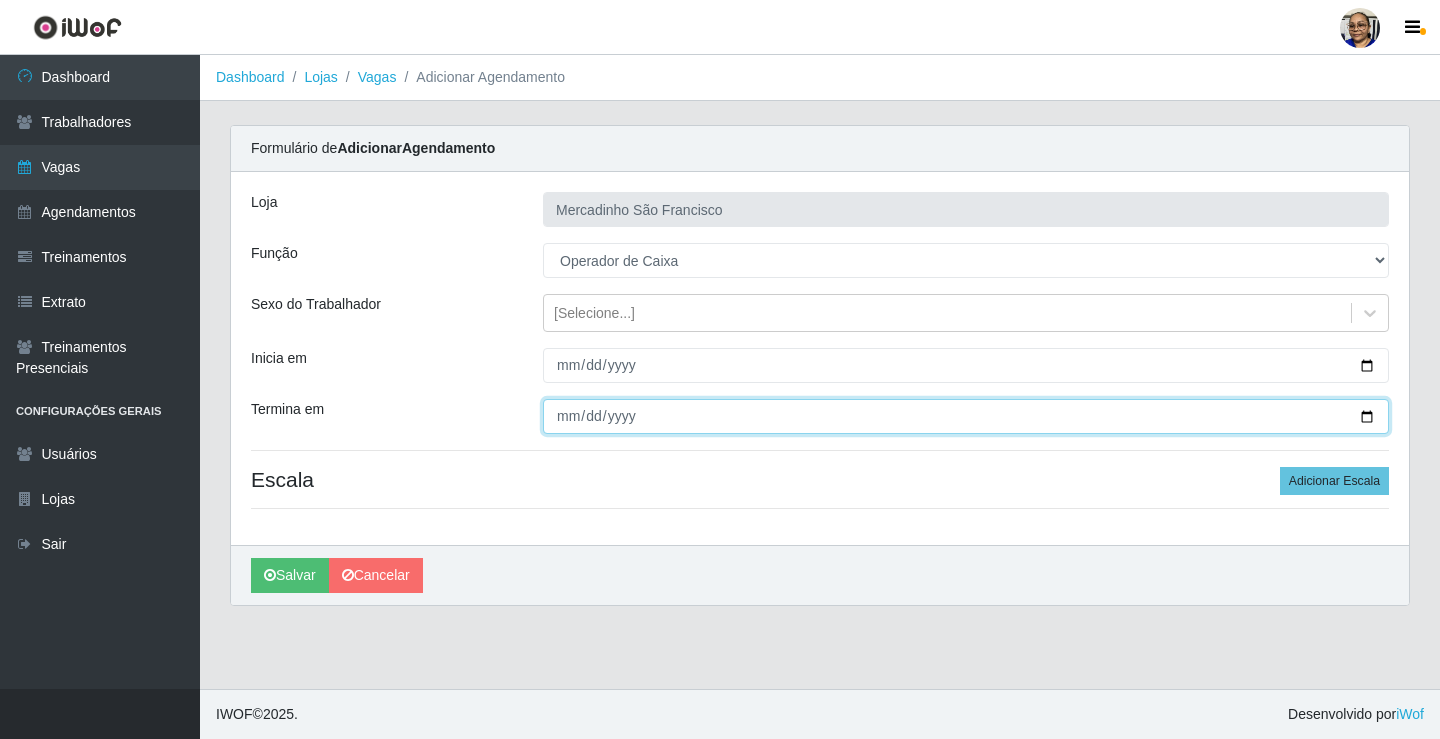 click on "Termina em" at bounding box center [966, 416] 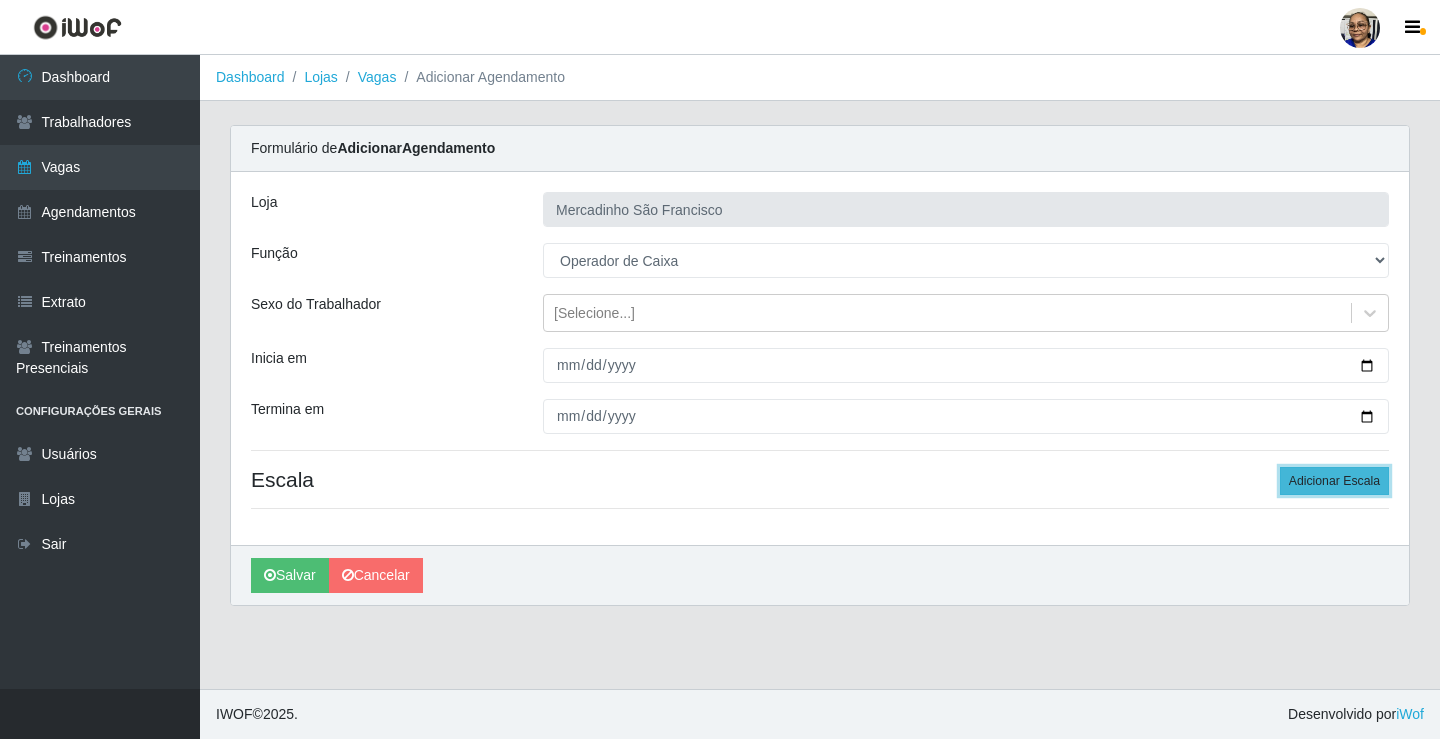 click on "Adicionar Escala" at bounding box center (1334, 481) 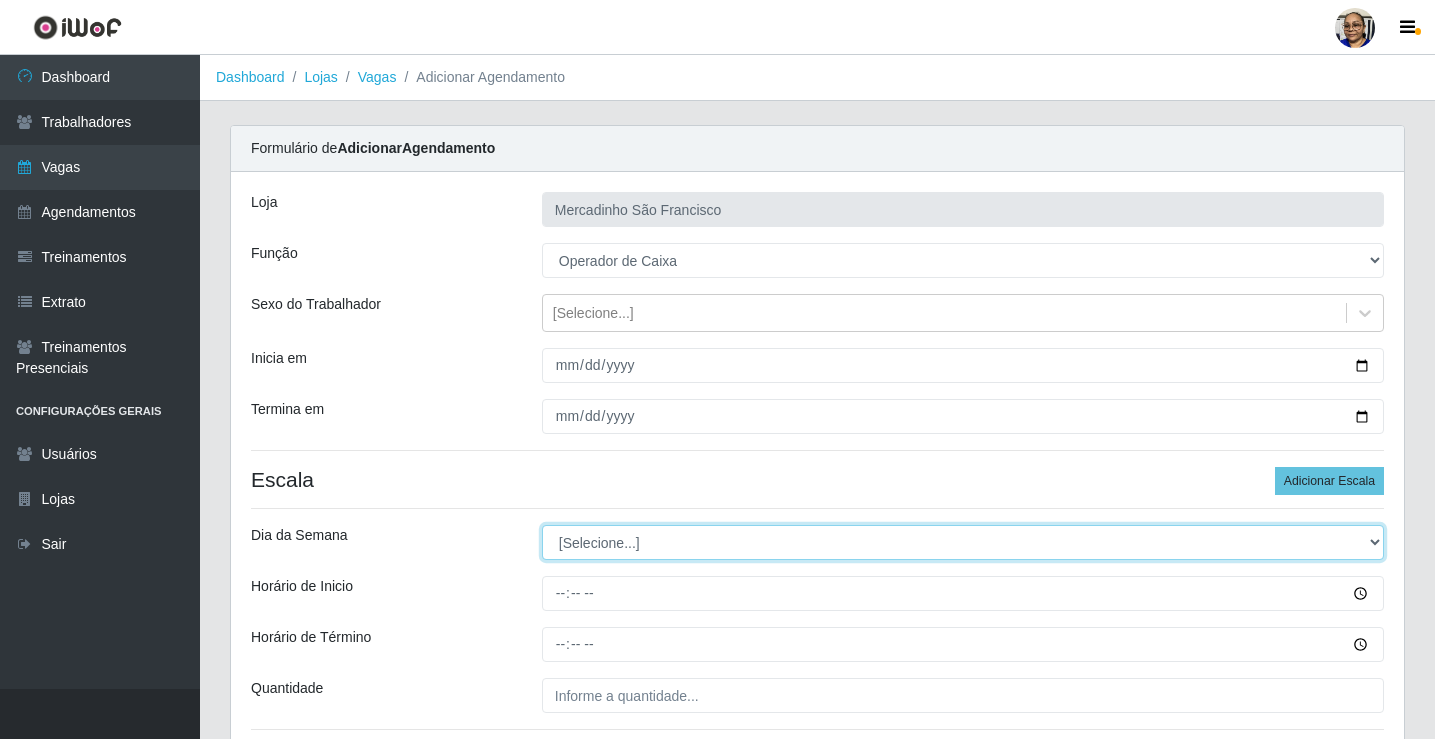 click on "[Selecione...] Segunda Terça Quarta Quinta Sexta Sábado Domingo" at bounding box center (963, 542) 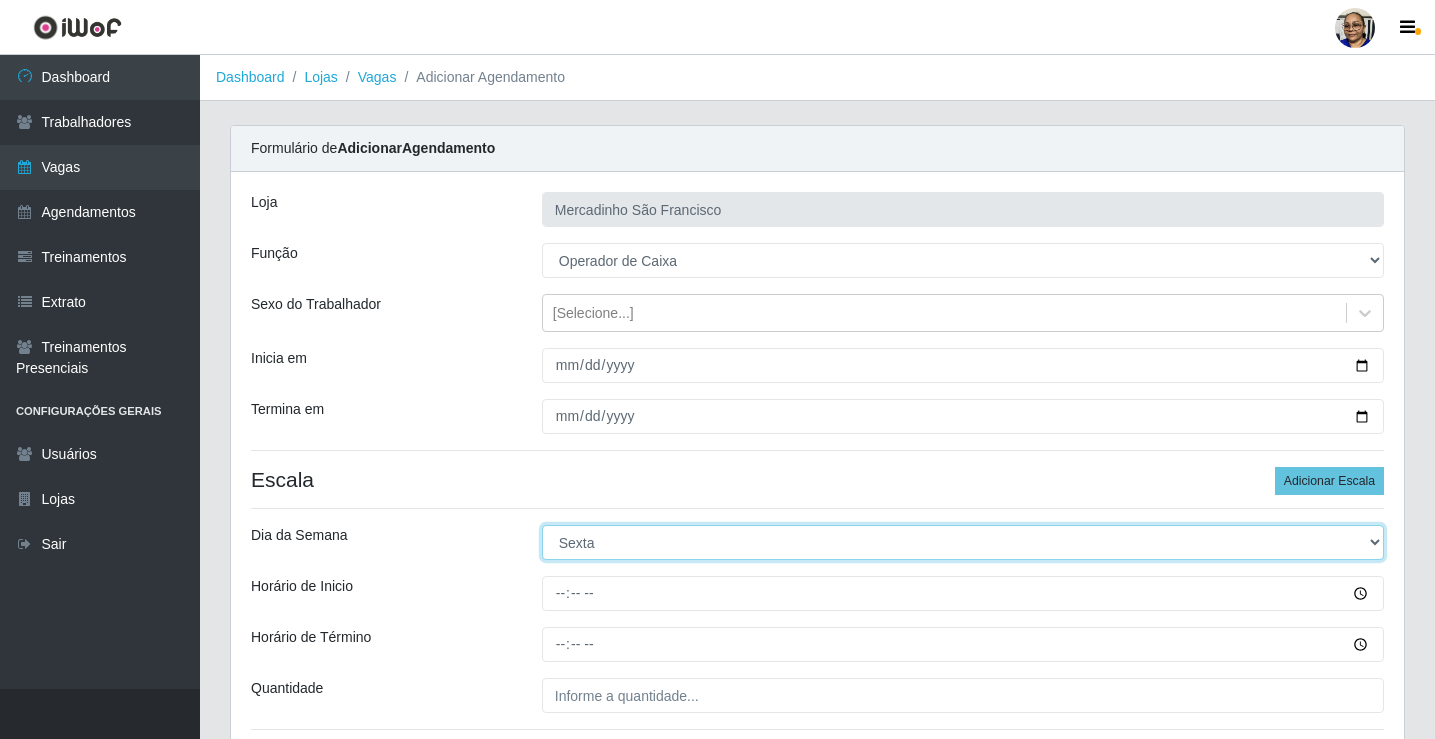 click on "[Selecione...] Segunda Terça Quarta Quinta Sexta Sábado Domingo" at bounding box center [963, 542] 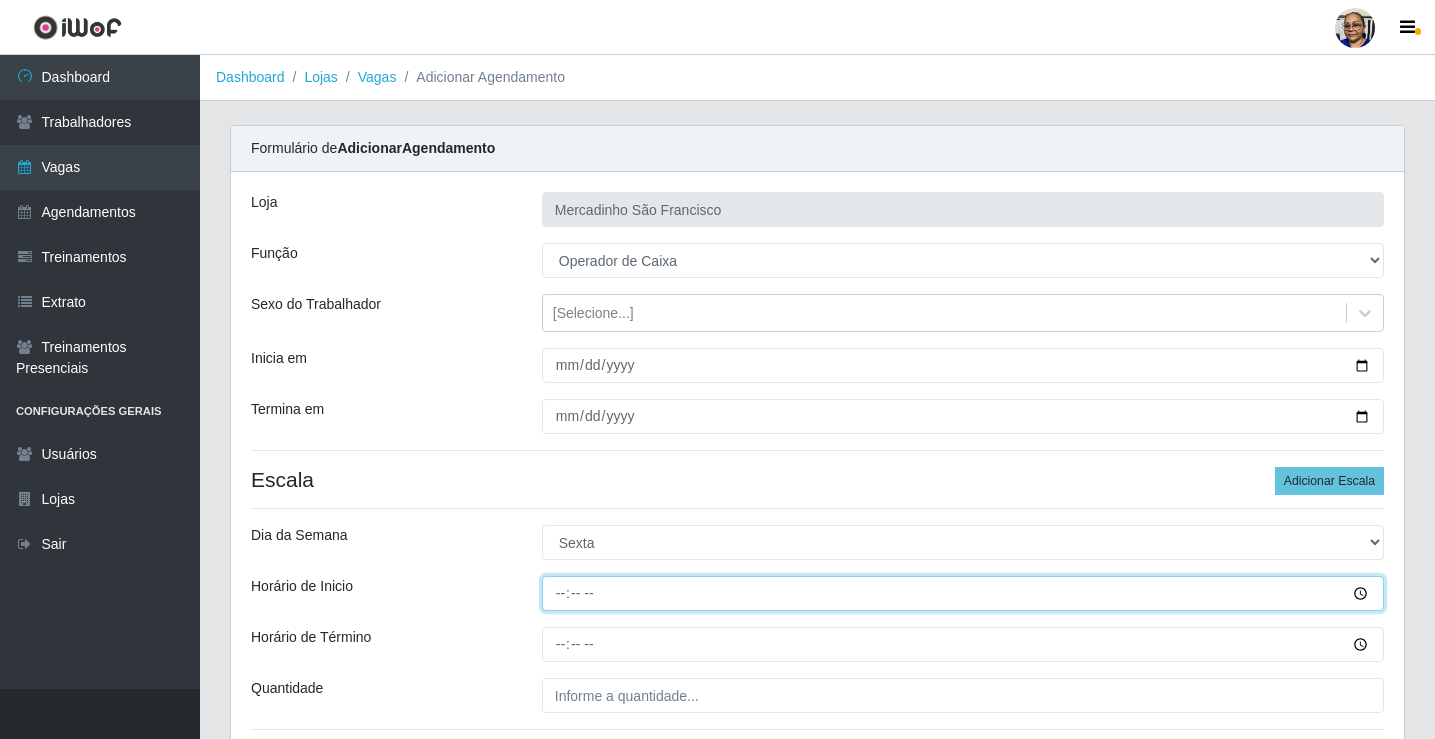 click on "Horário de Inicio" at bounding box center [963, 593] 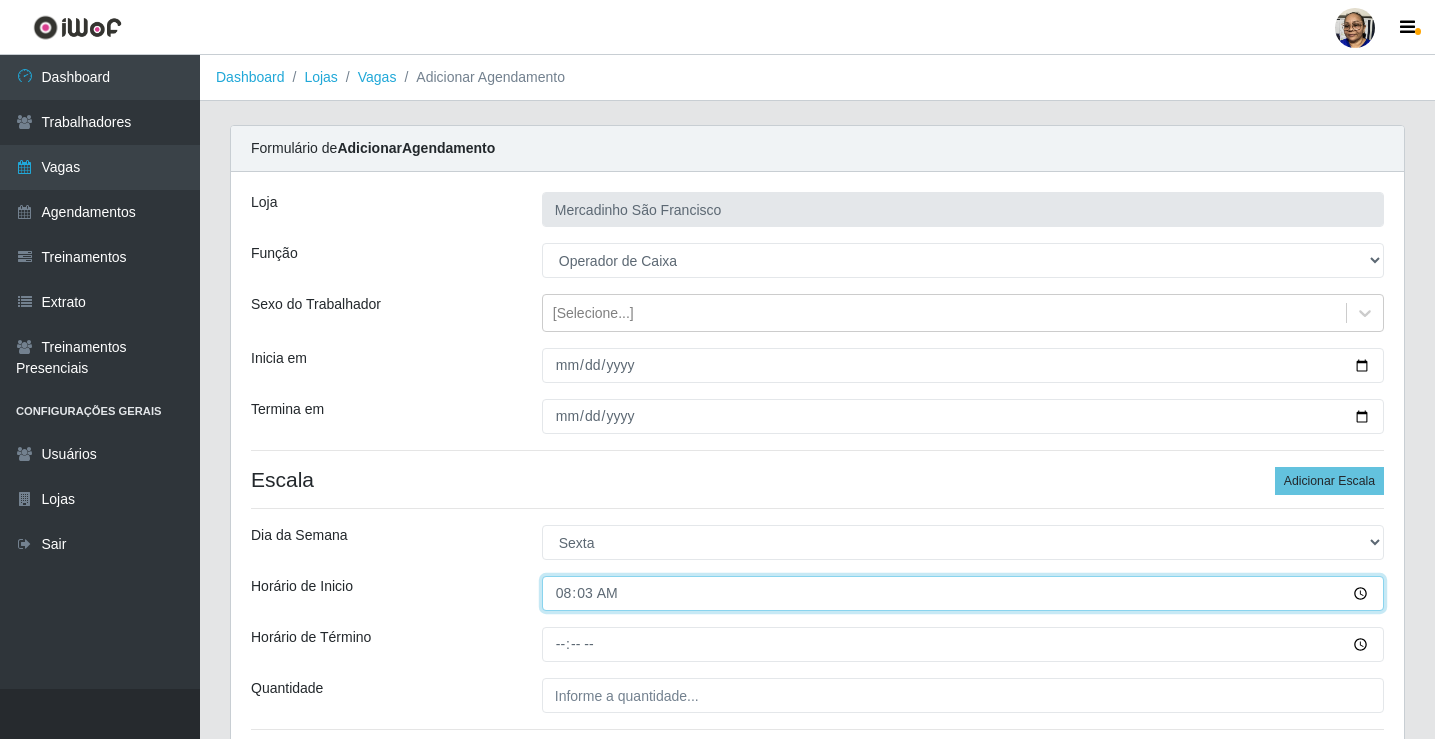 type on "08:30" 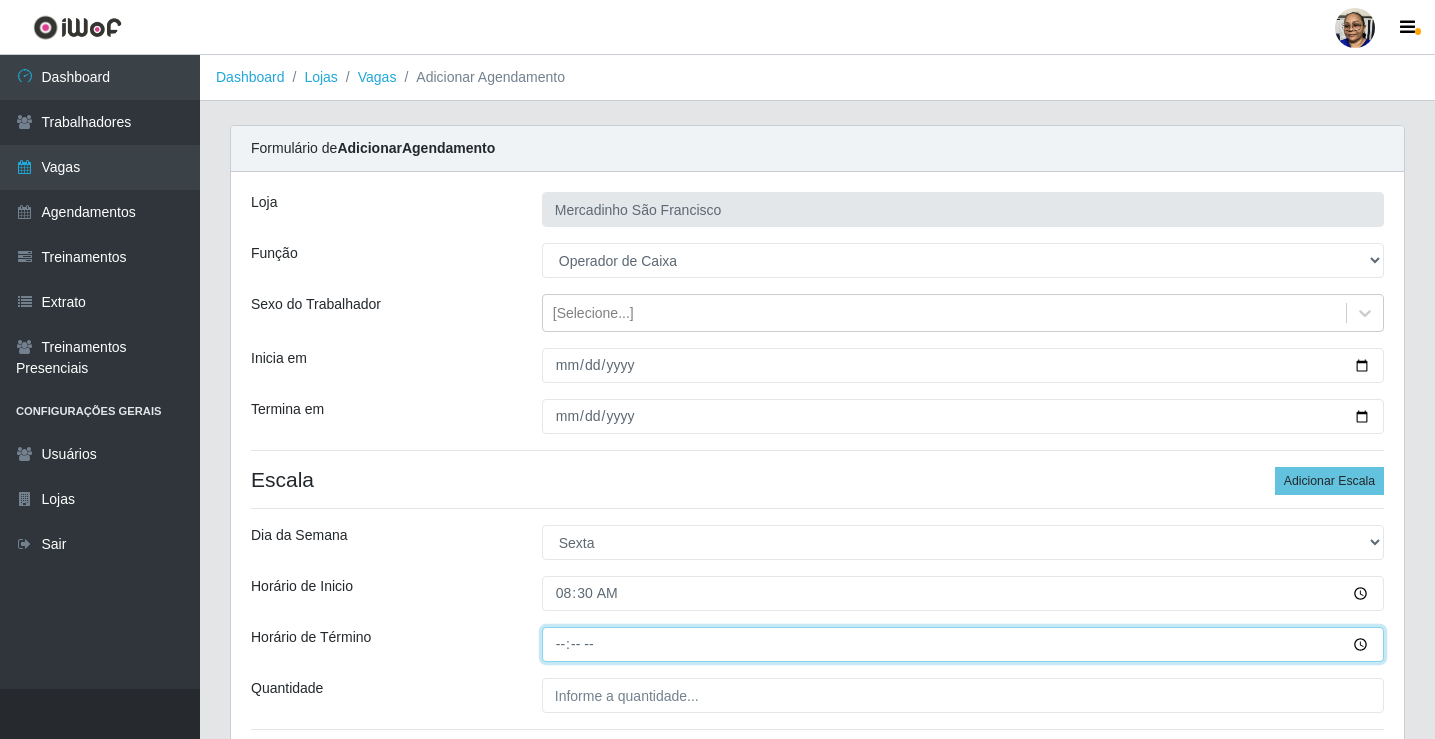 click on "Horário de Término" at bounding box center [963, 644] 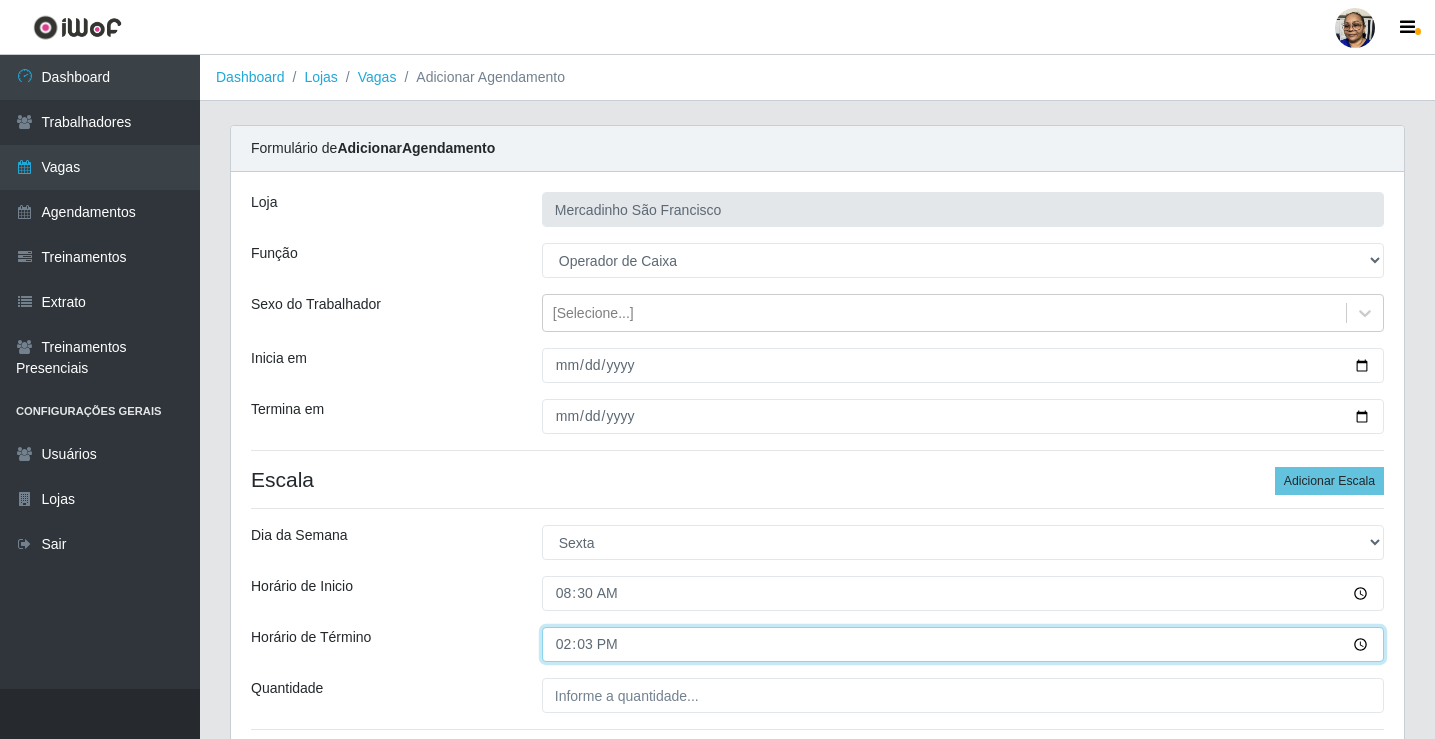 type on "14:30" 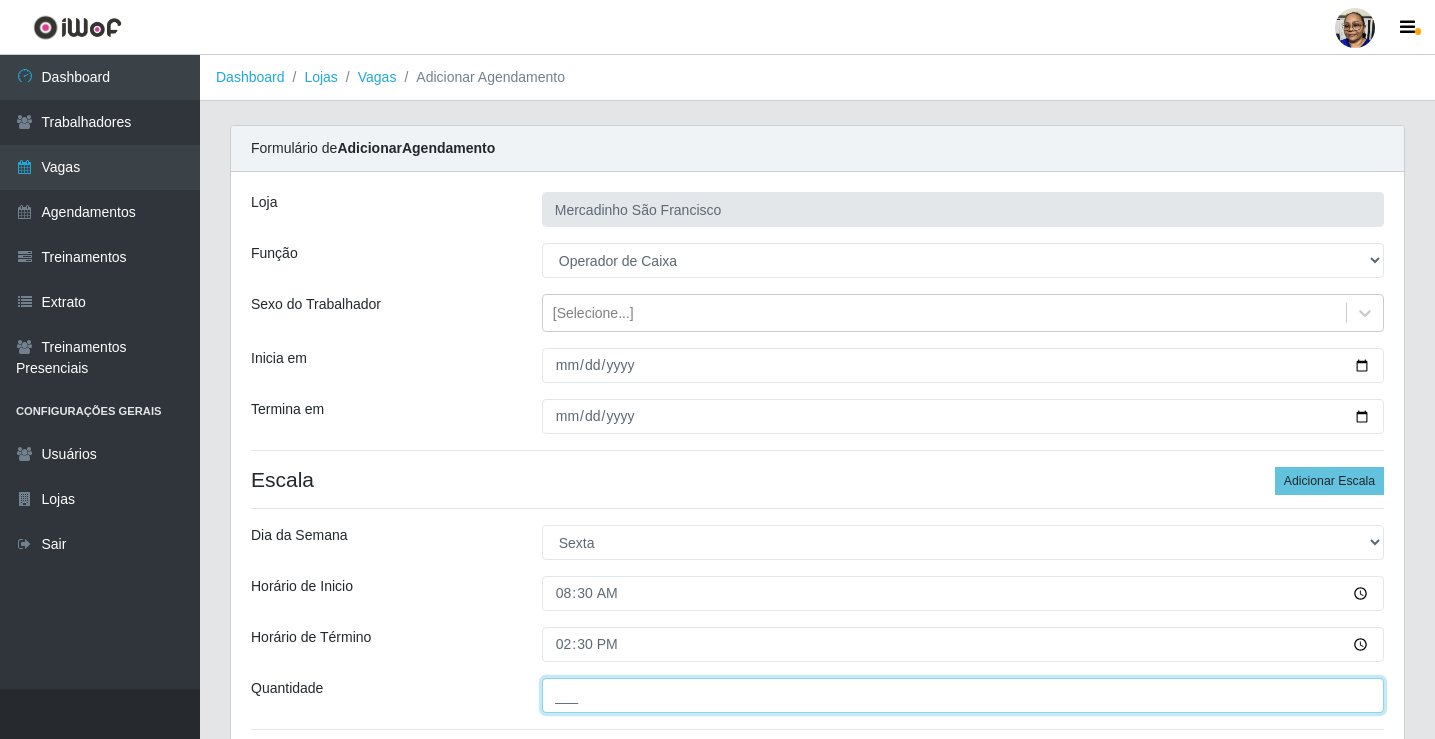 click on "___" at bounding box center (963, 695) 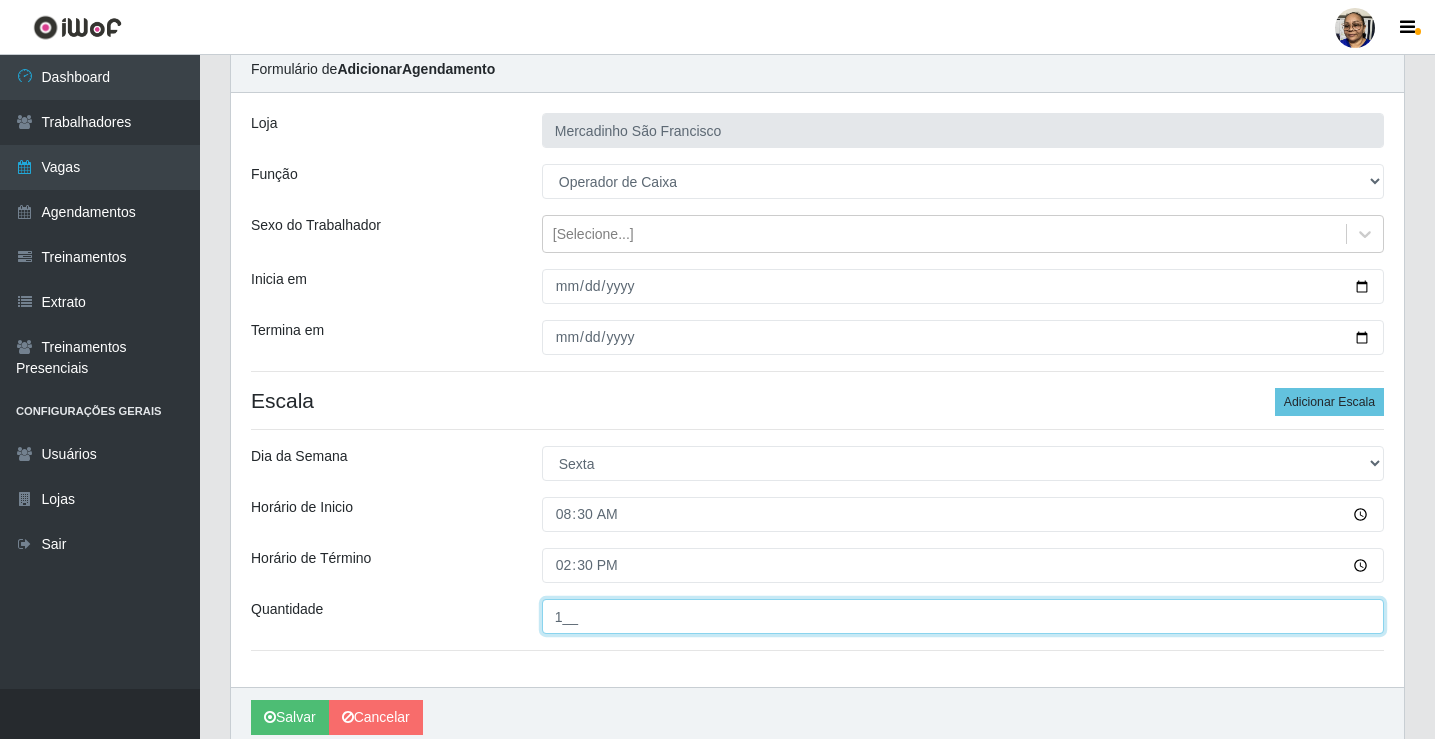 scroll, scrollTop: 162, scrollLeft: 0, axis: vertical 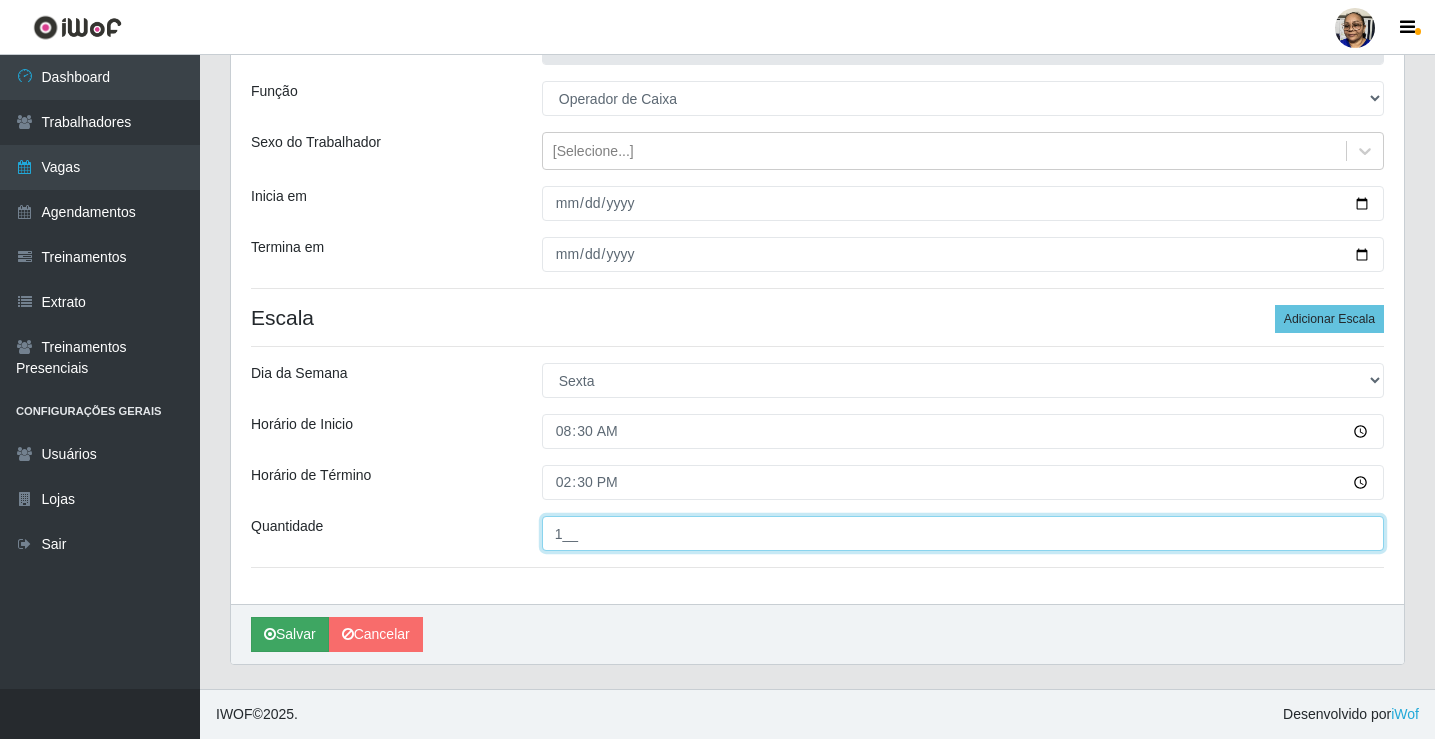 type on "1__" 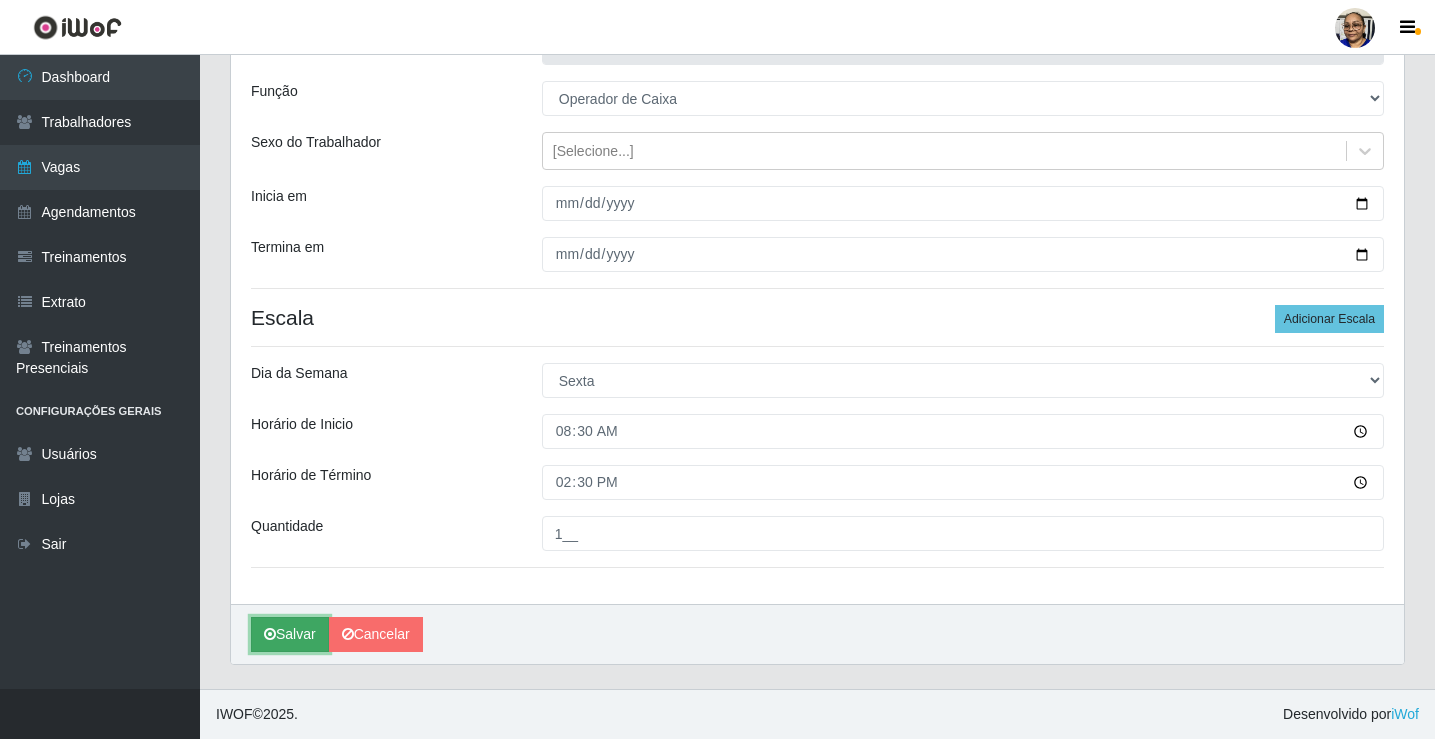 click on "Salvar" at bounding box center (290, 634) 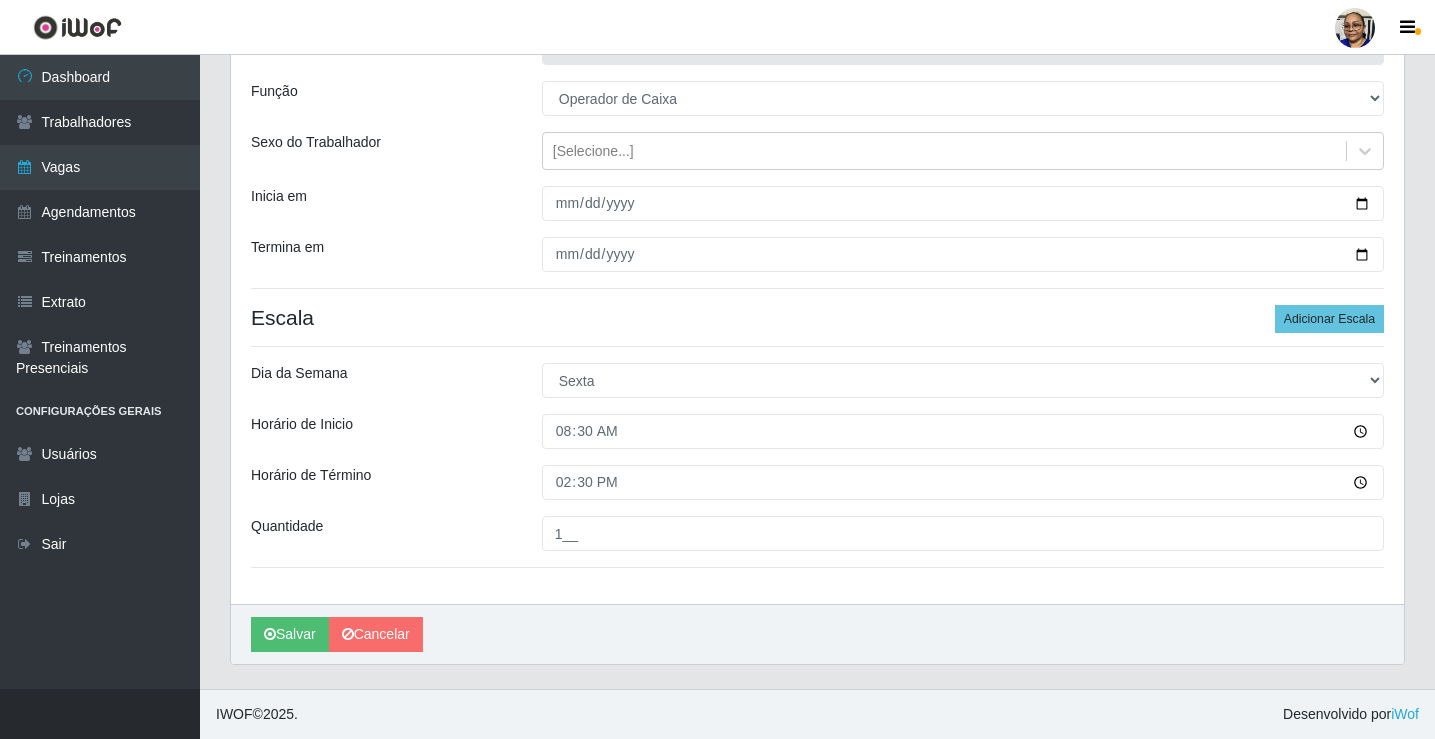 scroll, scrollTop: 0, scrollLeft: 0, axis: both 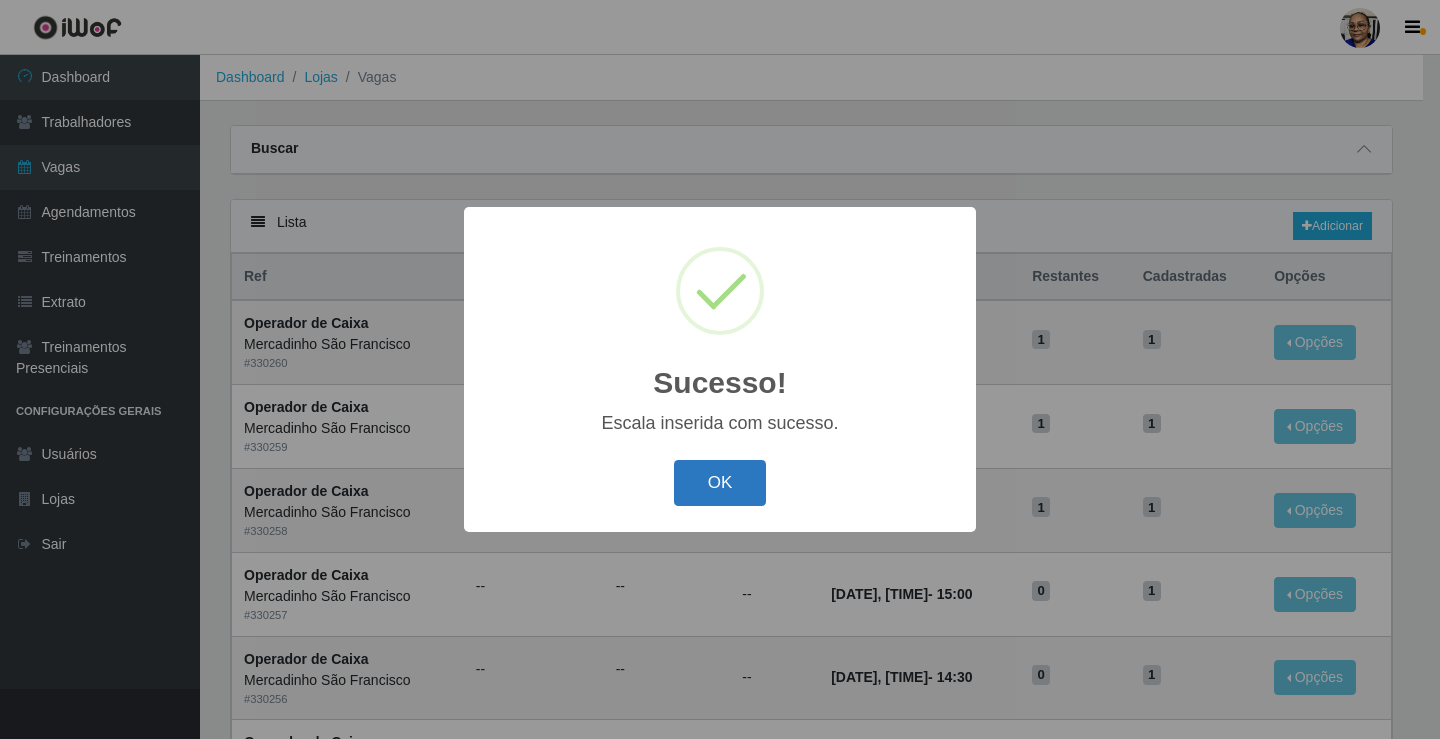 click on "OK" at bounding box center [720, 483] 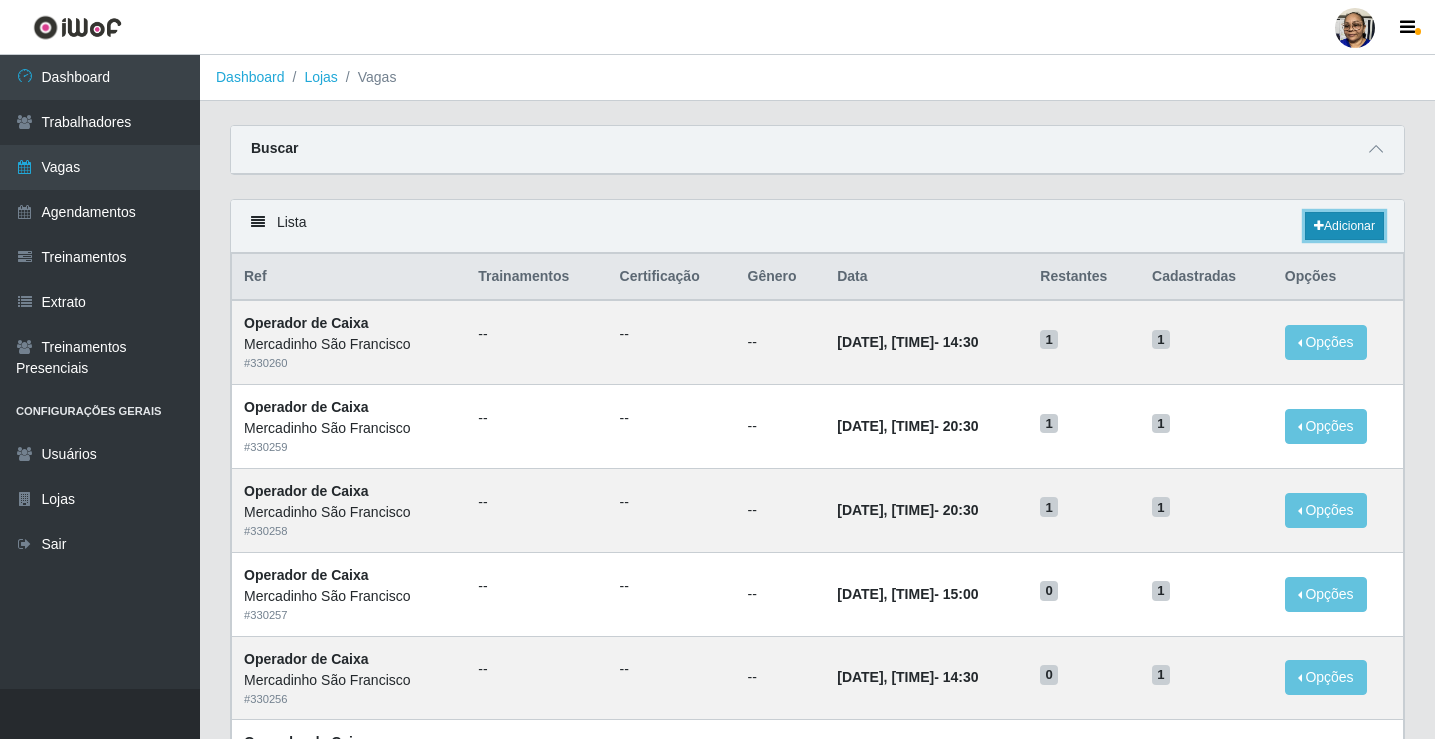 click on "Adicionar" at bounding box center (1344, 226) 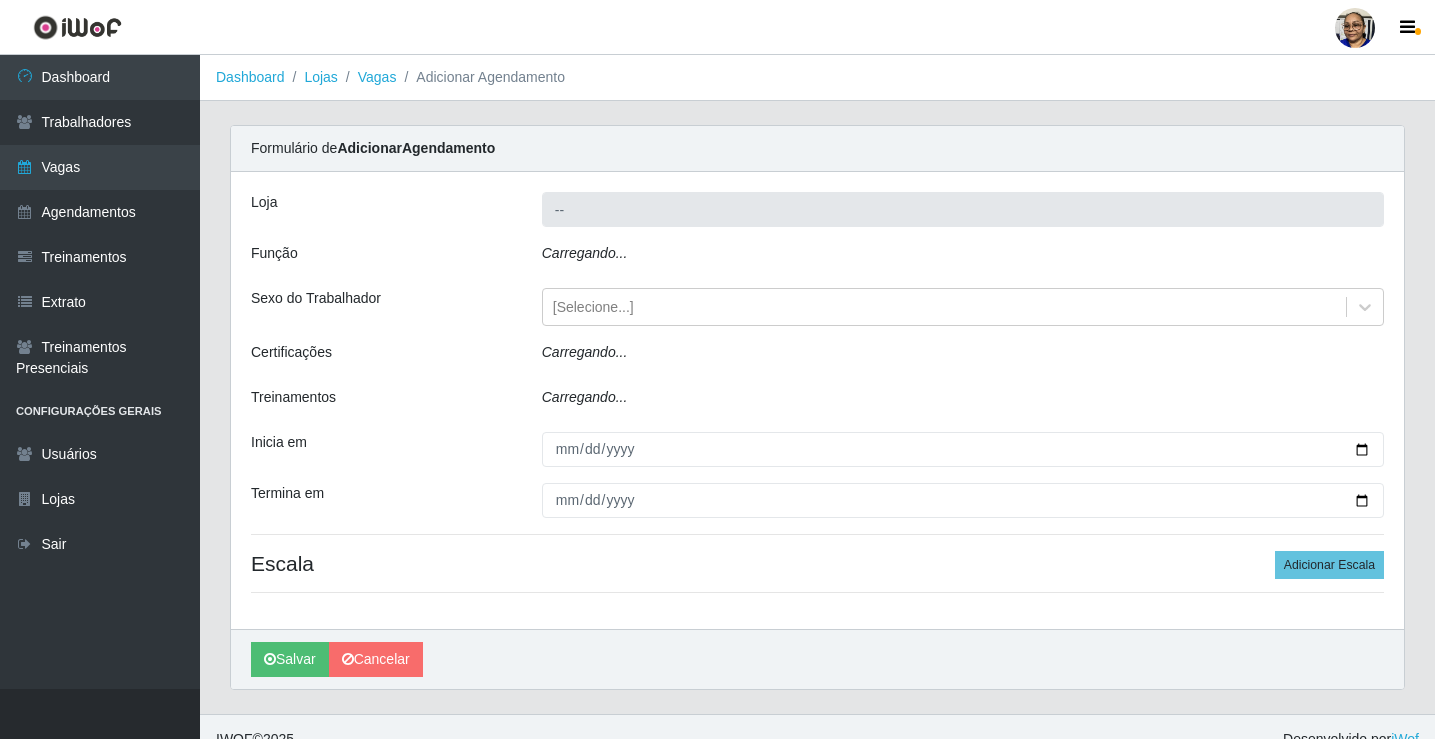 type on "Mercadinho São Francisco" 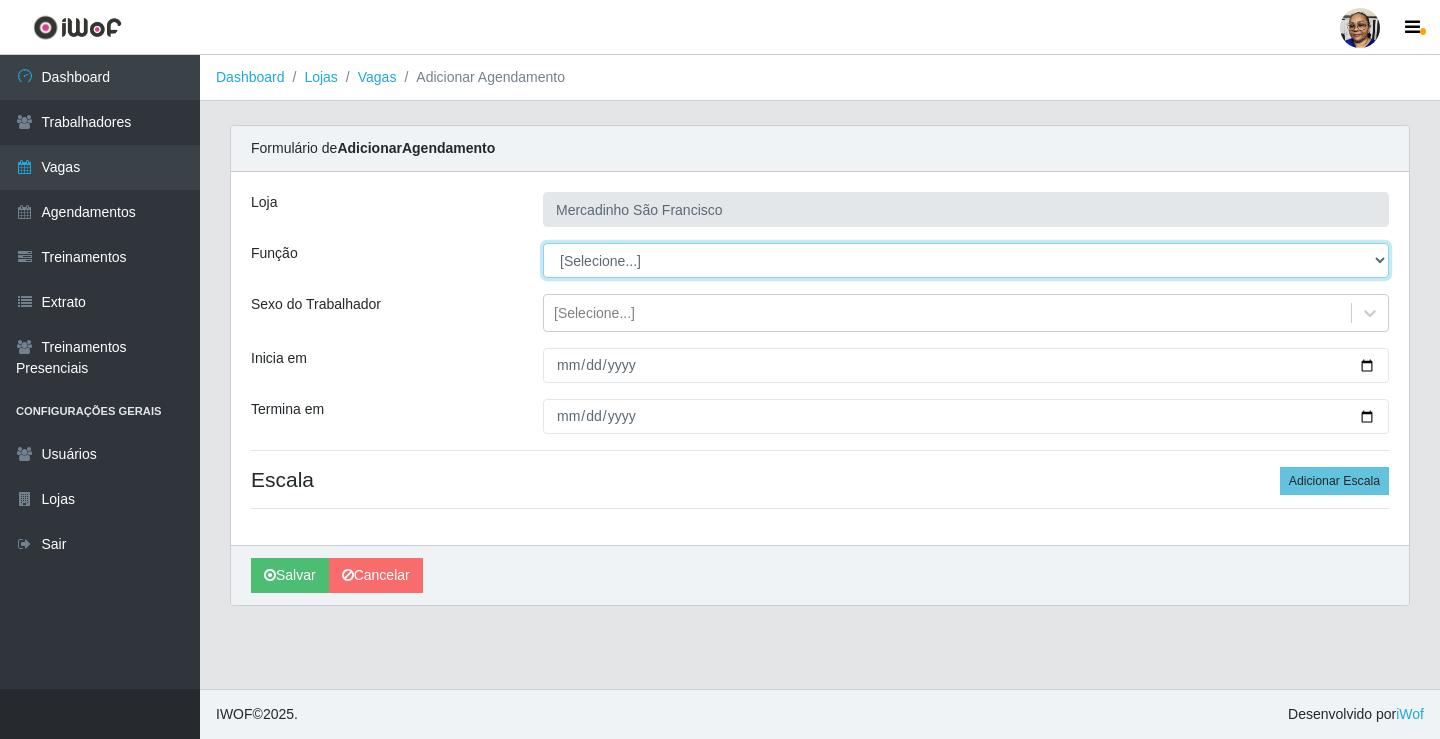 click on "[Selecione...] ASG ASG + ASG ++ Balconista de Açougue  Balconista de Açougue + Operador de Caixa Operador de Caixa + Operador de Caixa ++ Operador de Loja Operador de Loja + Operador de Loja ++ Repositor  Repositor + Repositor ++ Repositor de Hortifruti Repositor de Hortifruti + Repositor de Hortifruti ++" at bounding box center [966, 260] 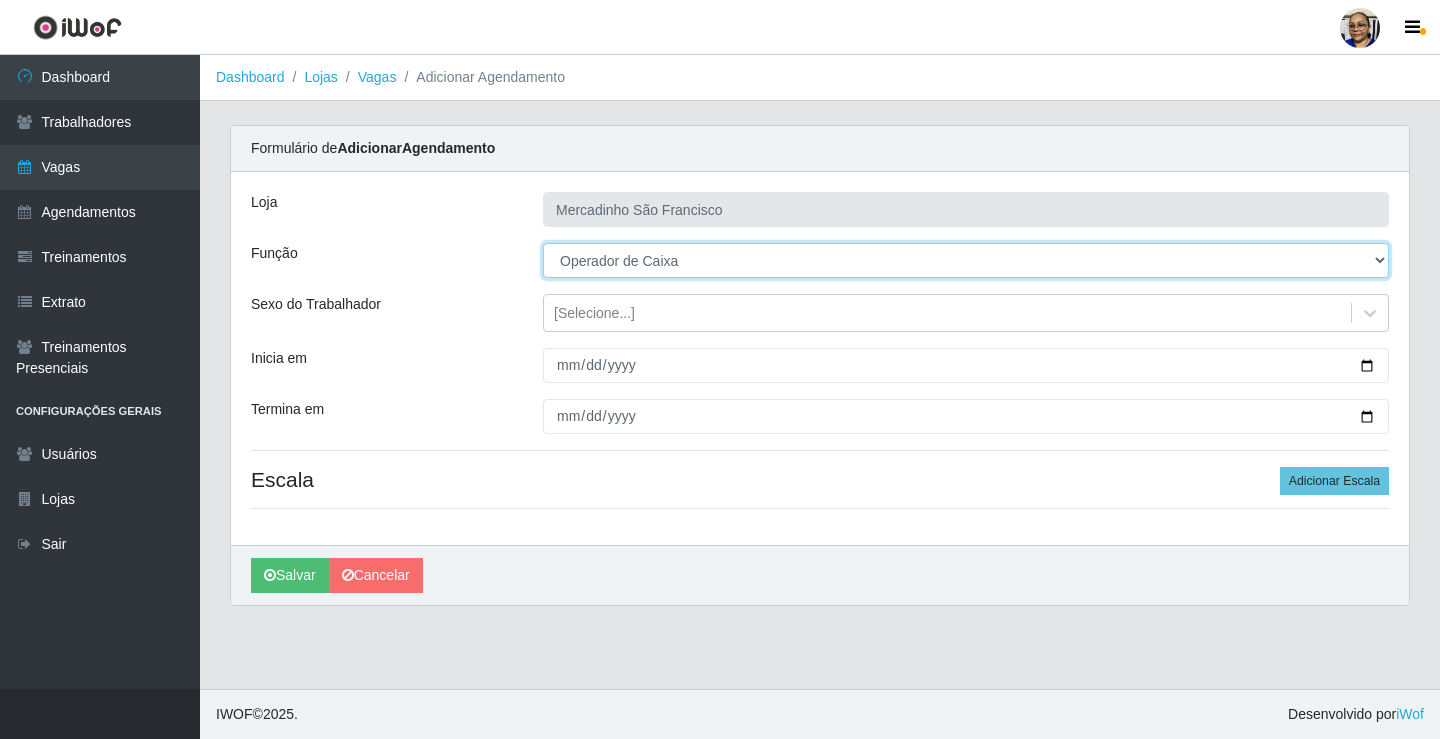 click on "[Selecione...] ASG ASG + ASG ++ Balconista de Açougue  Balconista de Açougue + Operador de Caixa Operador de Caixa + Operador de Caixa ++ Operador de Loja Operador de Loja + Operador de Loja ++ Repositor  Repositor + Repositor ++ Repositor de Hortifruti Repositor de Hortifruti + Repositor de Hortifruti ++" at bounding box center [966, 260] 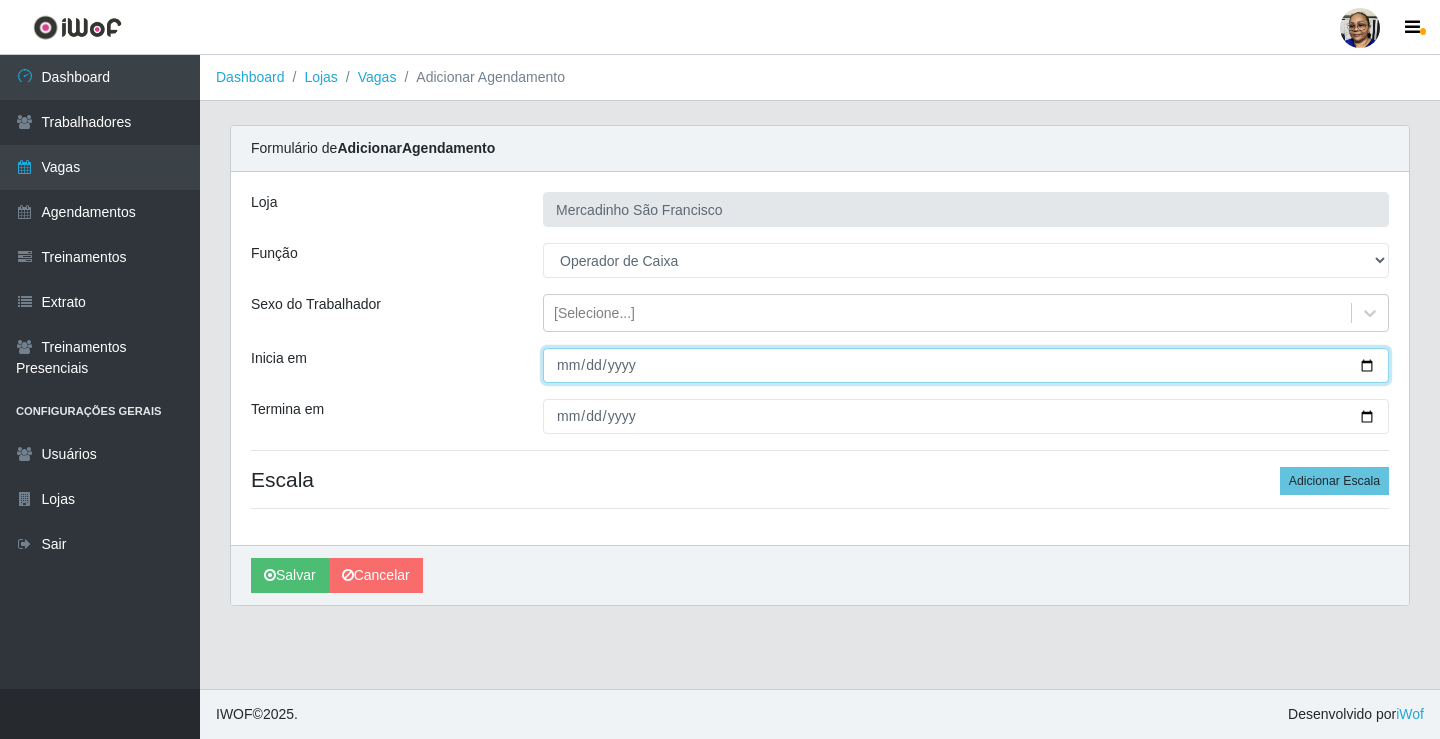 drag, startPoint x: 1369, startPoint y: 362, endPoint x: 1297, endPoint y: 379, distance: 73.97973 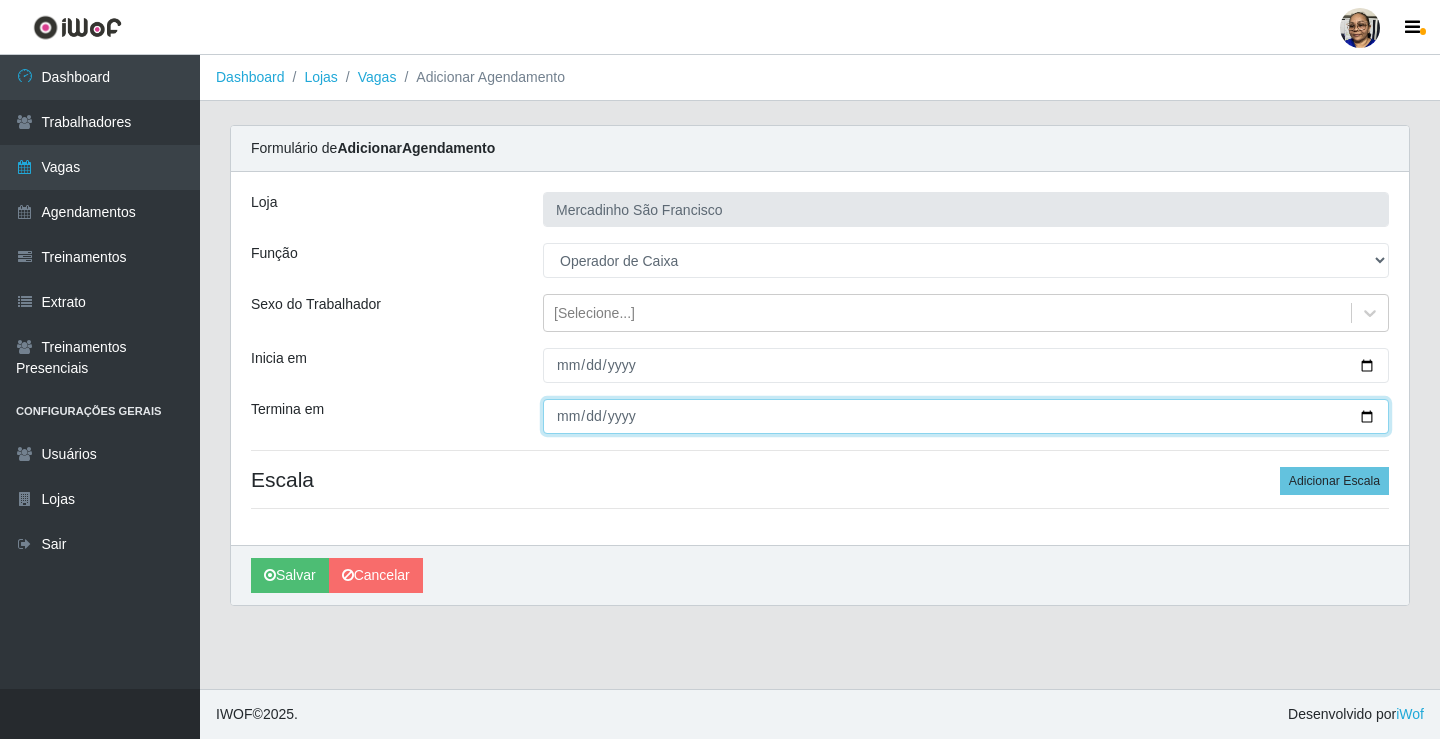 click on "Termina em" at bounding box center [966, 416] 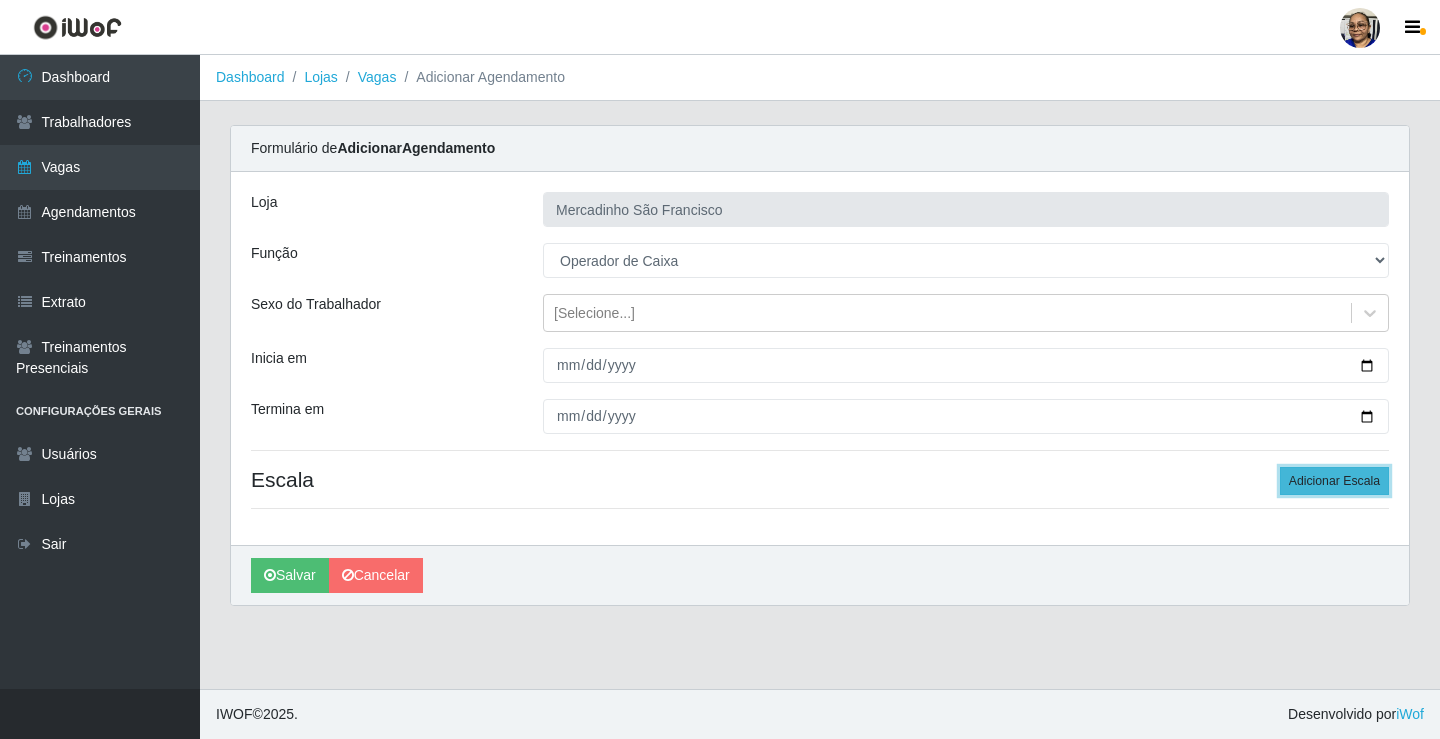 click on "Adicionar Escala" at bounding box center (1334, 481) 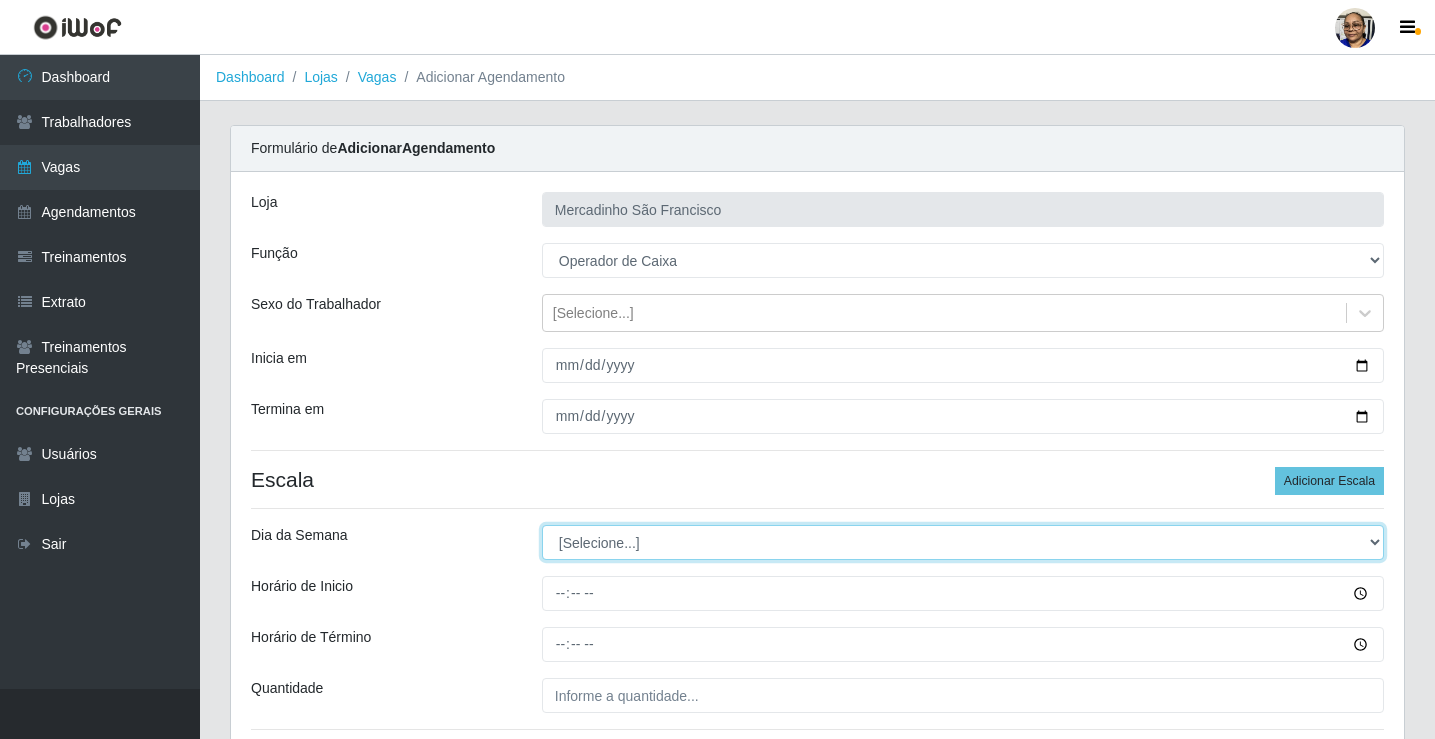click on "[Selecione...] Segunda Terça Quarta Quinta Sexta Sábado Domingo" at bounding box center [963, 542] 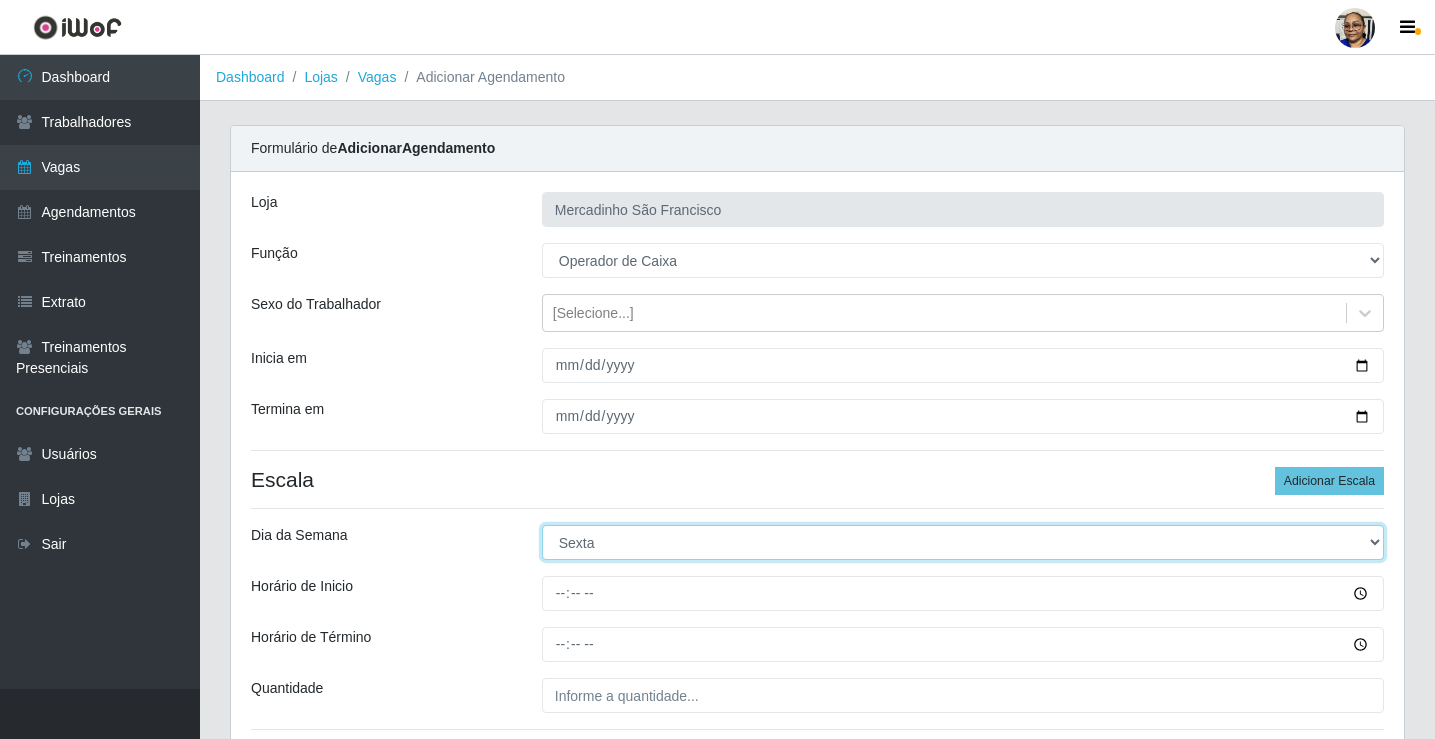 click on "[Selecione...] Segunda Terça Quarta Quinta Sexta Sábado Domingo" at bounding box center [963, 542] 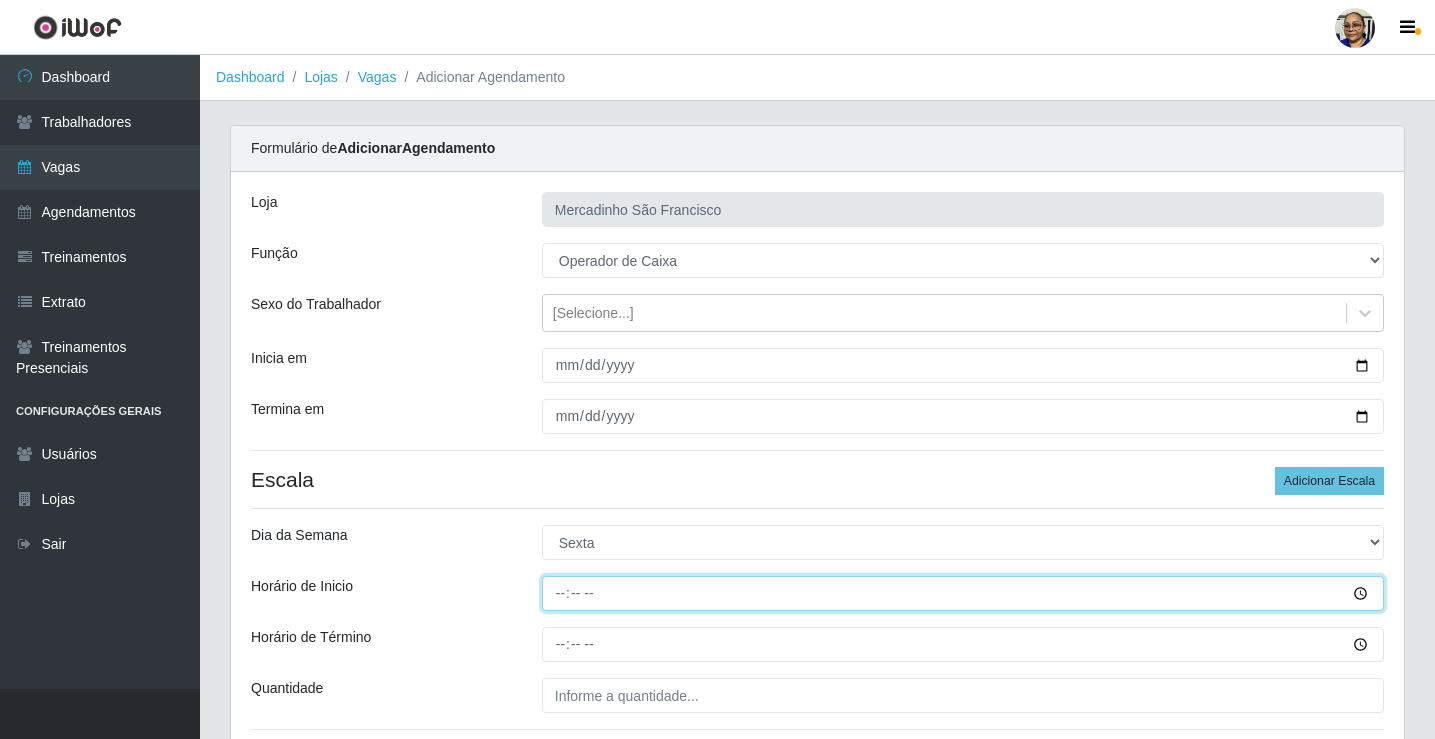 click on "Horário de Inicio" at bounding box center [963, 593] 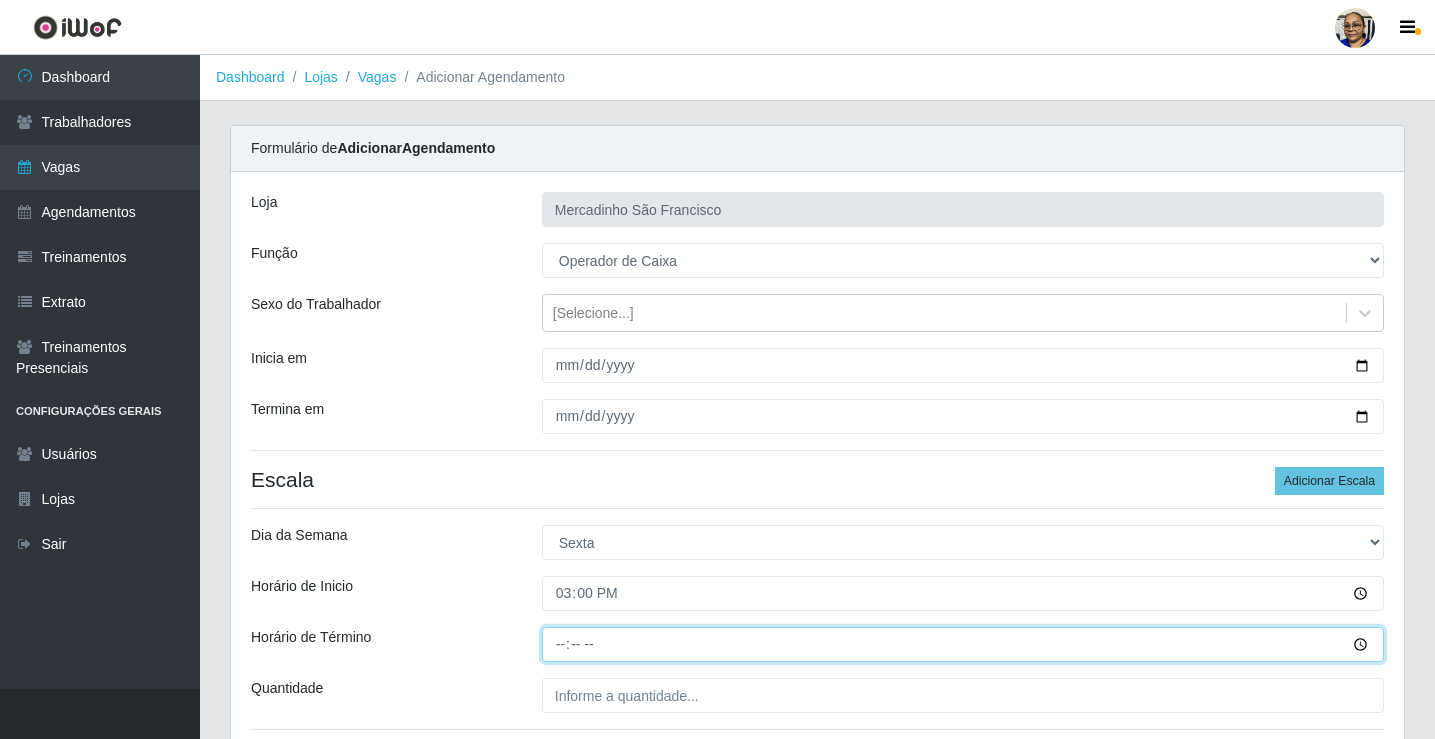 click on "Horário de Término" at bounding box center [963, 644] 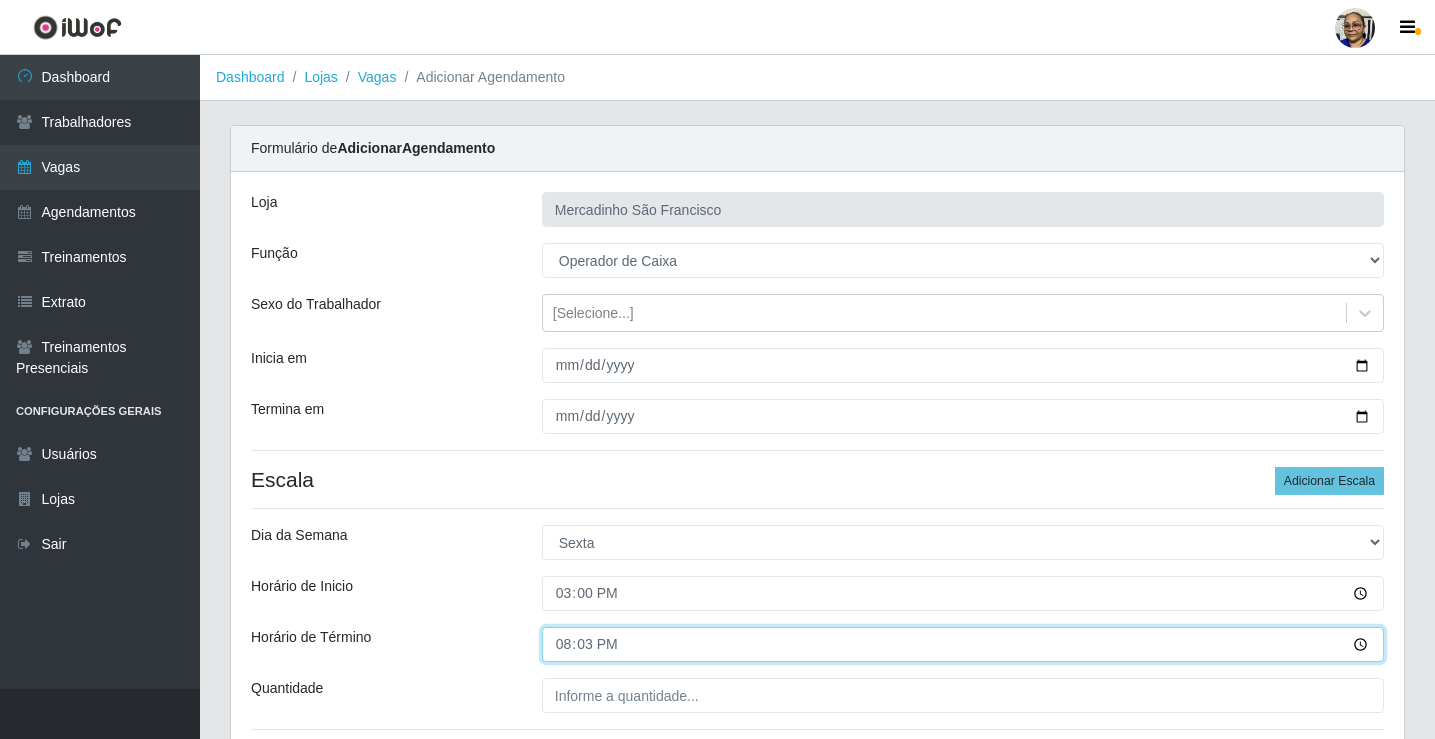 type on "20:30" 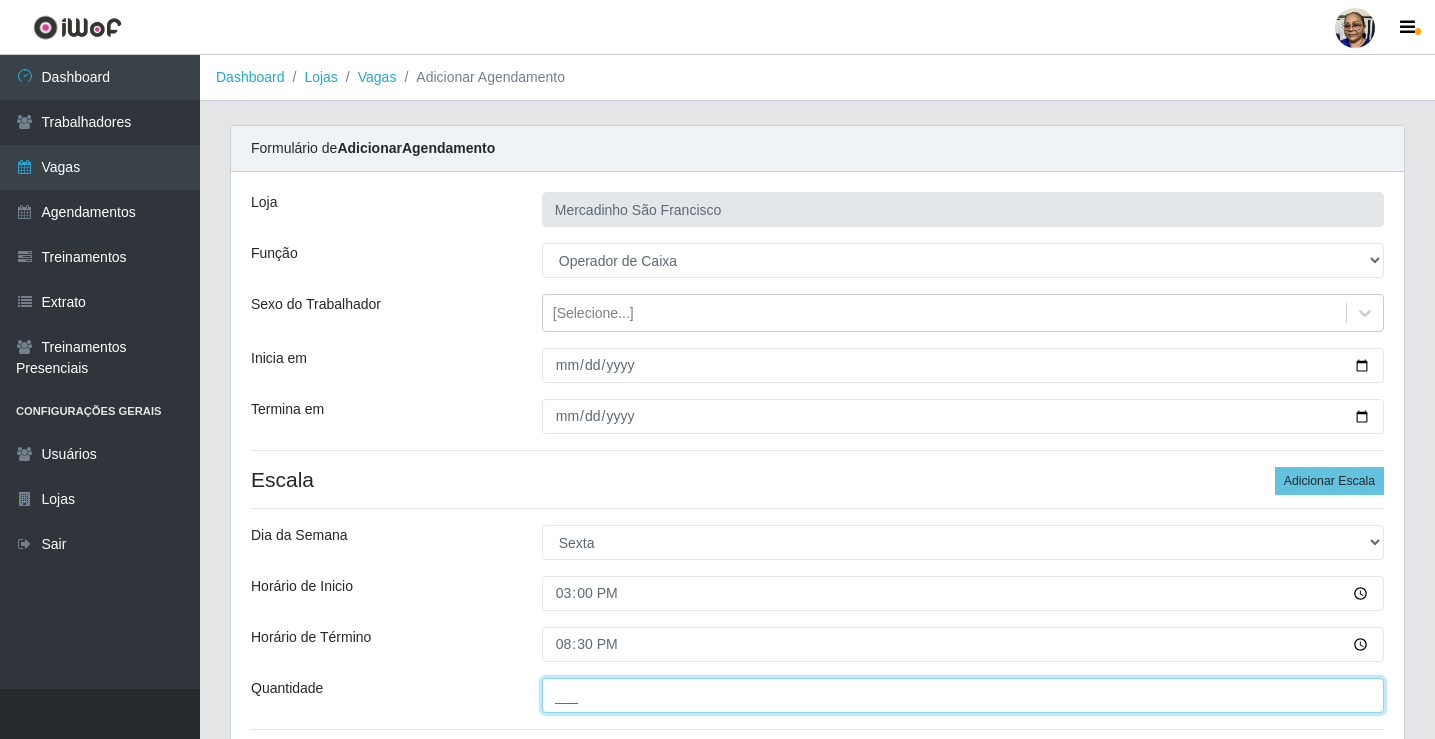 click on "___" at bounding box center (963, 695) 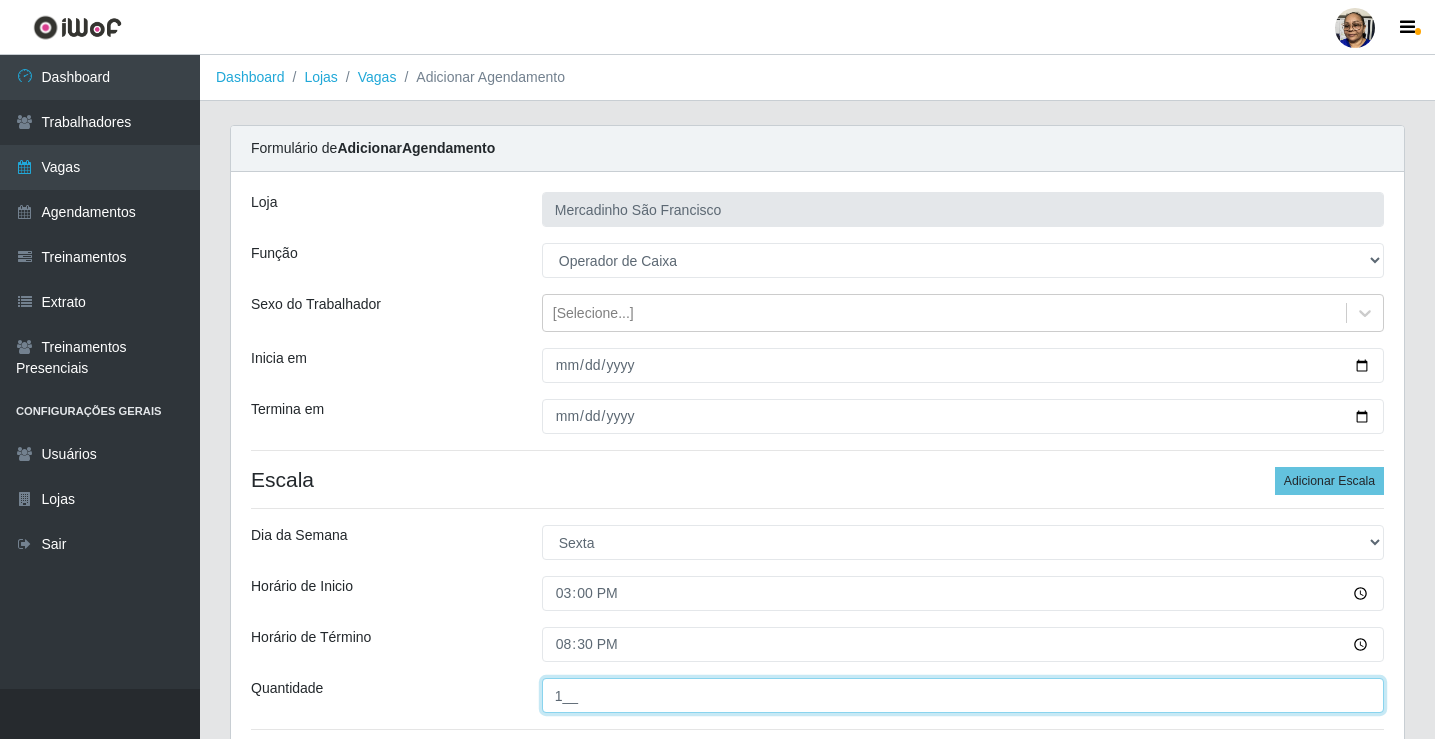 scroll, scrollTop: 162, scrollLeft: 0, axis: vertical 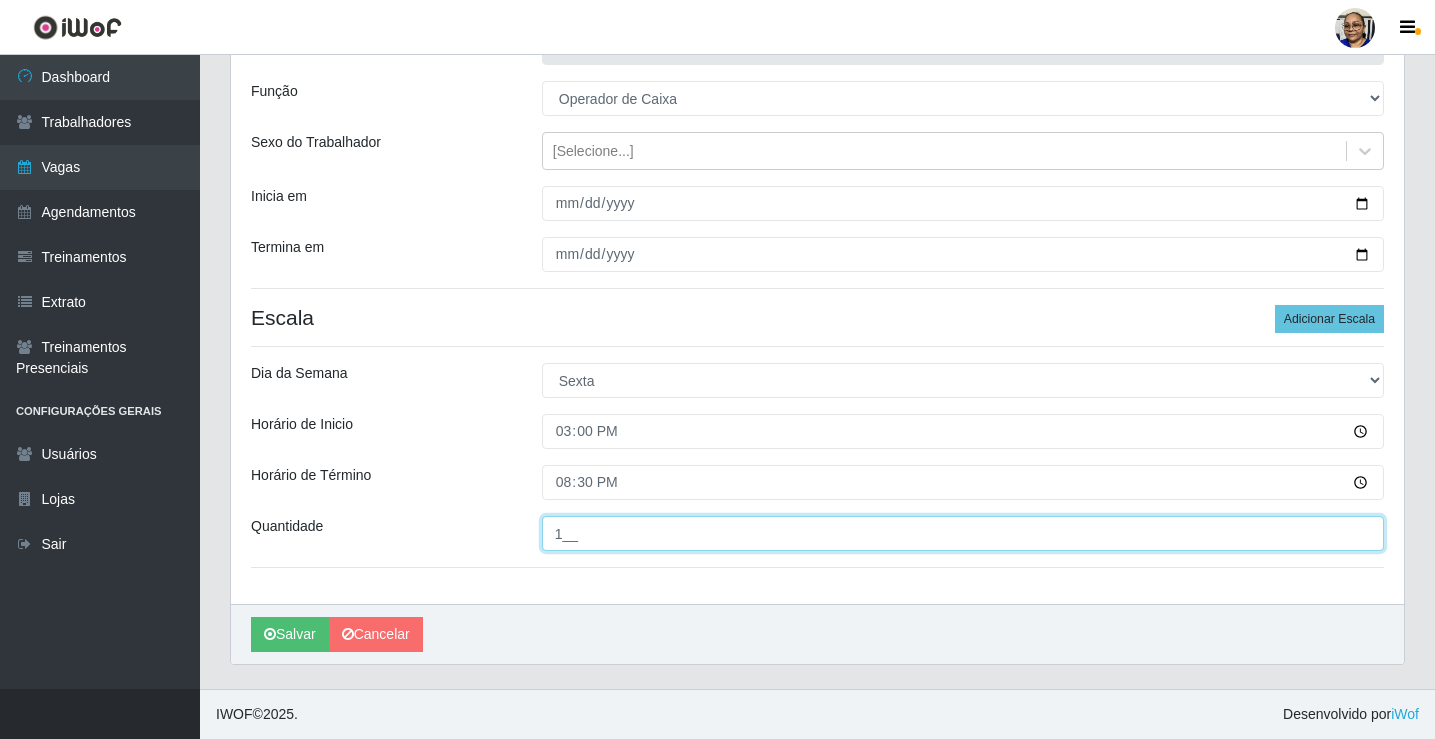 click on "1__" at bounding box center (963, 533) 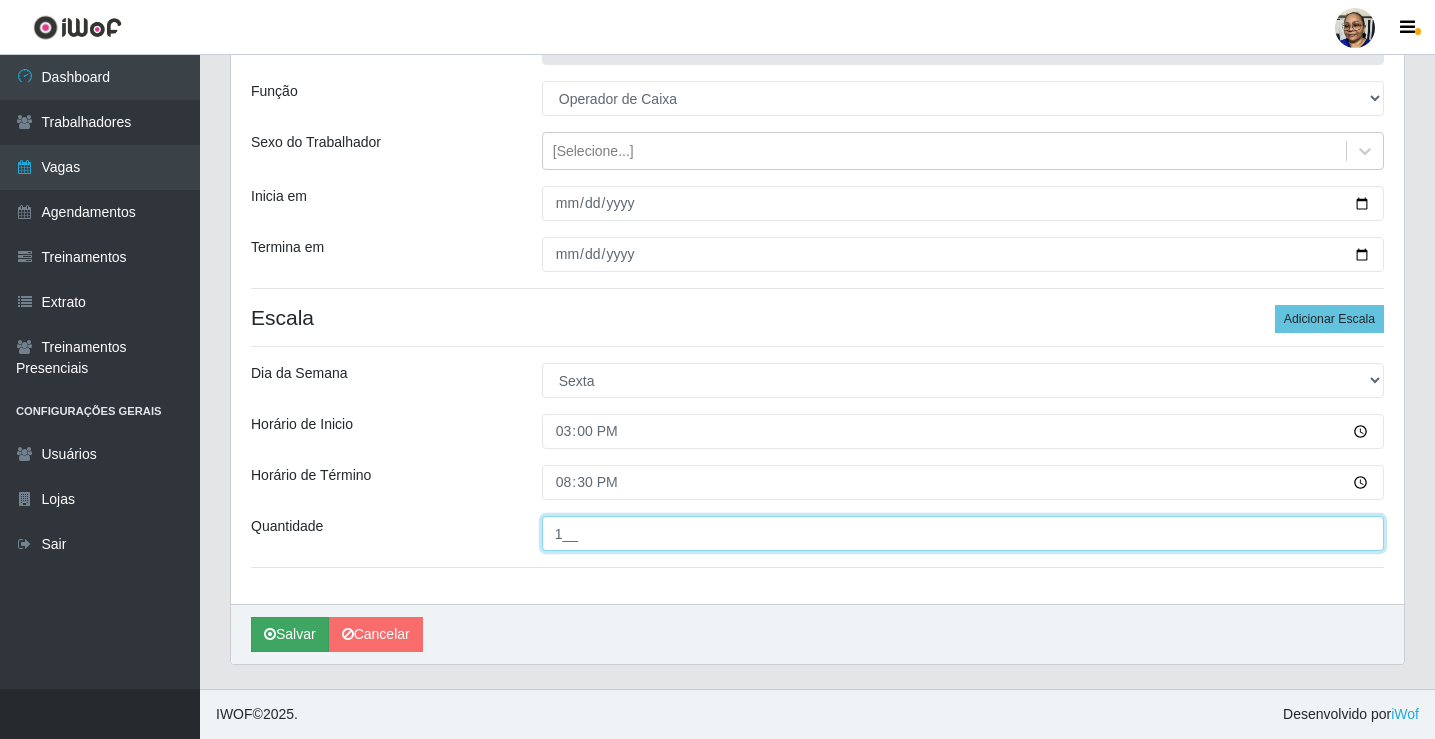 type on "1__" 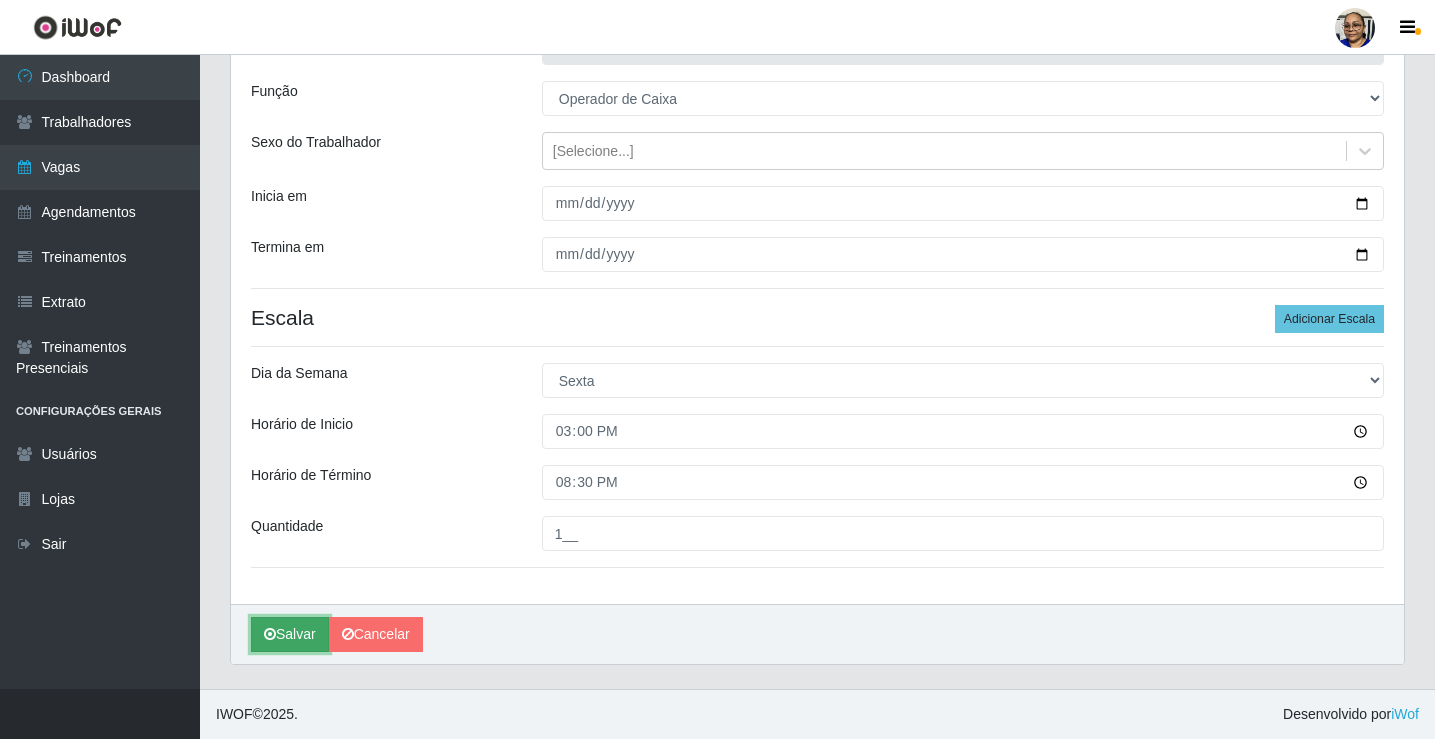 click on "Salvar" at bounding box center [290, 634] 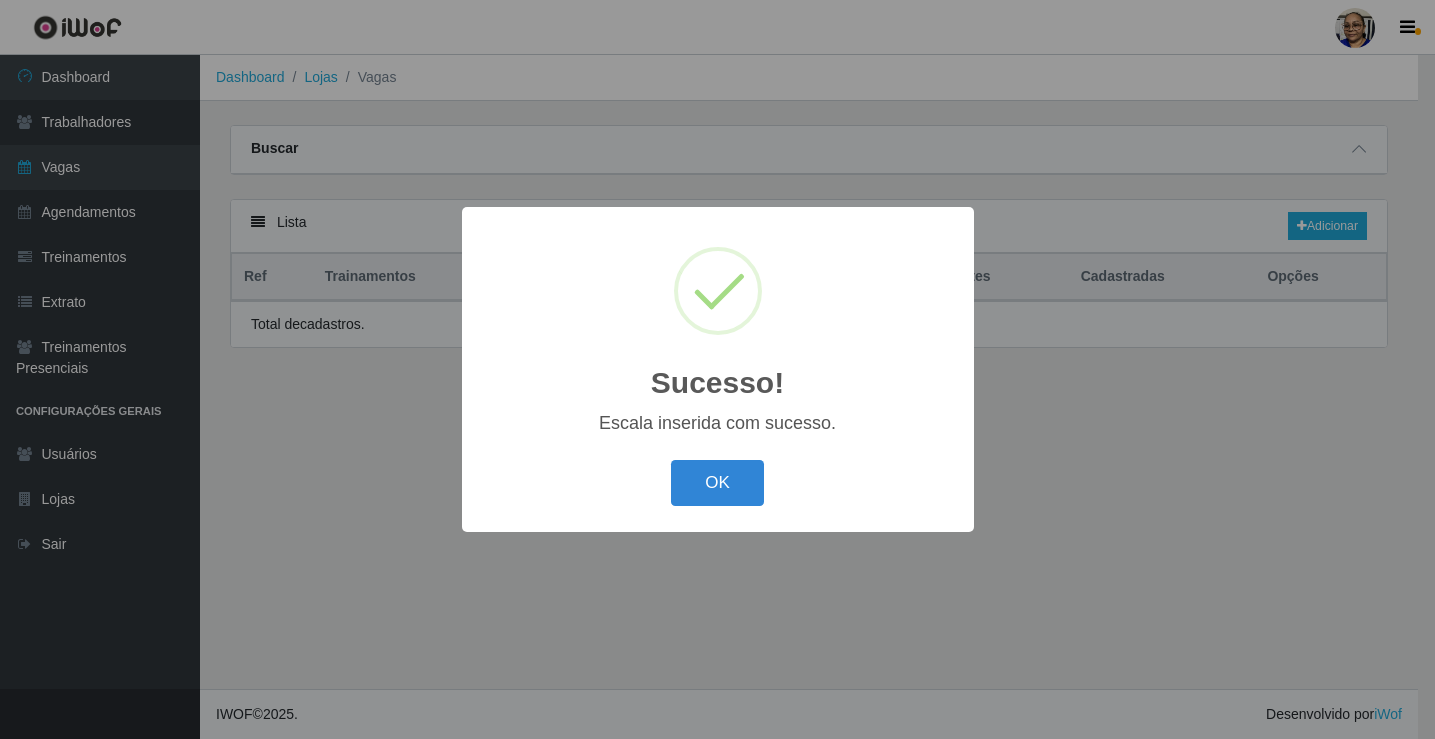 scroll, scrollTop: 0, scrollLeft: 0, axis: both 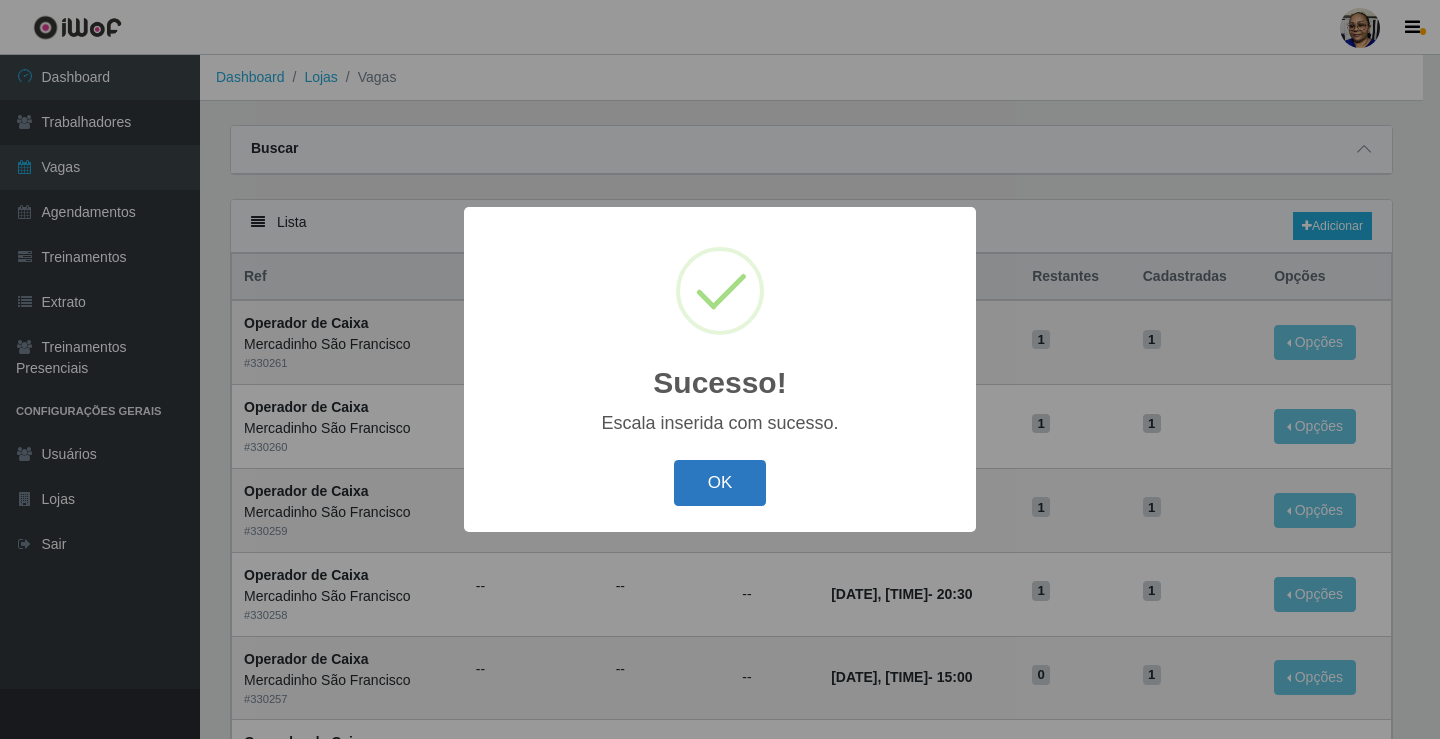 click on "OK" at bounding box center [720, 483] 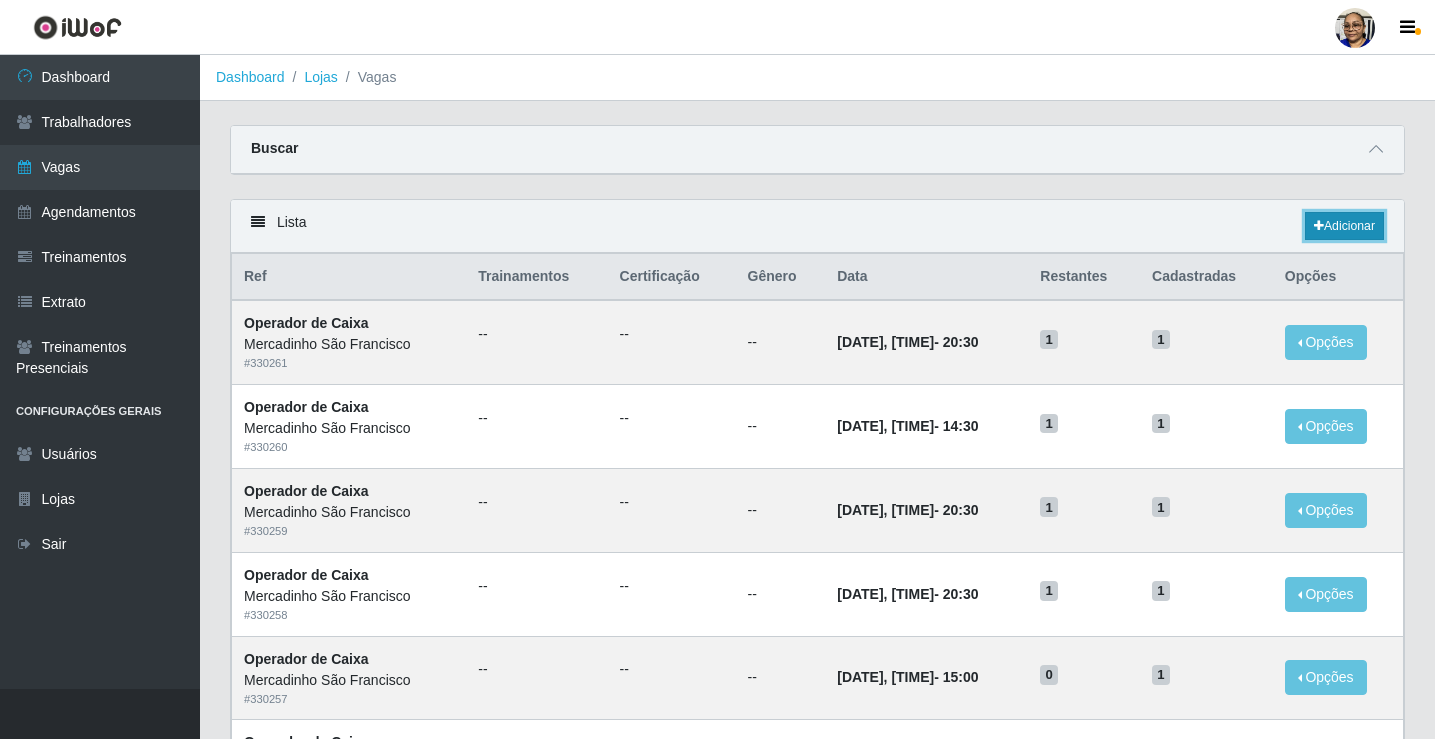click on "Adicionar" at bounding box center (1344, 226) 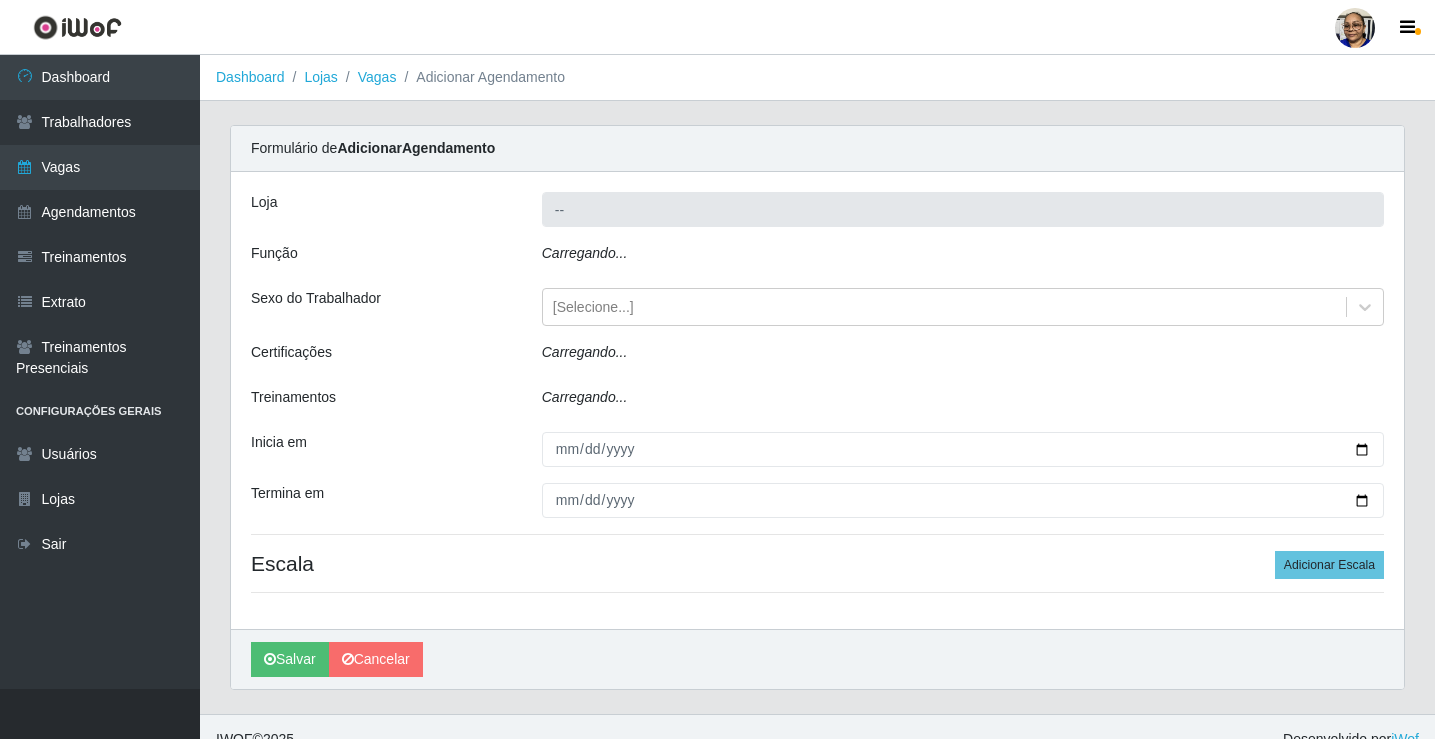 type on "Mercadinho São Francisco" 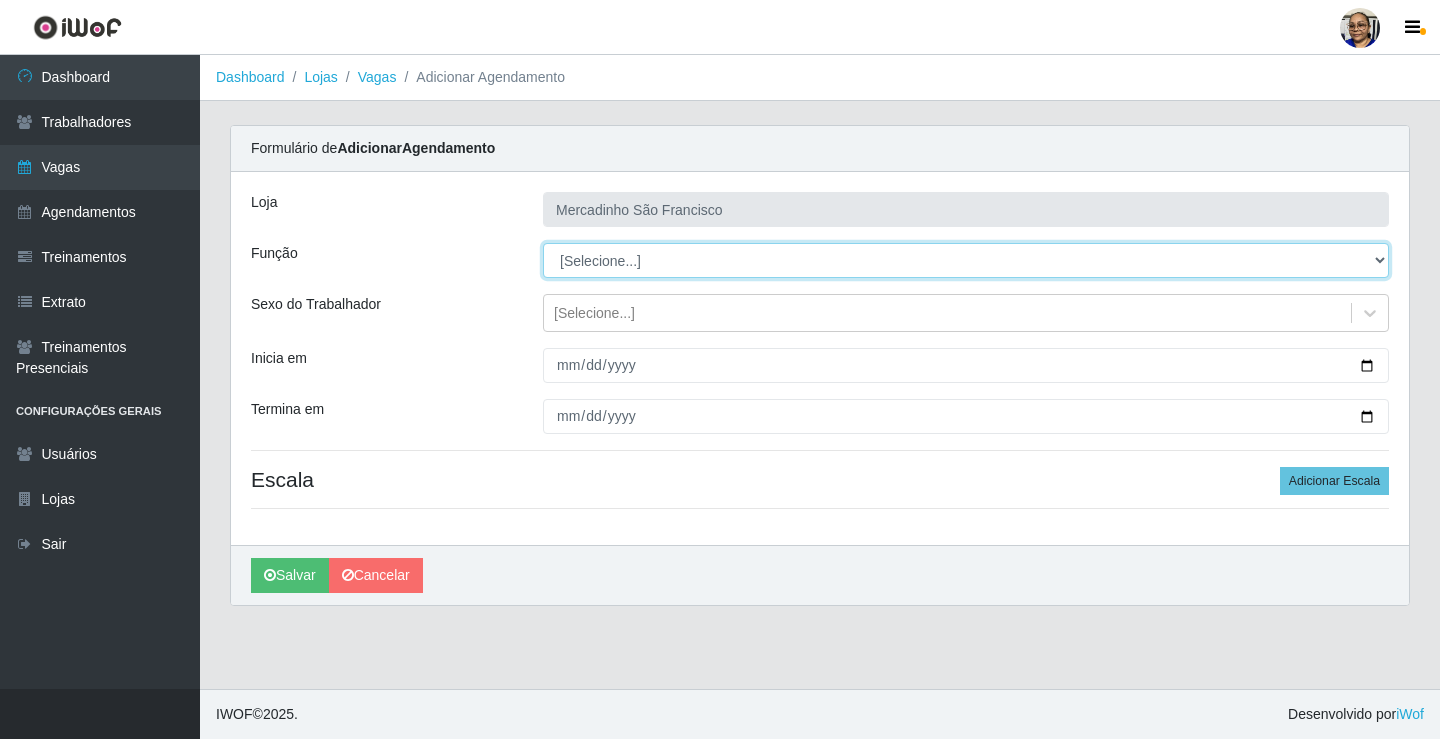 click on "[Selecione...] ASG ASG + ASG ++ Balconista de Açougue  Balconista de Açougue + Operador de Caixa Operador de Caixa + Operador de Caixa ++ Operador de Loja Operador de Loja + Operador de Loja ++ Repositor  Repositor + Repositor ++ Repositor de Hortifruti Repositor de Hortifruti + Repositor de Hortifruti ++" at bounding box center (966, 260) 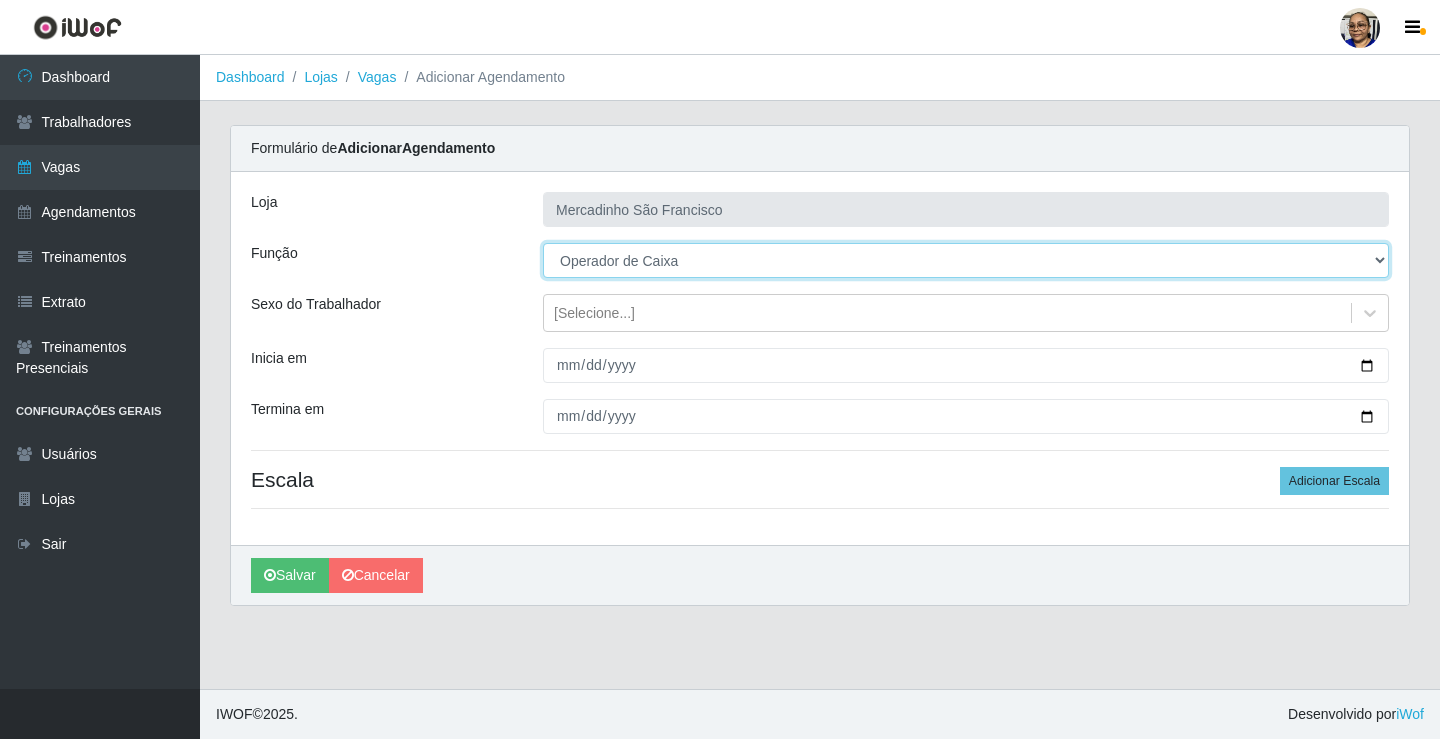 click on "[Selecione...] ASG ASG + ASG ++ Balconista de Açougue  Balconista de Açougue + Operador de Caixa Operador de Caixa + Operador de Caixa ++ Operador de Loja Operador de Loja + Operador de Loja ++ Repositor  Repositor + Repositor ++ Repositor de Hortifruti Repositor de Hortifruti + Repositor de Hortifruti ++" at bounding box center (966, 260) 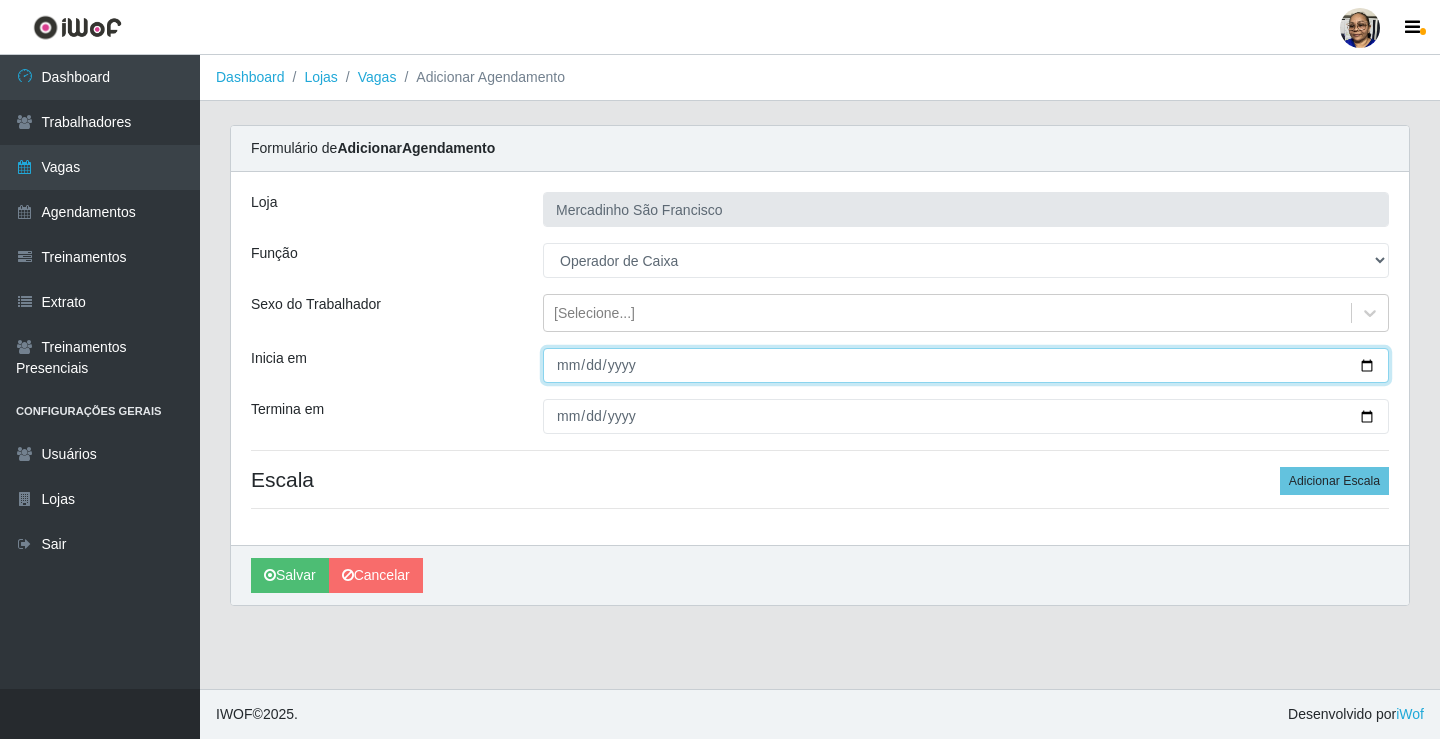 click on "Inicia em" at bounding box center (966, 365) 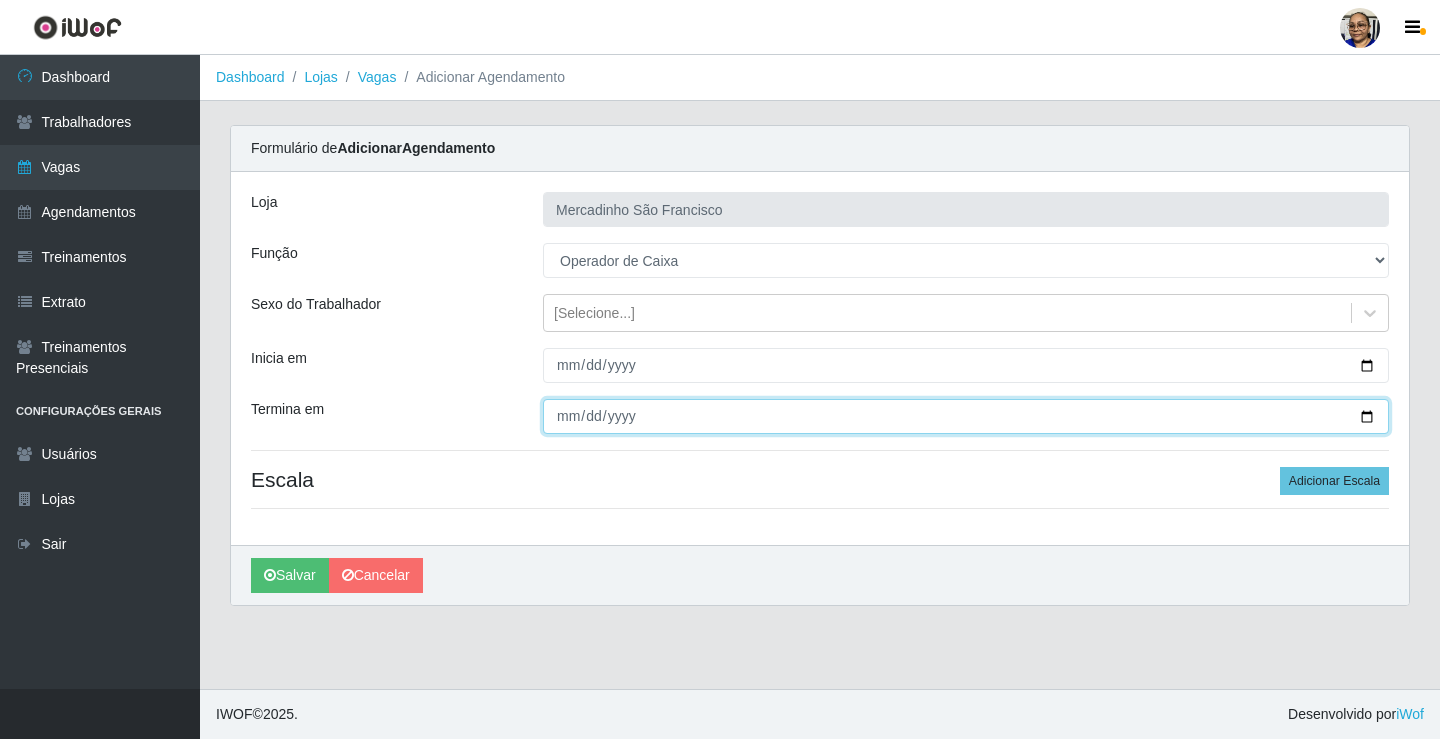 click on "Termina em" at bounding box center (966, 416) 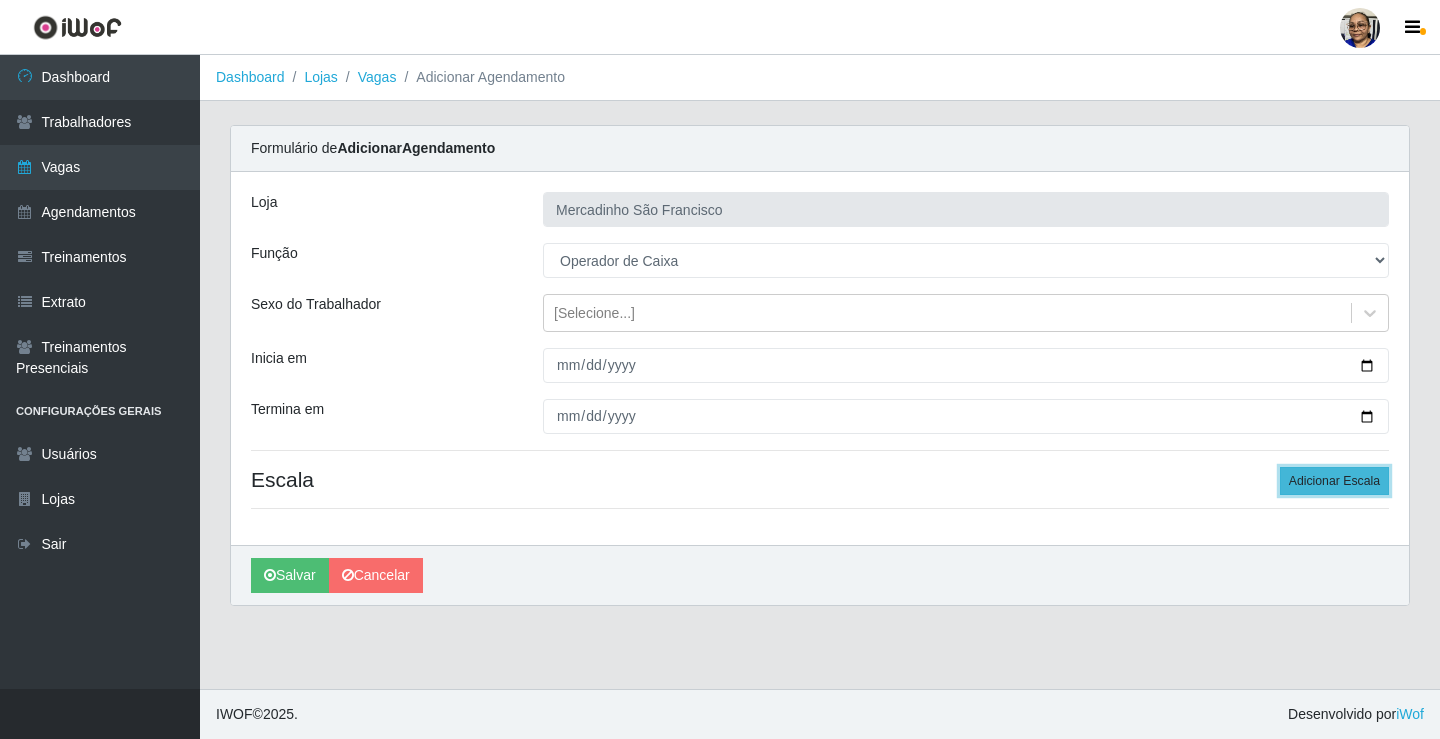 click on "Adicionar Escala" at bounding box center (1334, 481) 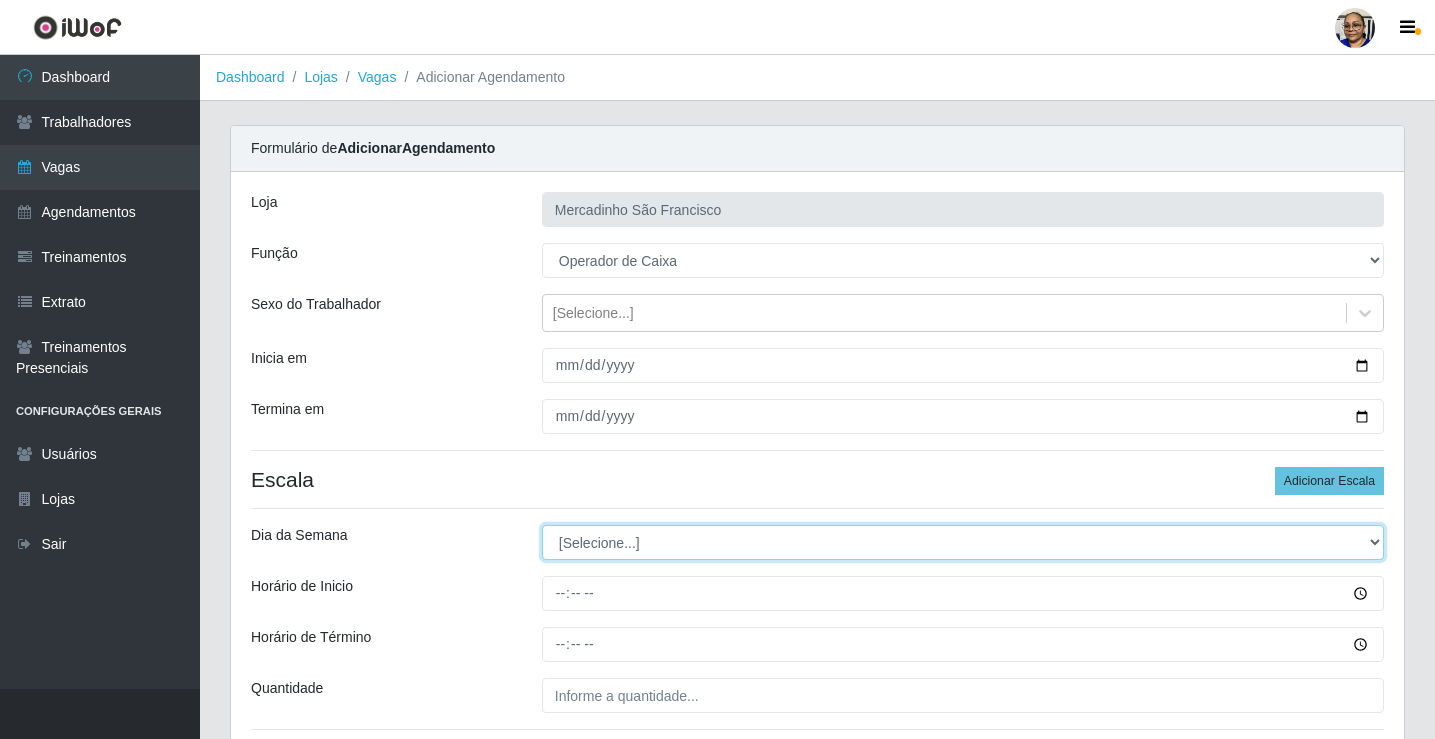 drag, startPoint x: 661, startPoint y: 546, endPoint x: 621, endPoint y: 525, distance: 45.17743 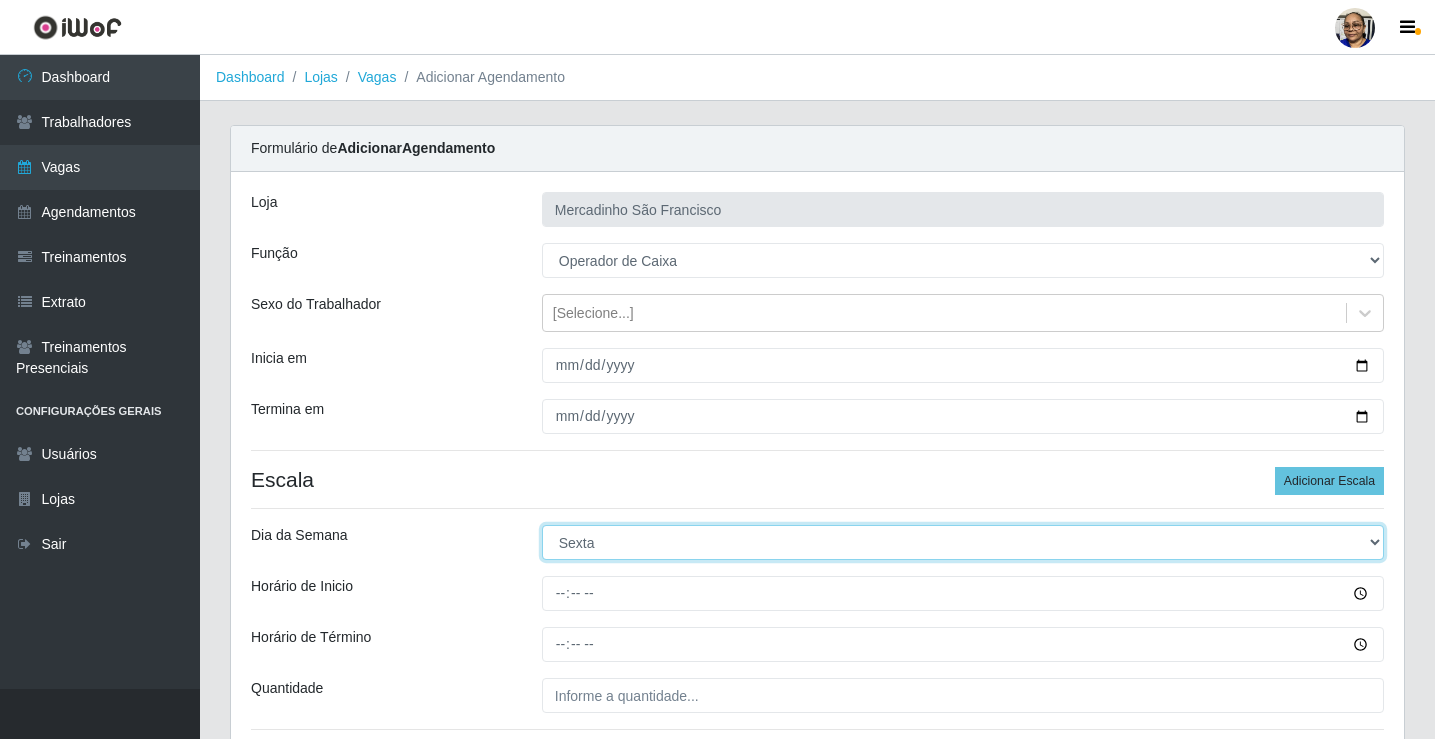 click on "[Selecione...] Segunda Terça Quarta Quinta Sexta Sábado Domingo" at bounding box center [963, 542] 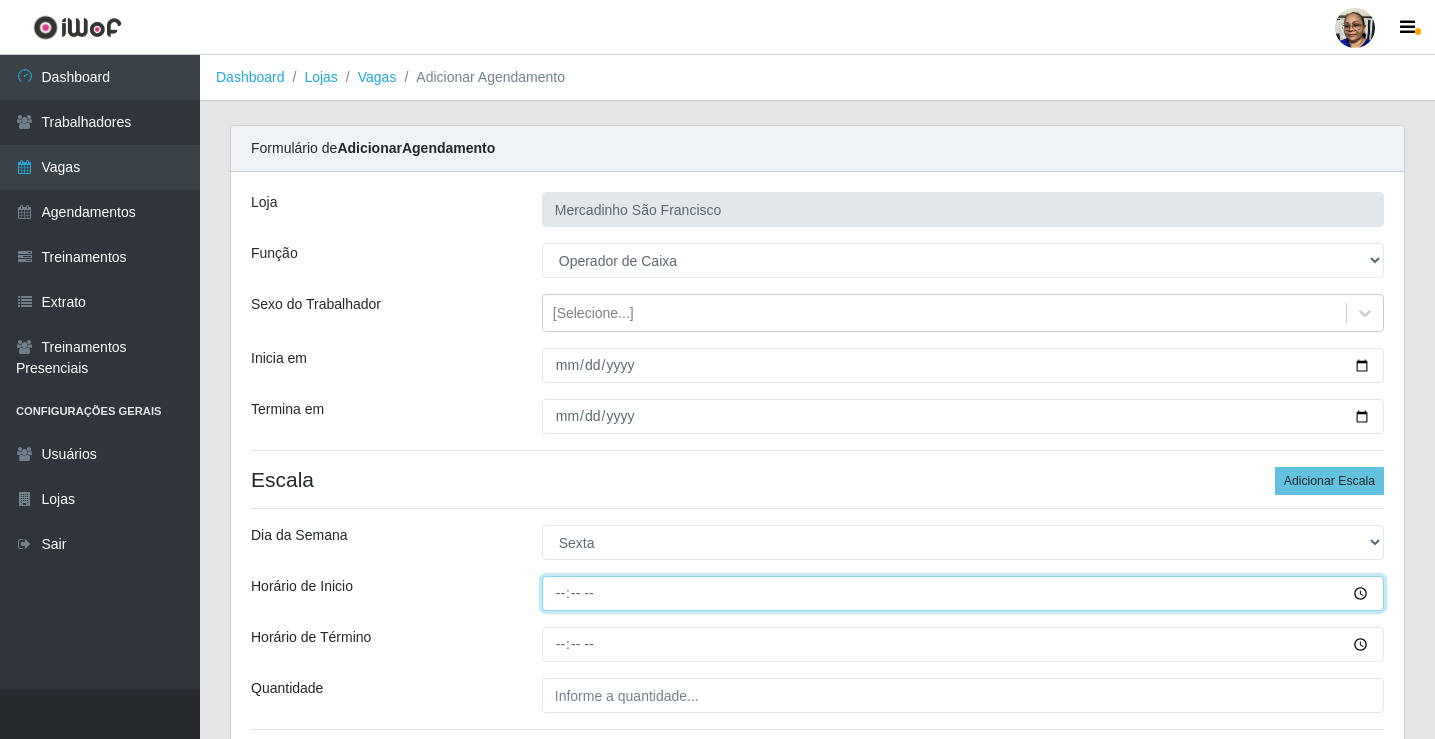 click on "Horário de Inicio" at bounding box center (963, 593) 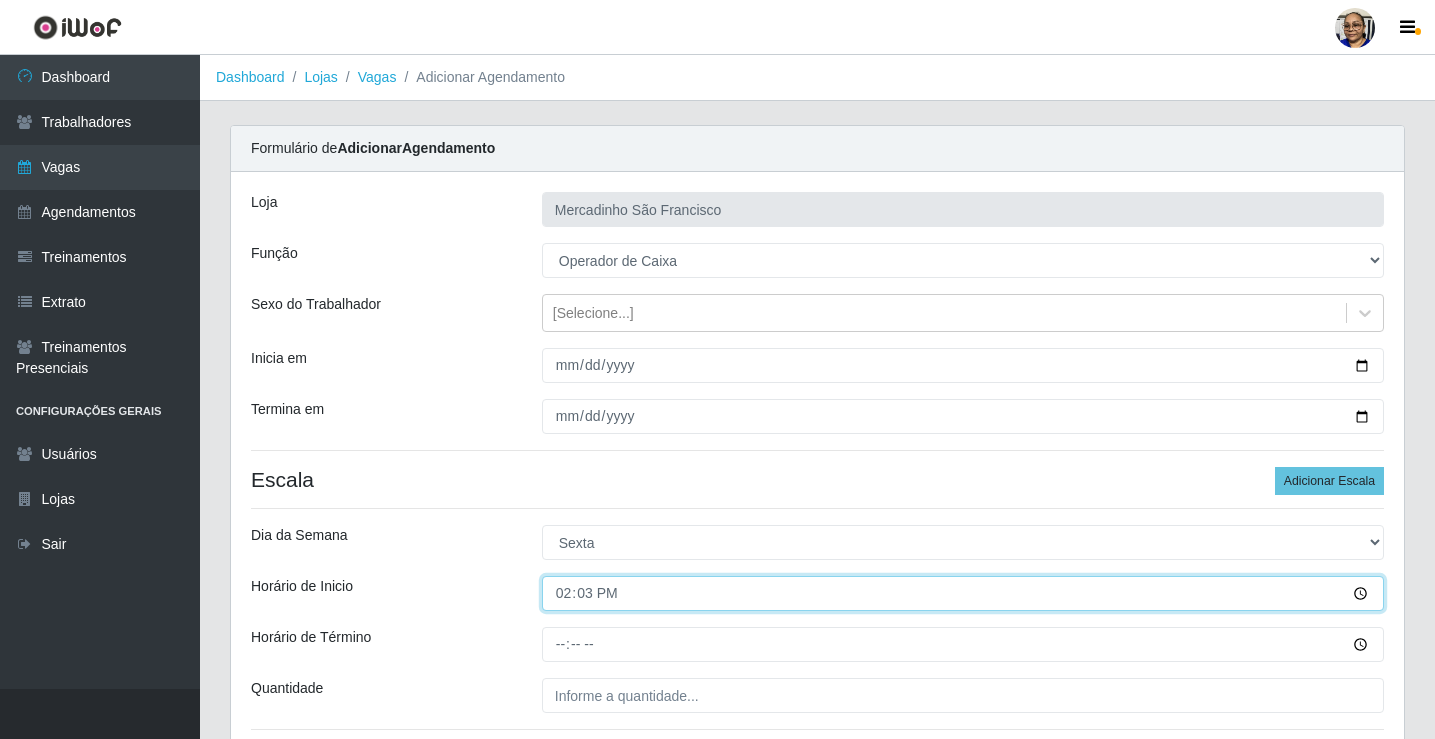 type on "14:30" 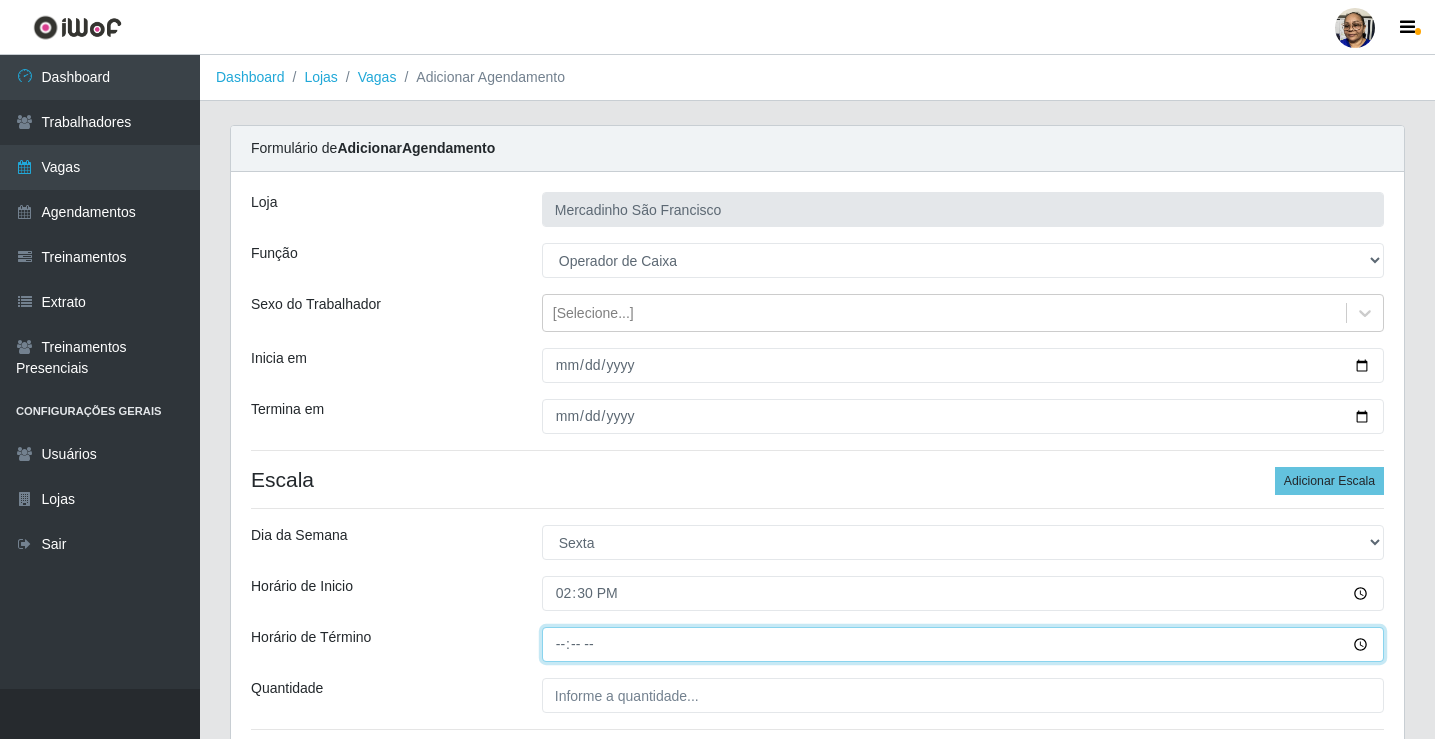 click on "Horário de Término" at bounding box center [963, 644] 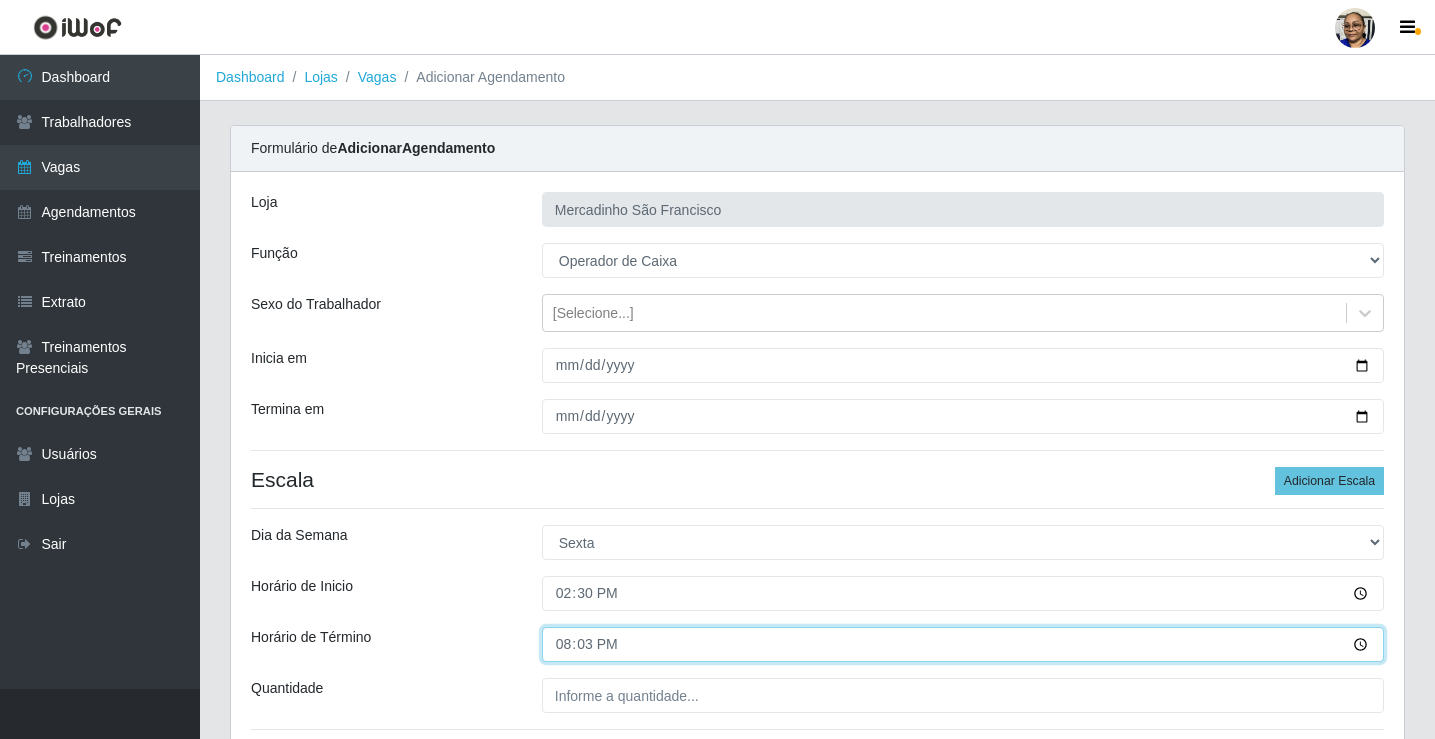 type on "20:30" 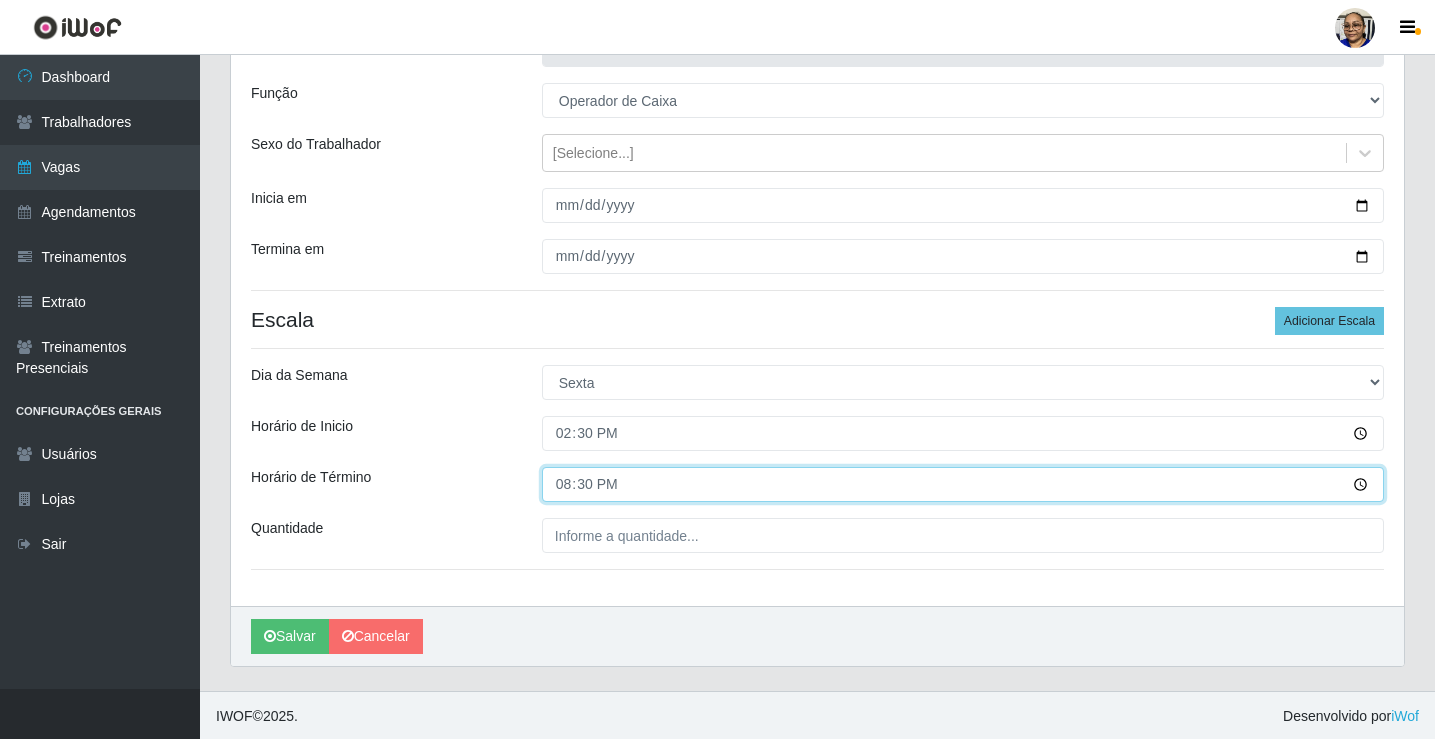 scroll, scrollTop: 162, scrollLeft: 0, axis: vertical 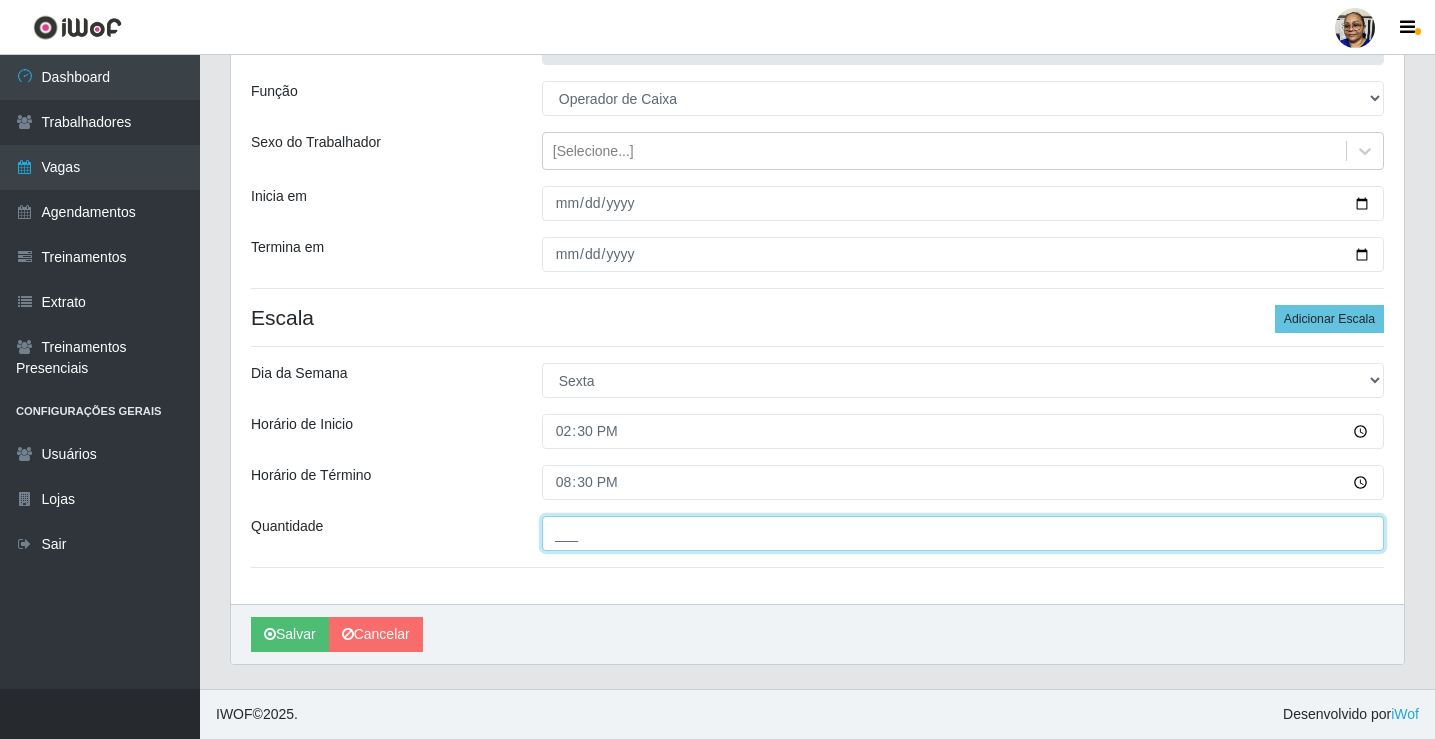 click on "___" at bounding box center (963, 533) 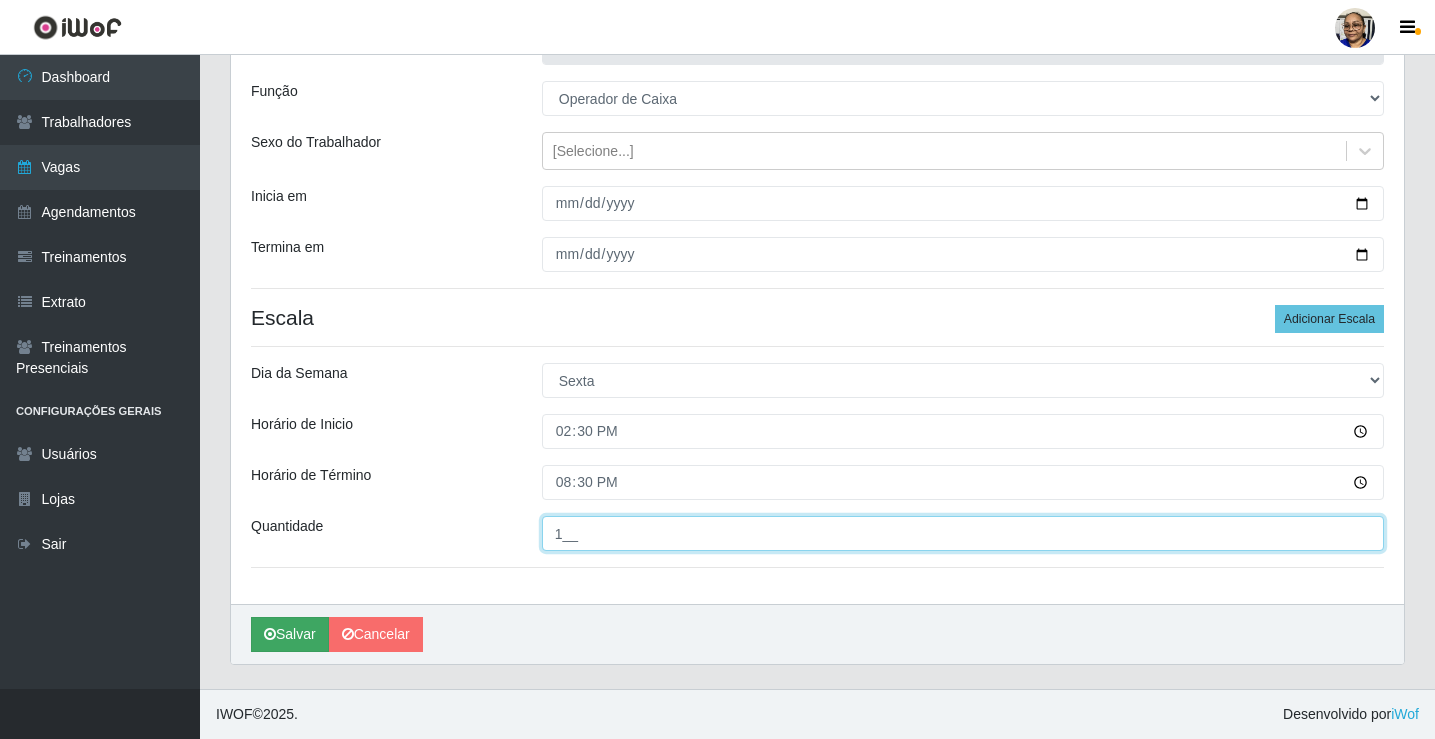 type on "1__" 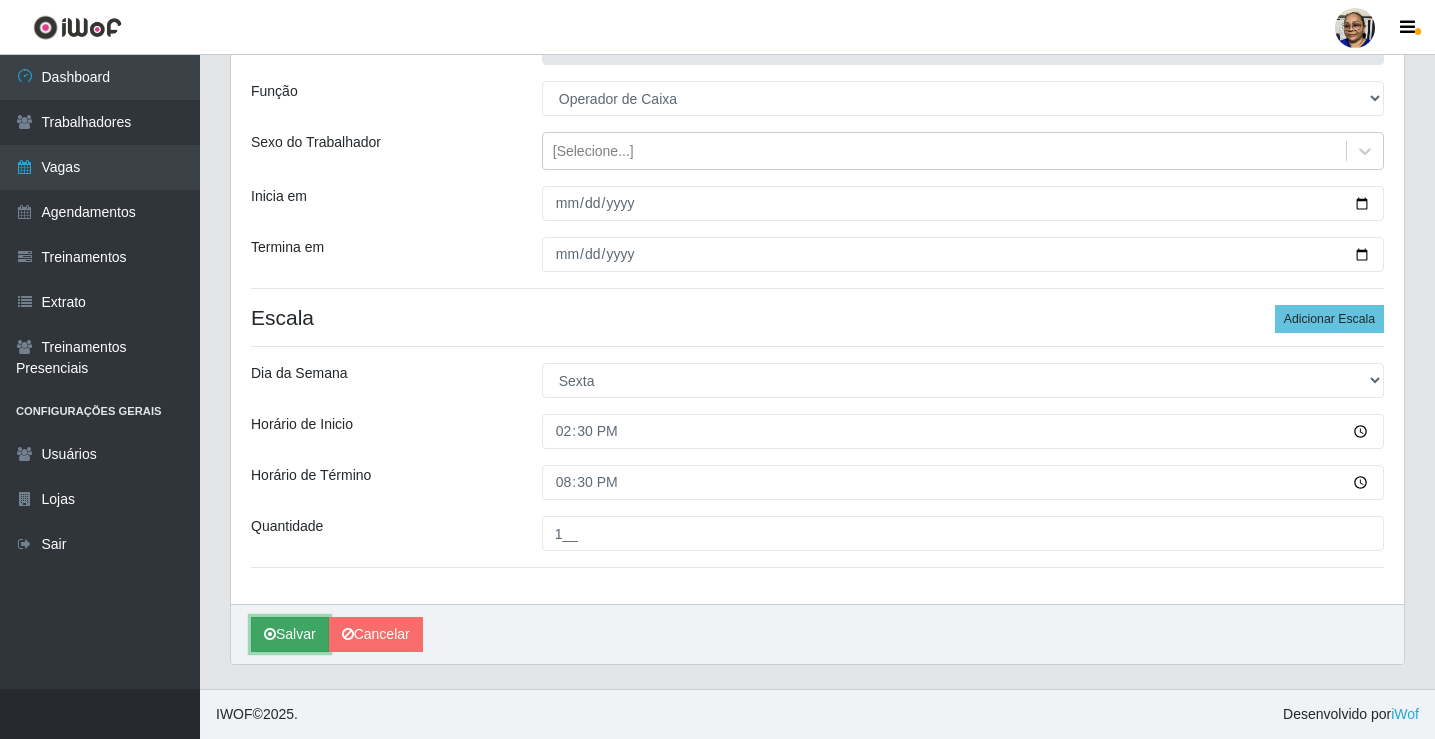 click on "Salvar" at bounding box center (290, 634) 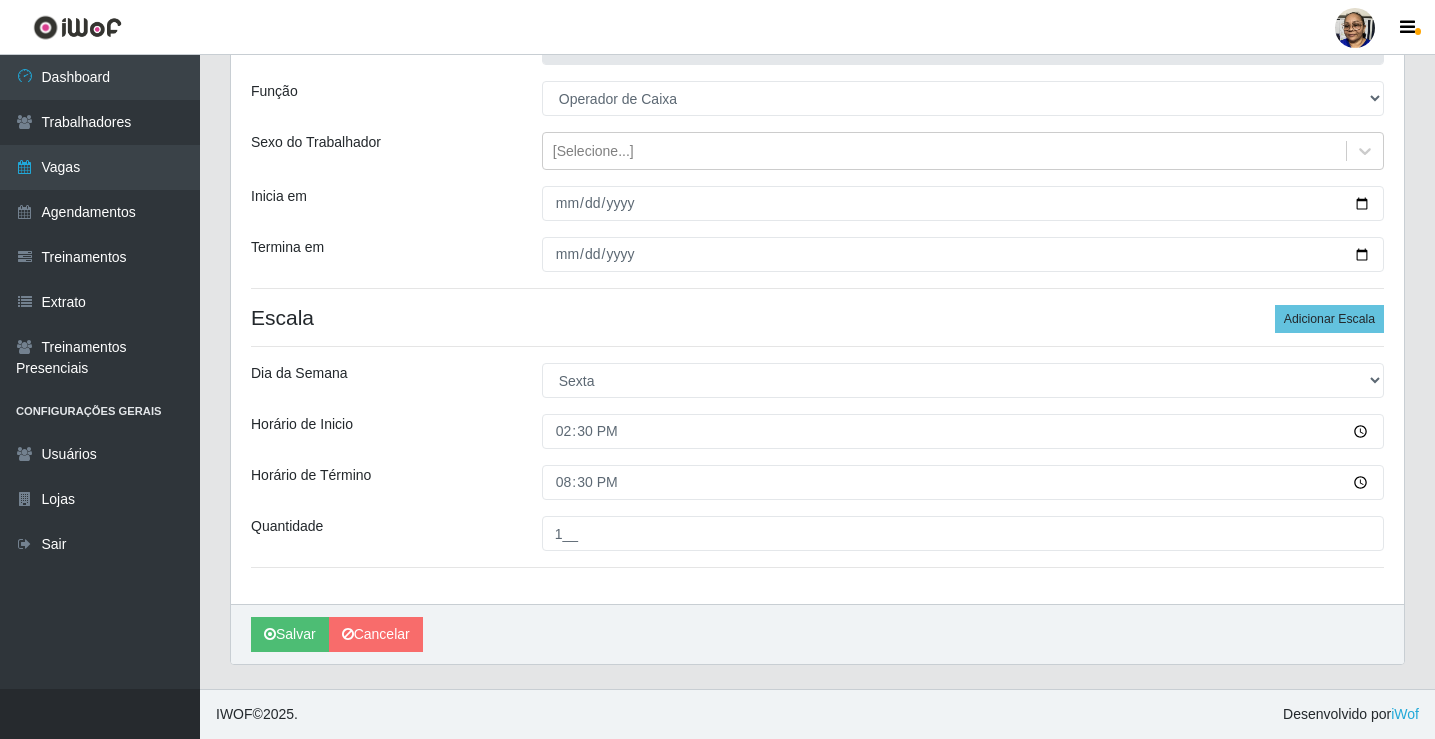 scroll, scrollTop: 0, scrollLeft: 0, axis: both 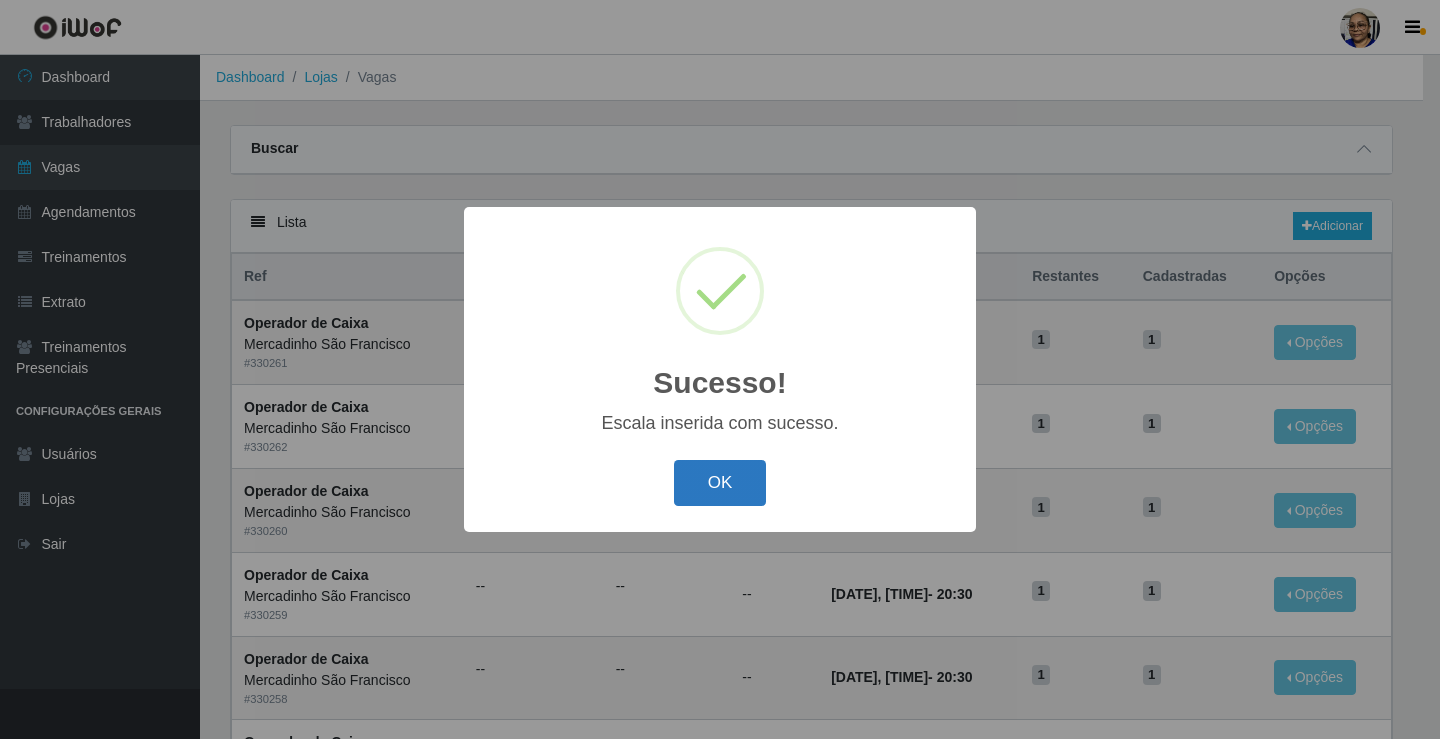 click on "OK" at bounding box center [720, 483] 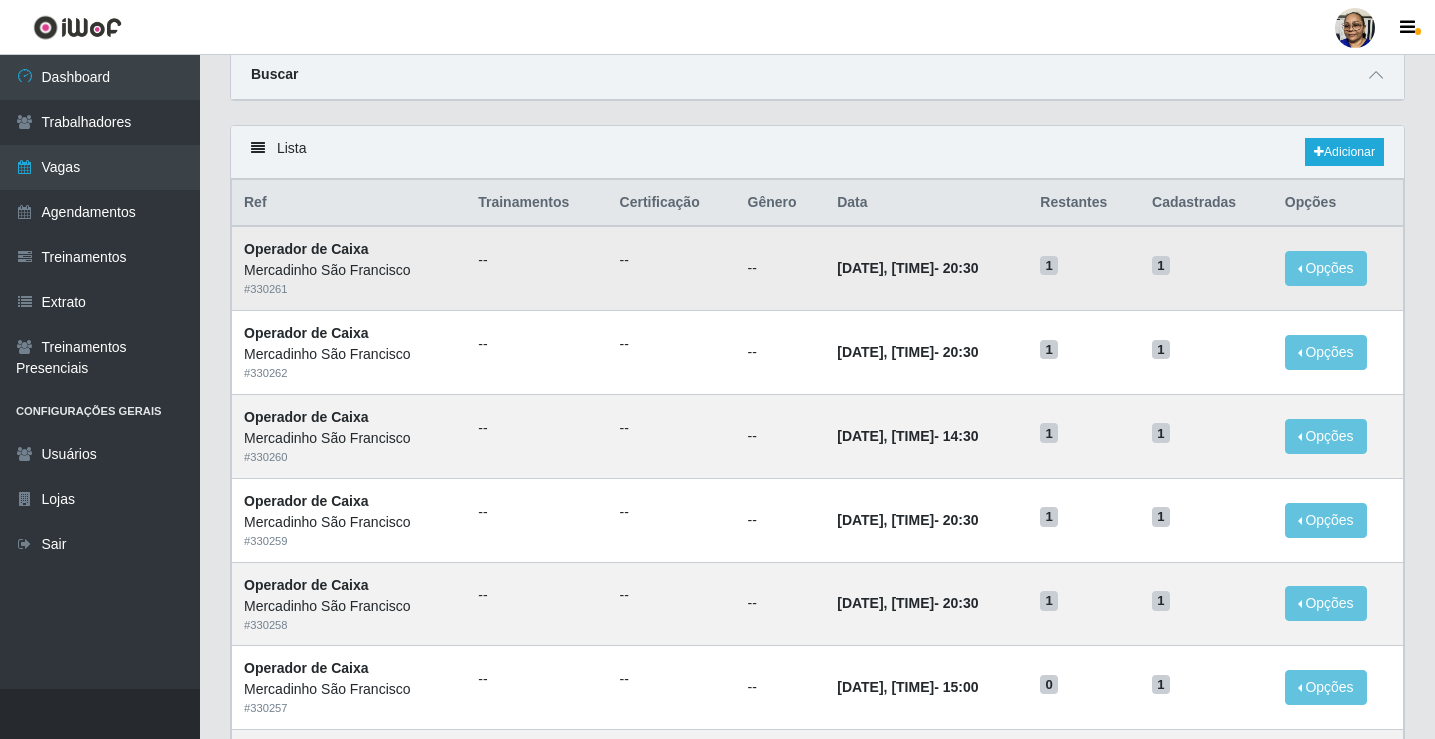 scroll, scrollTop: 0, scrollLeft: 0, axis: both 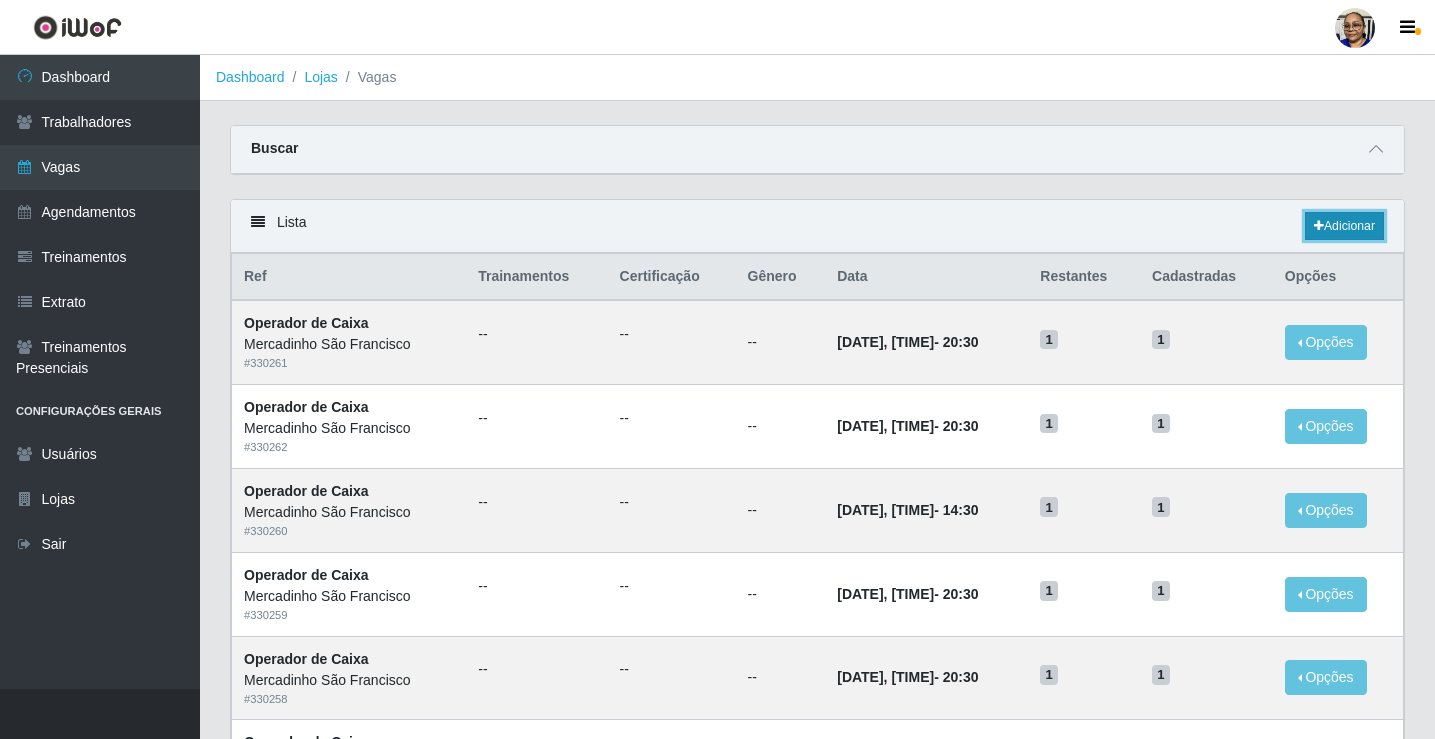 click on "Adicionar" at bounding box center (1344, 226) 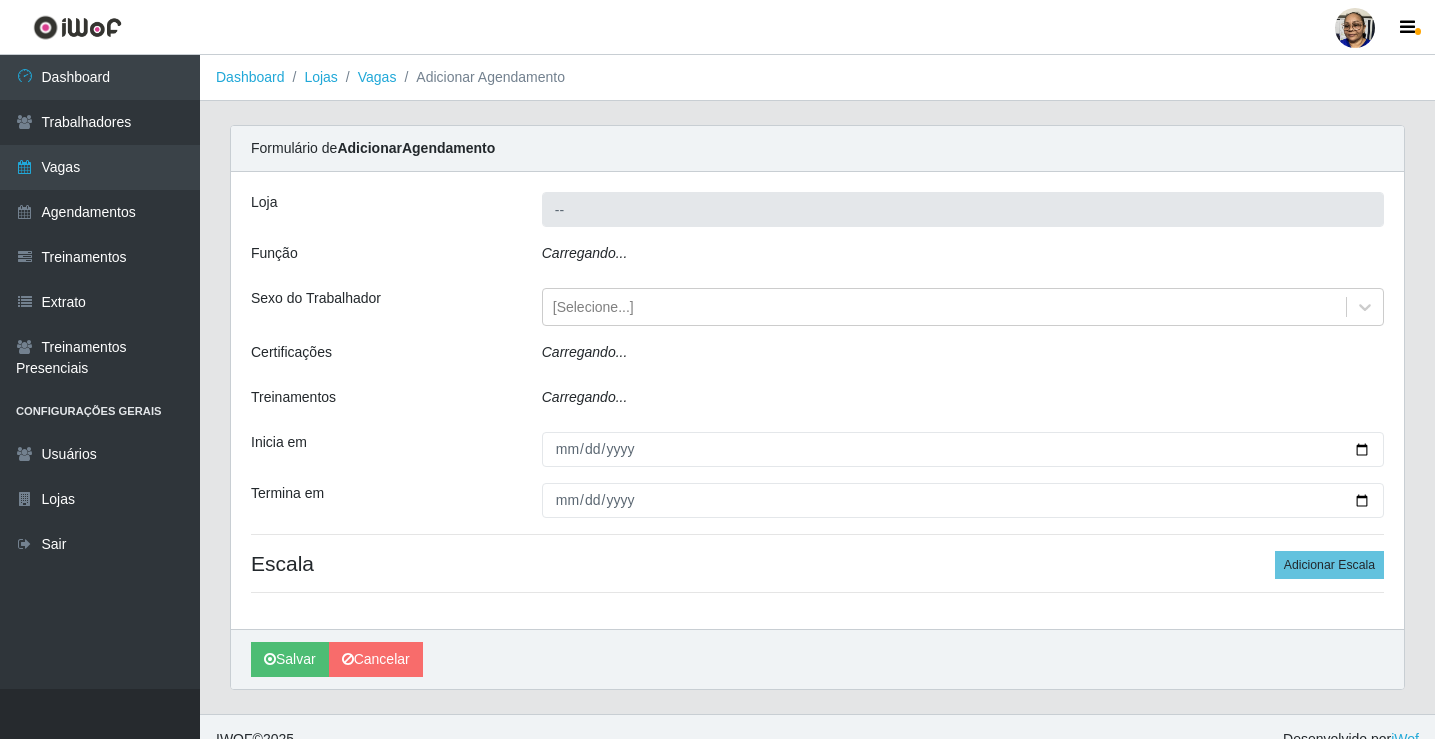 type on "Mercadinho São Francisco" 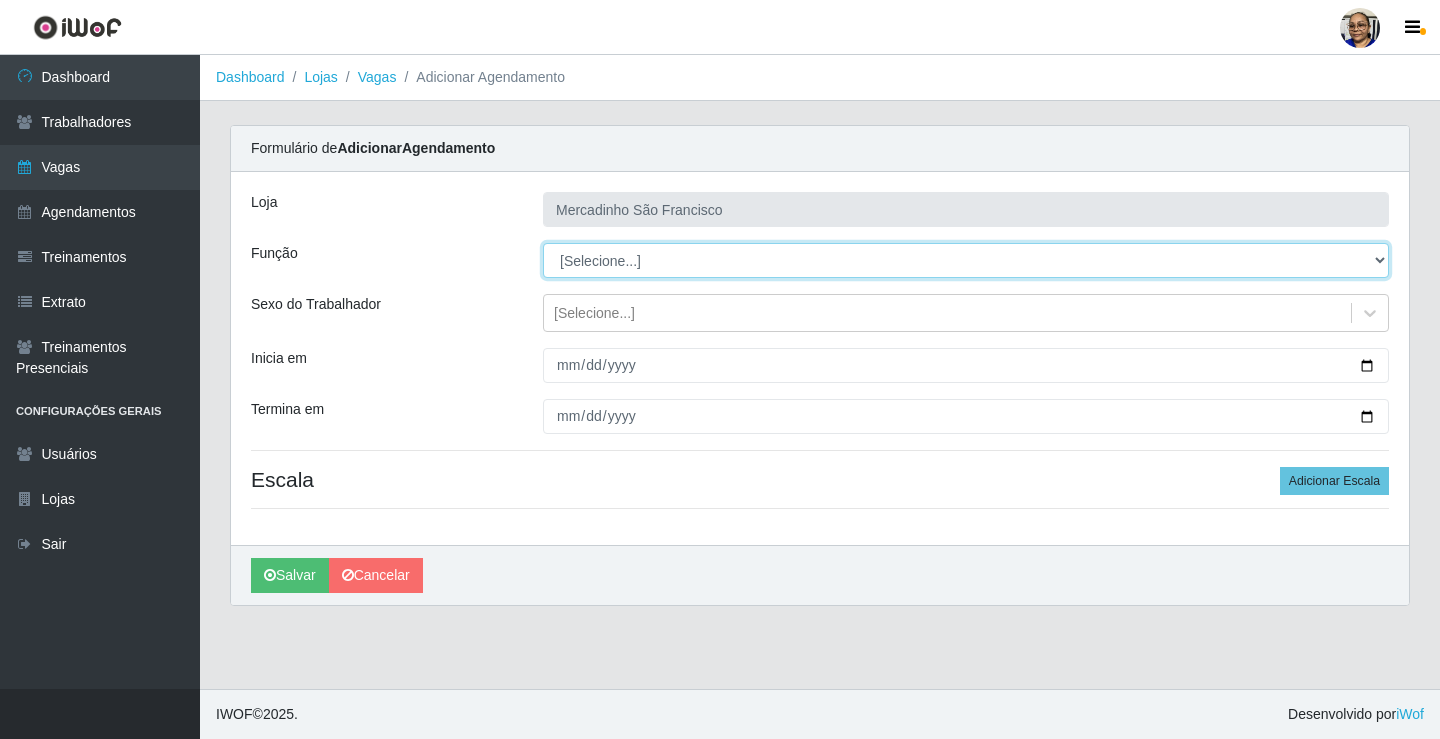 click on "[Selecione...] ASG ASG + ASG ++ Balconista de Açougue  Balconista de Açougue + Operador de Caixa Operador de Caixa + Operador de Caixa ++ Operador de Loja Operador de Loja + Operador de Loja ++ Repositor  Repositor + Repositor ++ Repositor de Hortifruti Repositor de Hortifruti + Repositor de Hortifruti ++" at bounding box center [966, 260] 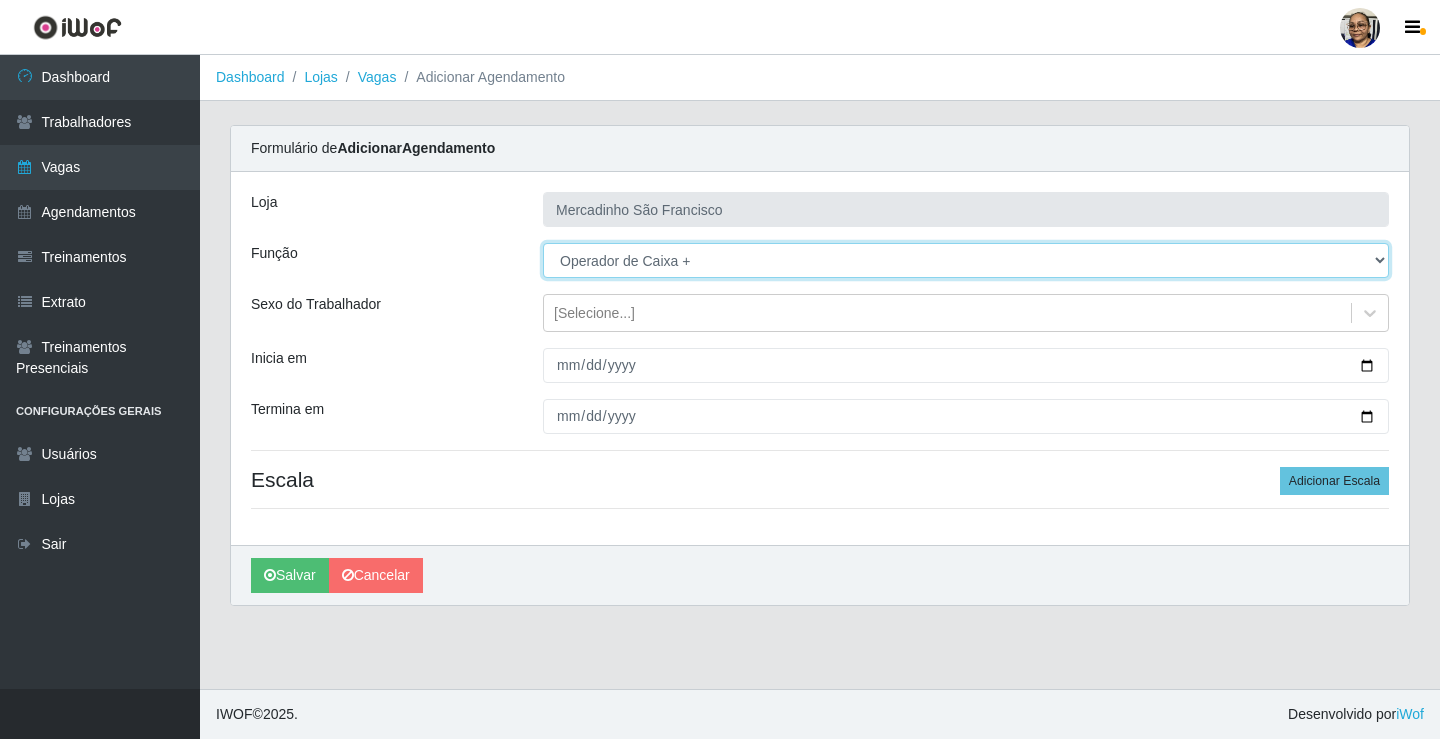 click on "[Selecione...] ASG ASG + ASG ++ Balconista de Açougue  Balconista de Açougue + Operador de Caixa Operador de Caixa + Operador de Caixa ++ Operador de Loja Operador de Loja + Operador de Loja ++ Repositor  Repositor + Repositor ++ Repositor de Hortifruti Repositor de Hortifruti + Repositor de Hortifruti ++" at bounding box center [966, 260] 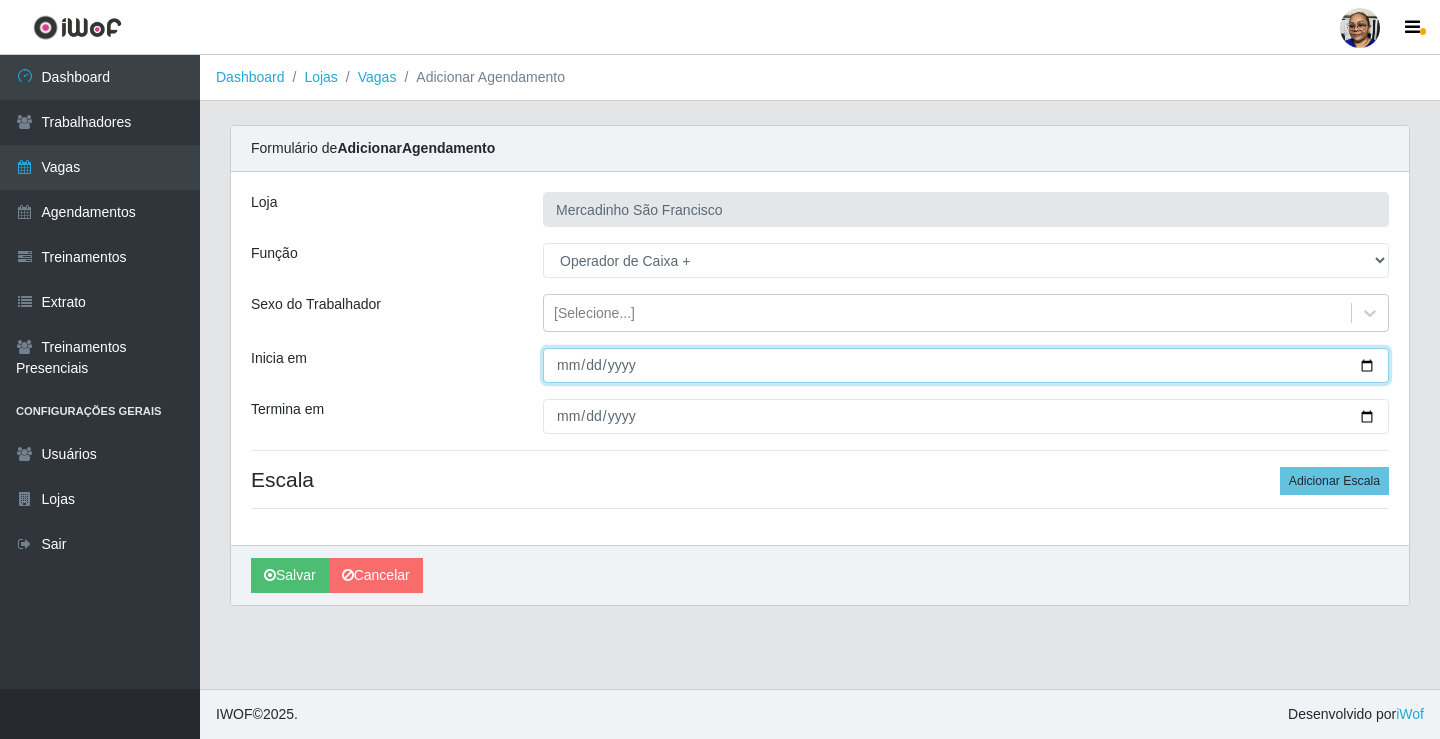 click on "Inicia em" at bounding box center (966, 365) 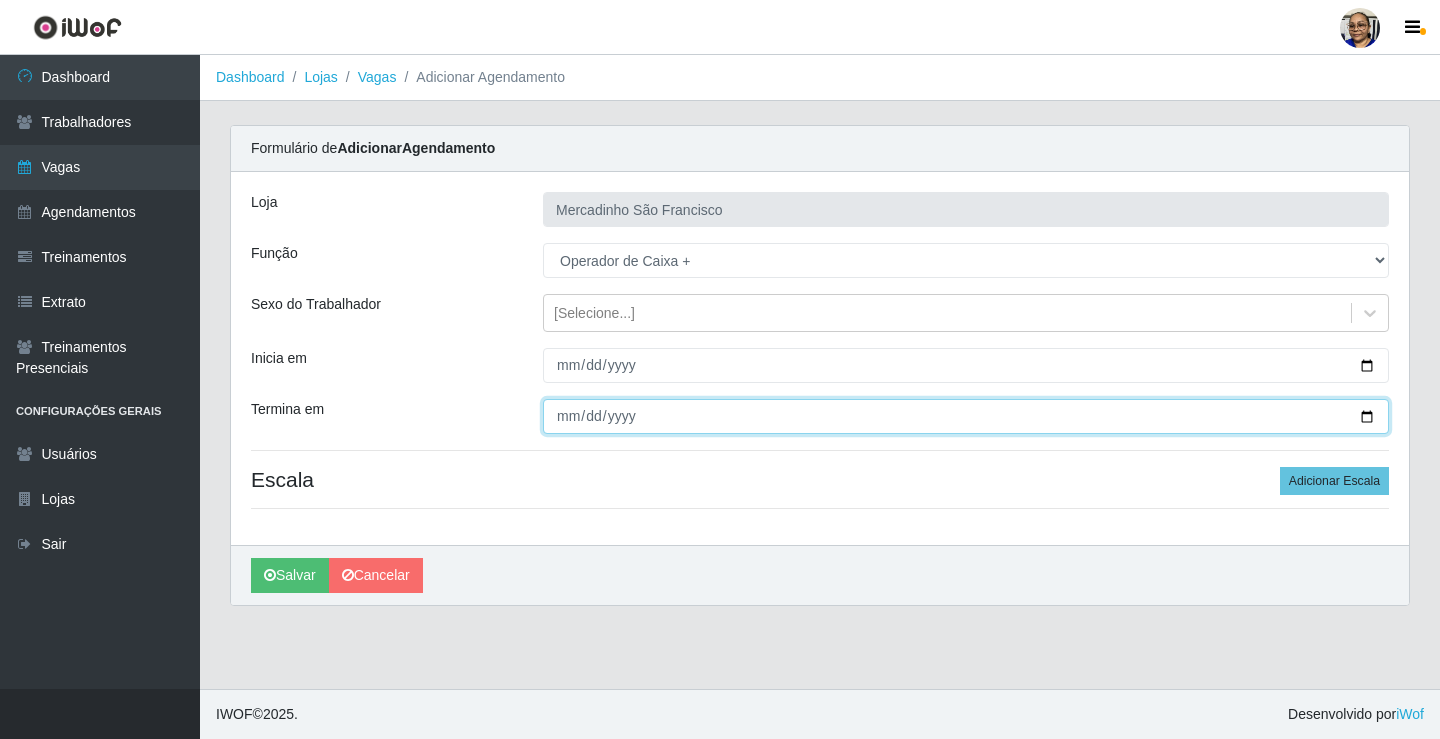 click on "Termina em" at bounding box center [966, 416] 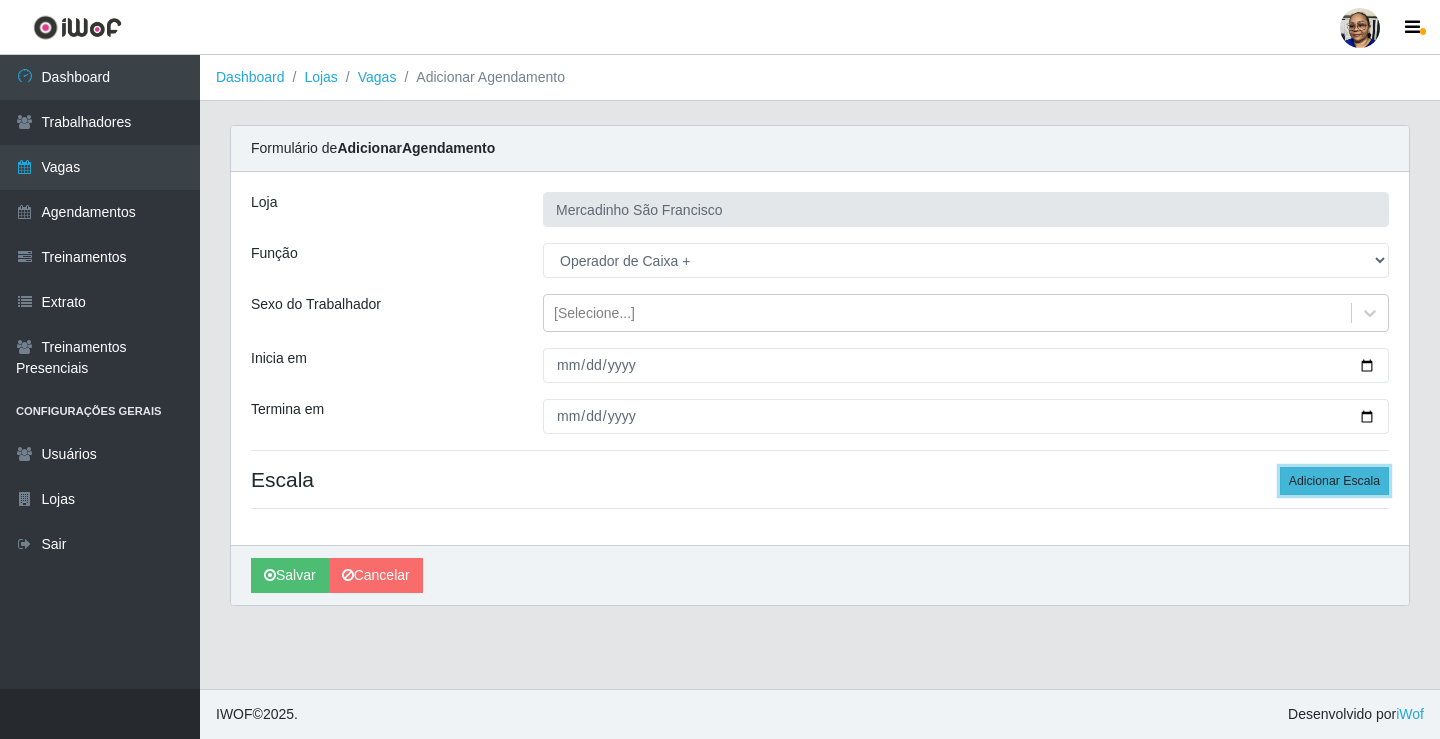 click on "Adicionar Escala" at bounding box center (1334, 481) 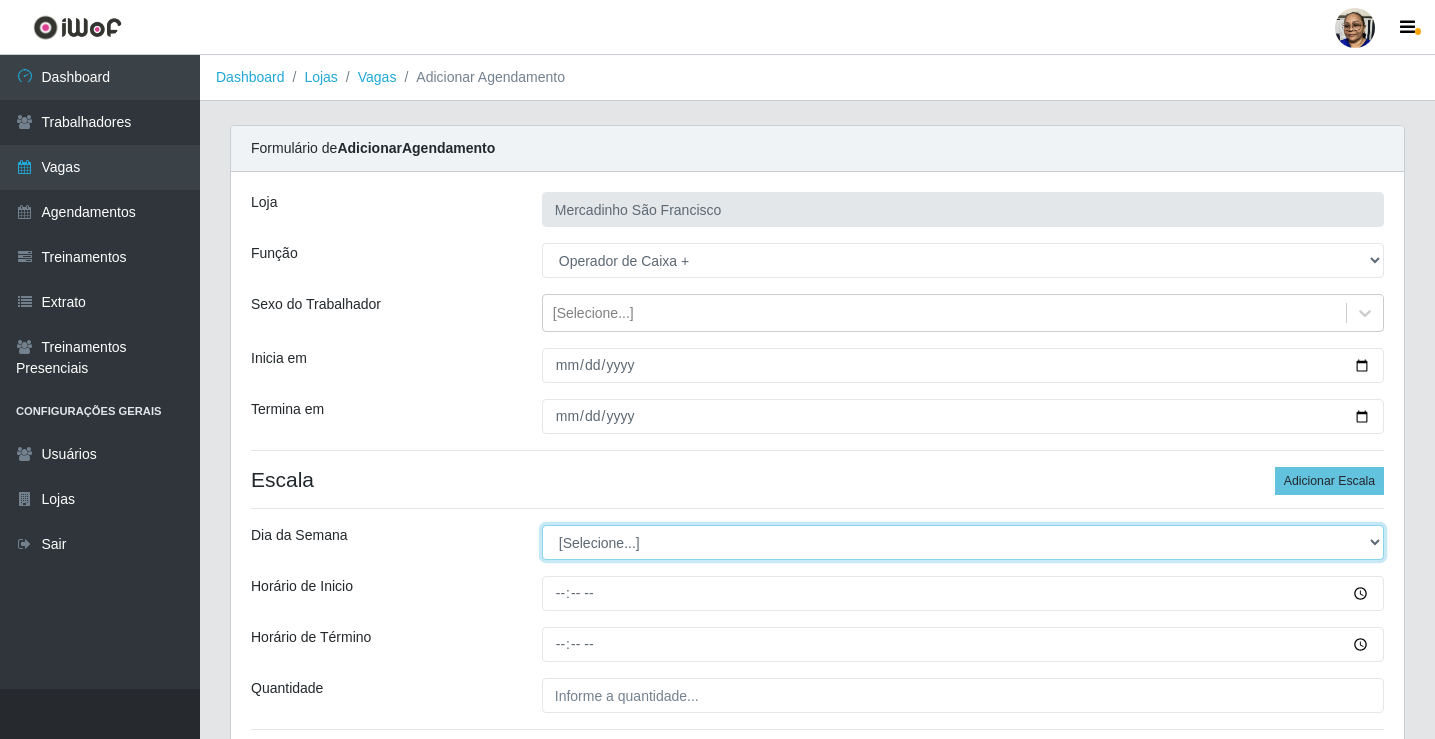 click on "[Selecione...] Segunda Terça Quarta Quinta Sexta Sábado Domingo" at bounding box center (963, 542) 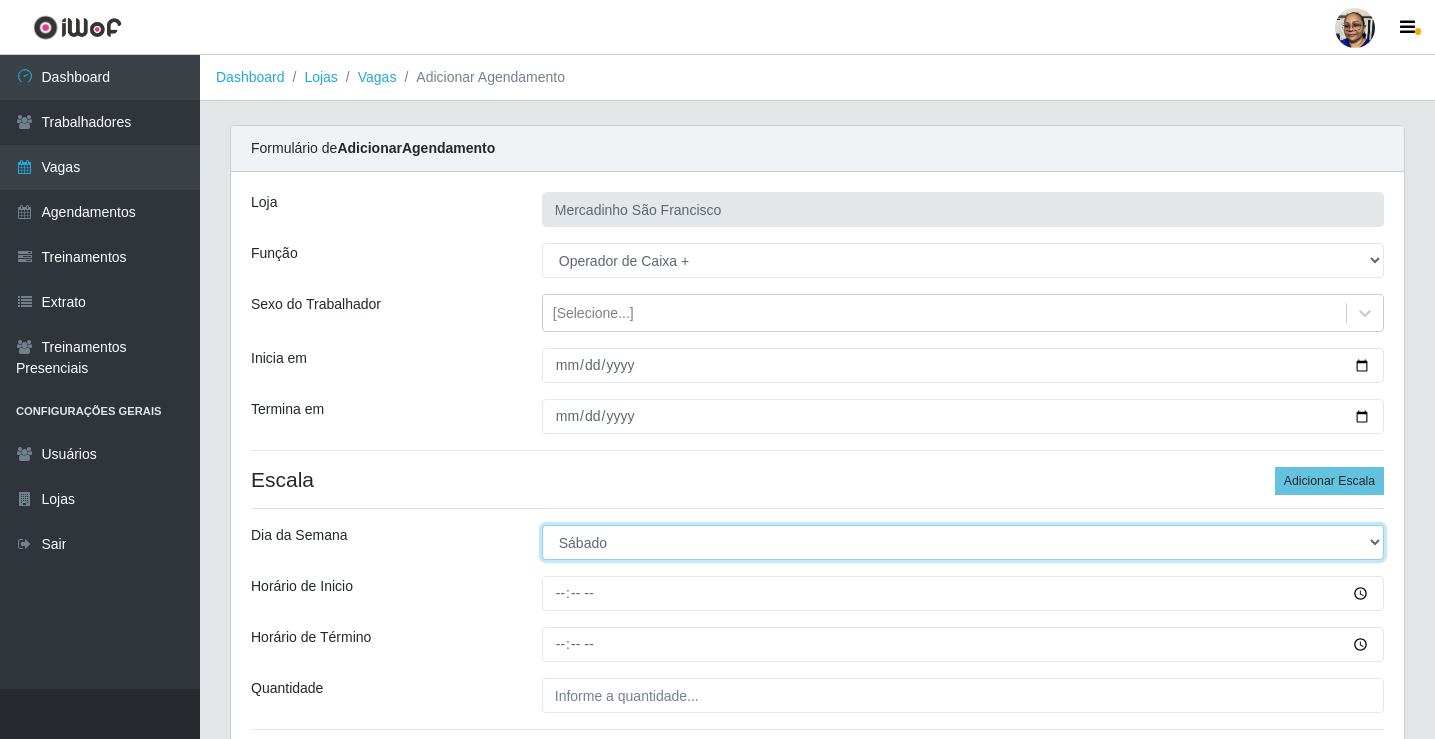 click on "[Selecione...] Segunda Terça Quarta Quinta Sexta Sábado Domingo" at bounding box center [963, 542] 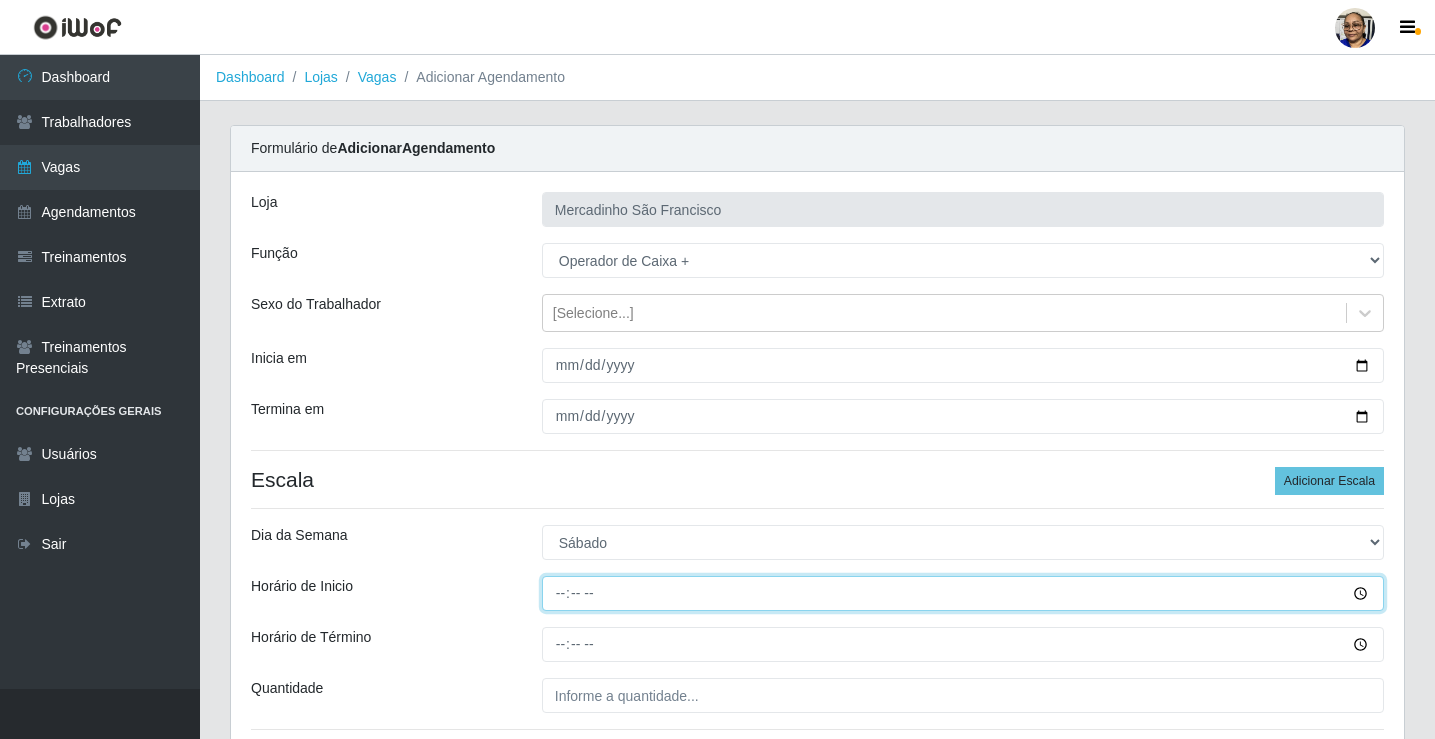 click on "Horário de Inicio" at bounding box center [963, 593] 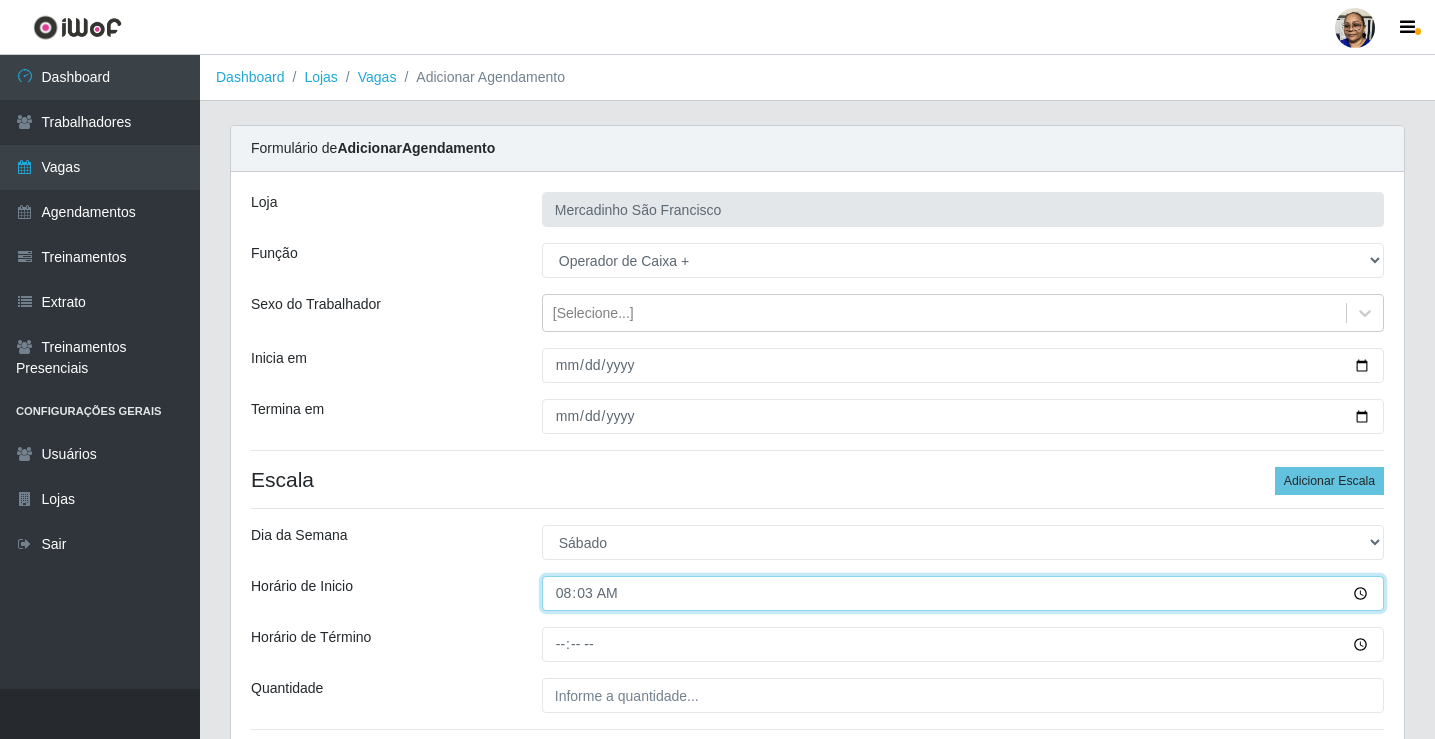 type on "08:30" 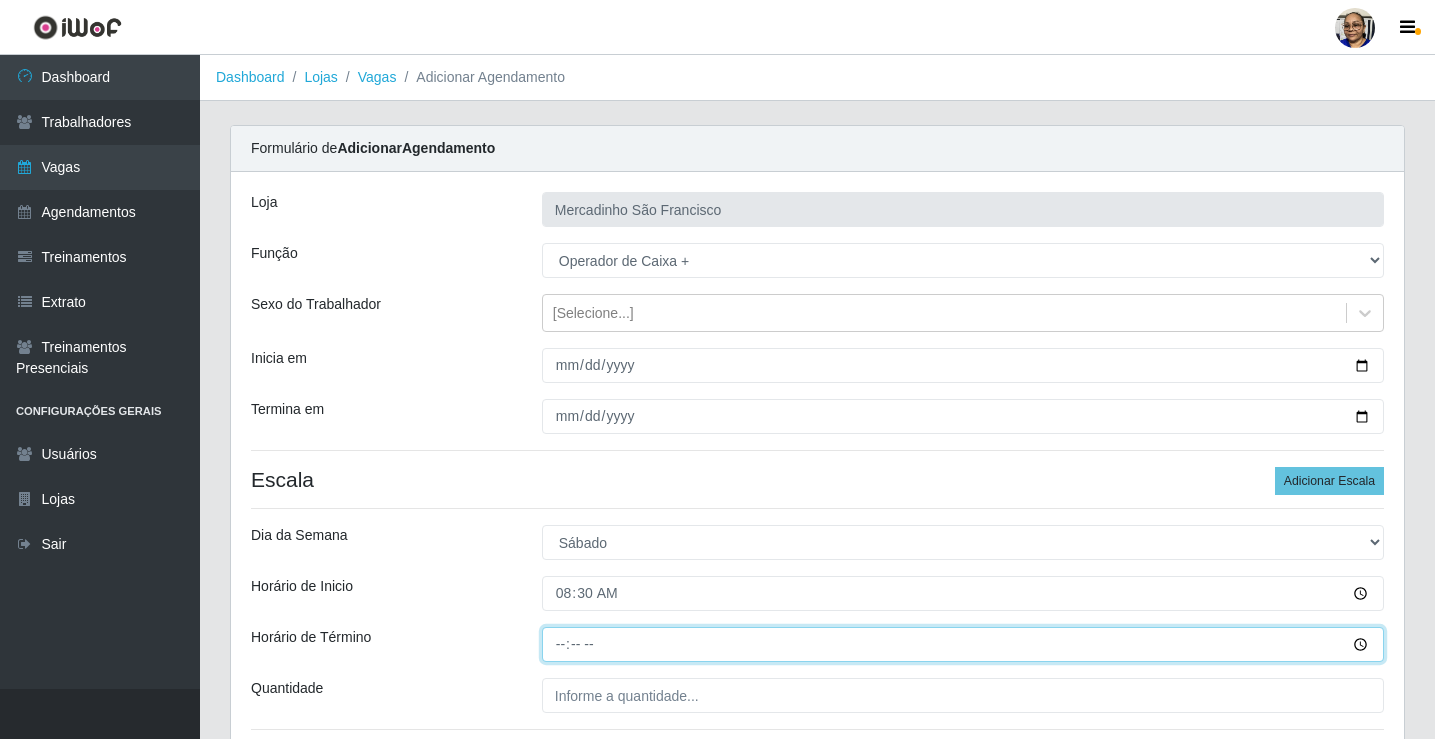 click on "Horário de Término" at bounding box center [963, 644] 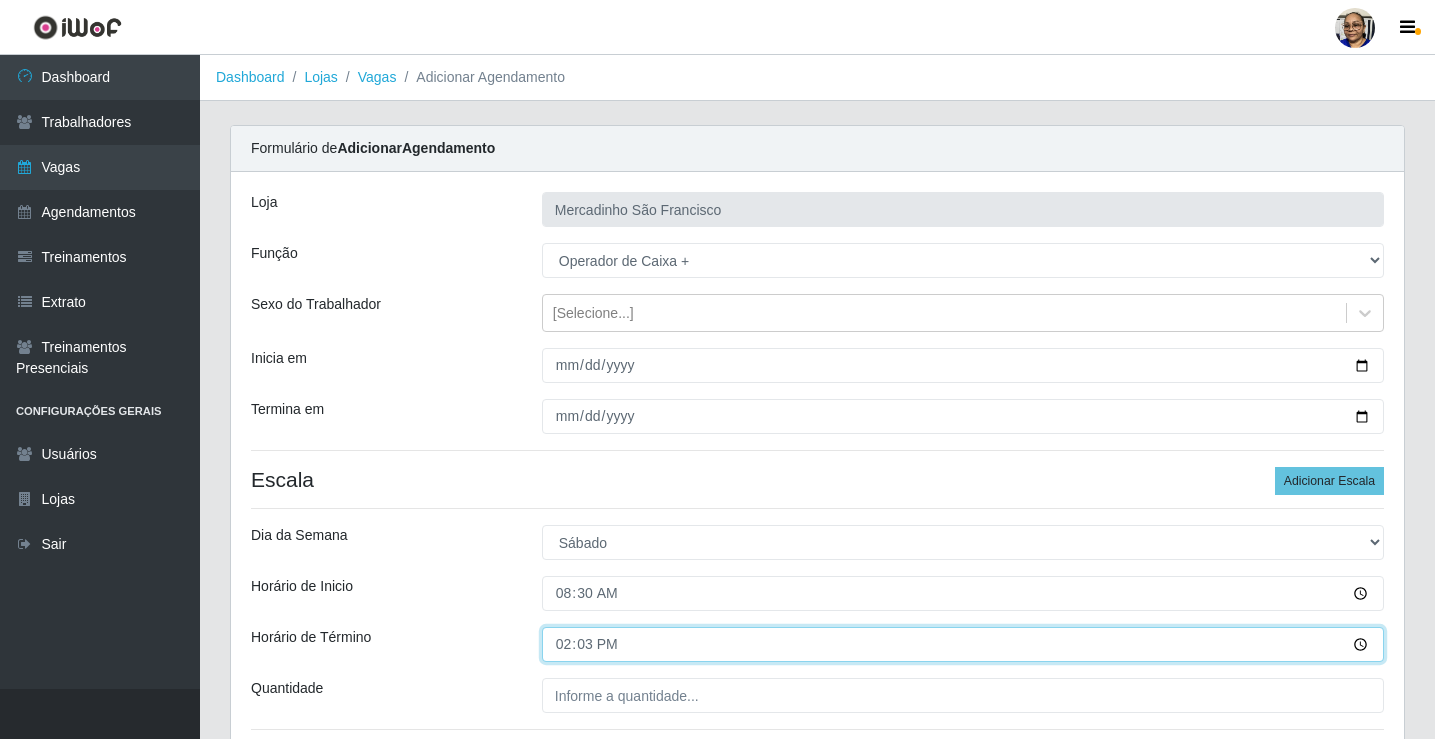 type on "14:30" 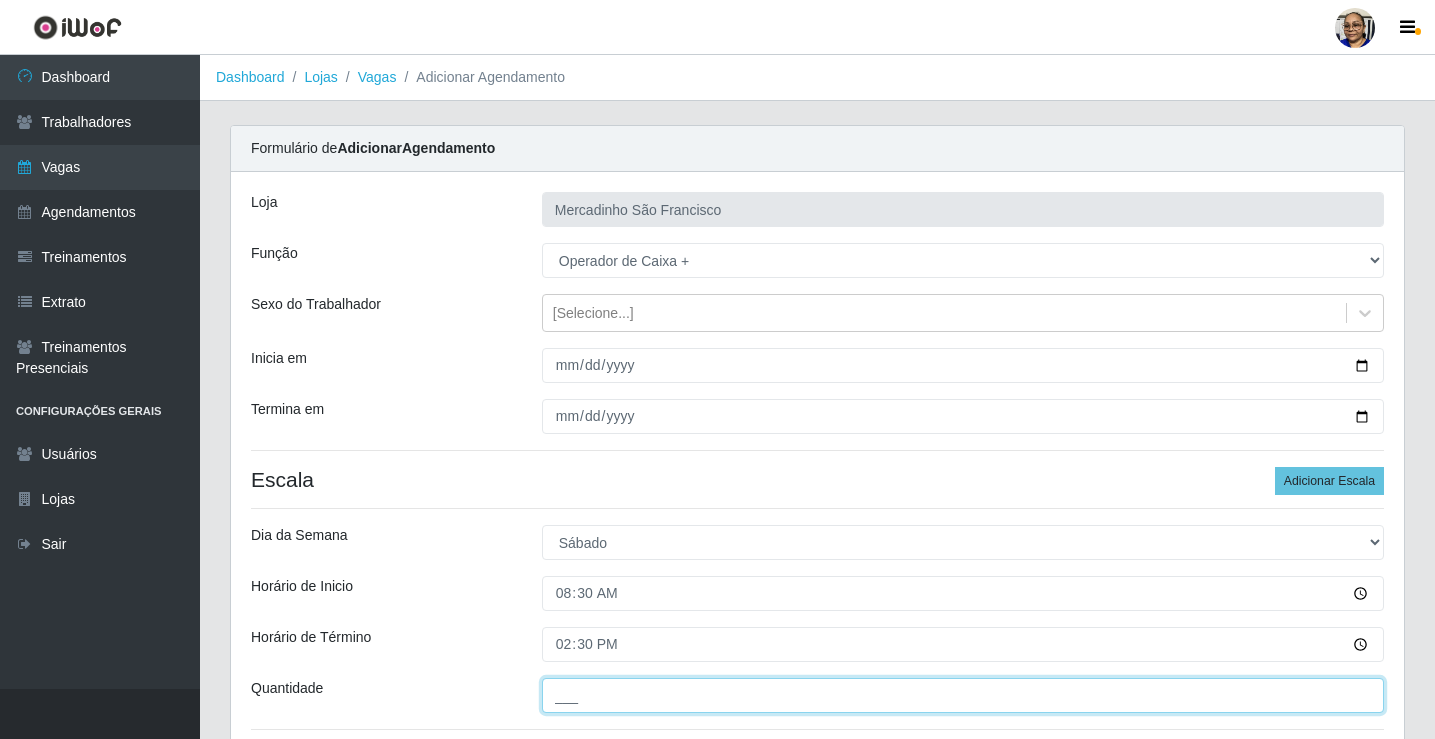 click on "___" at bounding box center [963, 695] 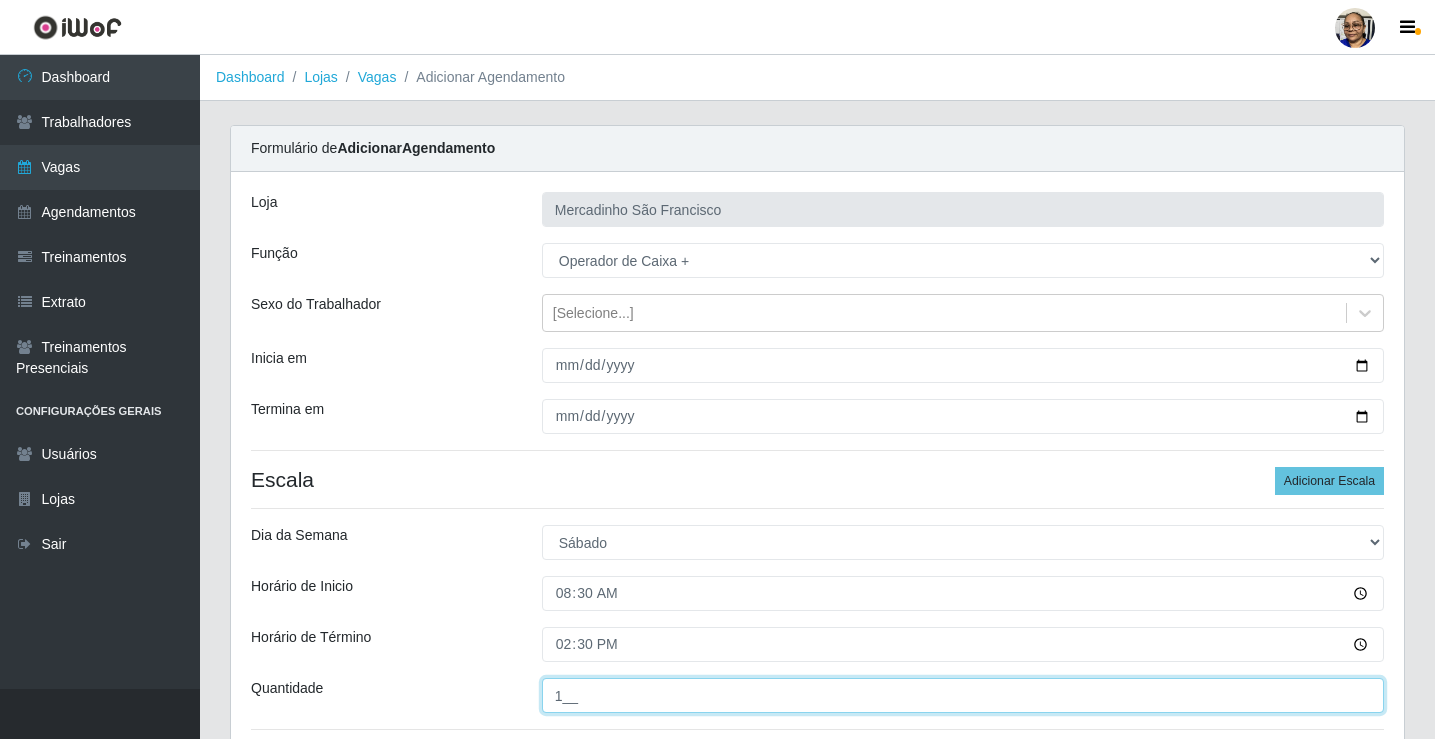 scroll, scrollTop: 162, scrollLeft: 0, axis: vertical 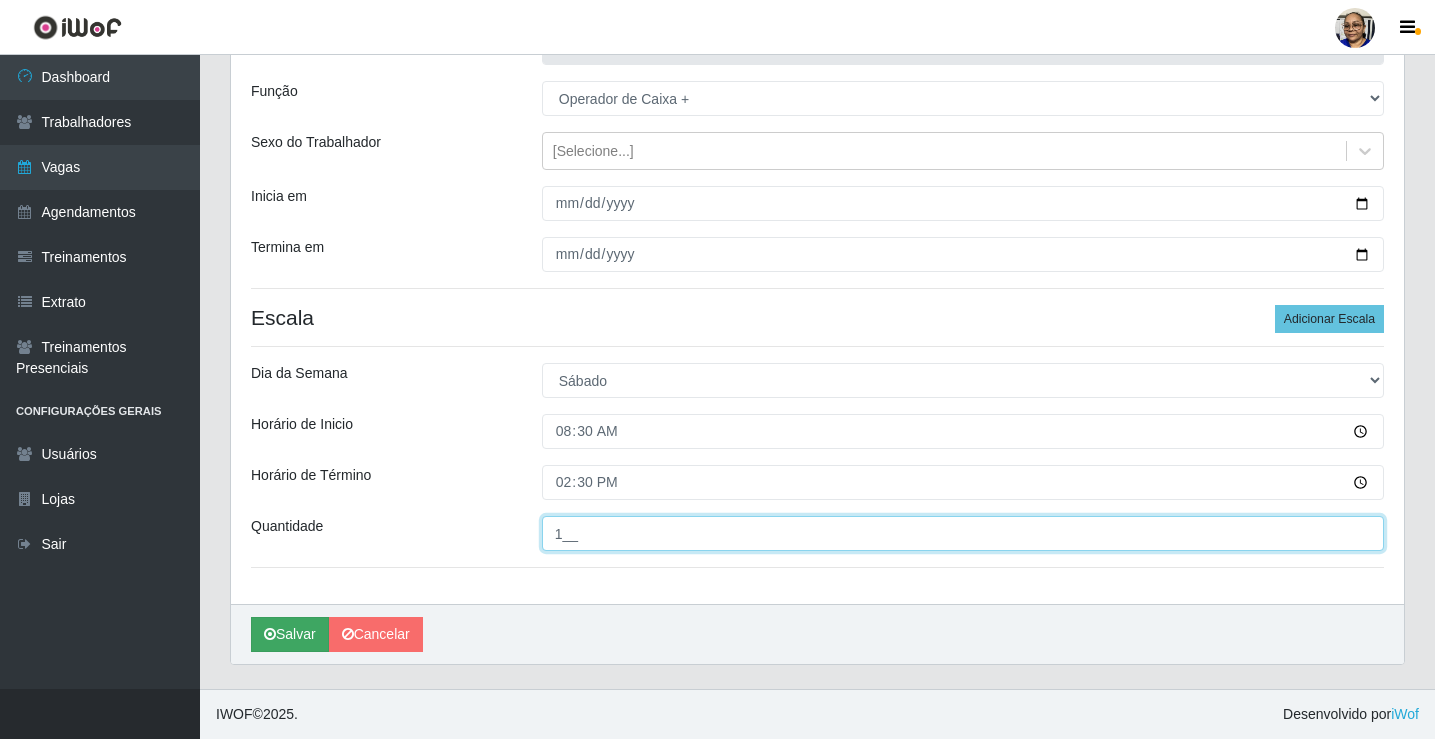 type on "1__" 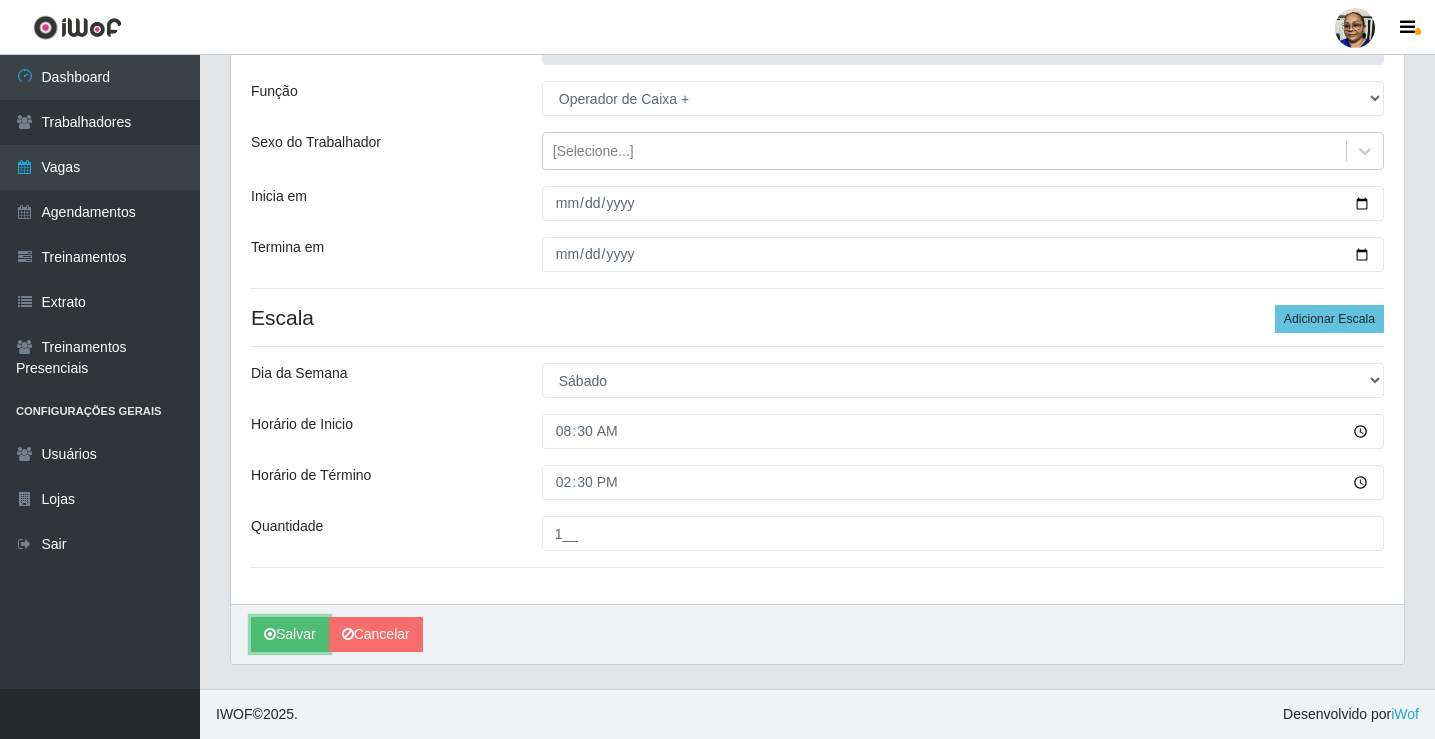 drag, startPoint x: 317, startPoint y: 632, endPoint x: 338, endPoint y: 599, distance: 39.115215 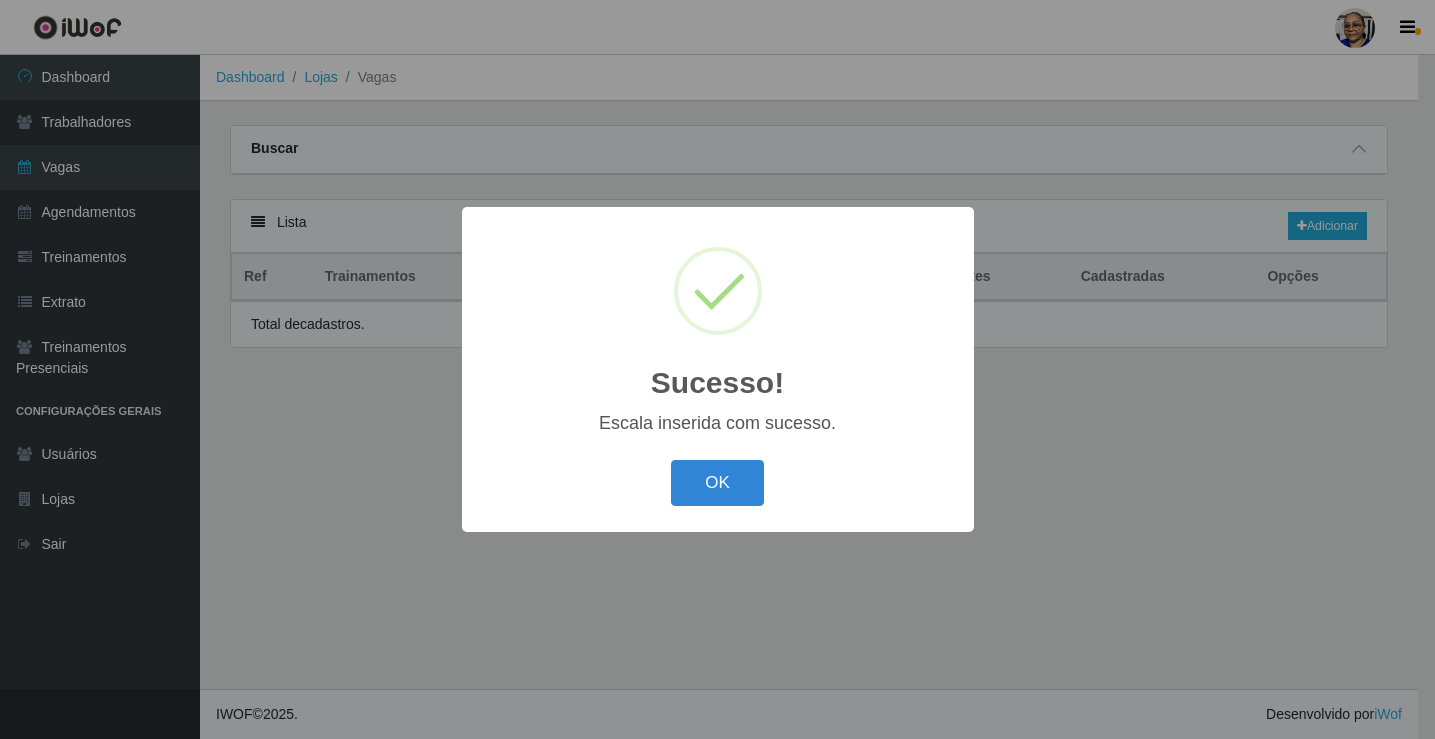 scroll, scrollTop: 0, scrollLeft: 0, axis: both 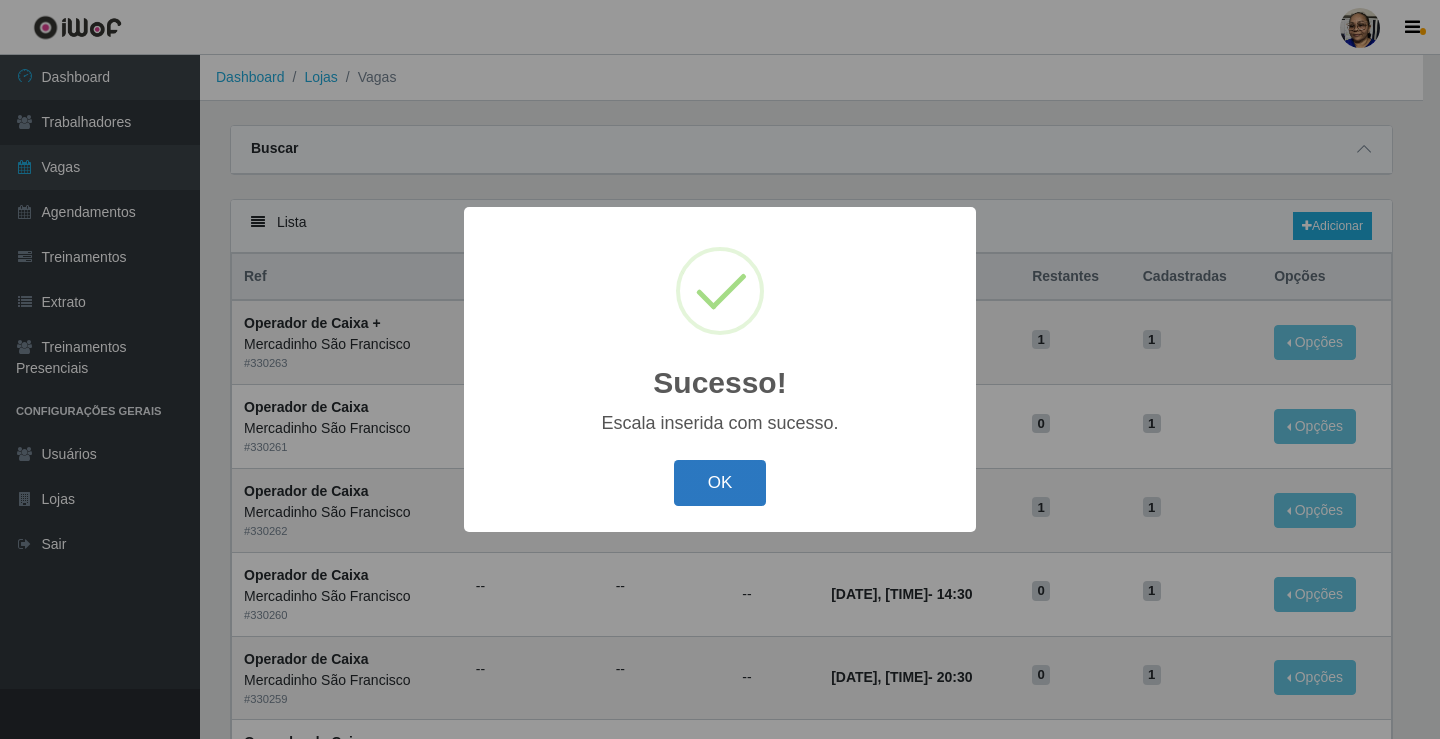 click on "OK" at bounding box center [720, 483] 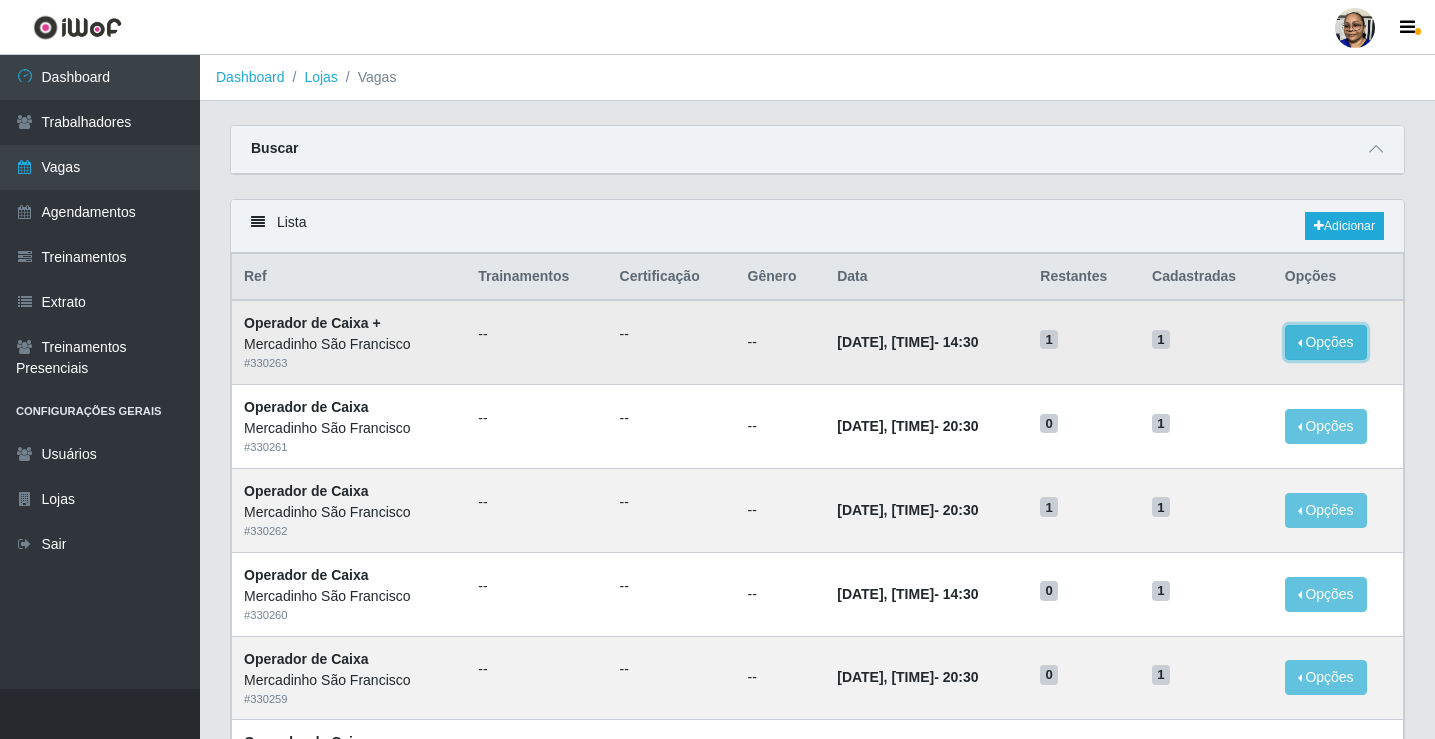 click on "Opções" at bounding box center [1326, 342] 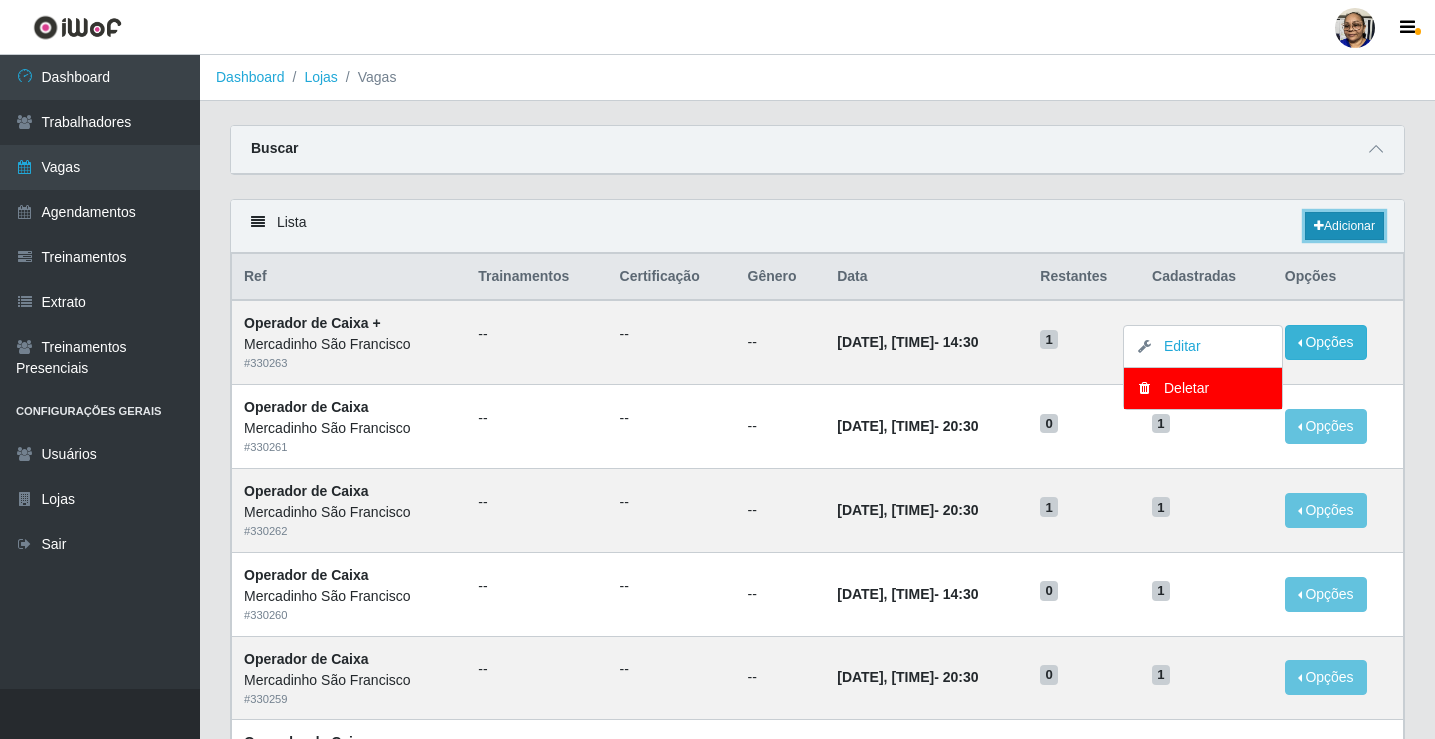 click on "Adicionar" at bounding box center [1344, 226] 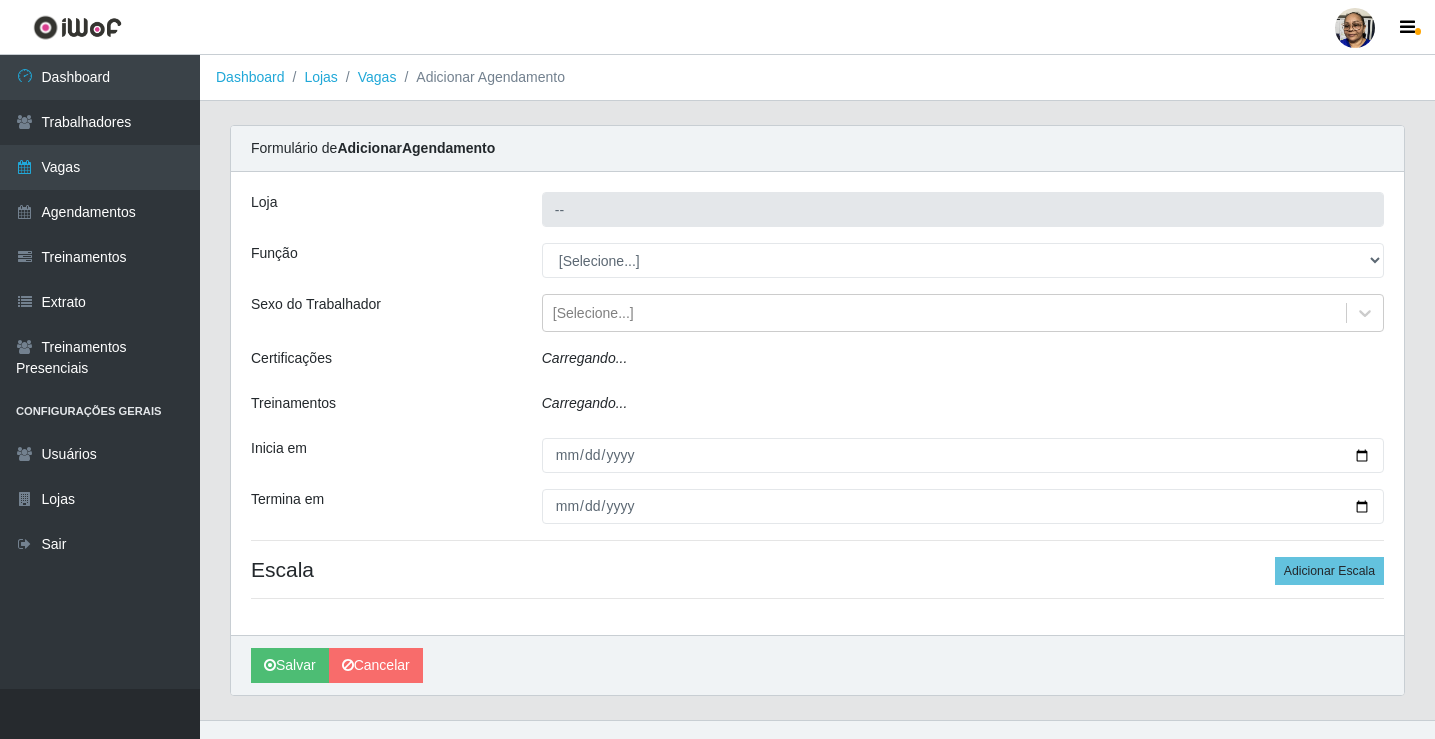 type on "Mercadinho São Francisco" 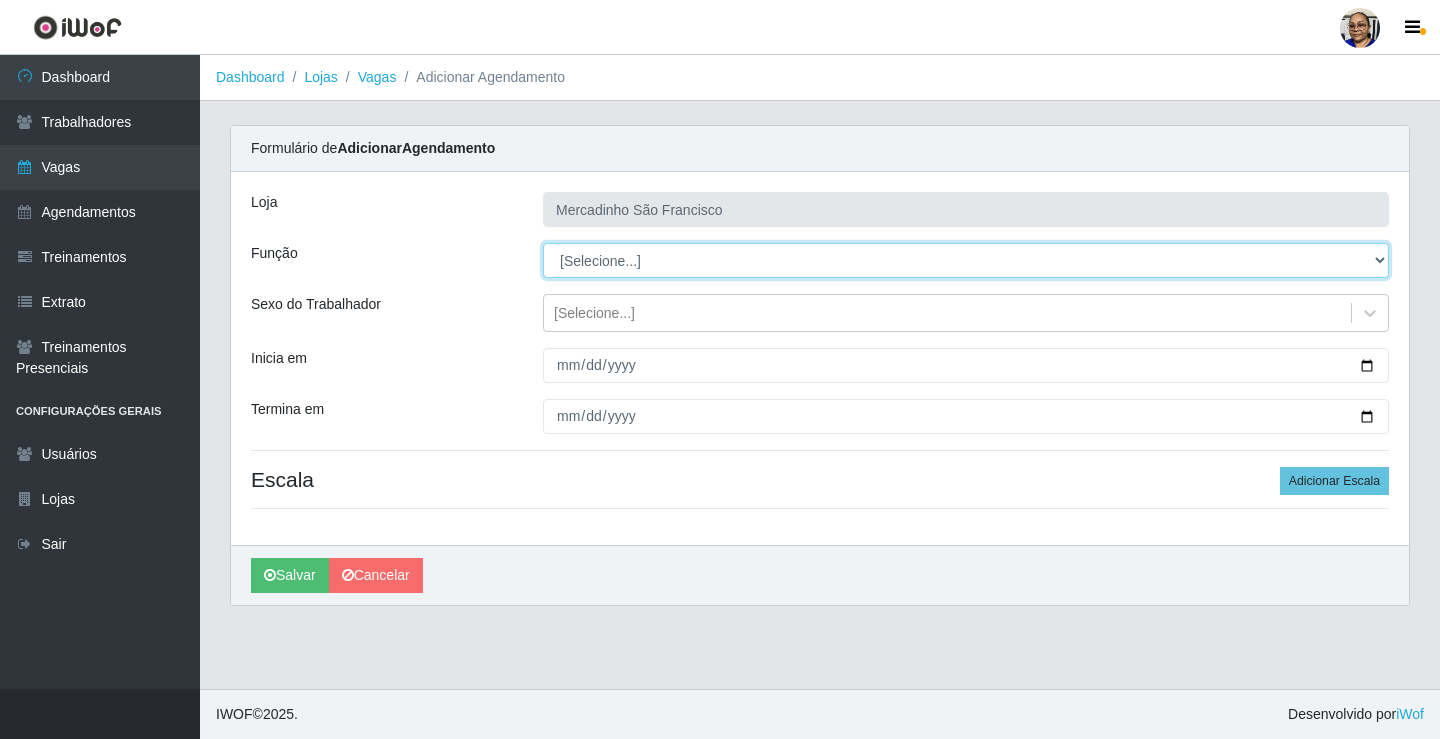 click on "[Selecione...] ASG ASG + ASG ++ Balconista de Açougue  Balconista de Açougue + Operador de Caixa Operador de Caixa + Operador de Caixa ++ Operador de Loja Operador de Loja + Operador de Loja ++ Repositor  Repositor + Repositor ++ Repositor de Hortifruti Repositor de Hortifruti + Repositor de Hortifruti ++" at bounding box center (966, 260) 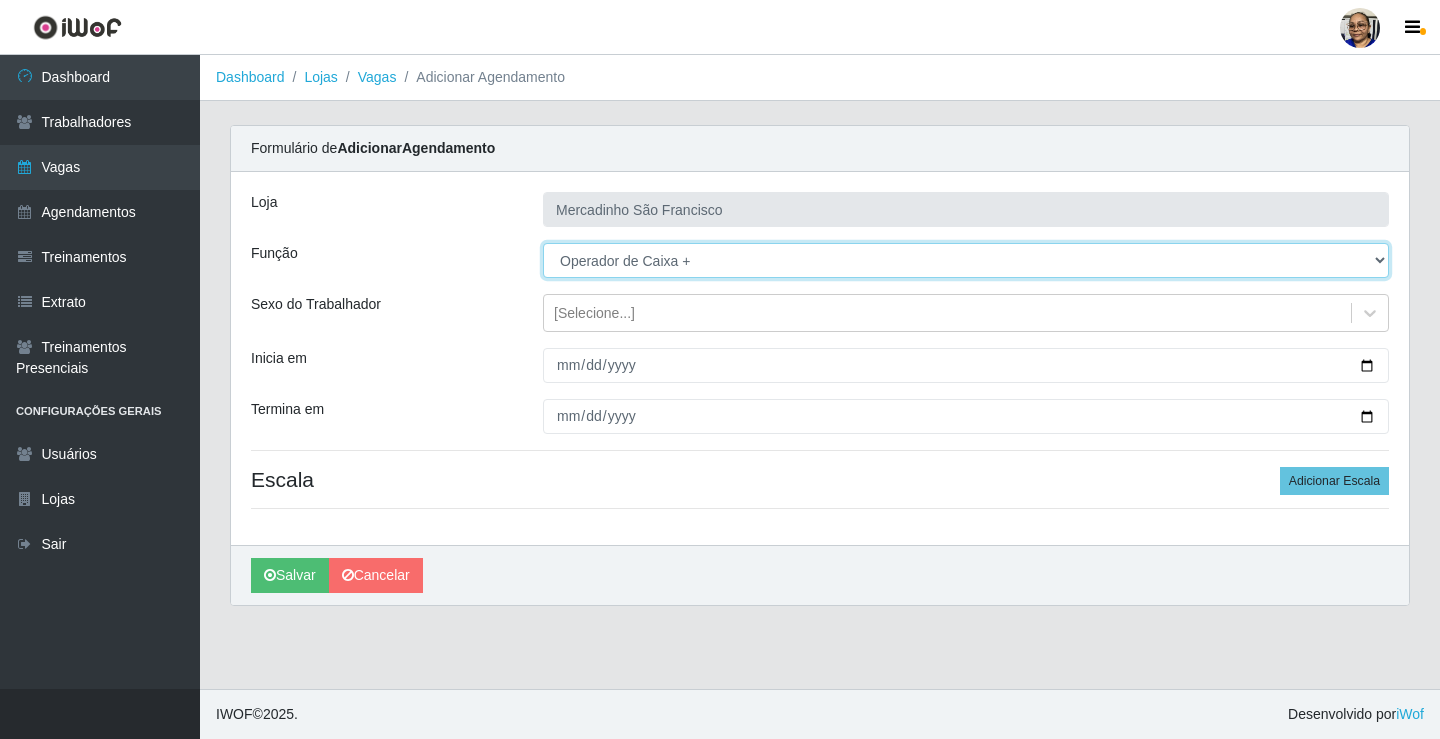 click on "[Selecione...] ASG ASG + ASG ++ Balconista de Açougue  Balconista de Açougue + Operador de Caixa Operador de Caixa + Operador de Caixa ++ Operador de Loja Operador de Loja + Operador de Loja ++ Repositor  Repositor + Repositor ++ Repositor de Hortifruti Repositor de Hortifruti + Repositor de Hortifruti ++" at bounding box center (966, 260) 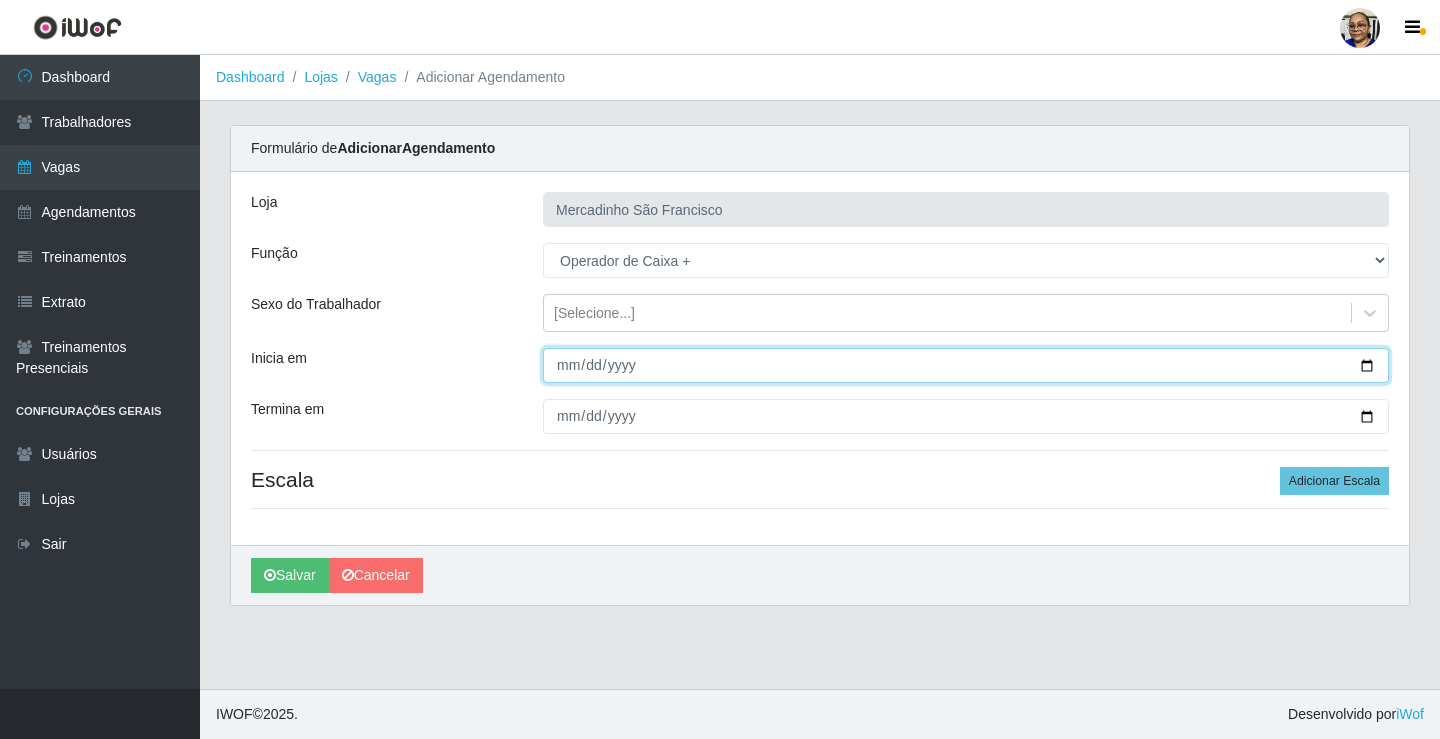 click on "Inicia em" at bounding box center [966, 365] 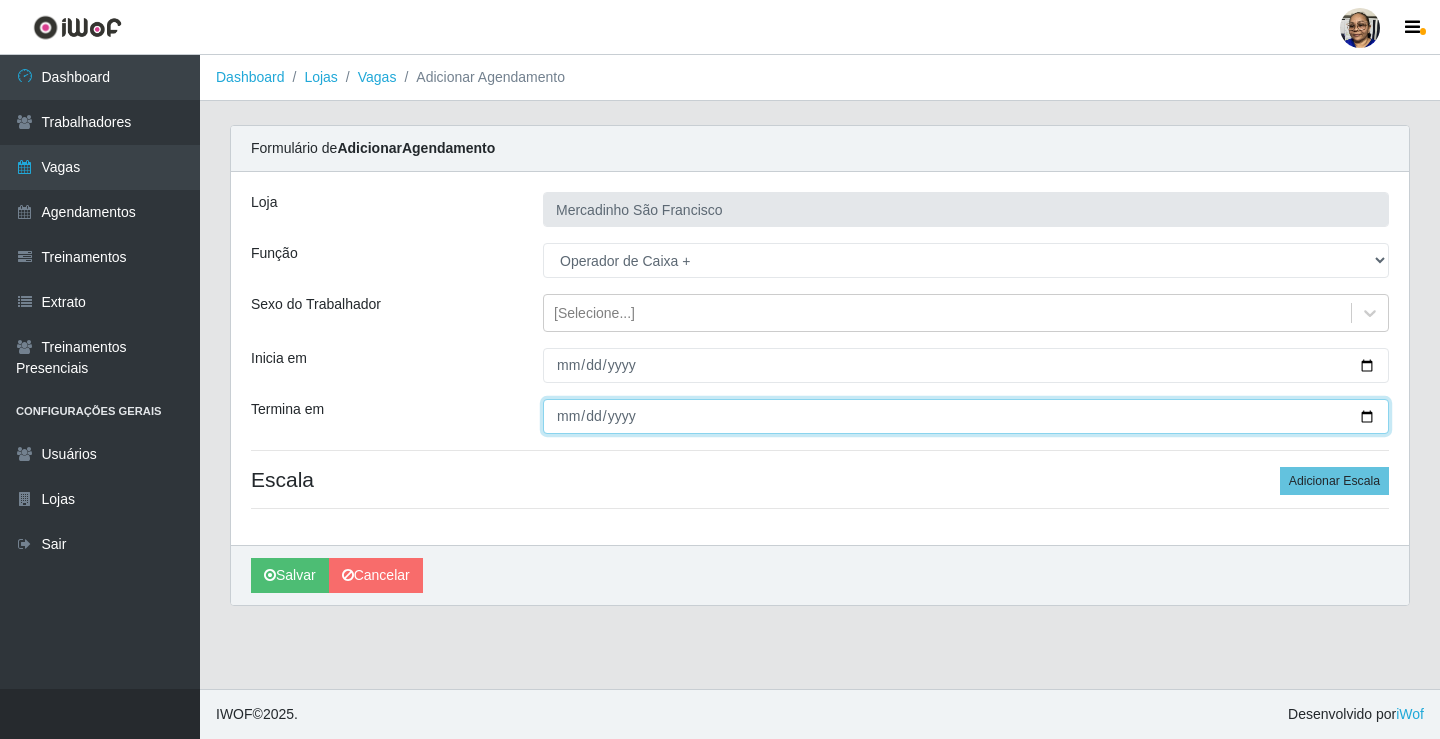 click on "Termina em" at bounding box center (966, 416) 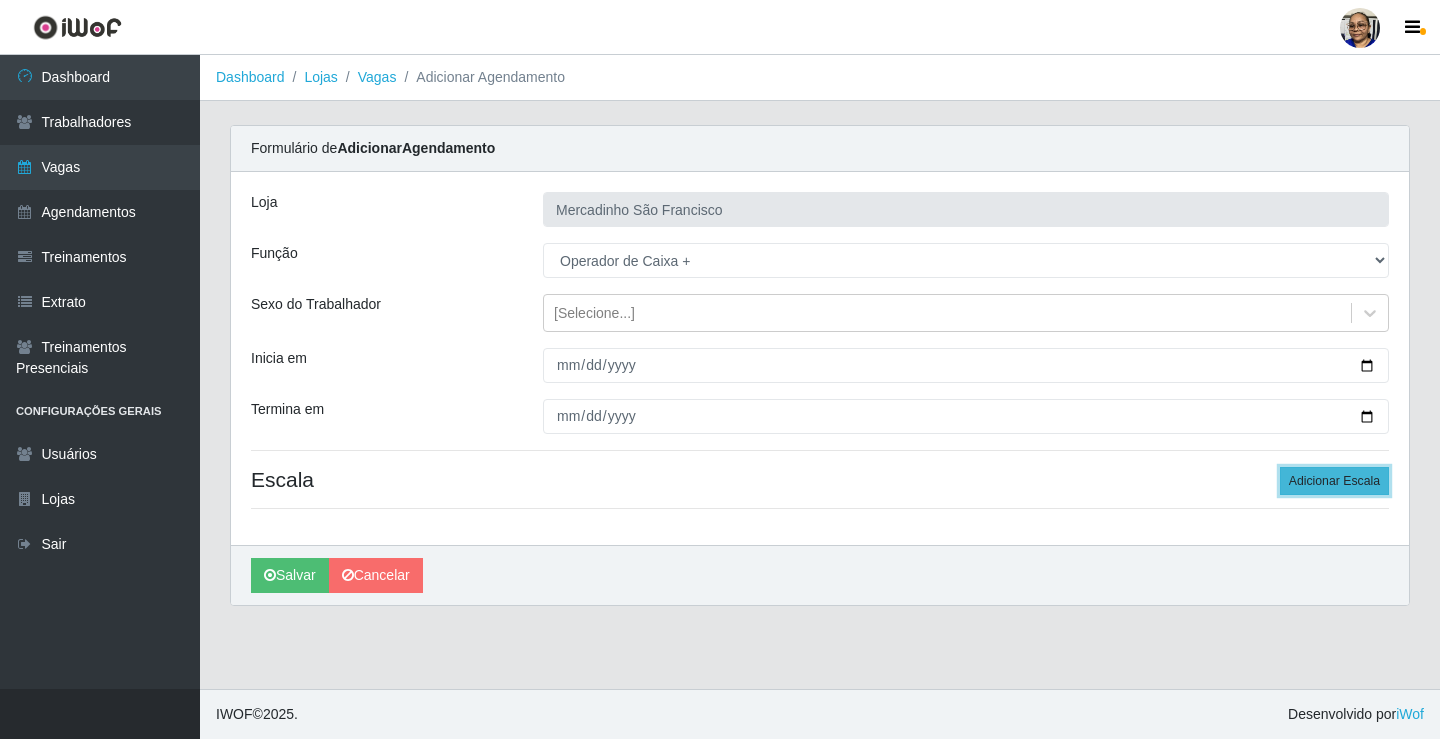 click on "Adicionar Escala" at bounding box center [1334, 481] 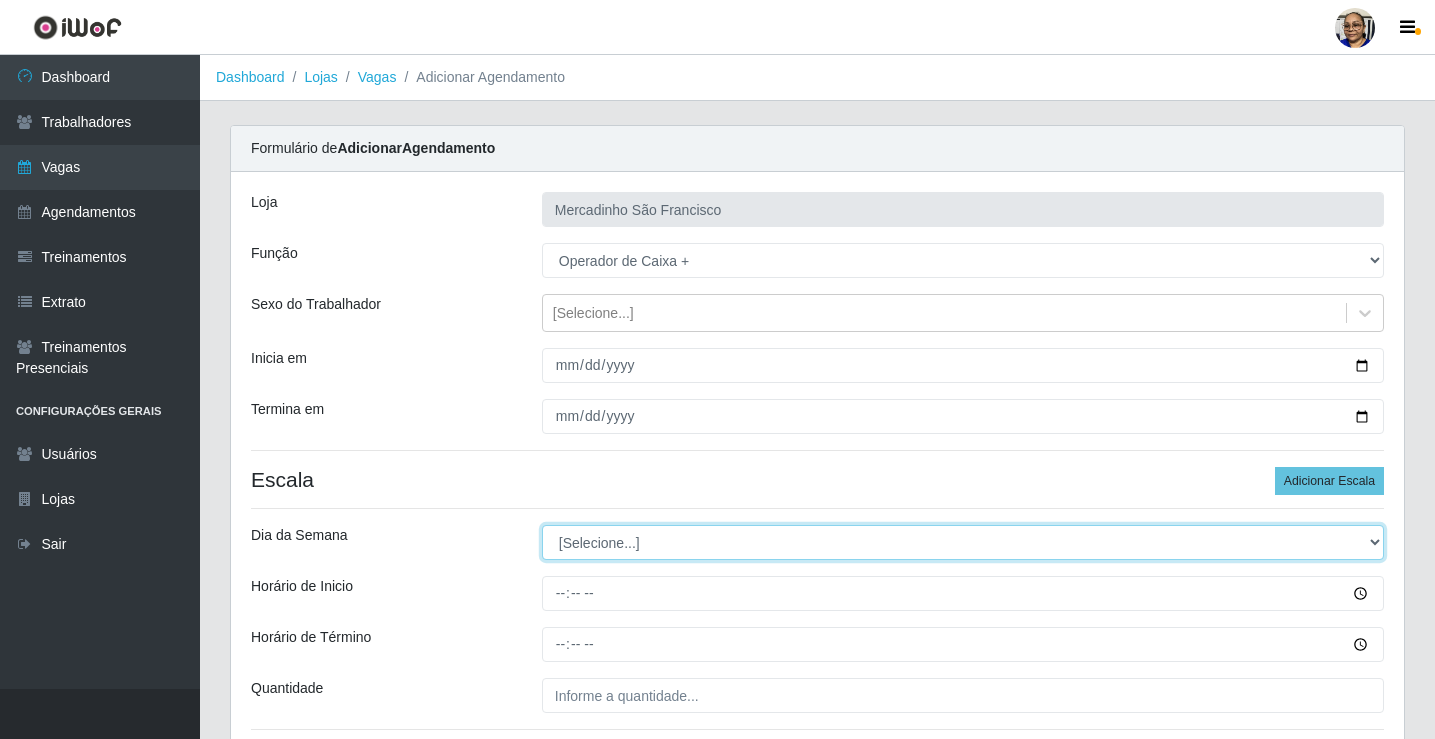 click on "[Selecione...] Segunda Terça Quarta Quinta Sexta Sábado Domingo" at bounding box center (963, 542) 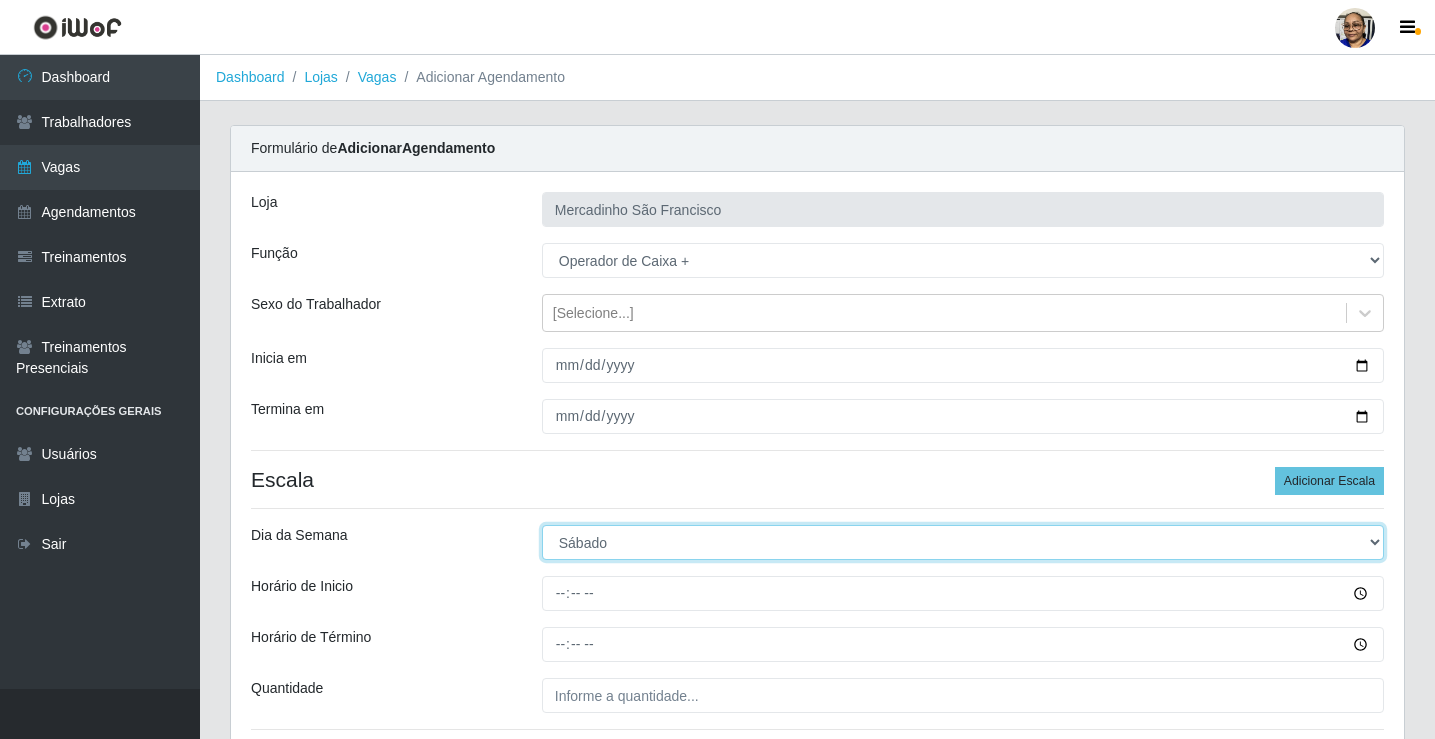 click on "[Selecione...] Segunda Terça Quarta Quinta Sexta Sábado Domingo" at bounding box center [963, 542] 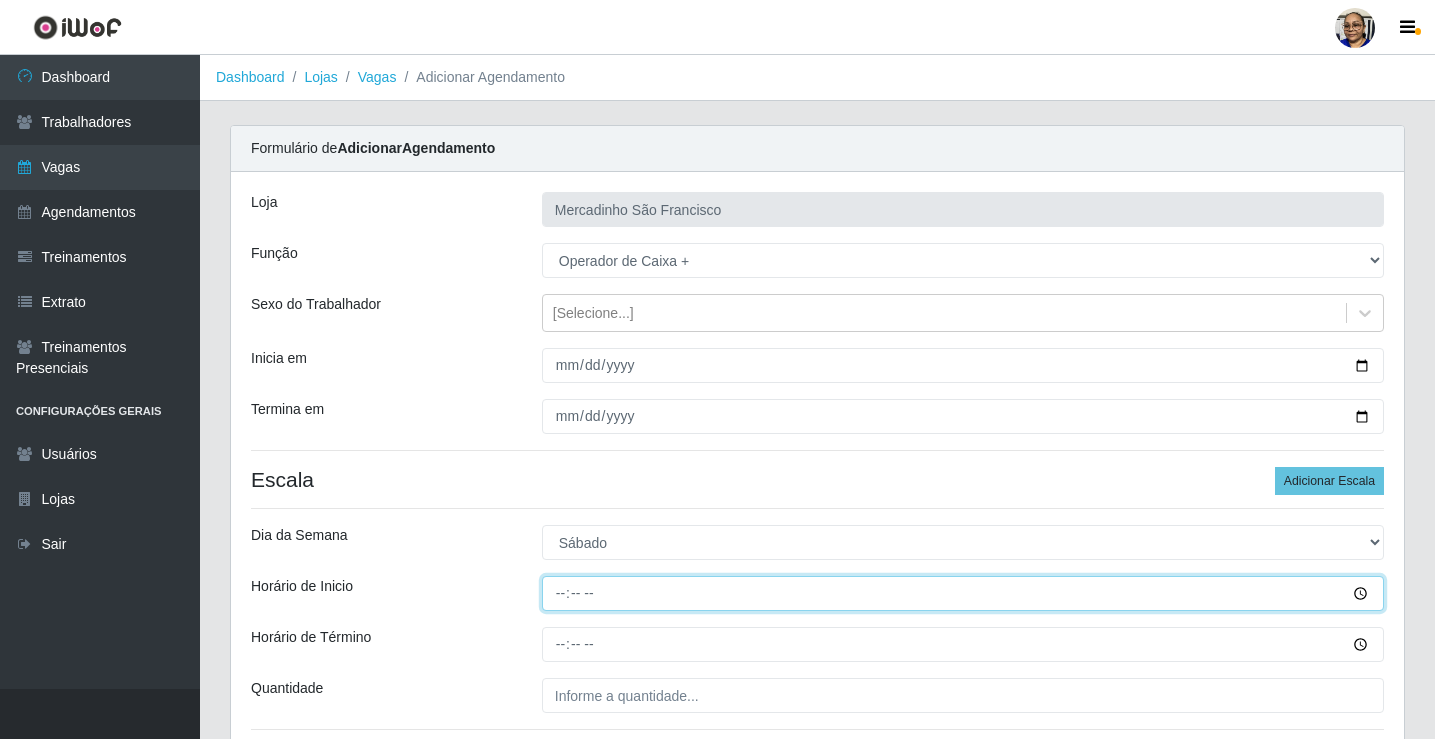 click on "Horário de Inicio" at bounding box center (963, 593) 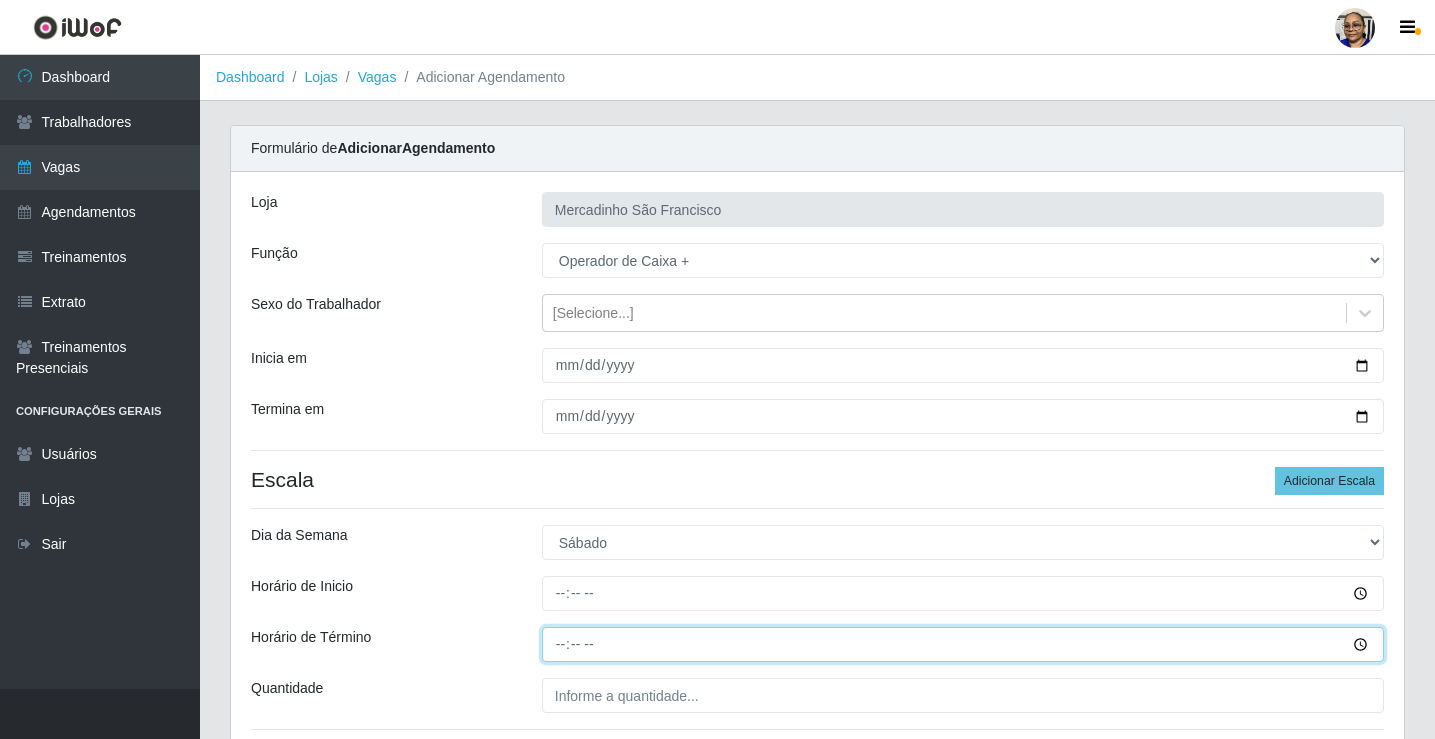 drag, startPoint x: 556, startPoint y: 644, endPoint x: 566, endPoint y: 669, distance: 26.925823 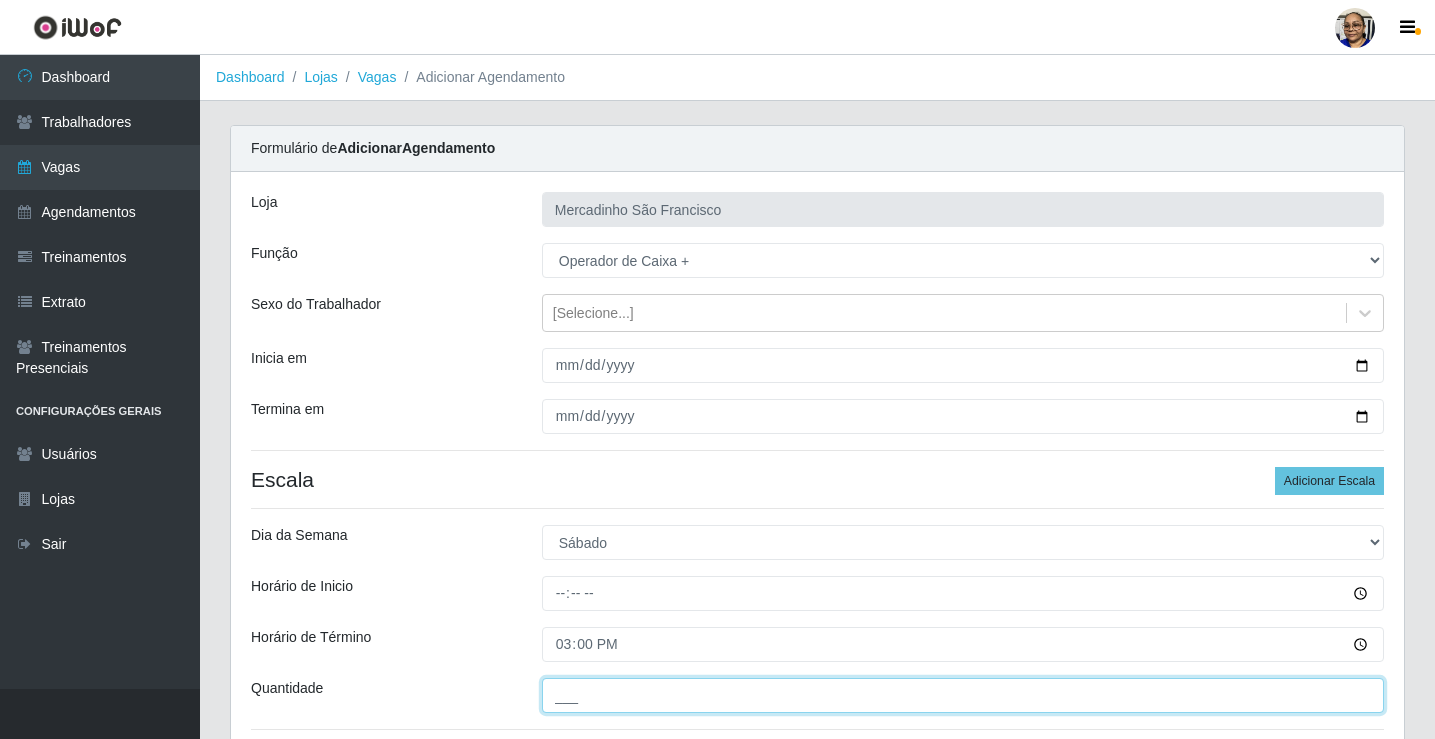 click on "___" at bounding box center (963, 695) 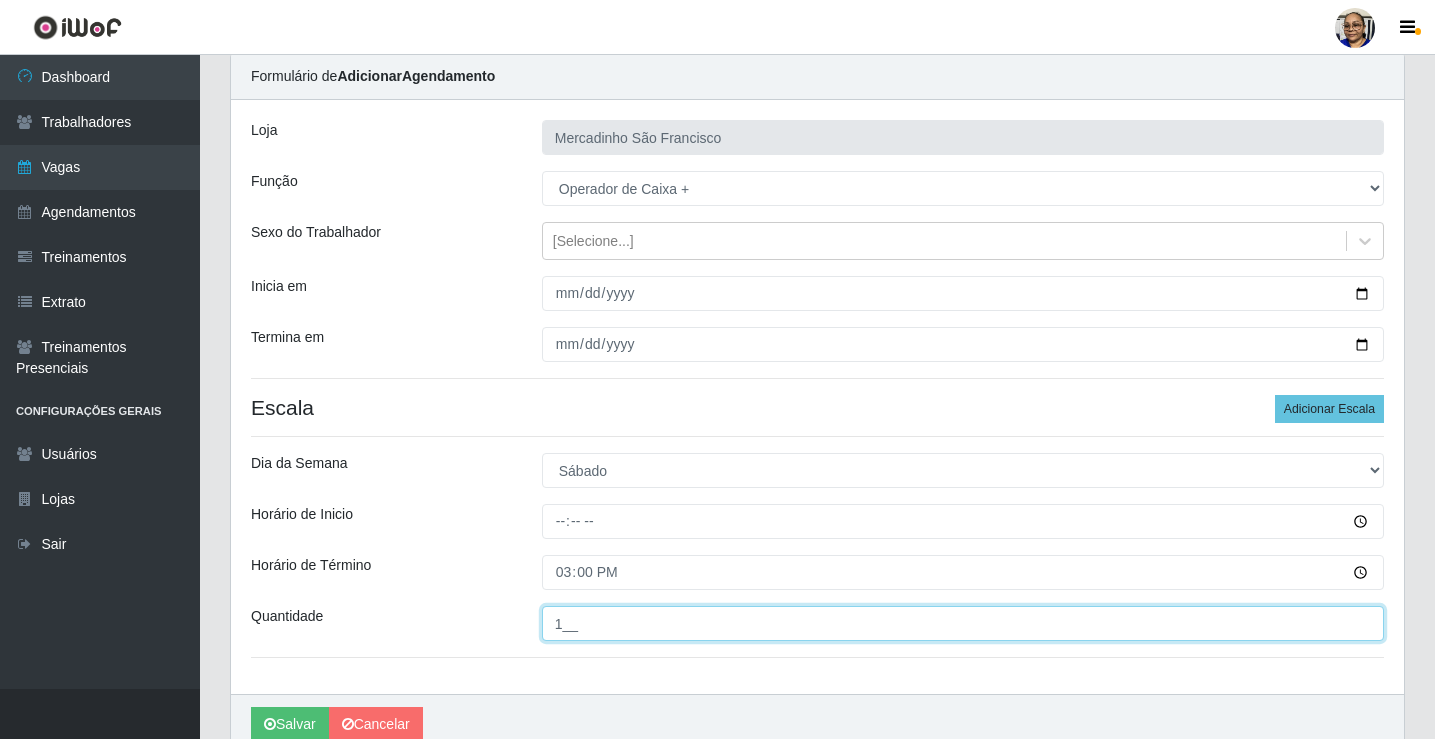scroll, scrollTop: 162, scrollLeft: 0, axis: vertical 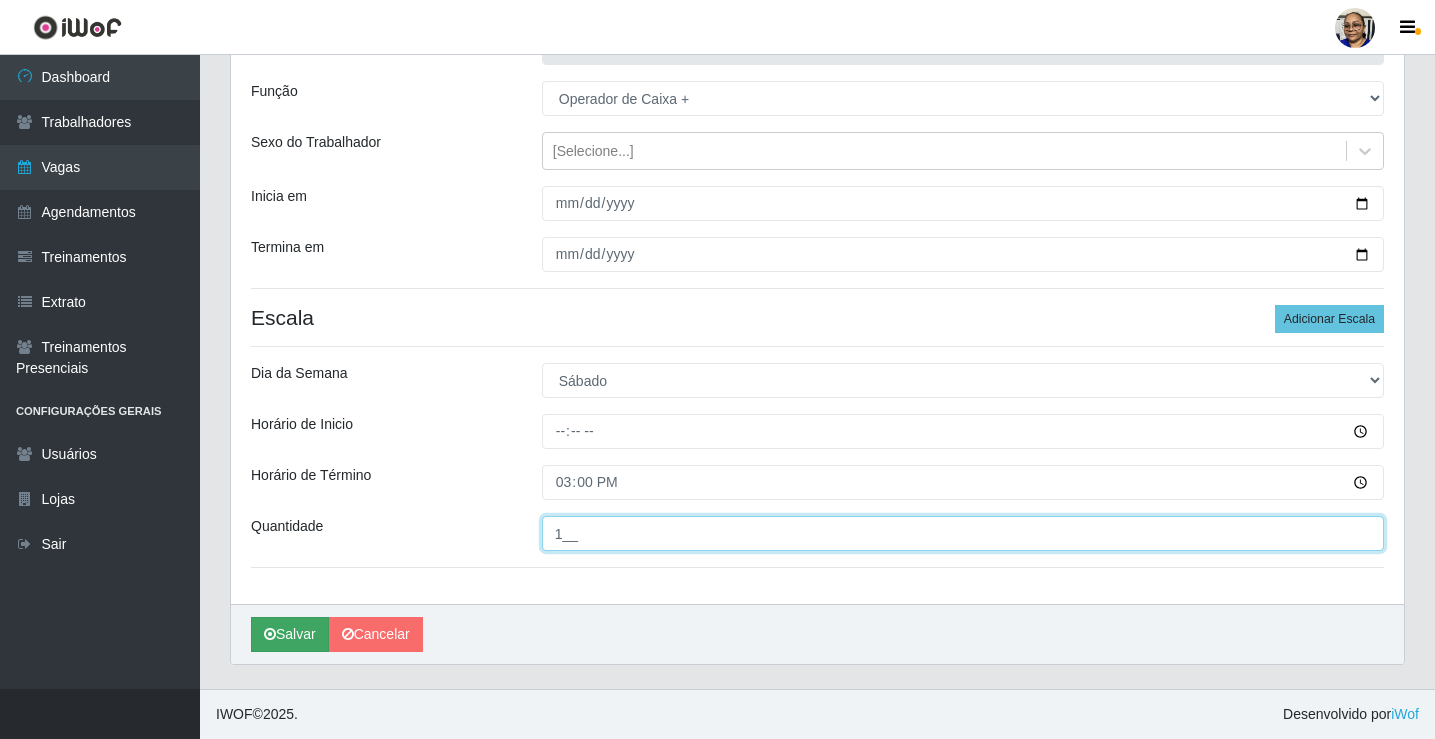 type on "1__" 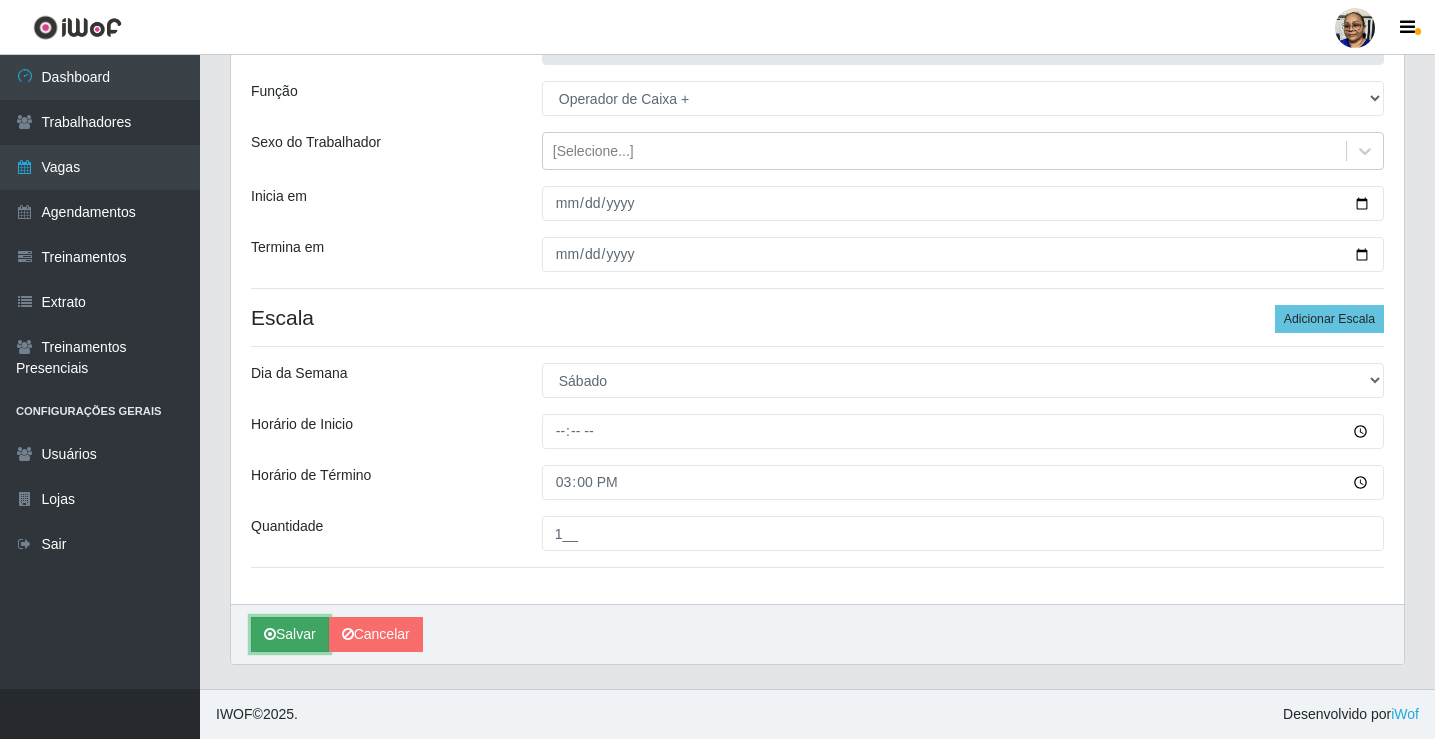 click on "Salvar" at bounding box center (290, 634) 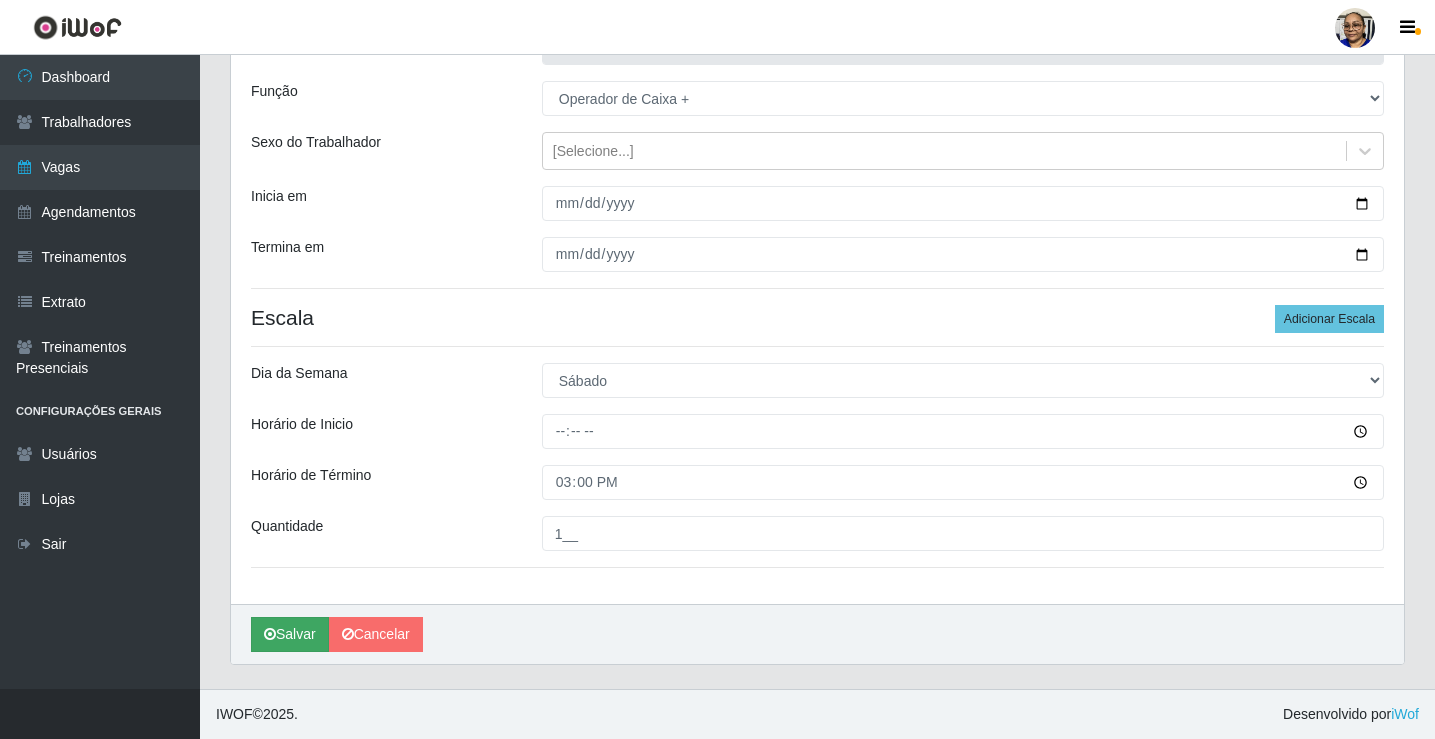 scroll, scrollTop: 0, scrollLeft: 0, axis: both 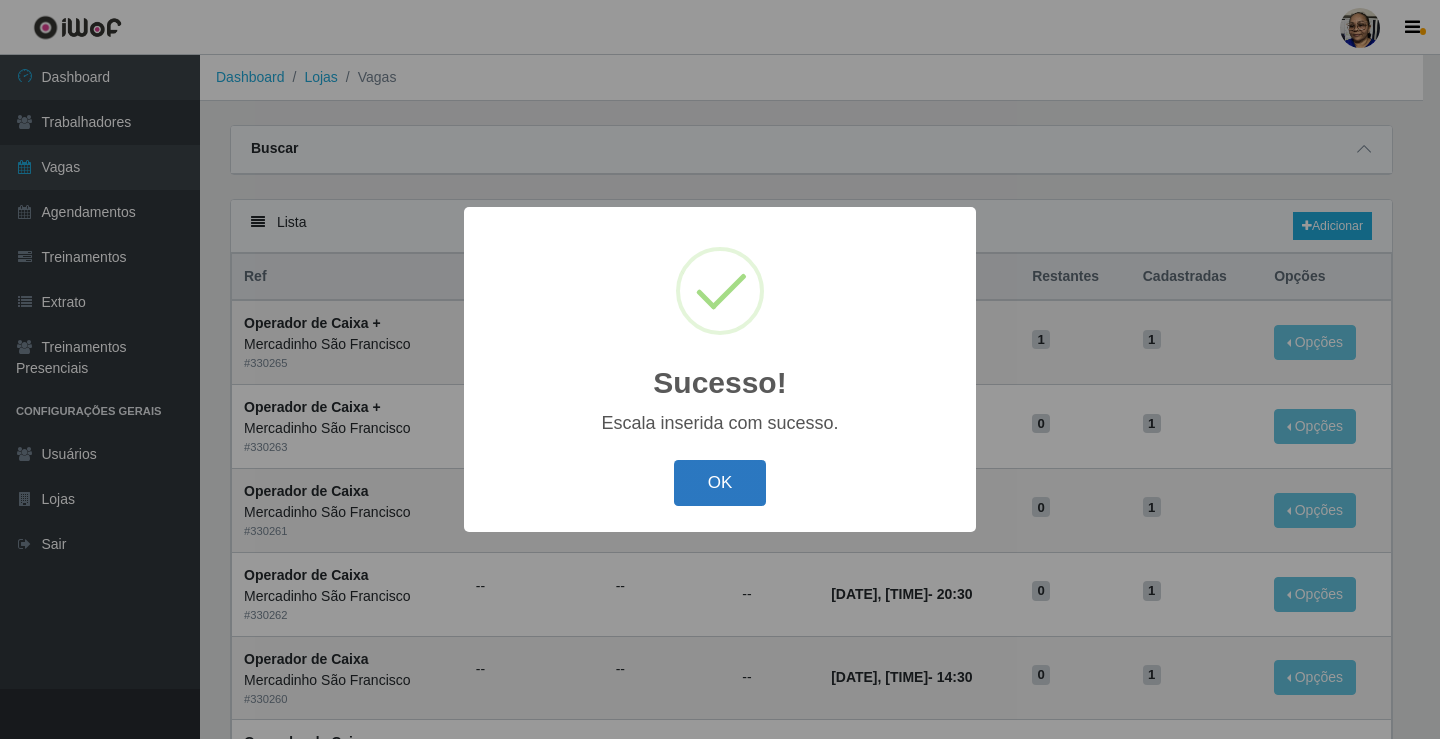 click on "OK" at bounding box center (720, 483) 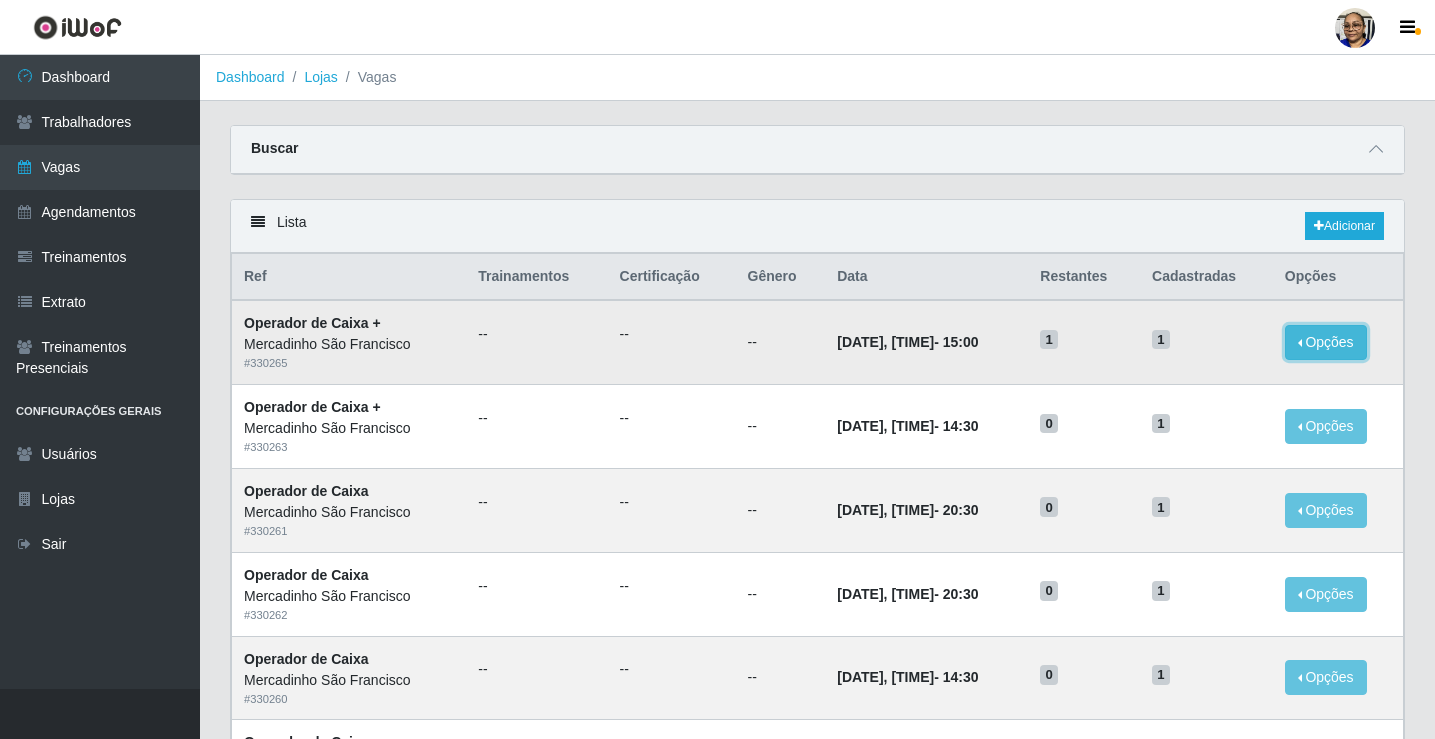 click on "Opções" at bounding box center (1326, 342) 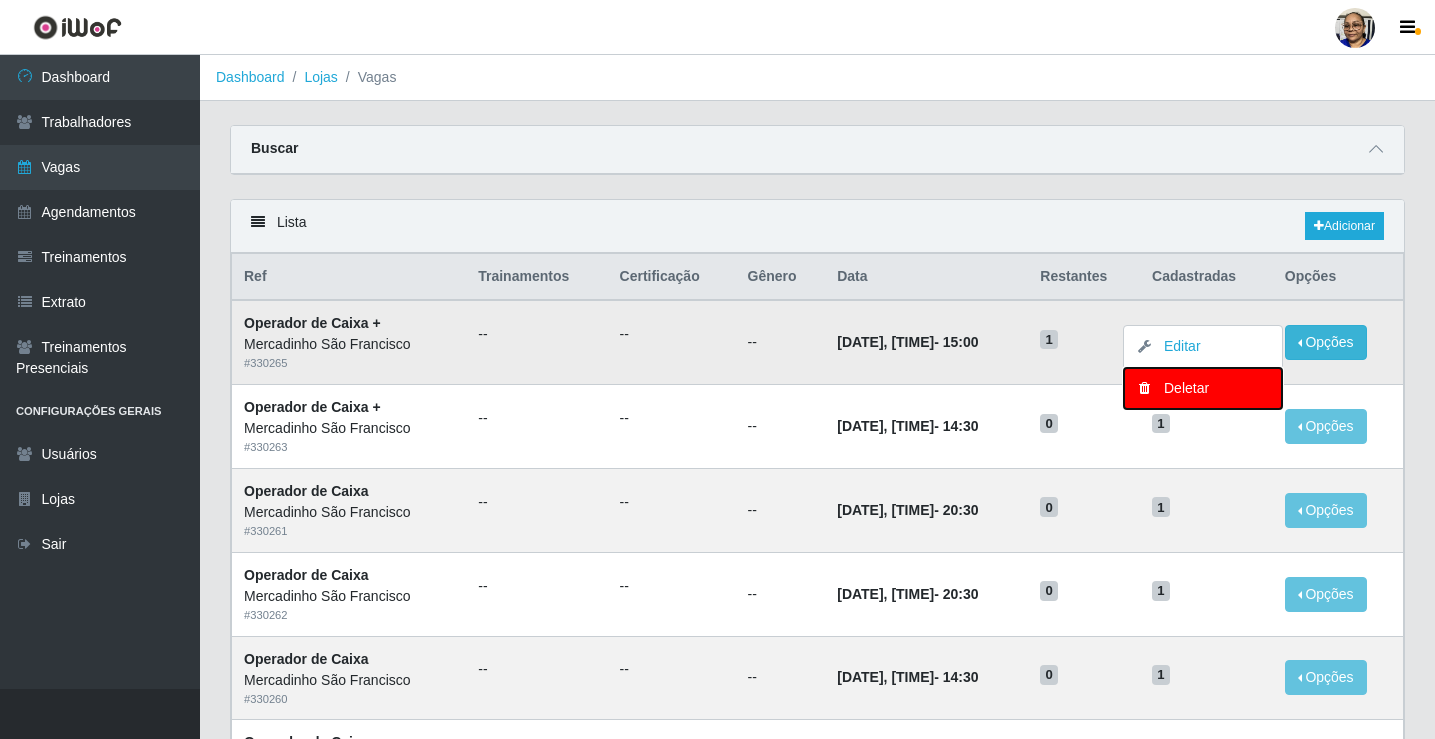 click on "Deletar" at bounding box center [1203, 388] 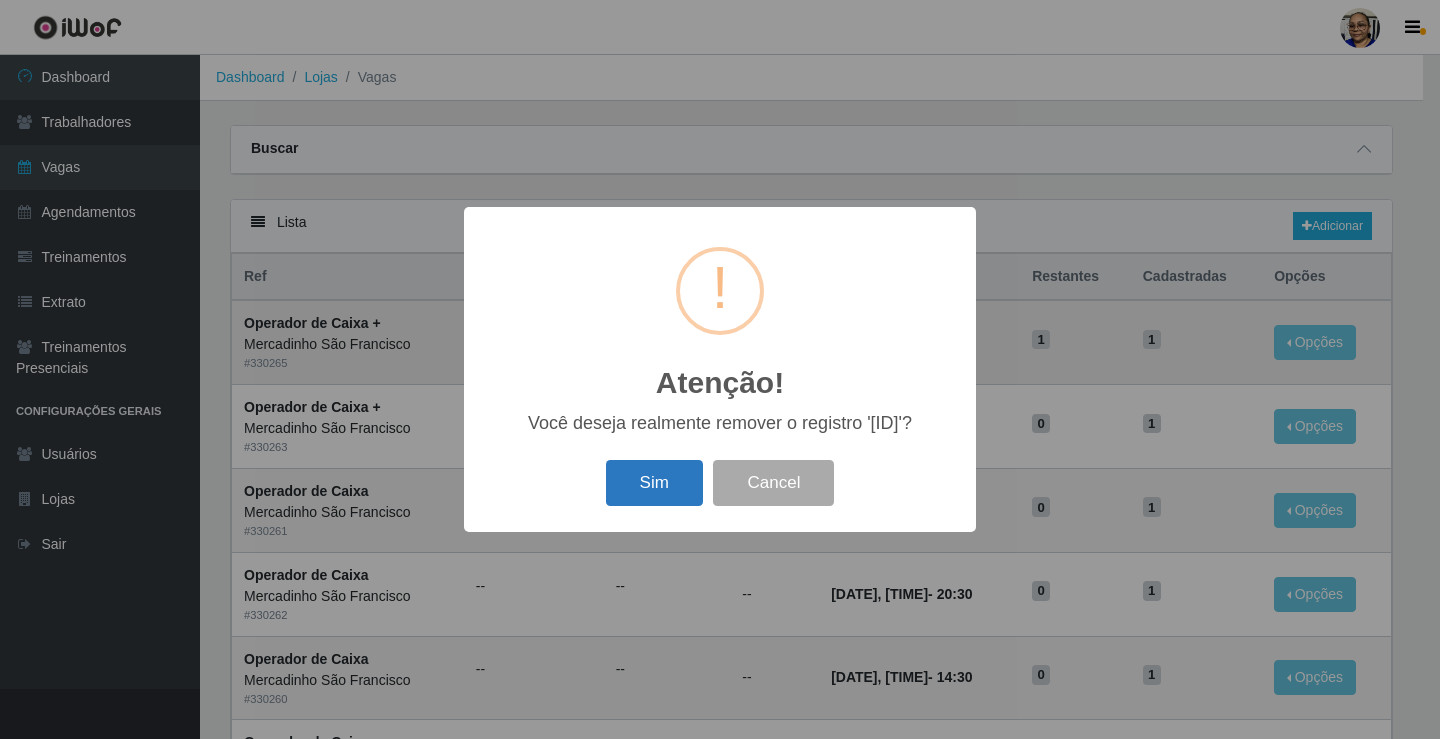 click on "Sim" at bounding box center [654, 483] 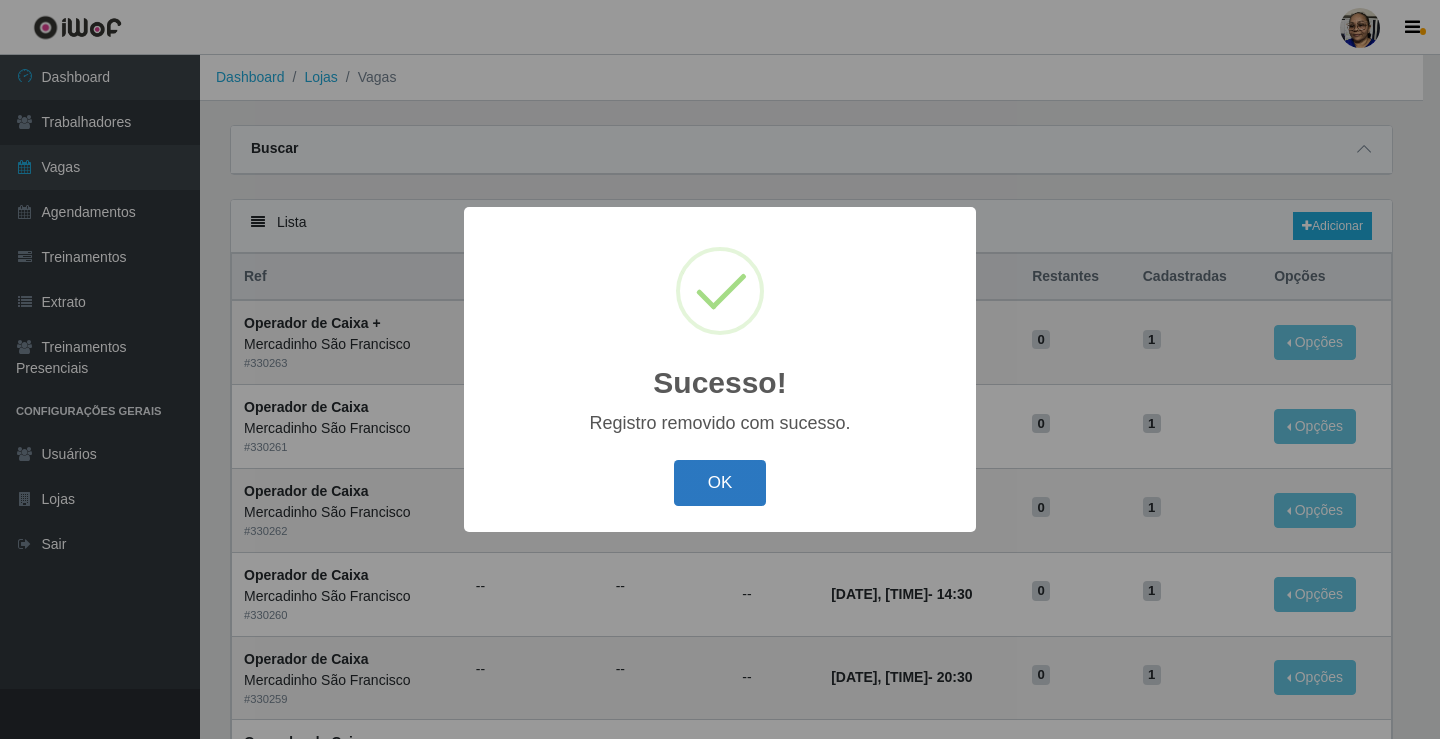 click on "OK" at bounding box center (720, 483) 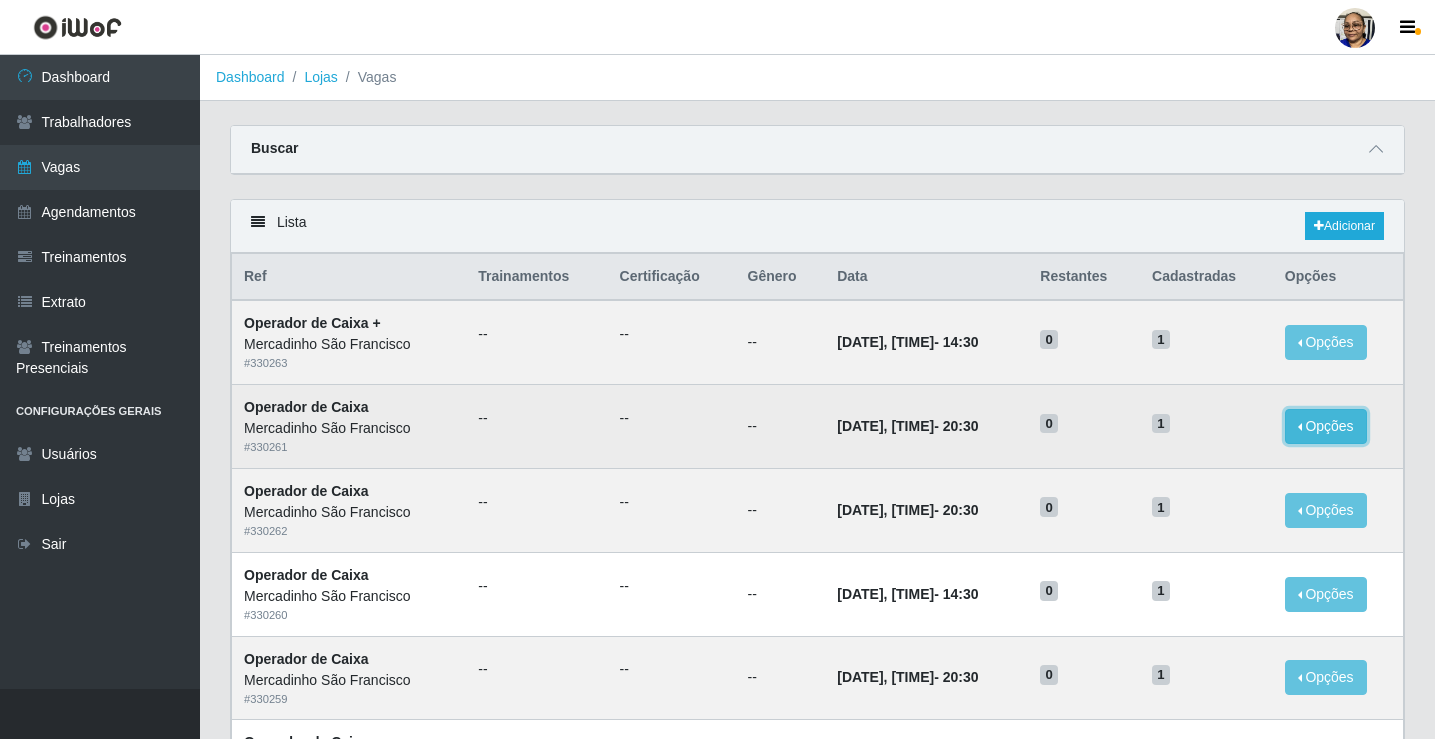 click on "Opções" at bounding box center (1326, 426) 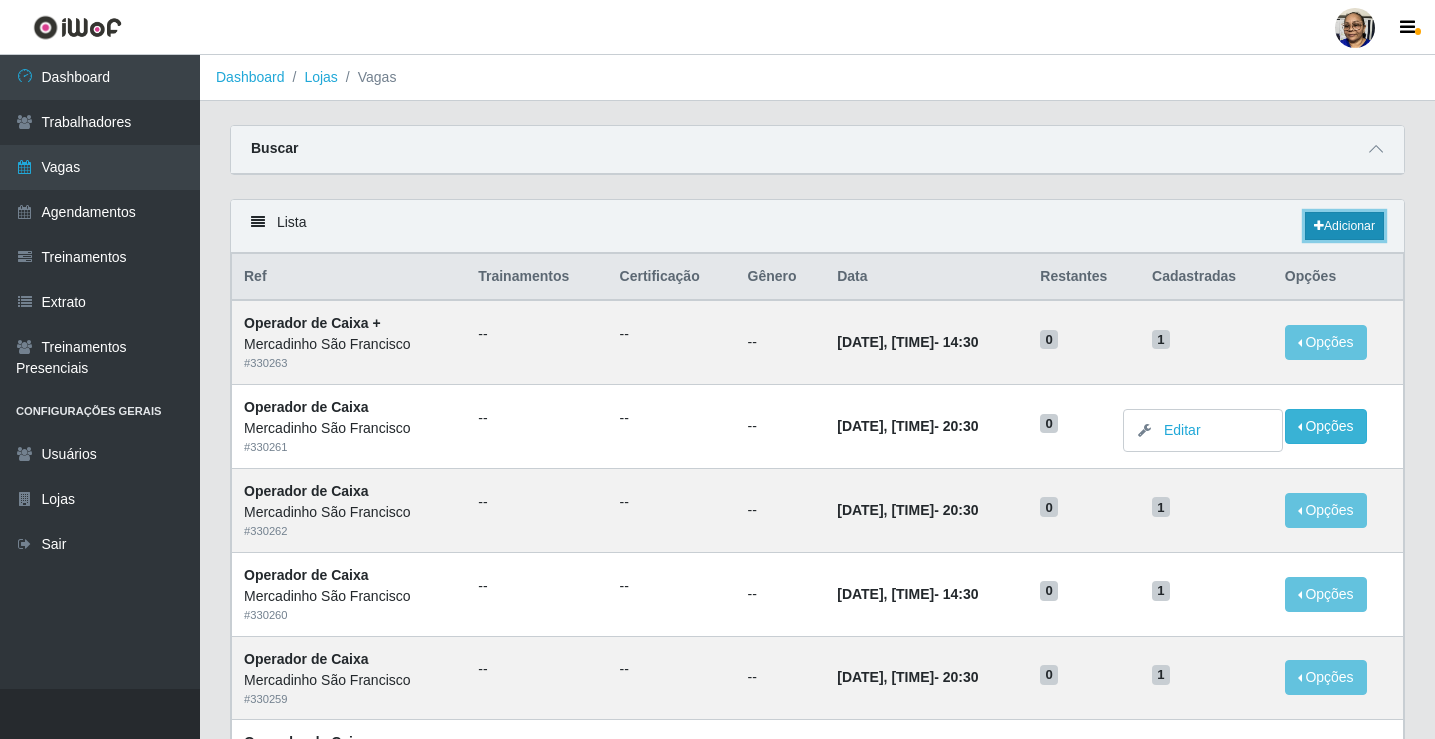 click on "Adicionar" at bounding box center [1344, 226] 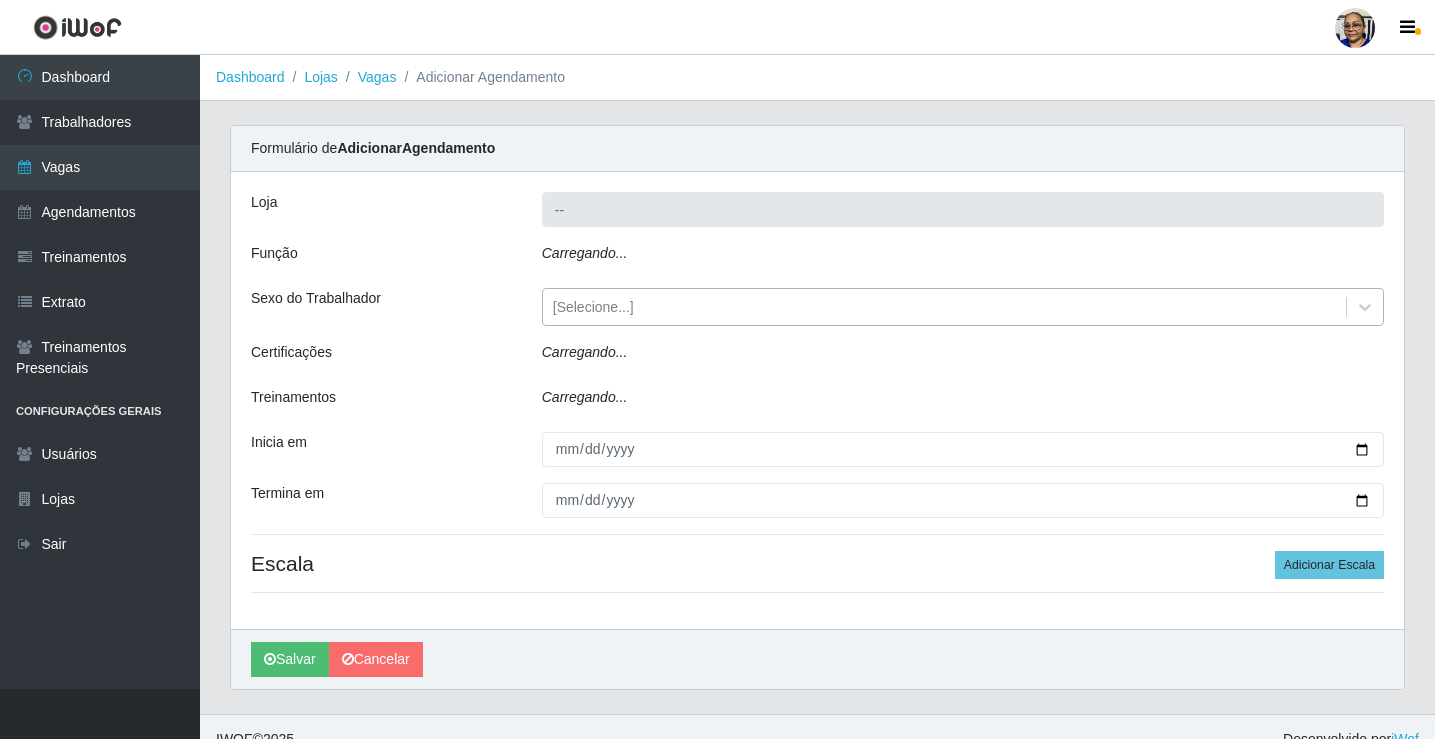 type on "Mercadinho São Francisco" 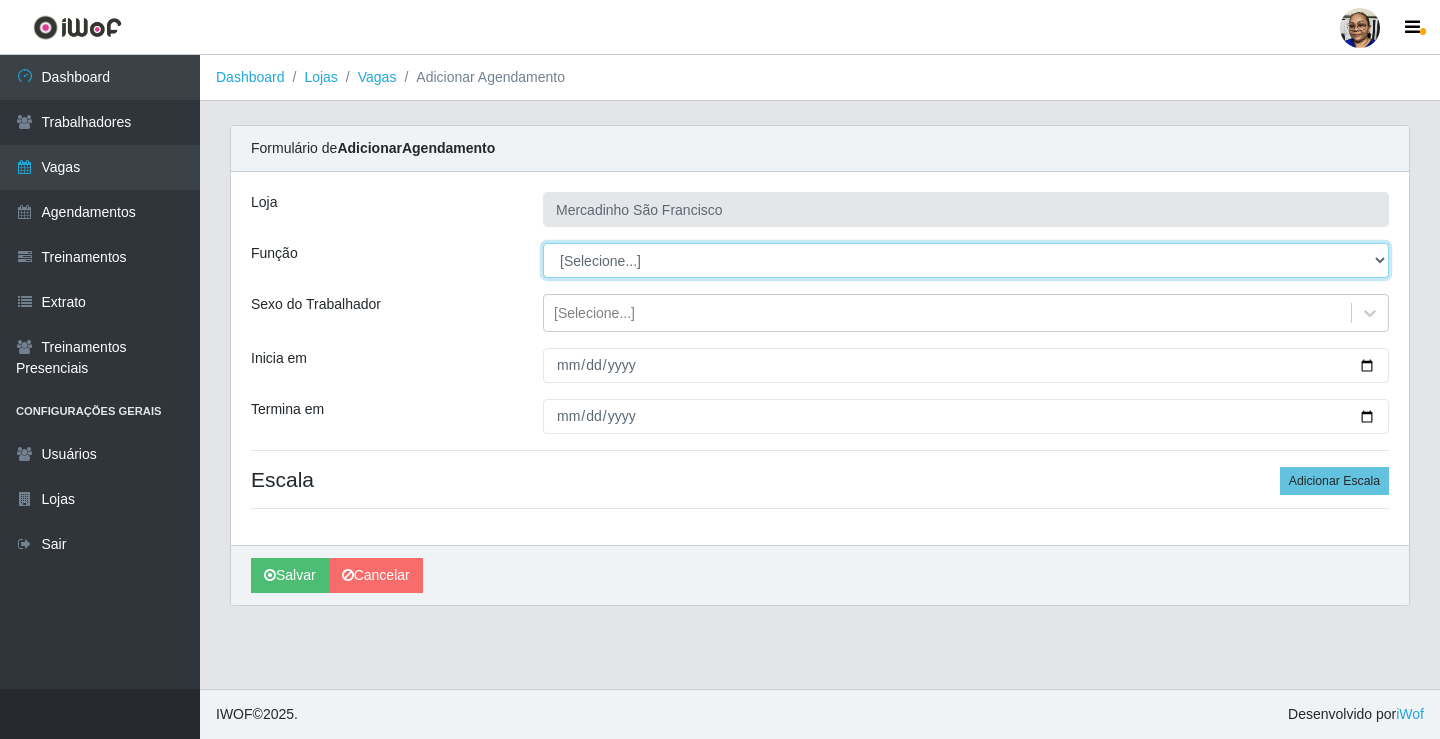 click on "[Selecione...] ASG ASG + ASG ++ Balconista de Açougue  Balconista de Açougue + Operador de Caixa Operador de Caixa + Operador de Caixa ++ Operador de Loja Operador de Loja + Operador de Loja ++ Repositor  Repositor + Repositor ++ Repositor de Hortifruti Repositor de Hortifruti + Repositor de Hortifruti ++" at bounding box center [966, 260] 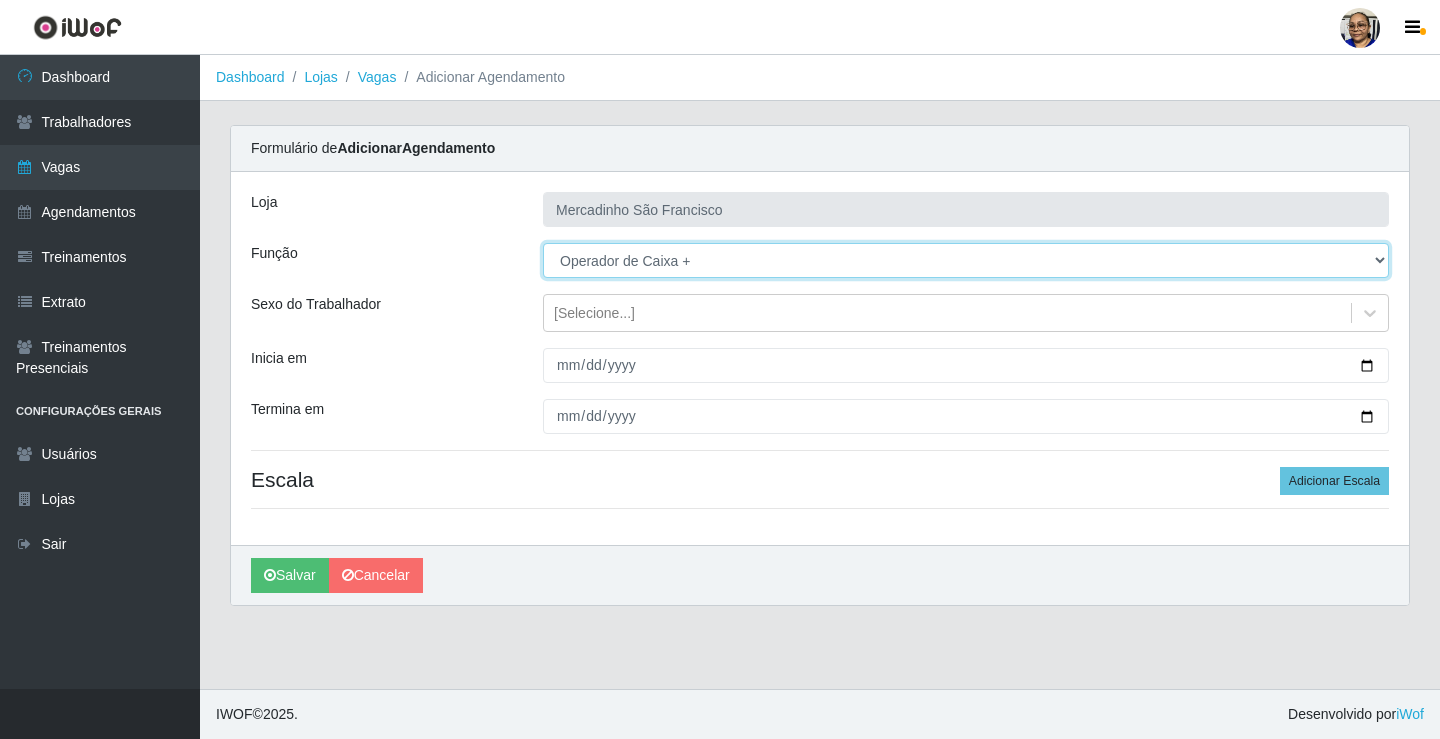 click on "[Selecione...] ASG ASG + ASG ++ Balconista de Açougue  Balconista de Açougue + Operador de Caixa Operador de Caixa + Operador de Caixa ++ Operador de Loja Operador de Loja + Operador de Loja ++ Repositor  Repositor + Repositor ++ Repositor de Hortifruti Repositor de Hortifruti + Repositor de Hortifruti ++" at bounding box center [966, 260] 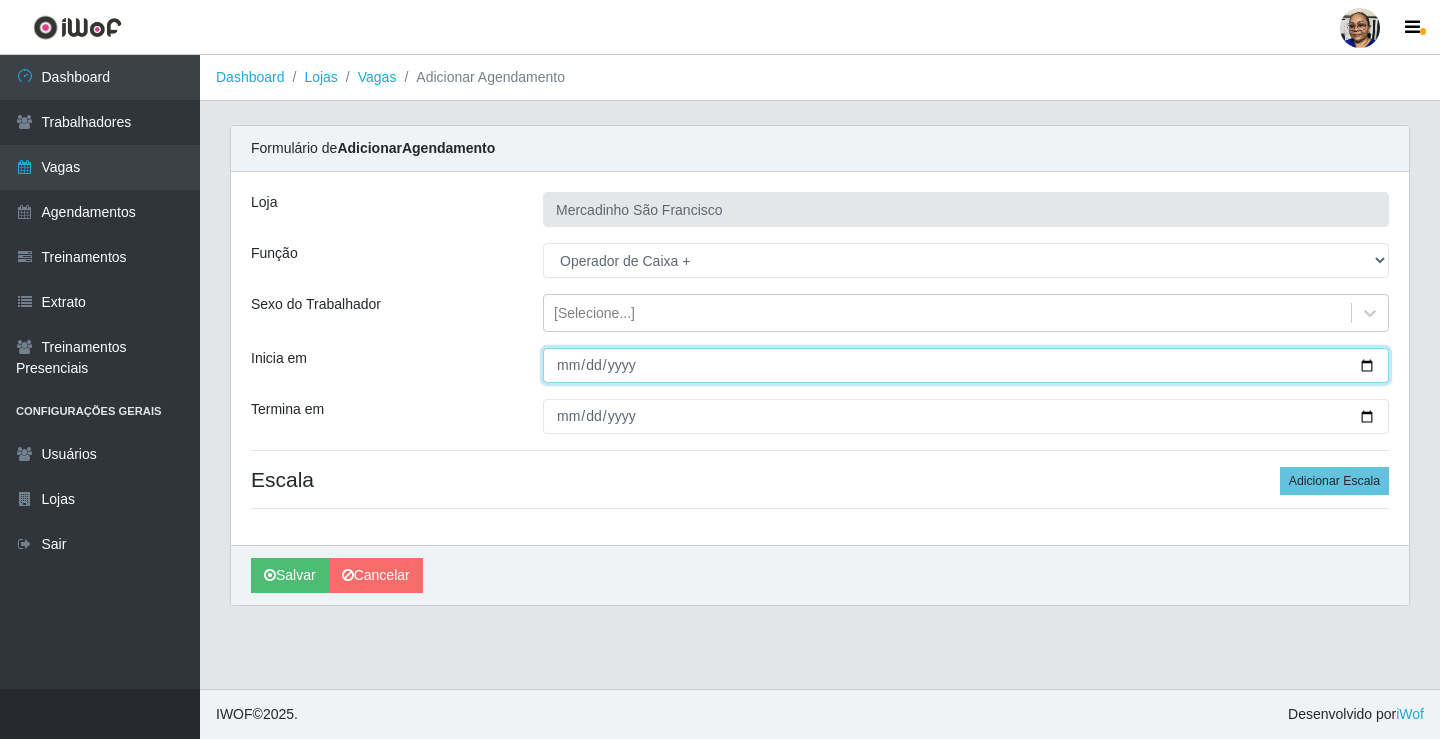 click on "Inicia em" at bounding box center (966, 365) 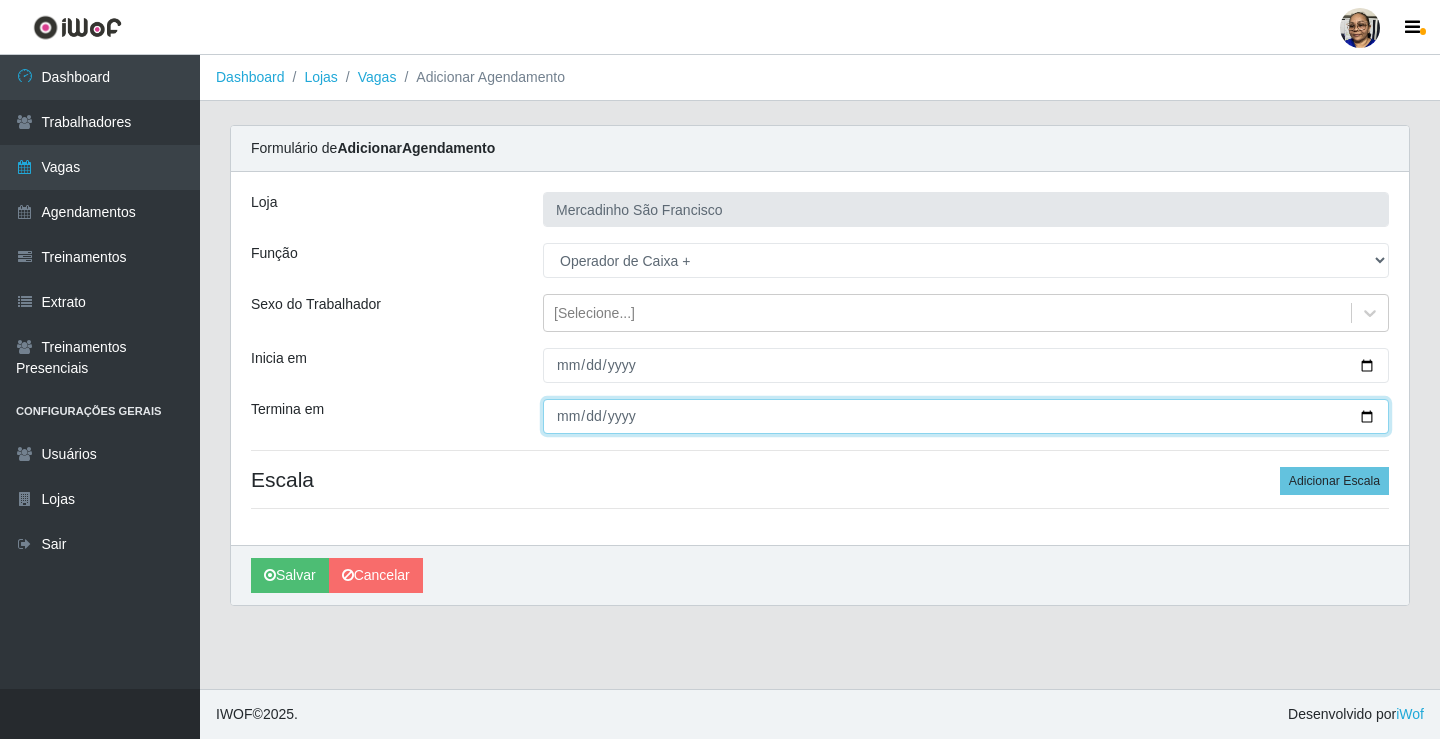 drag, startPoint x: 1364, startPoint y: 417, endPoint x: 1227, endPoint y: 456, distance: 142.44298 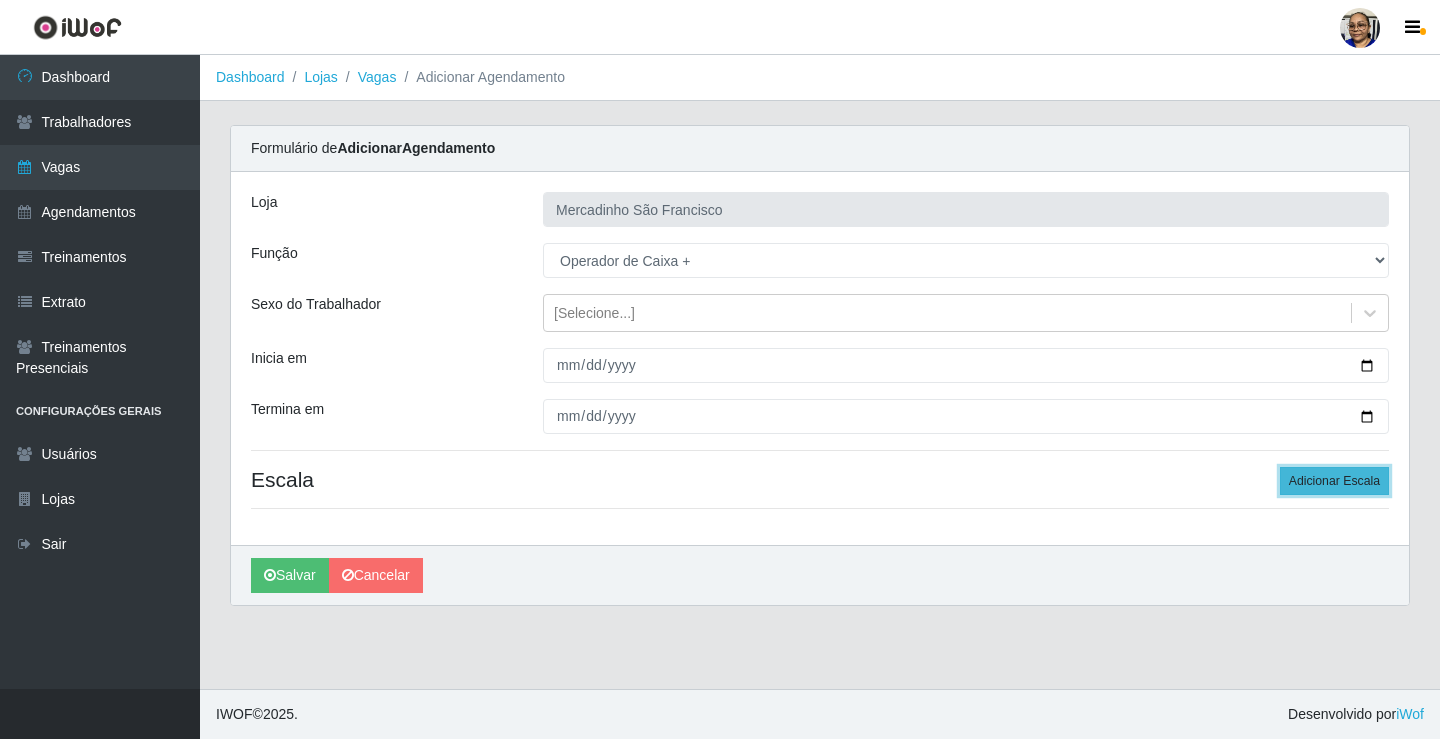 click on "Adicionar Escala" at bounding box center [1334, 481] 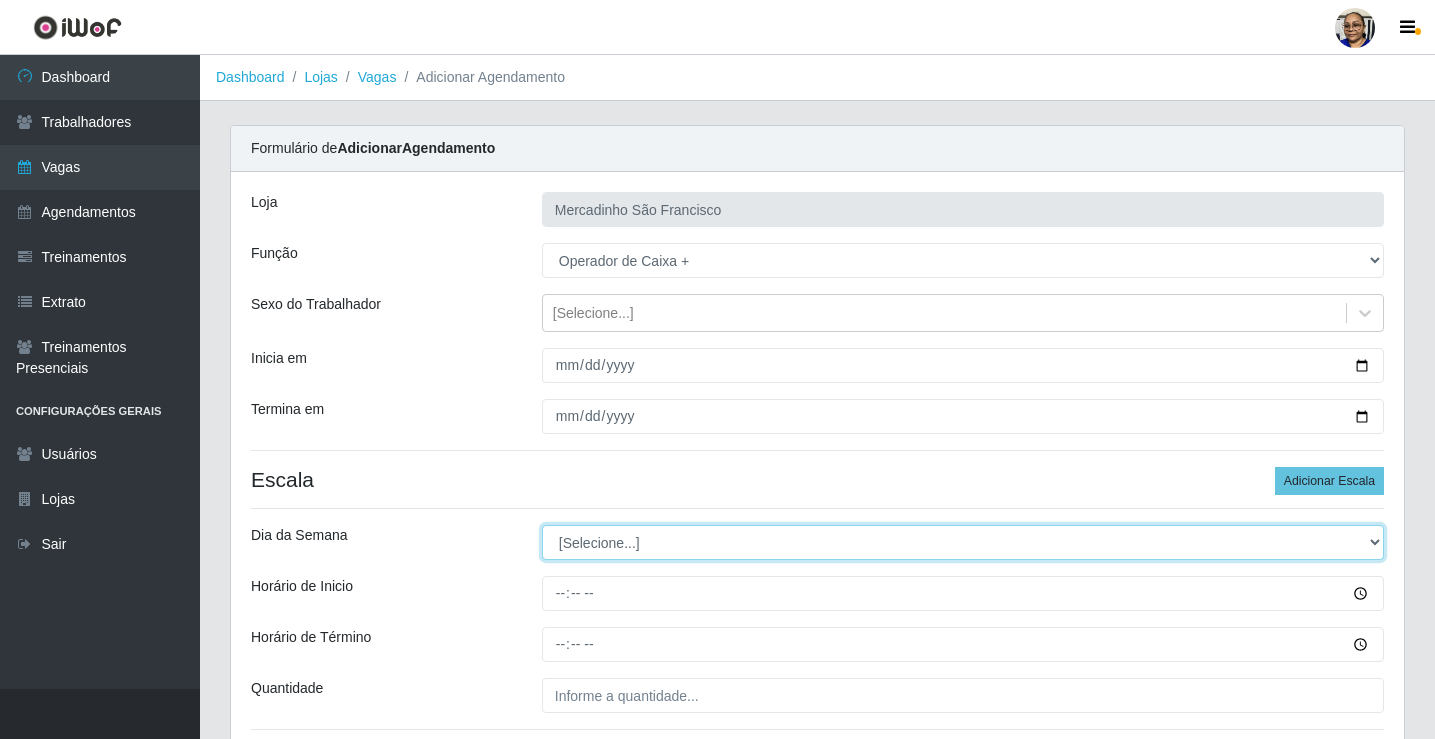 drag, startPoint x: 631, startPoint y: 549, endPoint x: 625, endPoint y: 526, distance: 23.769728 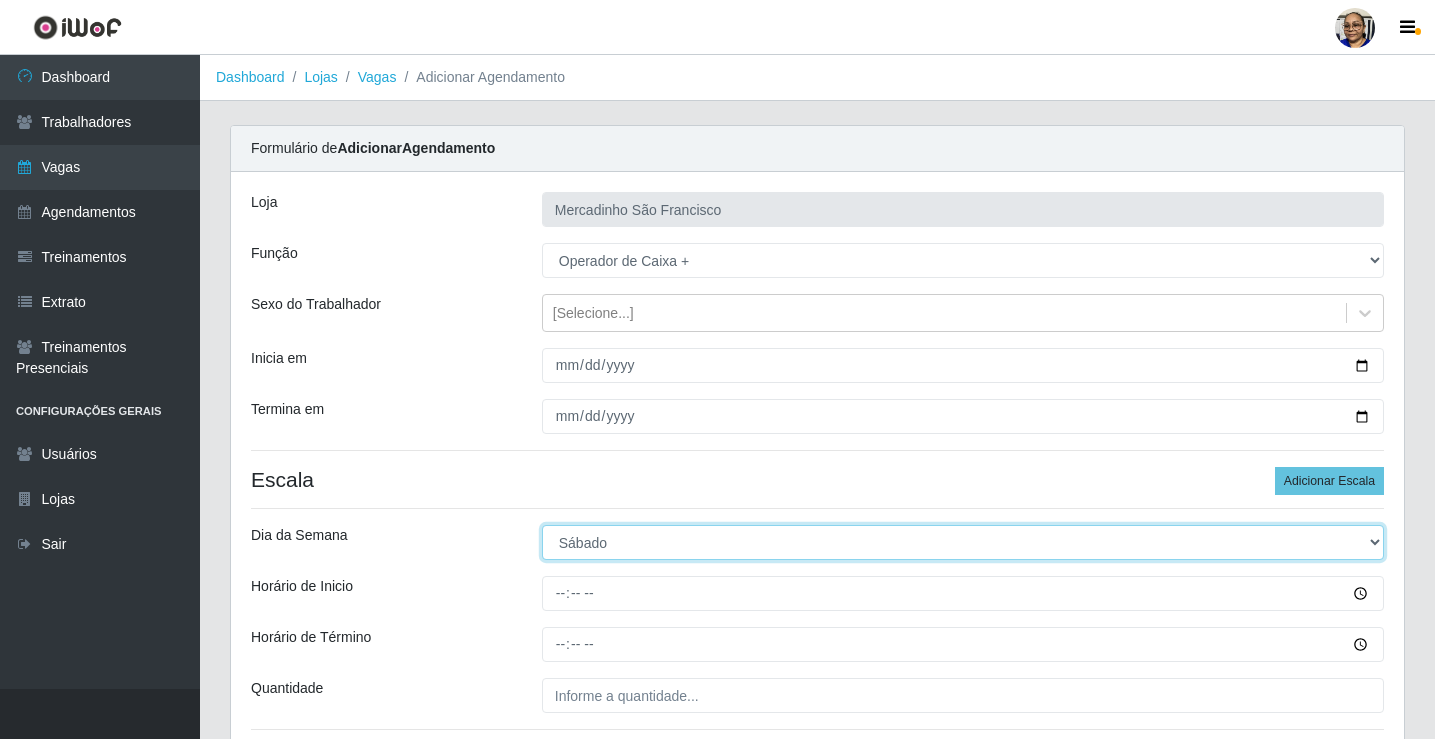 click on "[Selecione...] Segunda Terça Quarta Quinta Sexta Sábado Domingo" at bounding box center (963, 542) 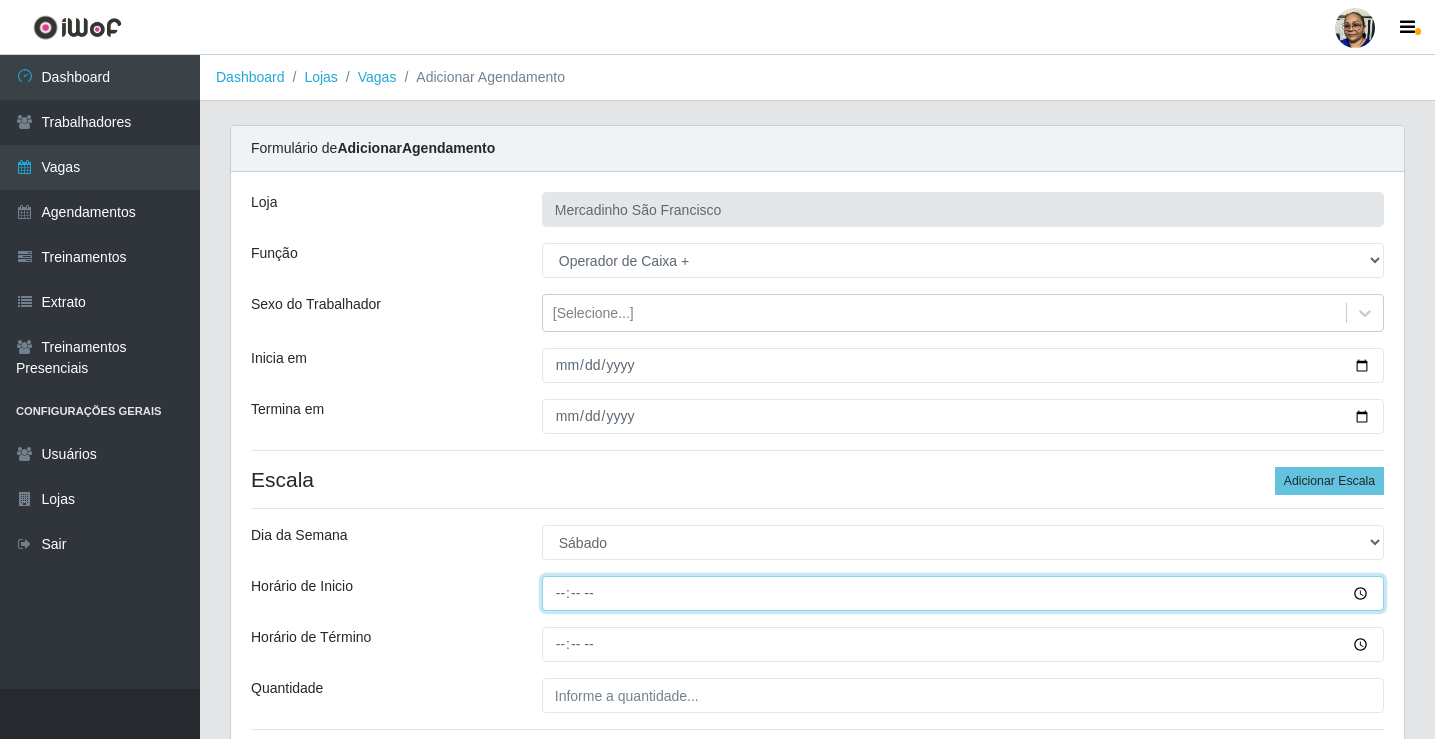 click on "Horário de Inicio" at bounding box center [963, 593] 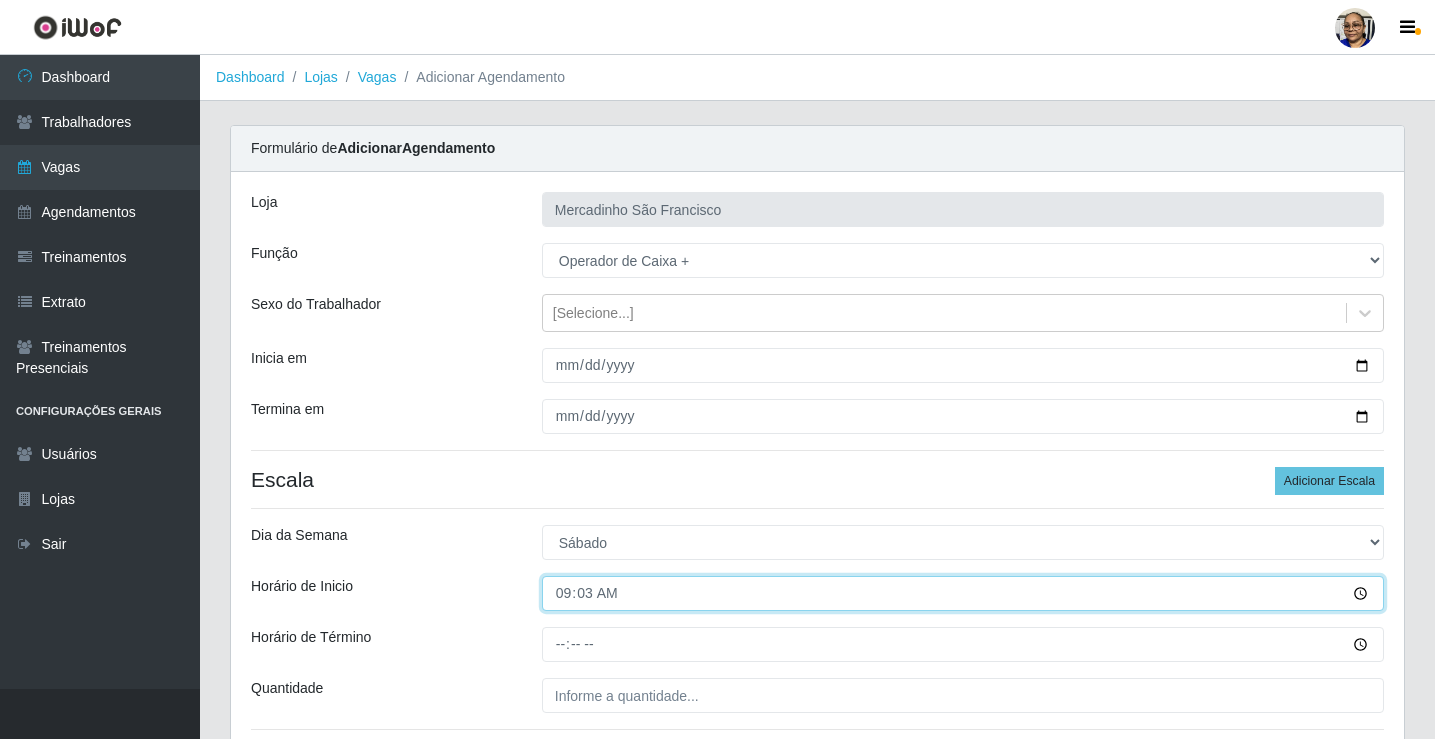 type on "09:30" 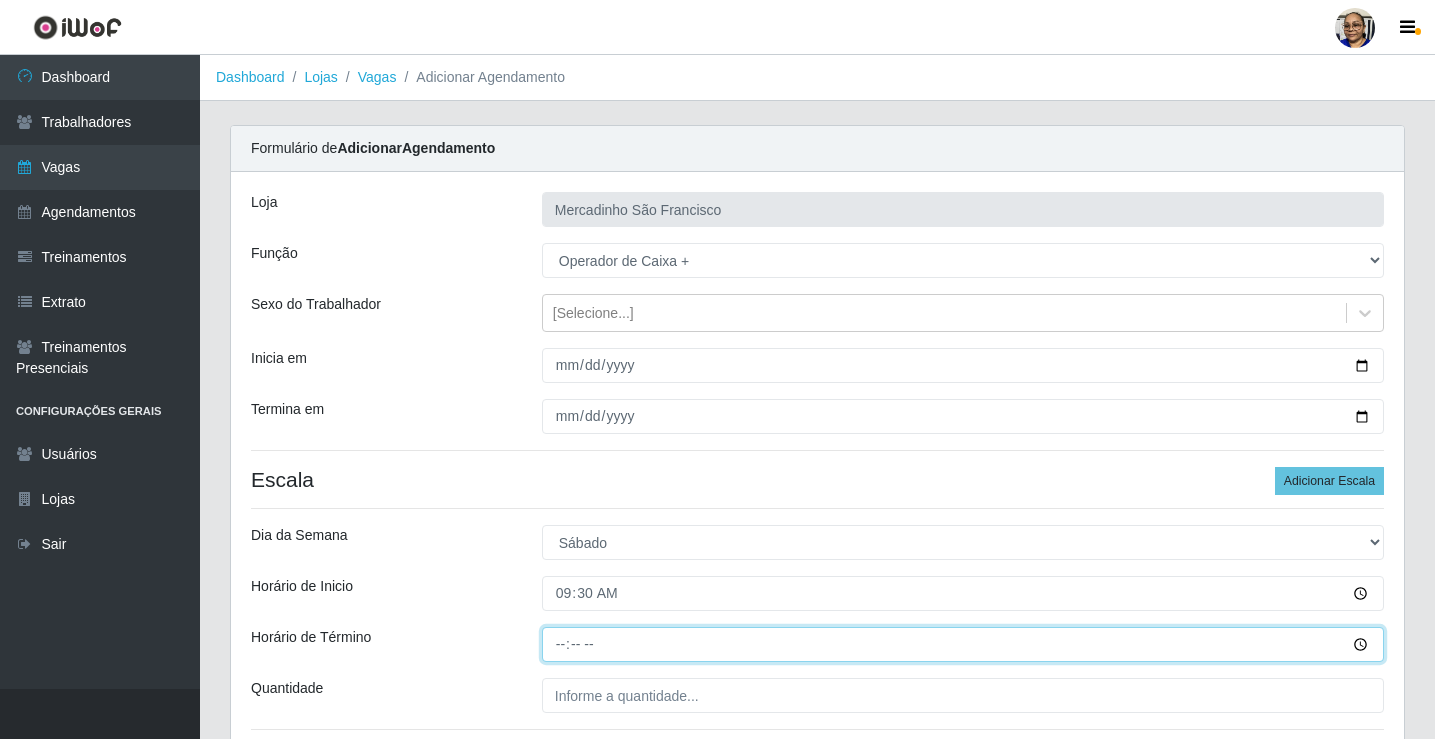 drag, startPoint x: 564, startPoint y: 646, endPoint x: 548, endPoint y: 643, distance: 16.27882 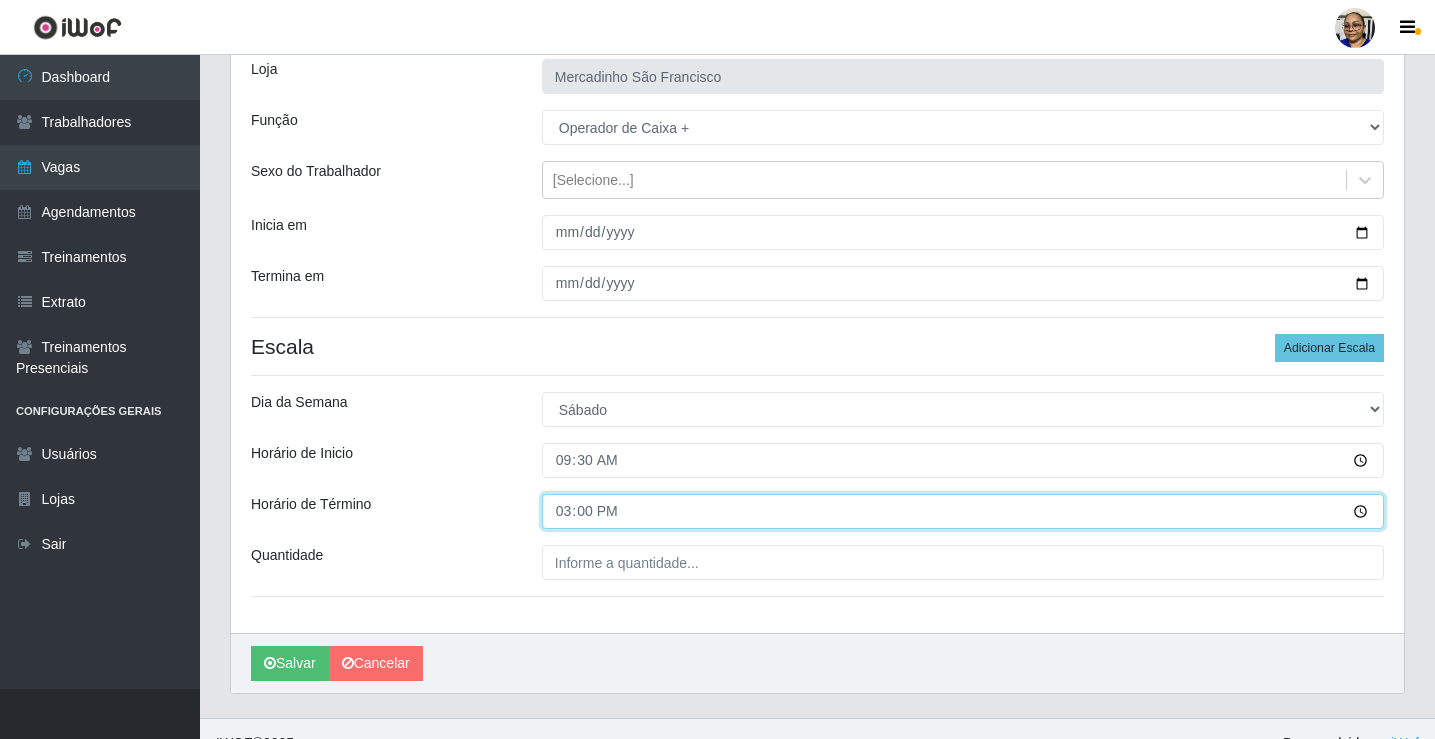 scroll, scrollTop: 162, scrollLeft: 0, axis: vertical 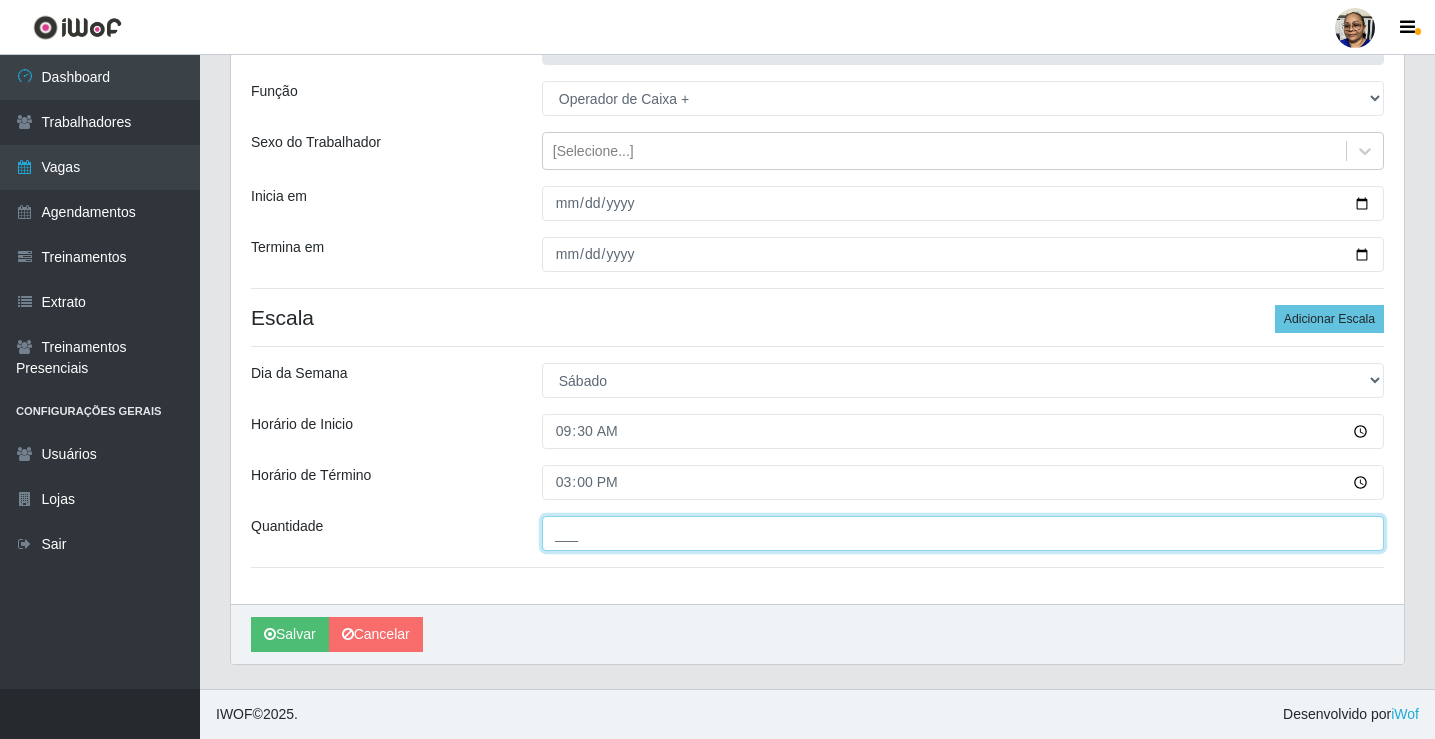 click on "___" at bounding box center [963, 533] 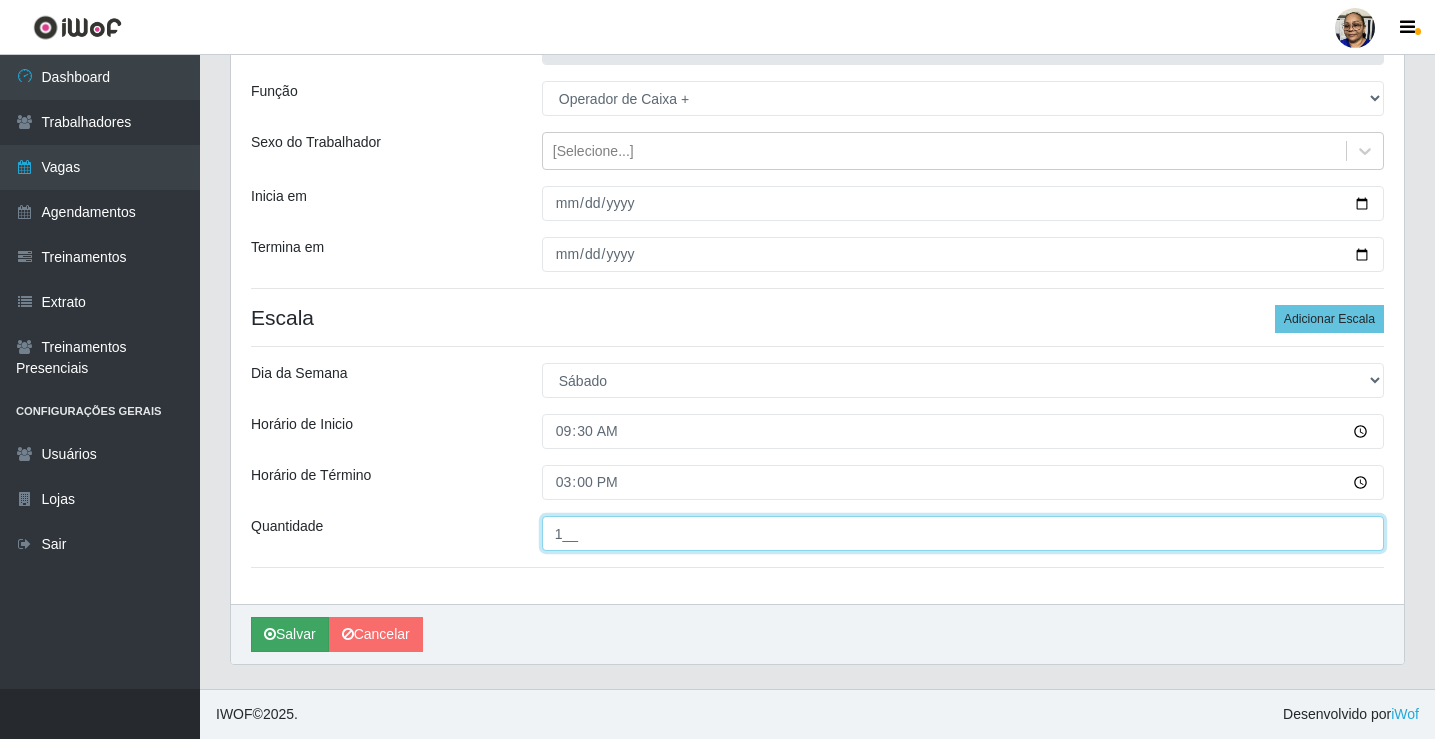 type on "1__" 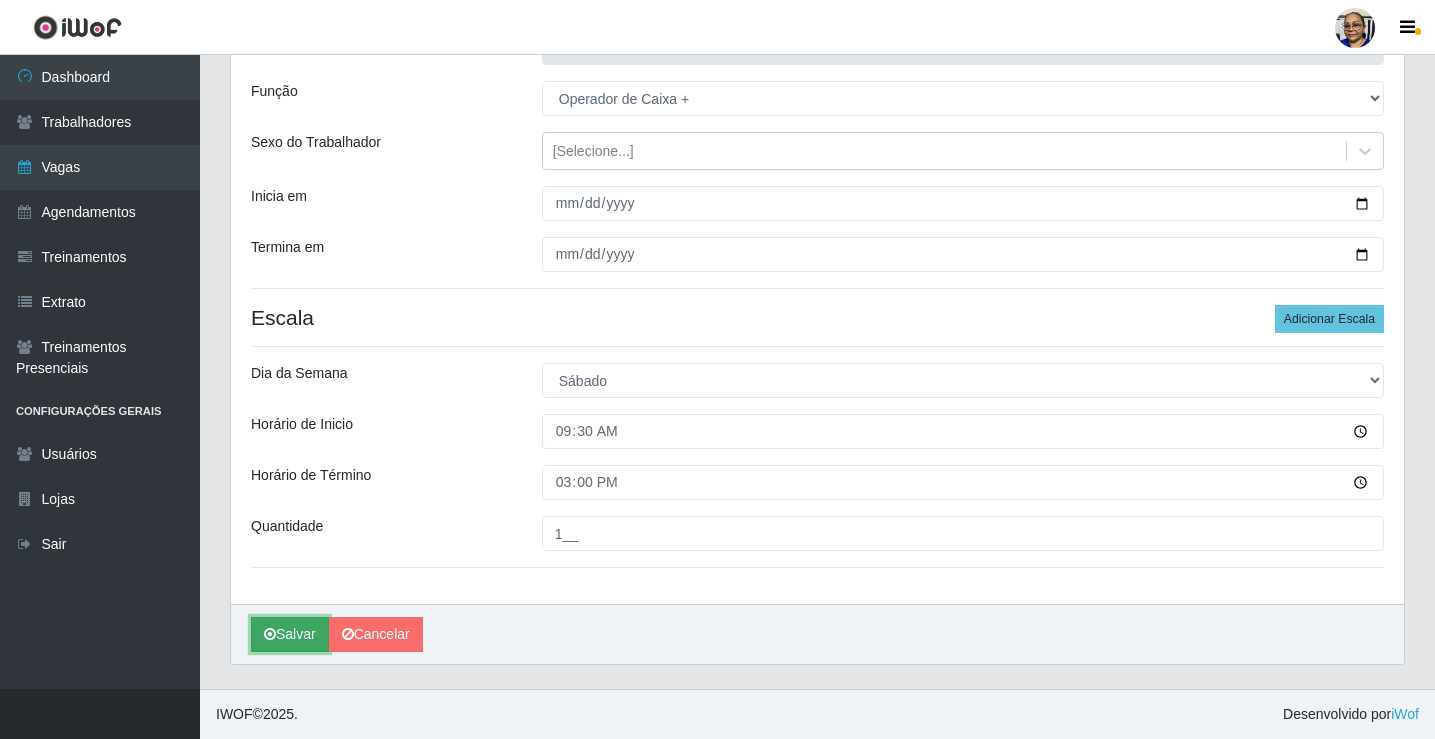 click on "Salvar" at bounding box center (290, 634) 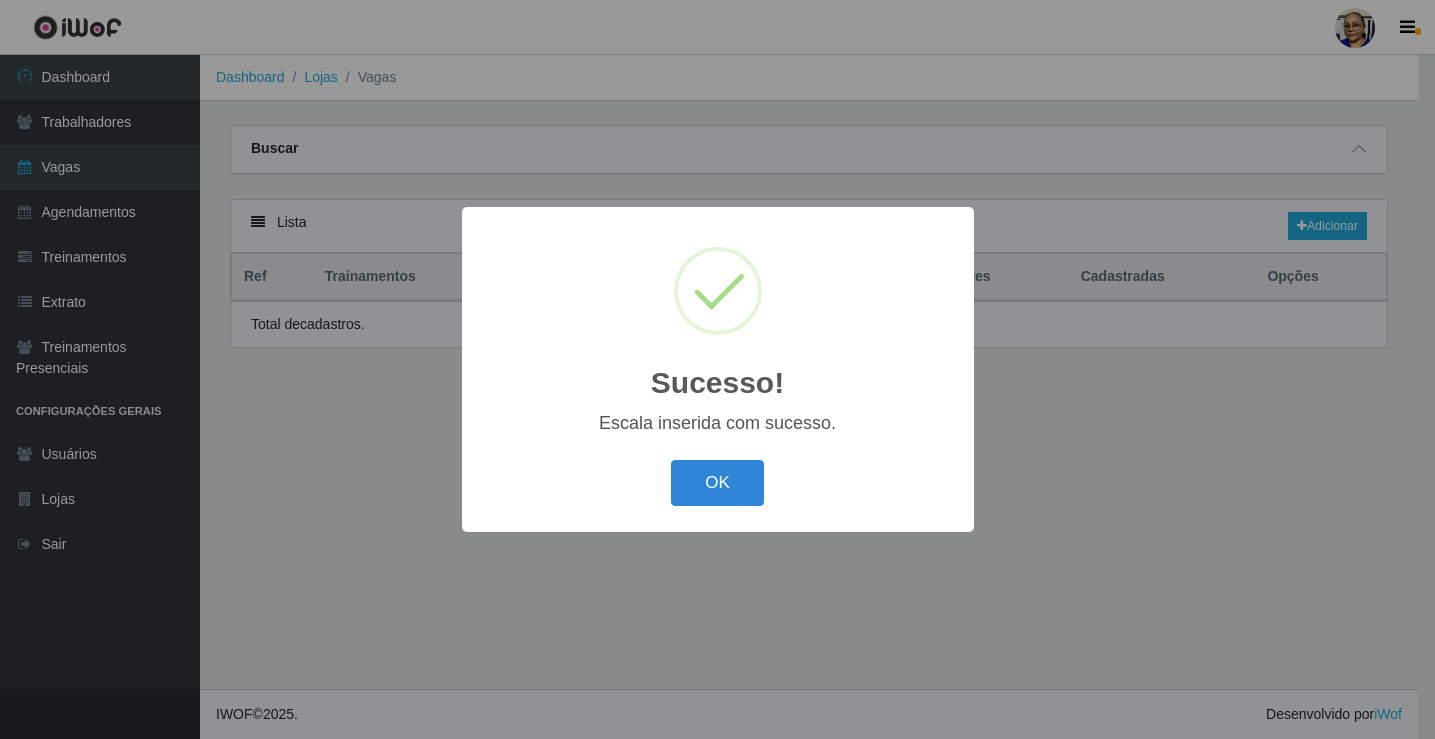 scroll, scrollTop: 0, scrollLeft: 0, axis: both 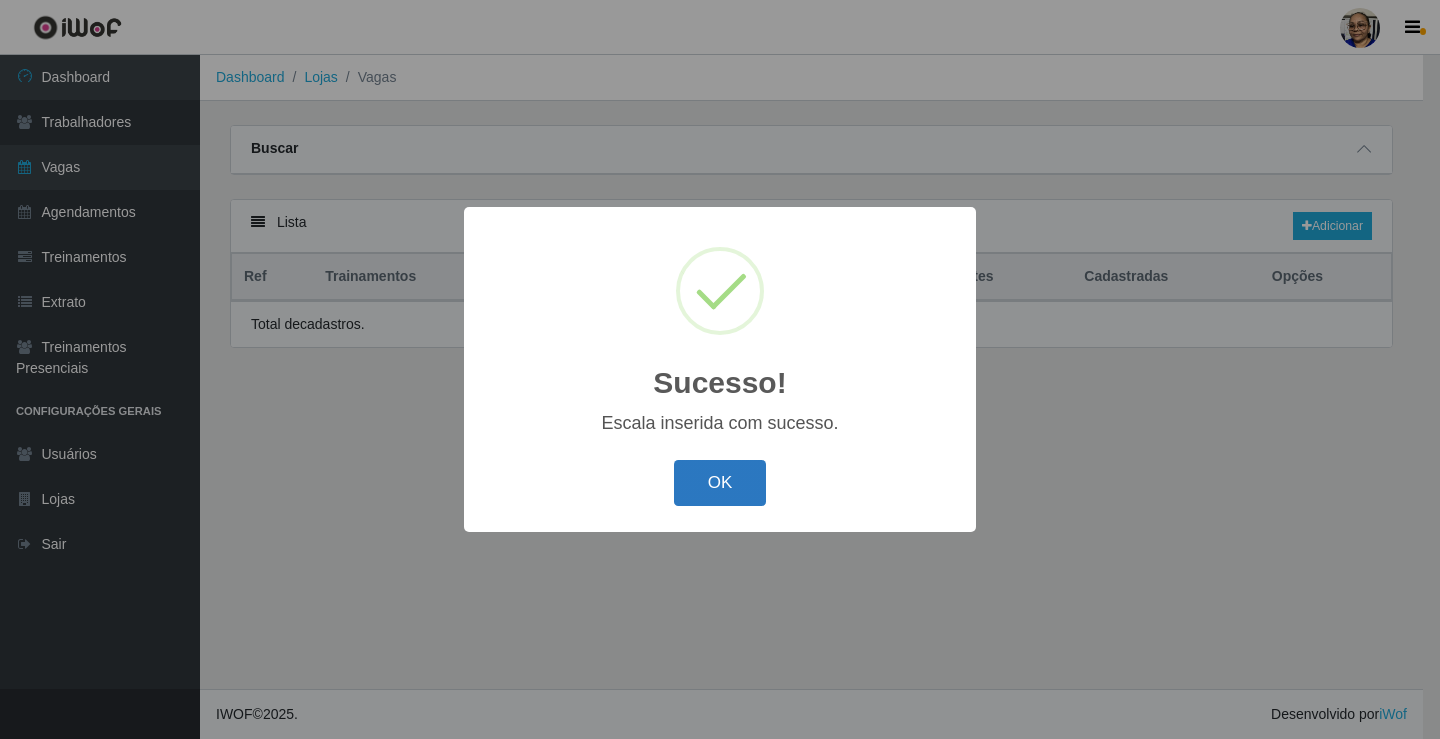 click on "OK" at bounding box center (720, 483) 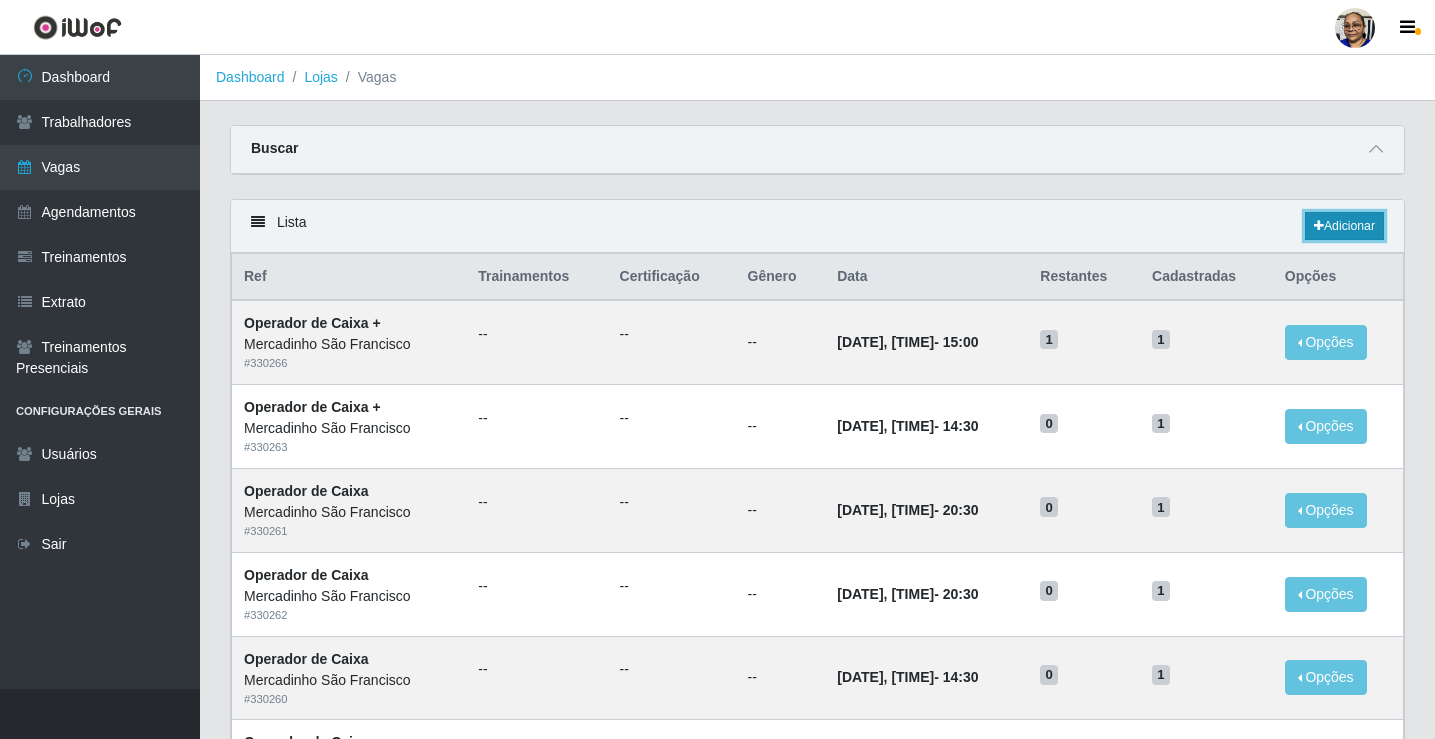 click on "Adicionar" at bounding box center (1344, 226) 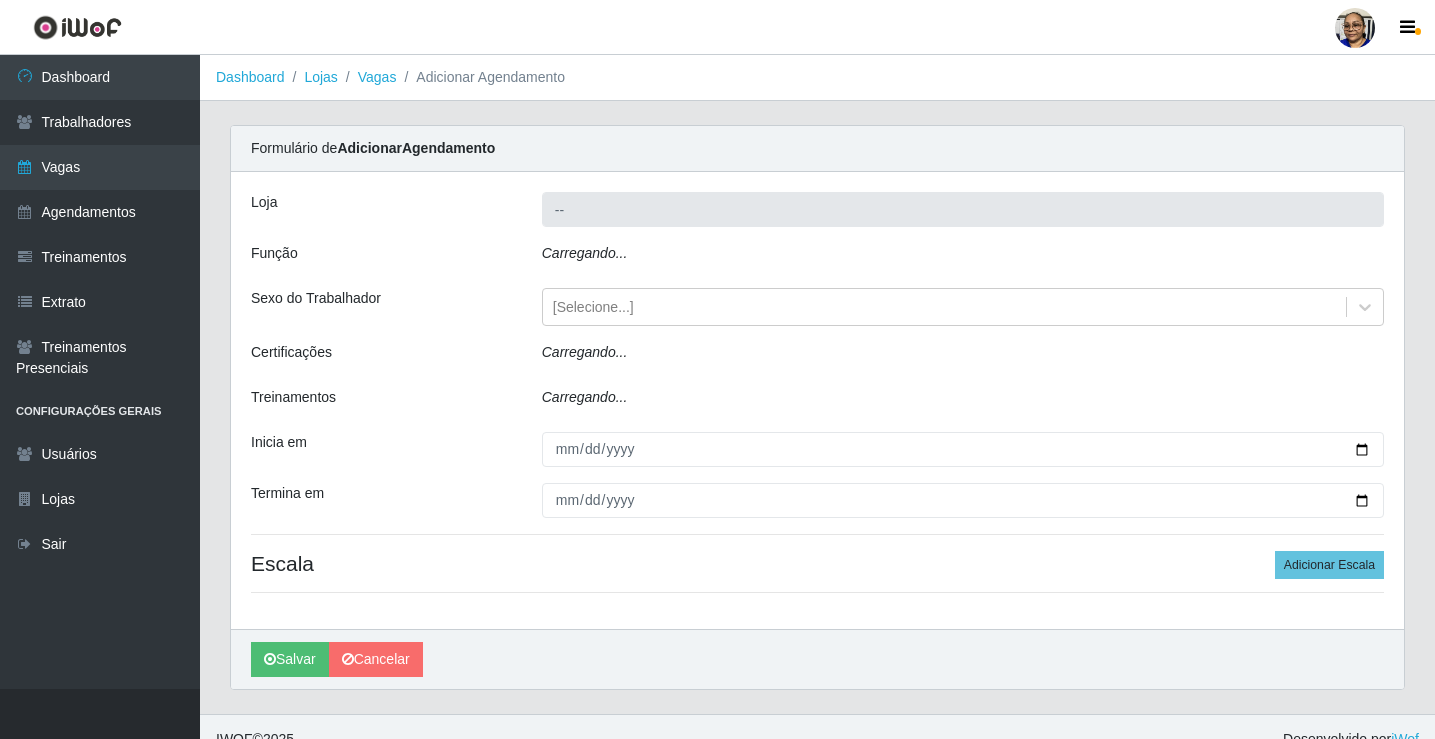 type on "Mercadinho São Francisco" 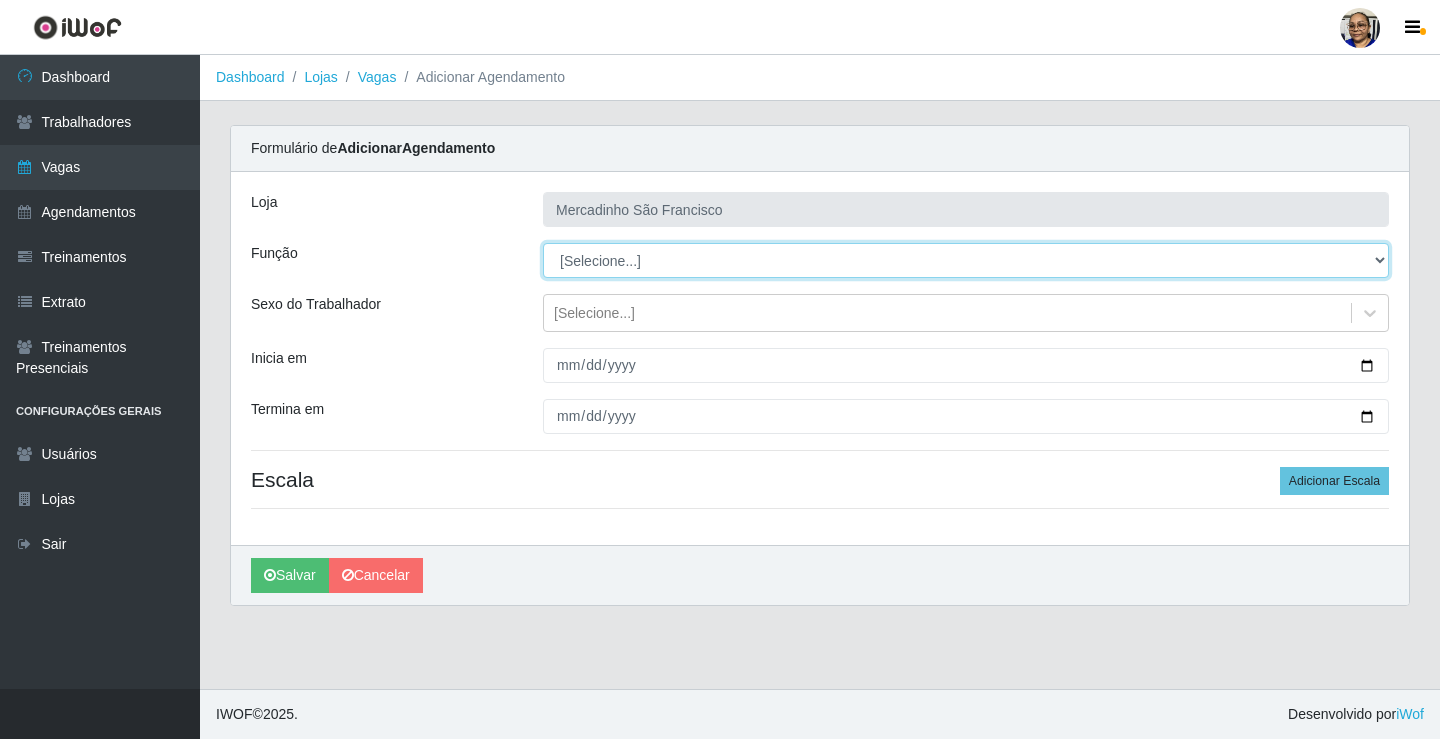 click on "[Selecione...] ASG ASG + ASG ++ Balconista de Açougue  Balconista de Açougue + Operador de Caixa Operador de Caixa + Operador de Caixa ++ Operador de Loja Operador de Loja + Operador de Loja ++ Repositor  Repositor + Repositor ++ Repositor de Hortifruti Repositor de Hortifruti + Repositor de Hortifruti ++" at bounding box center [966, 260] 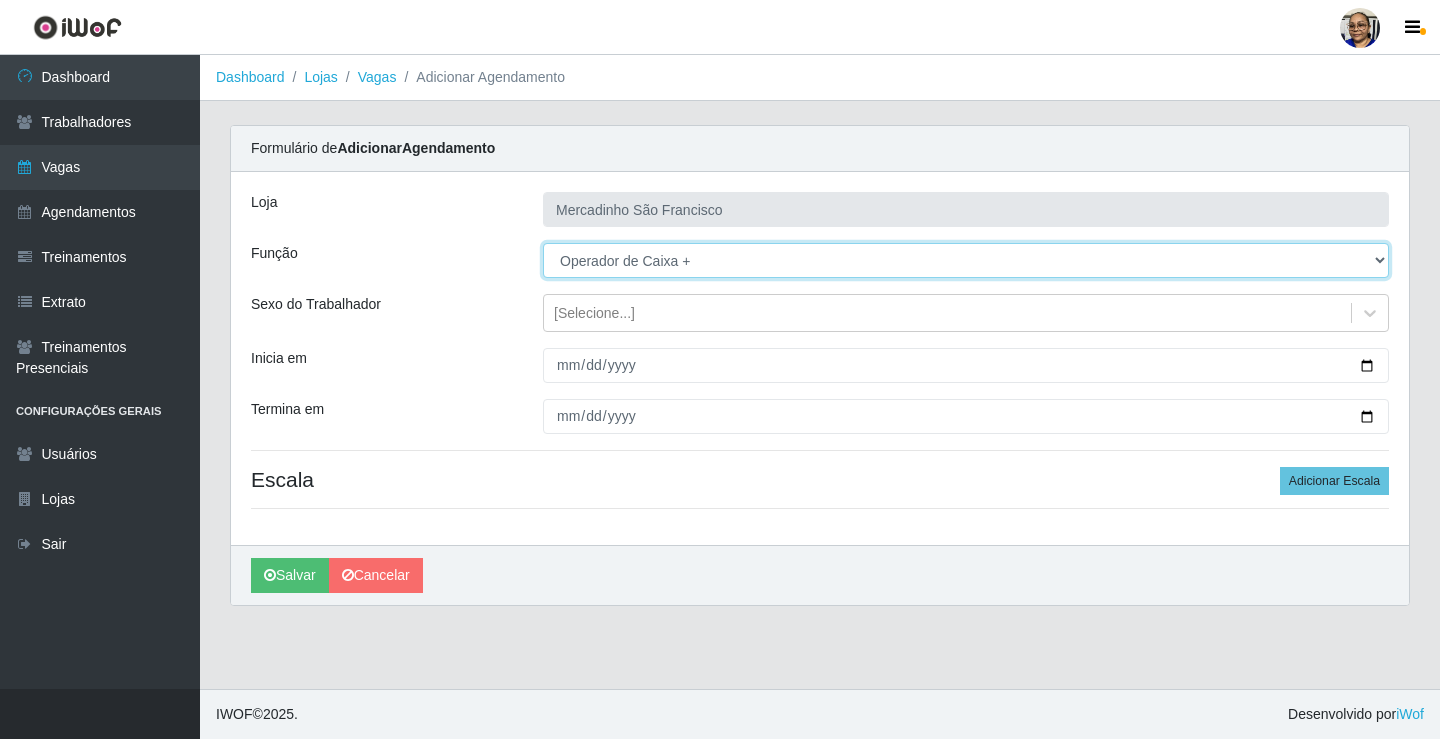 click on "[Selecione...] ASG ASG + ASG ++ Balconista de Açougue  Balconista de Açougue + Operador de Caixa Operador de Caixa + Operador de Caixa ++ Operador de Loja Operador de Loja + Operador de Loja ++ Repositor  Repositor + Repositor ++ Repositor de Hortifruti Repositor de Hortifruti + Repositor de Hortifruti ++" at bounding box center (966, 260) 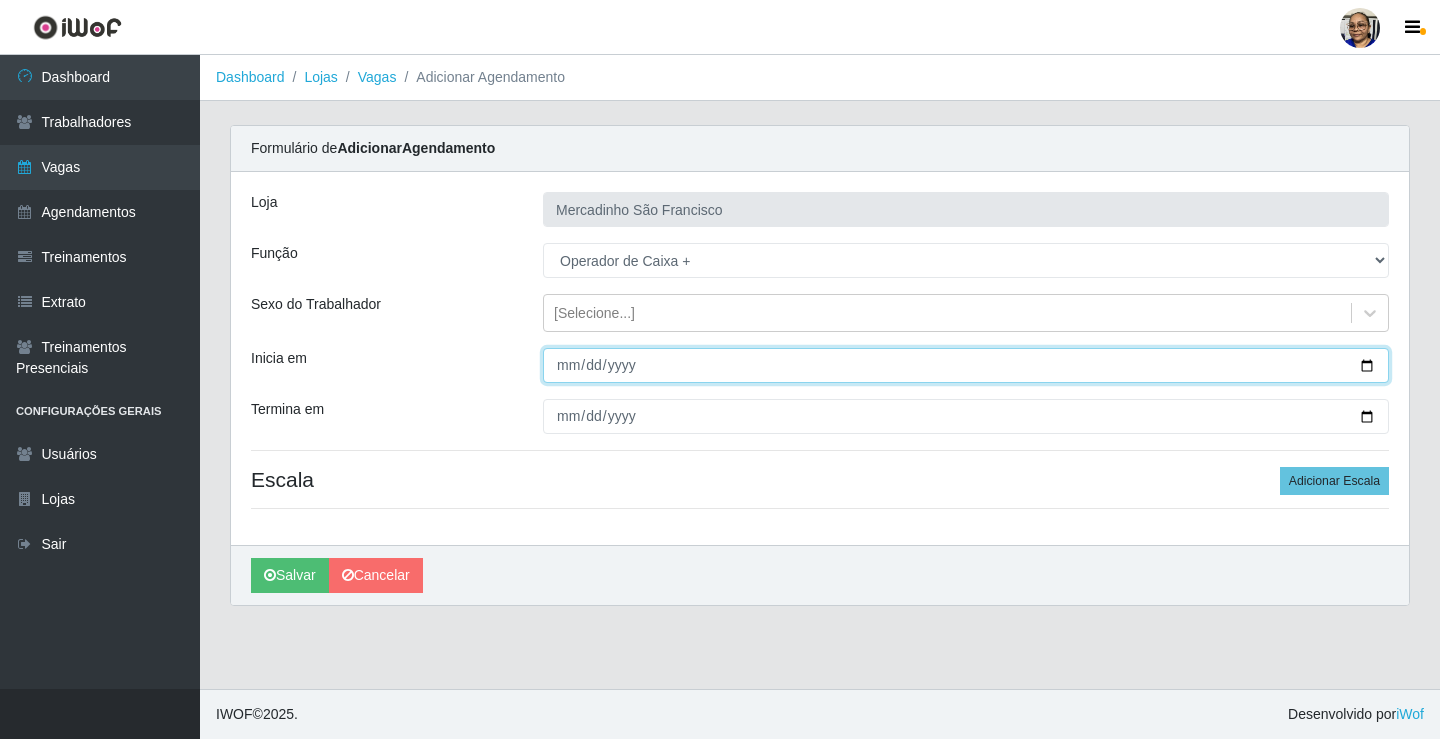 click on "Inicia em" at bounding box center [966, 365] 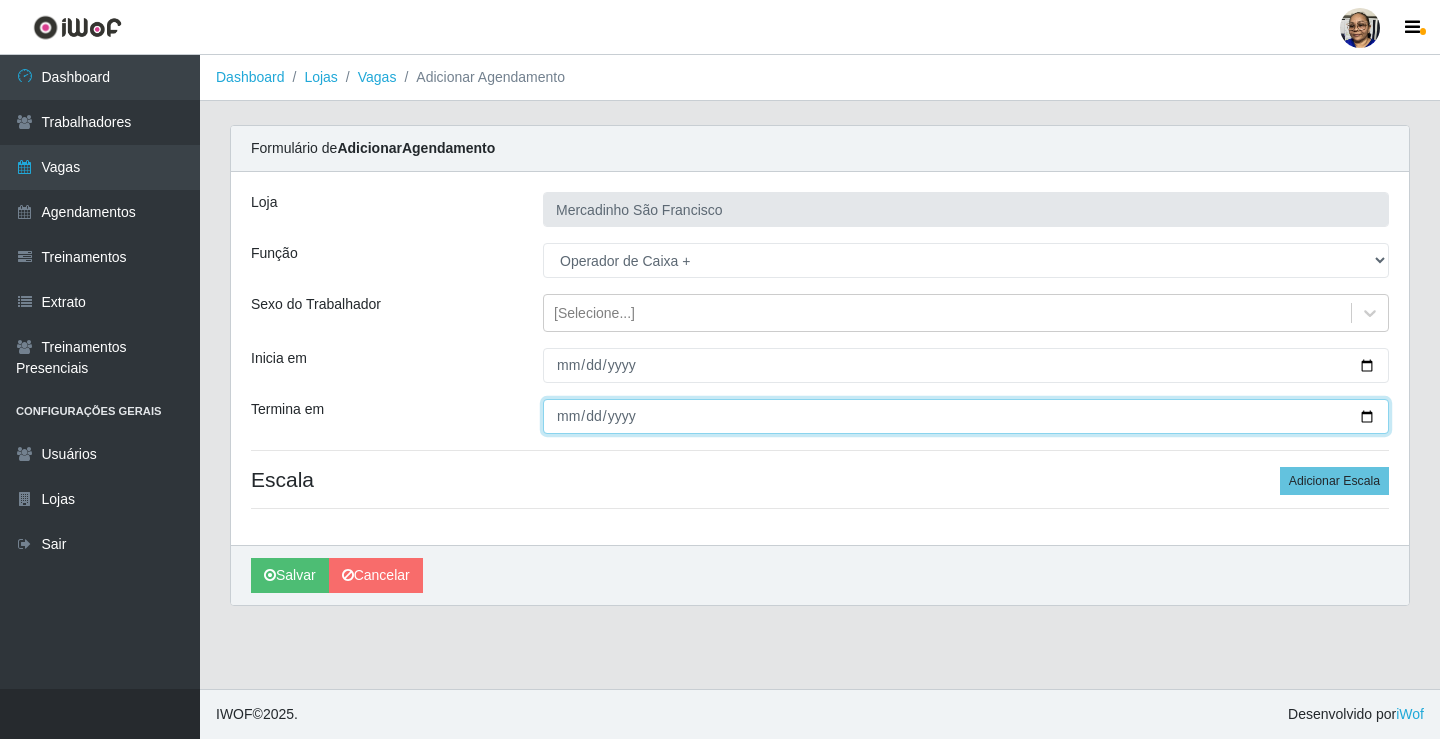 click on "Termina em" at bounding box center (966, 416) 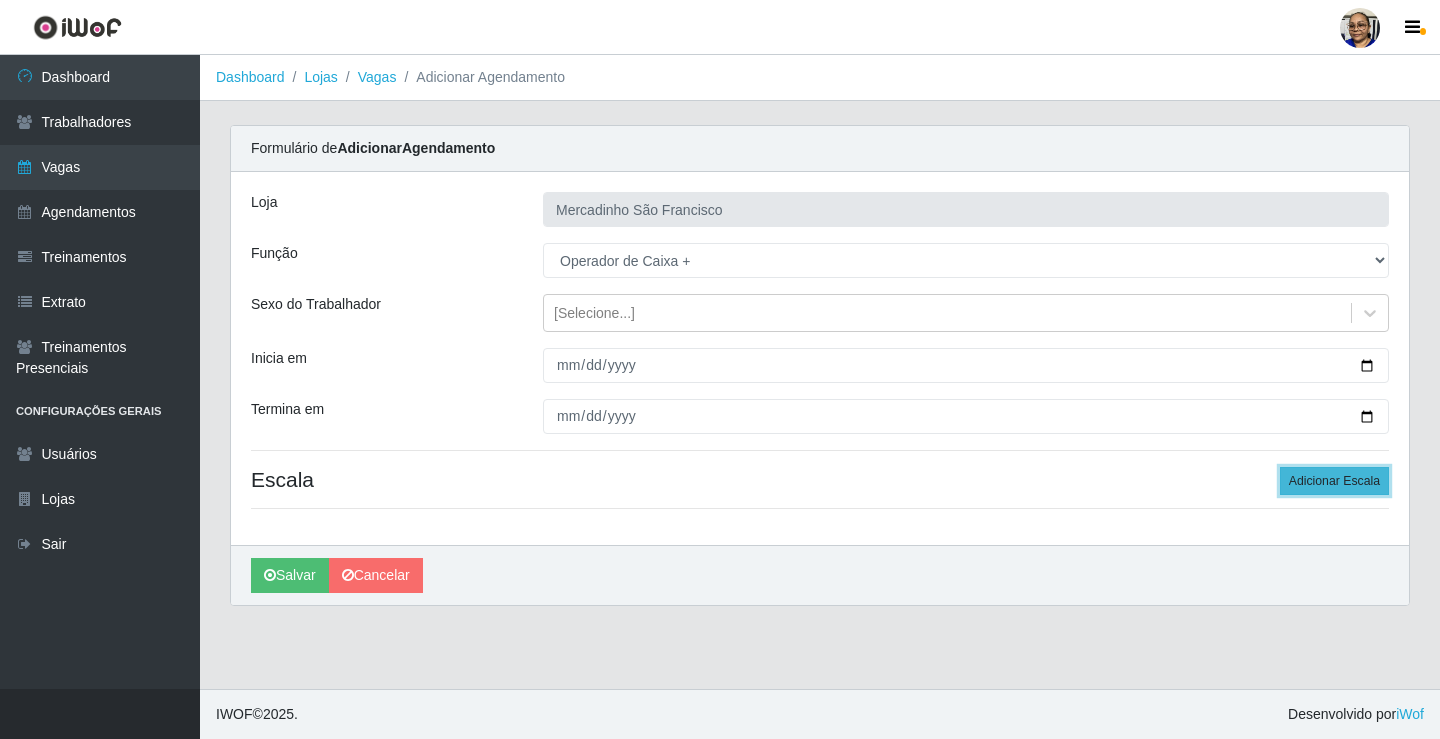 click on "Adicionar Escala" at bounding box center [1334, 481] 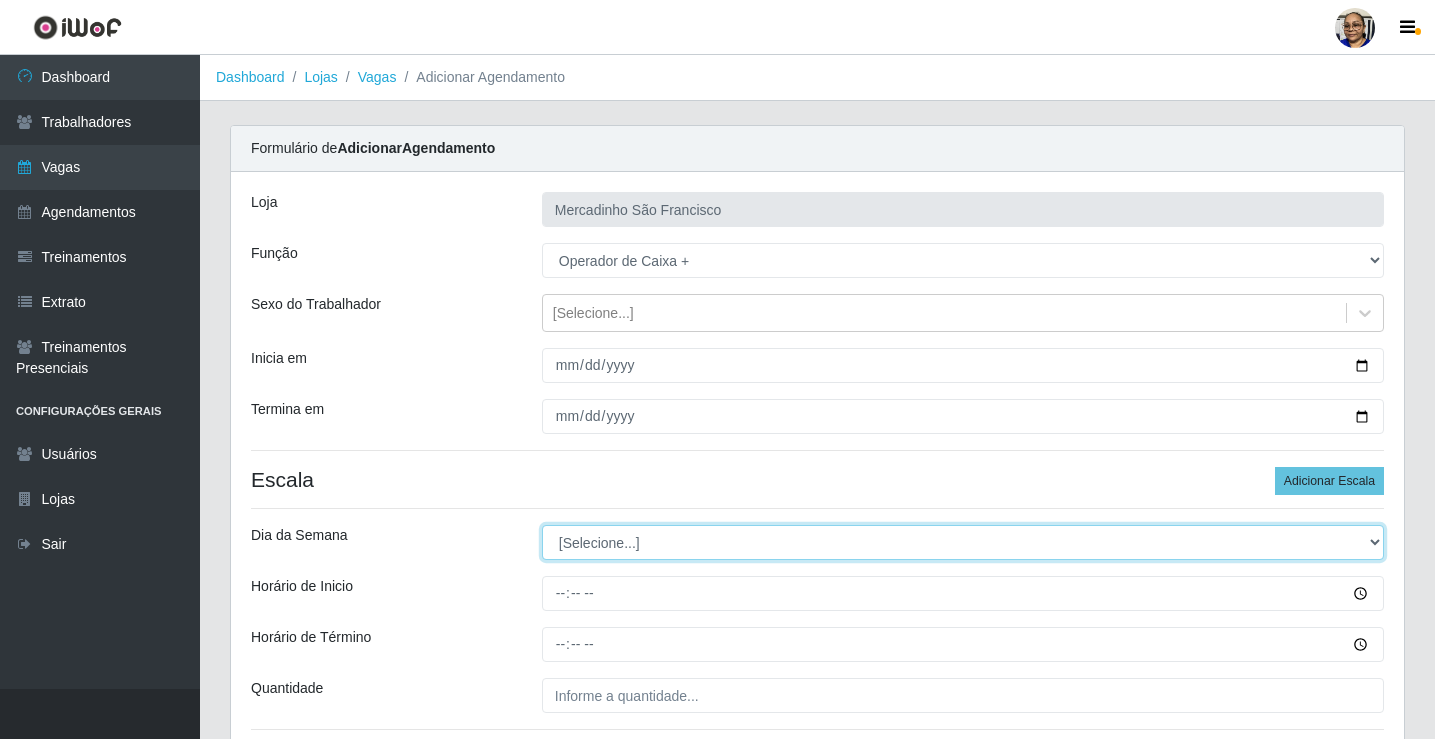 click on "[Selecione...] Segunda Terça Quarta Quinta Sexta Sábado Domingo" at bounding box center (963, 542) 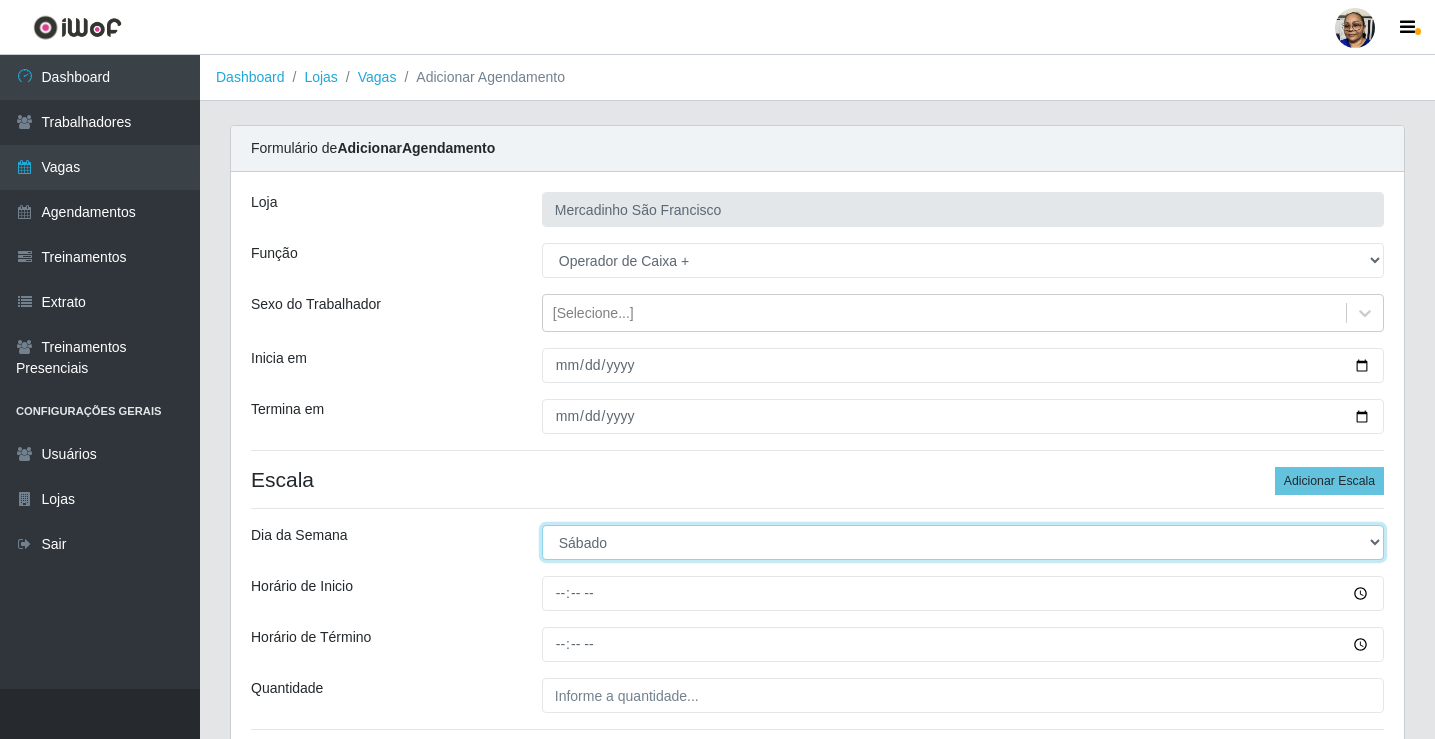 click on "[Selecione...] Segunda Terça Quarta Quinta Sexta Sábado Domingo" at bounding box center (963, 542) 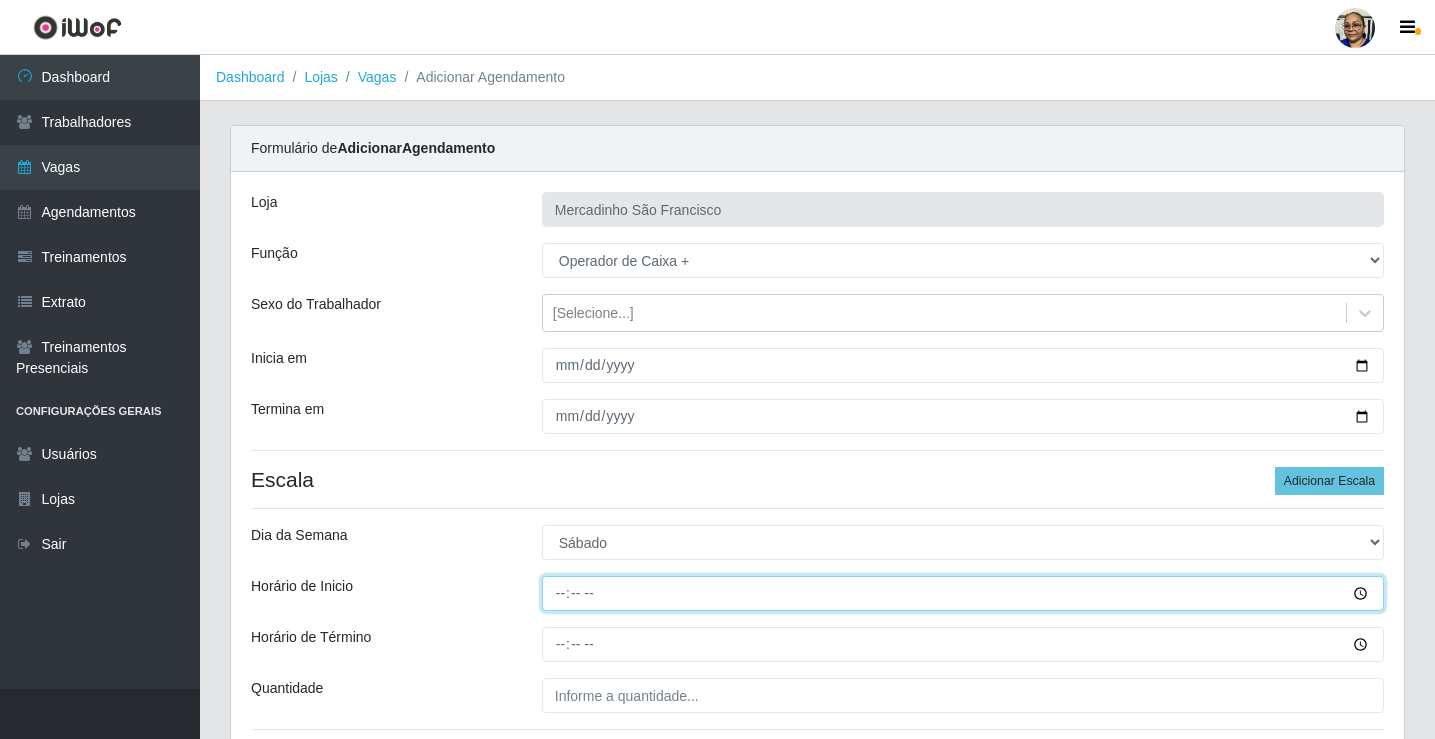 click on "Horário de Inicio" at bounding box center [963, 593] 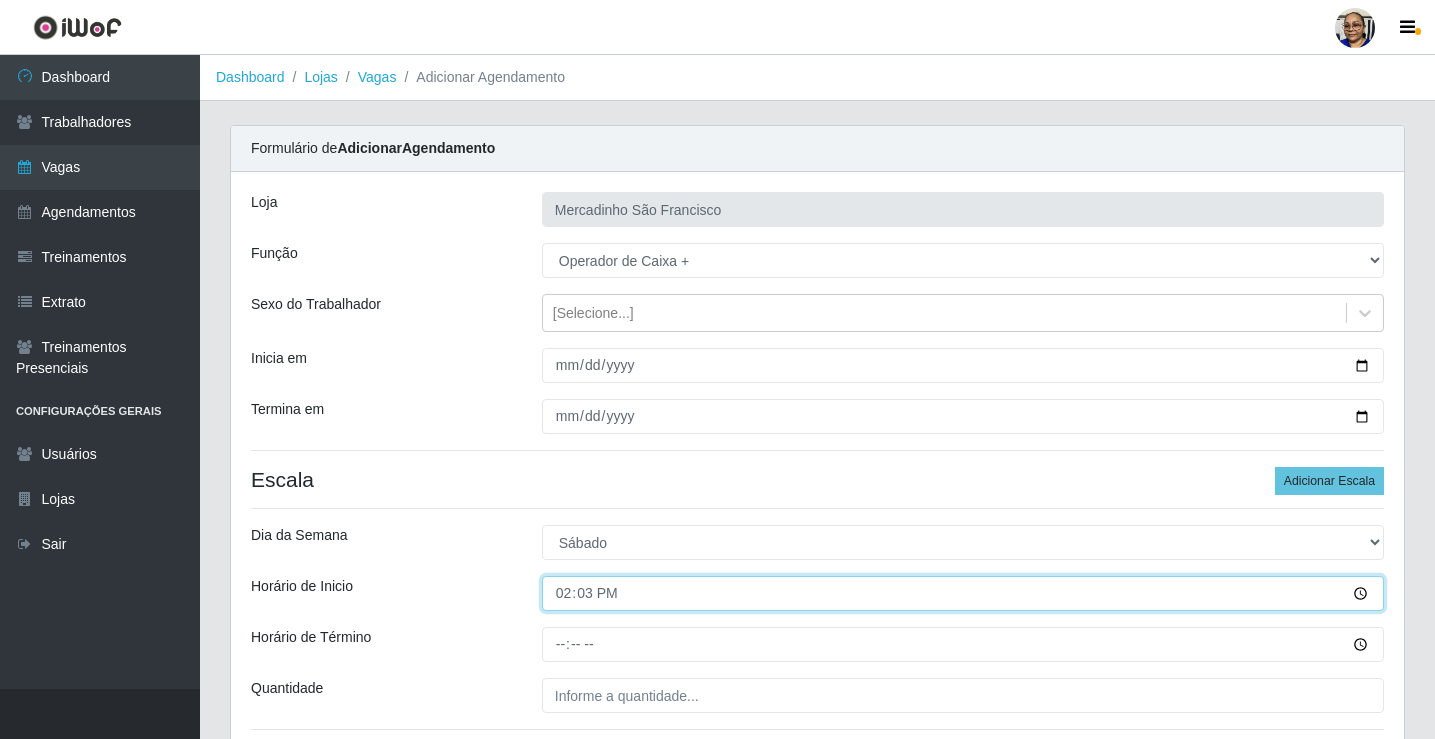 type on "14:30" 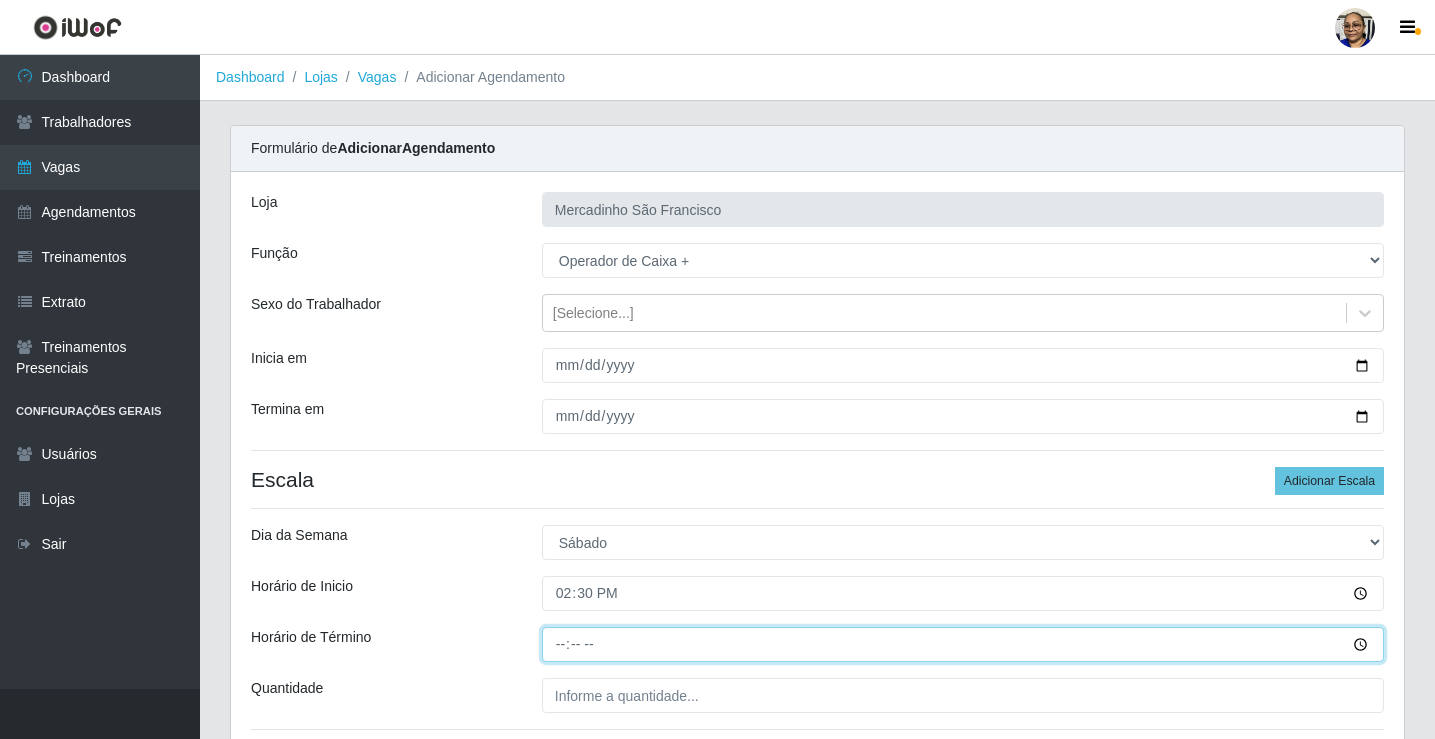 click on "Horário de Término" at bounding box center [963, 644] 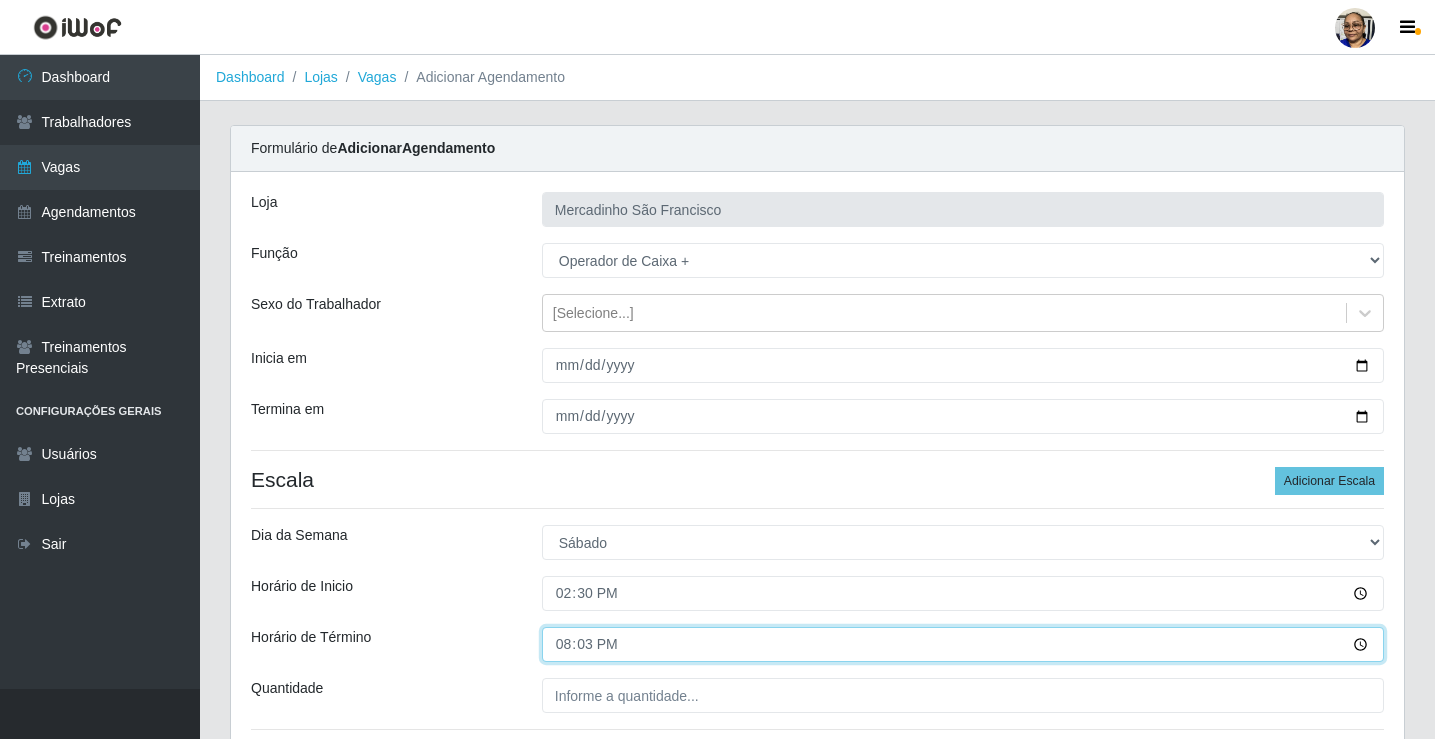 type on "20:30" 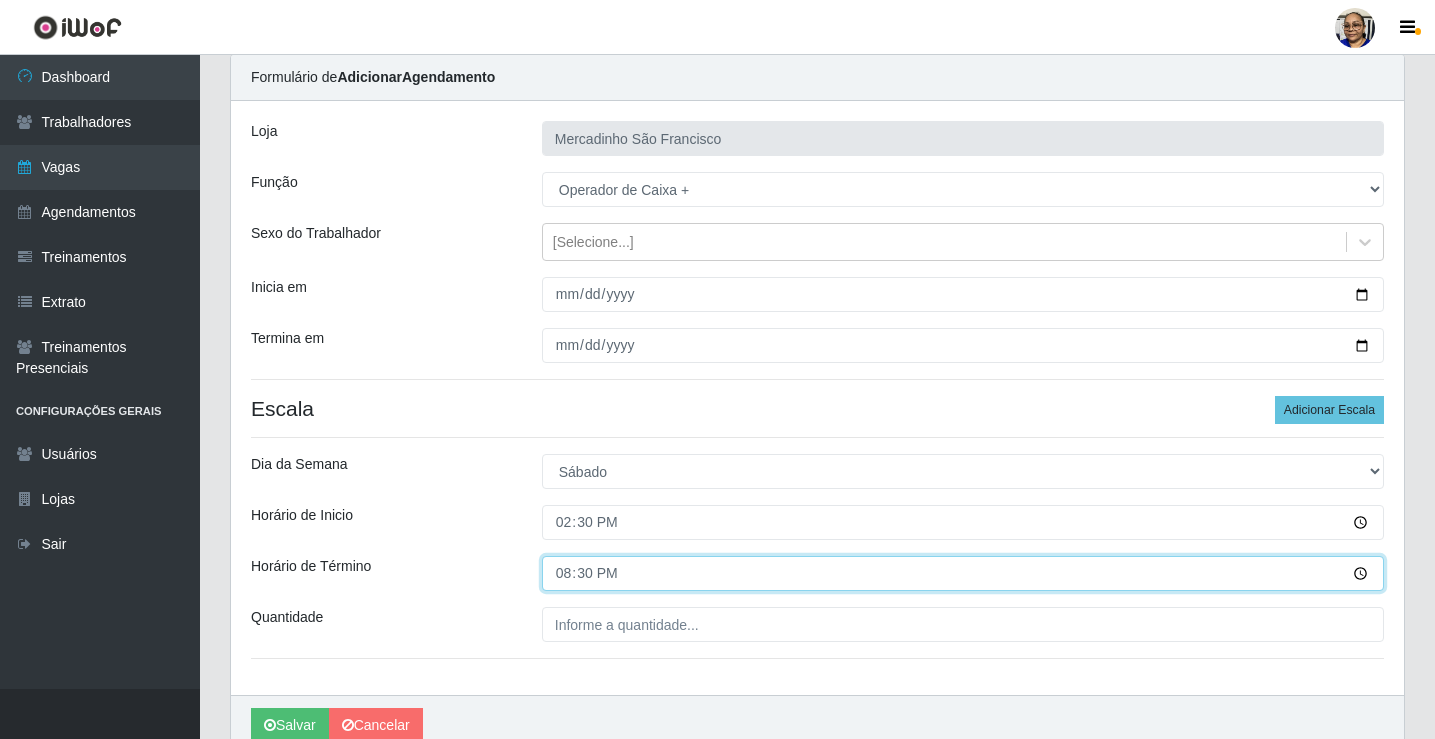 scroll, scrollTop: 162, scrollLeft: 0, axis: vertical 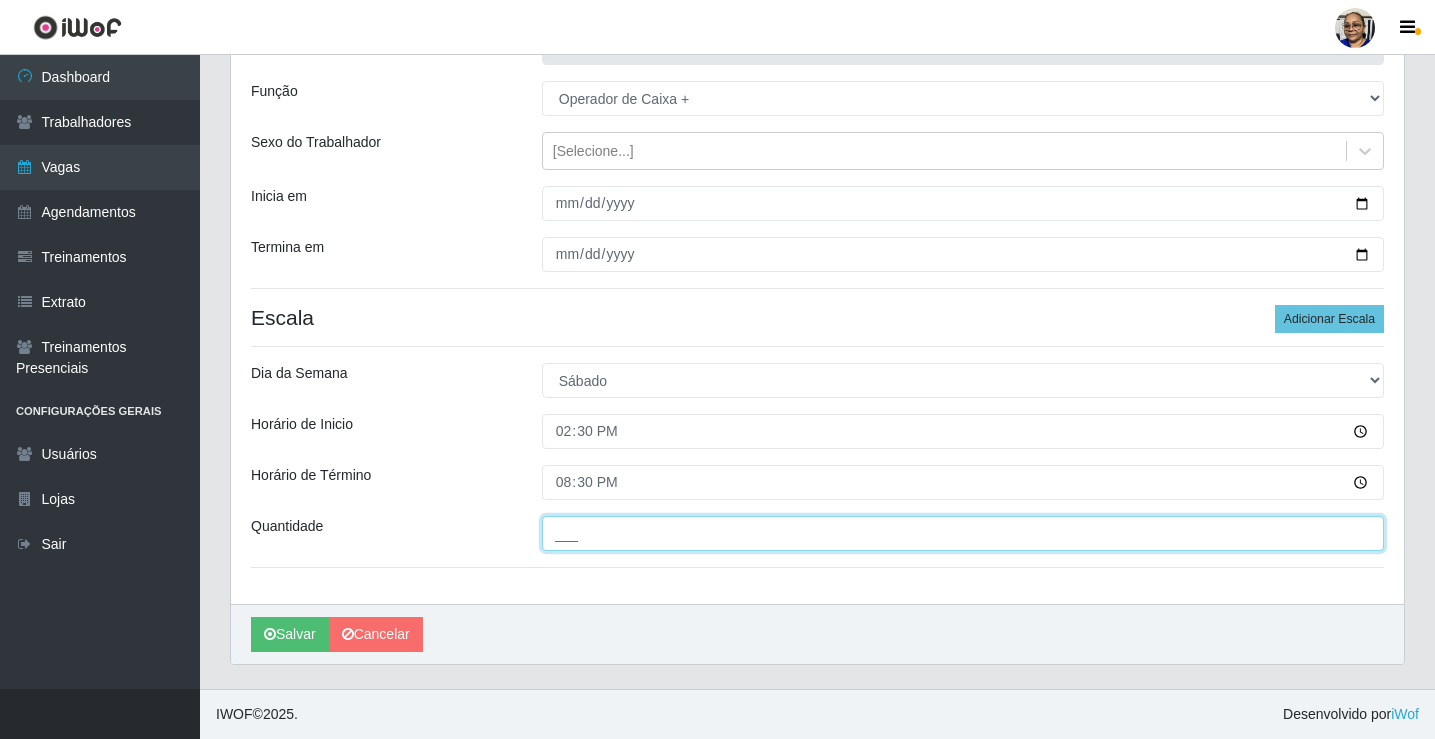 click on "___" at bounding box center (963, 533) 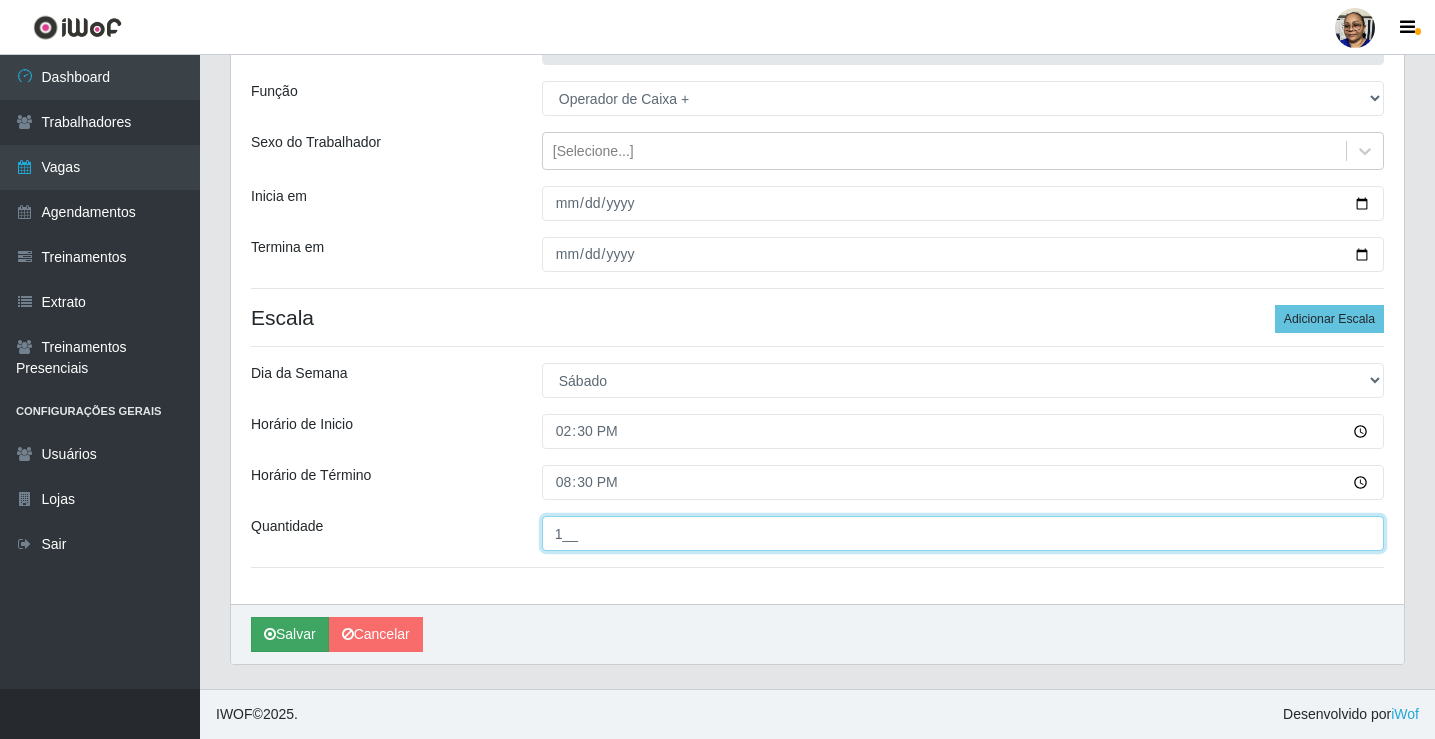 type on "1__" 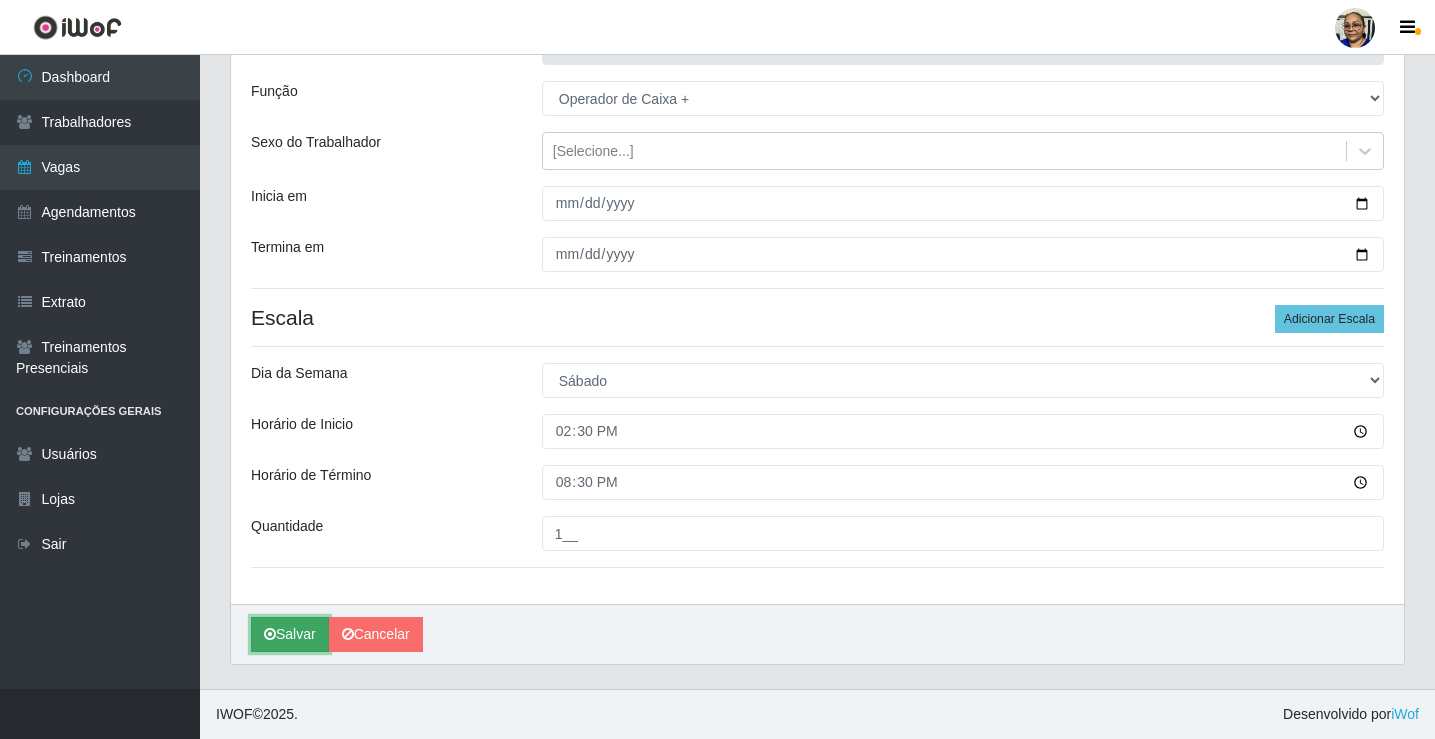 click on "Salvar" at bounding box center [290, 634] 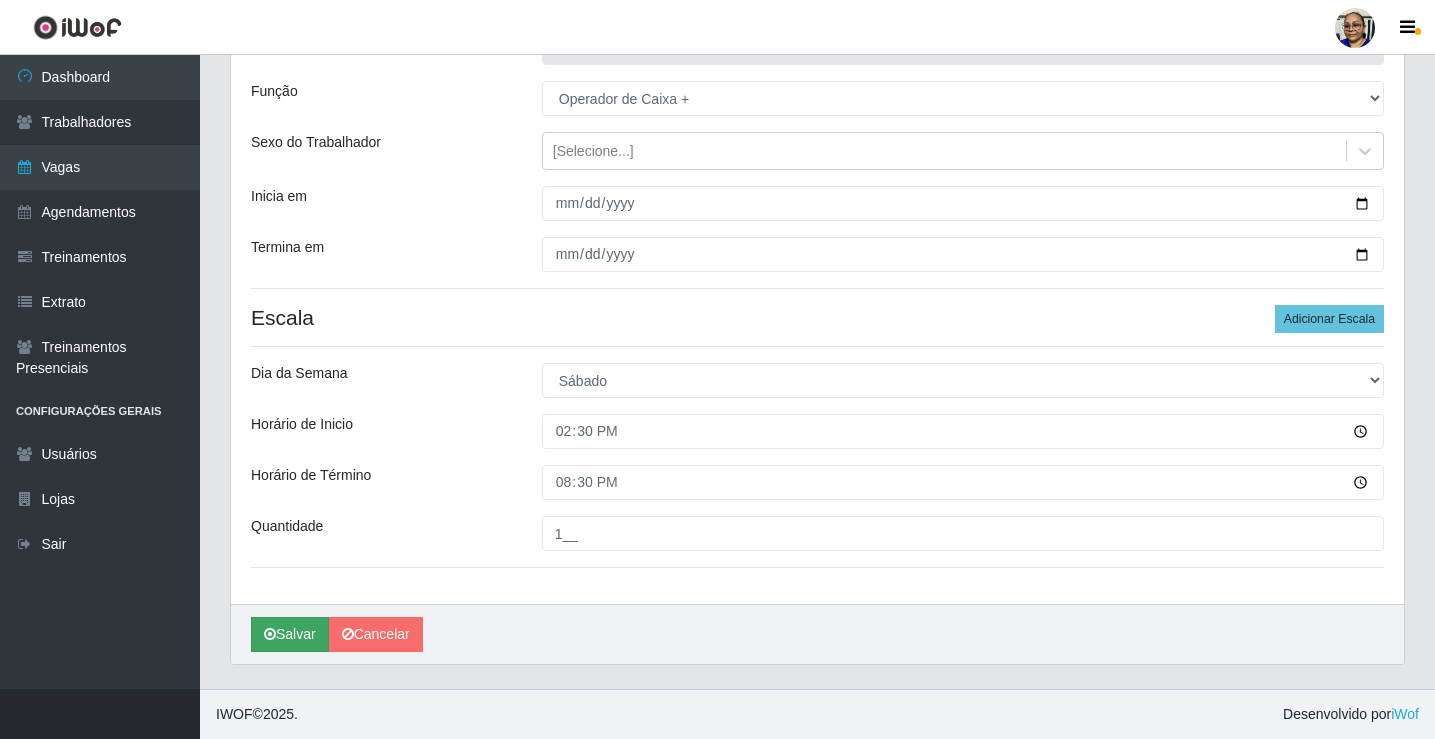 scroll, scrollTop: 0, scrollLeft: 0, axis: both 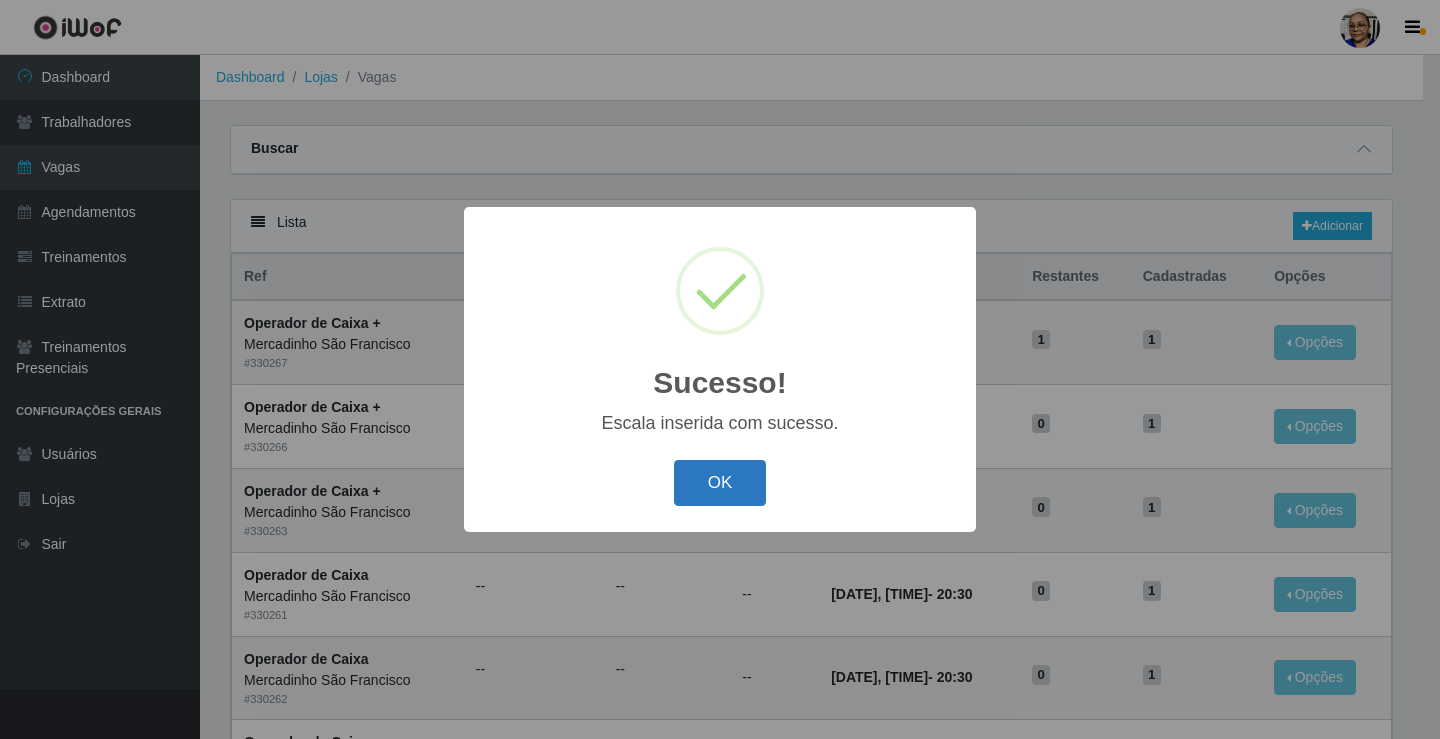 click on "OK" at bounding box center (720, 483) 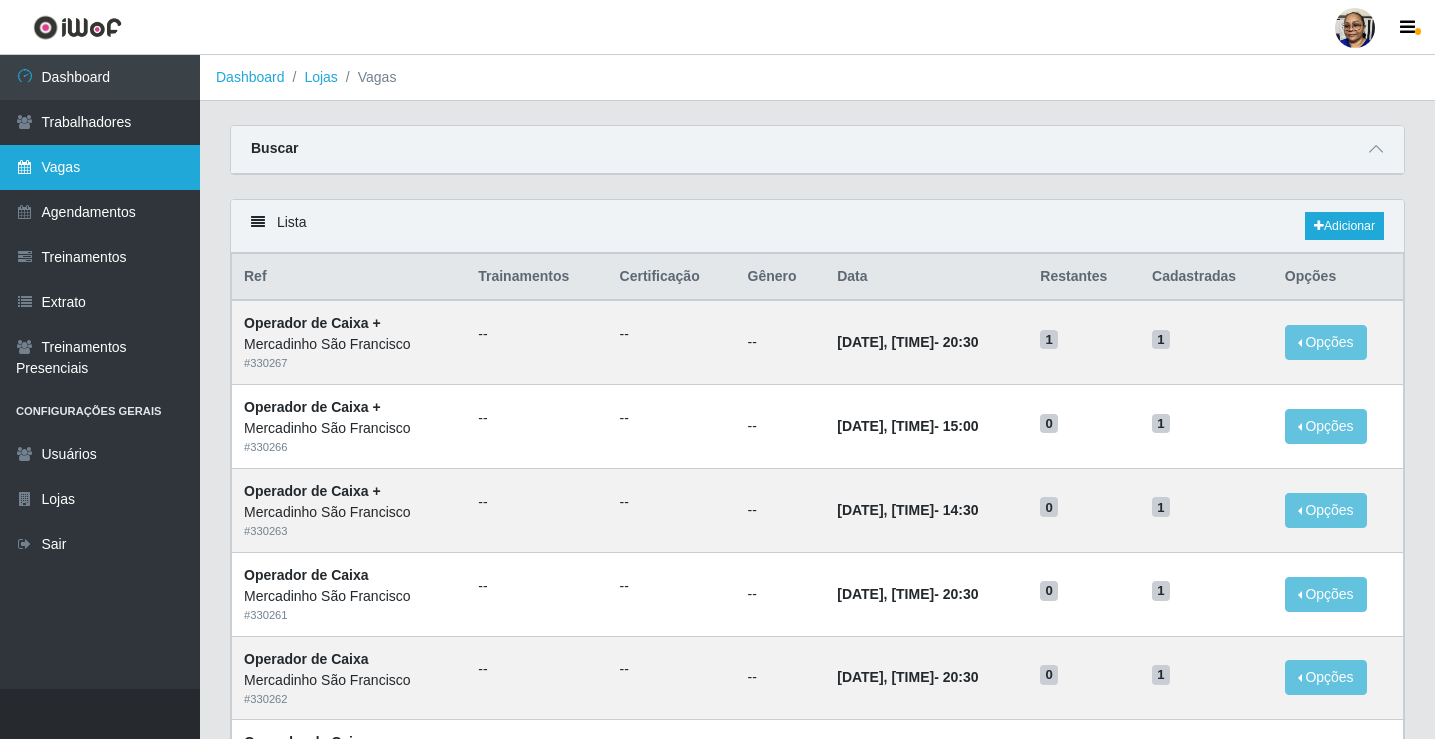 click on "Vagas" at bounding box center [100, 167] 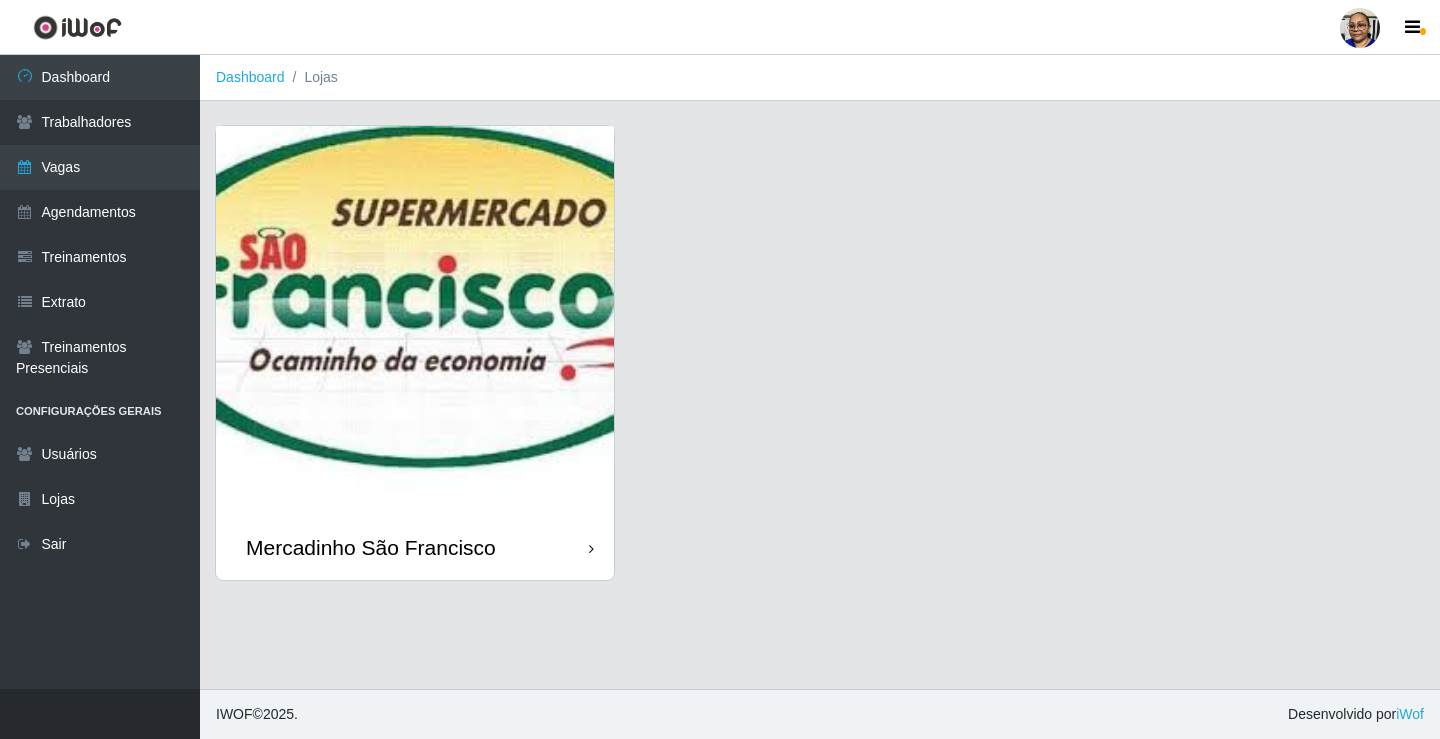 click at bounding box center [415, 320] 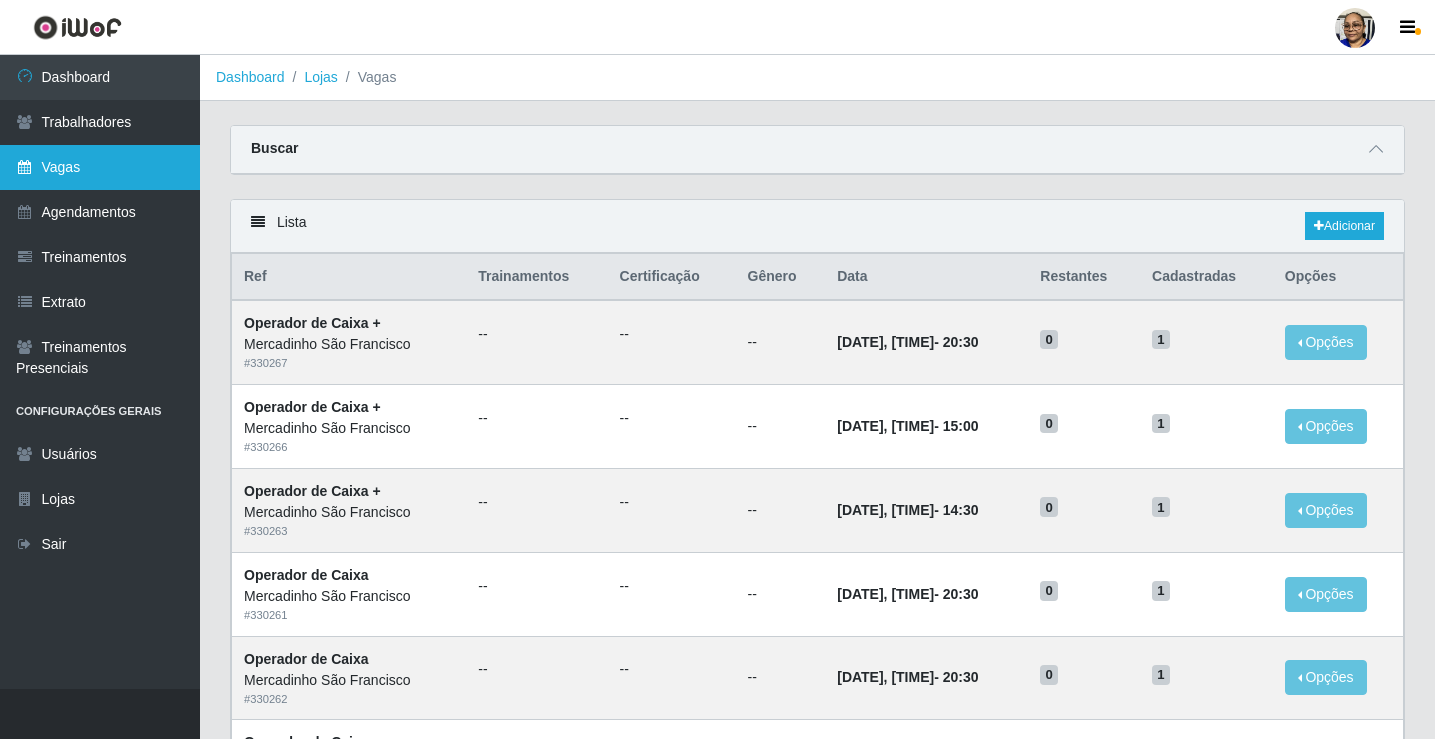 click on "Vagas" at bounding box center (100, 167) 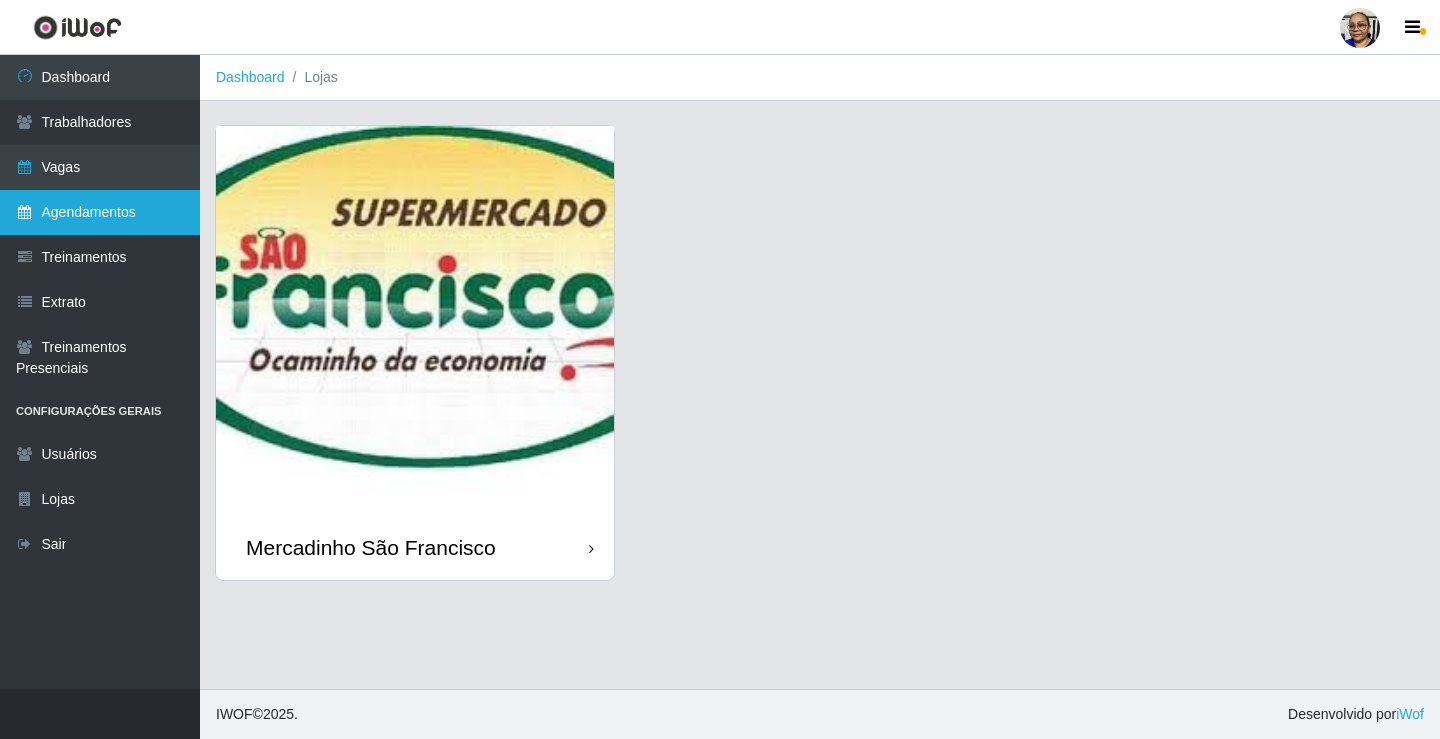 click on "Agendamentos" at bounding box center [100, 212] 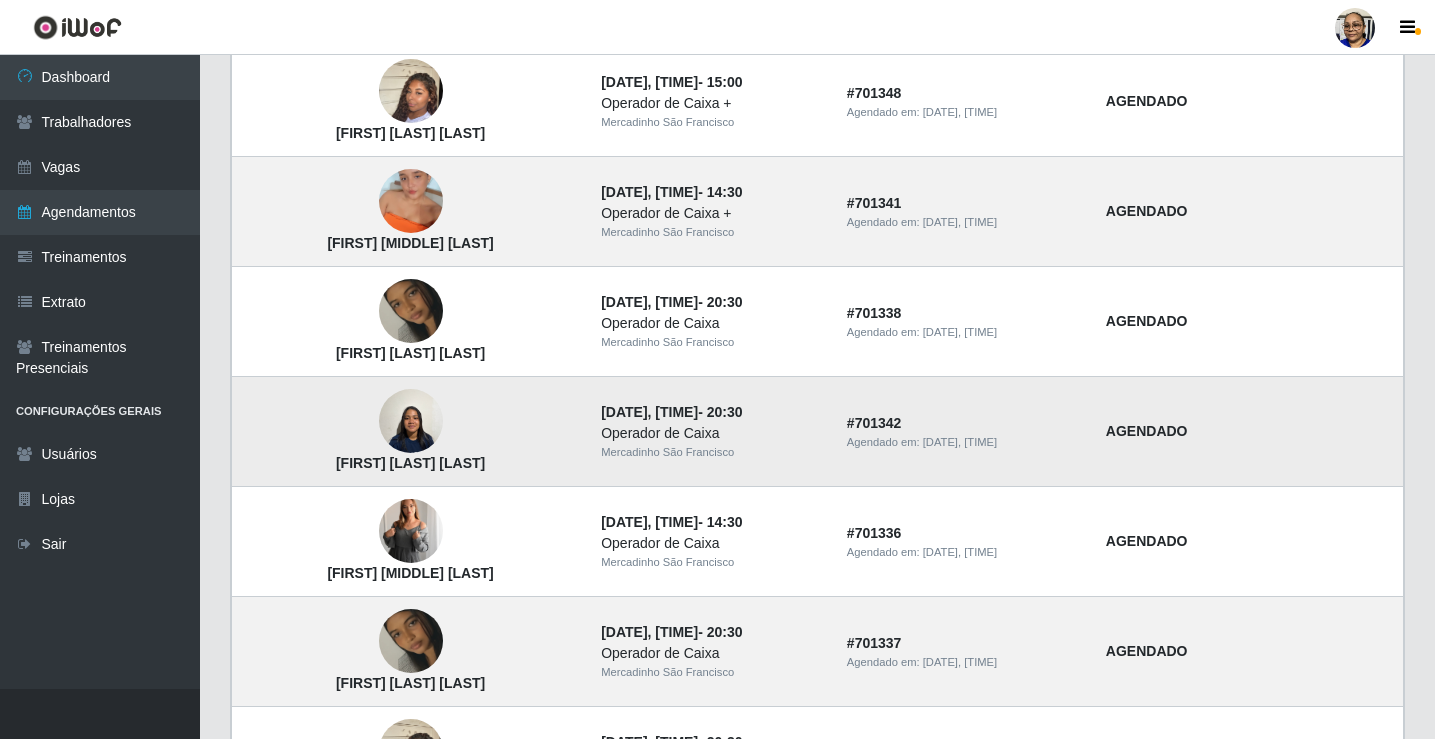 scroll, scrollTop: 400, scrollLeft: 0, axis: vertical 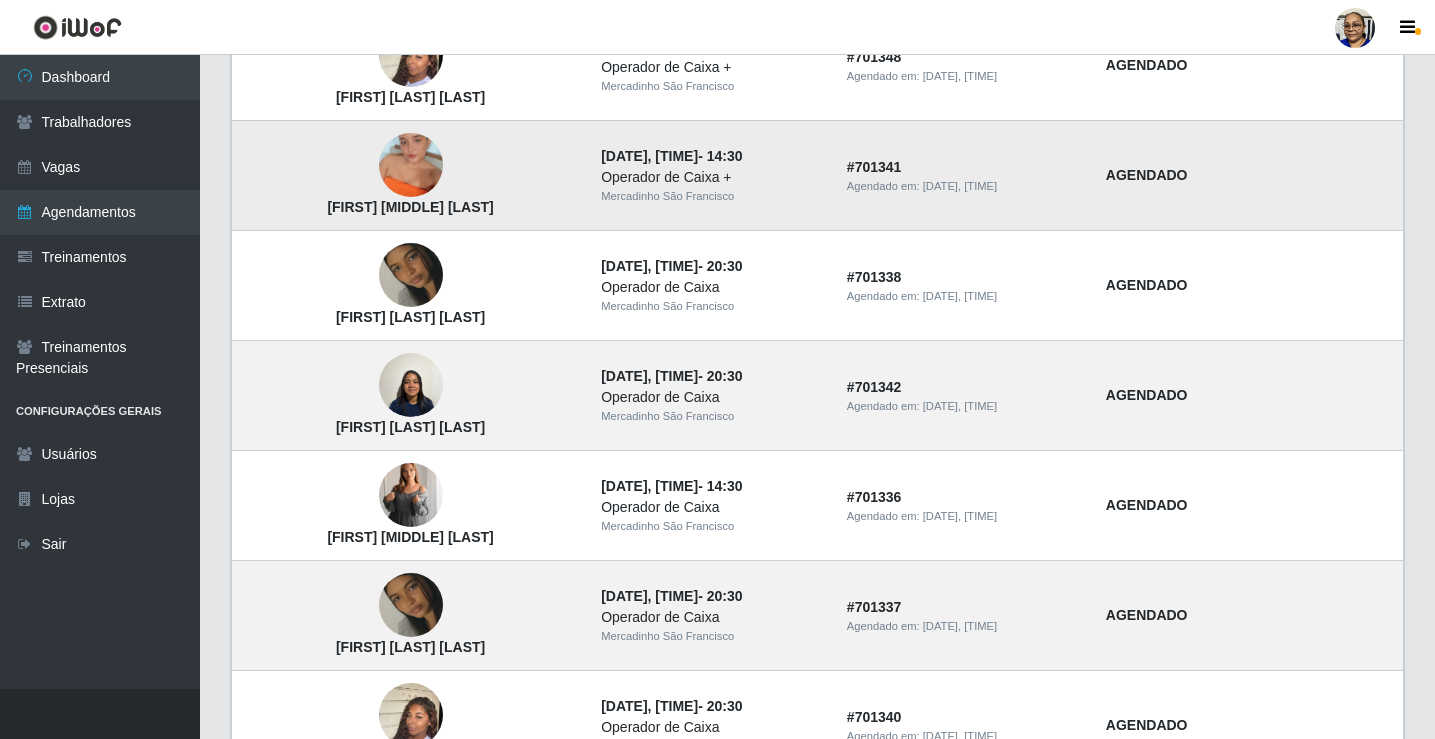 click at bounding box center [411, 165] 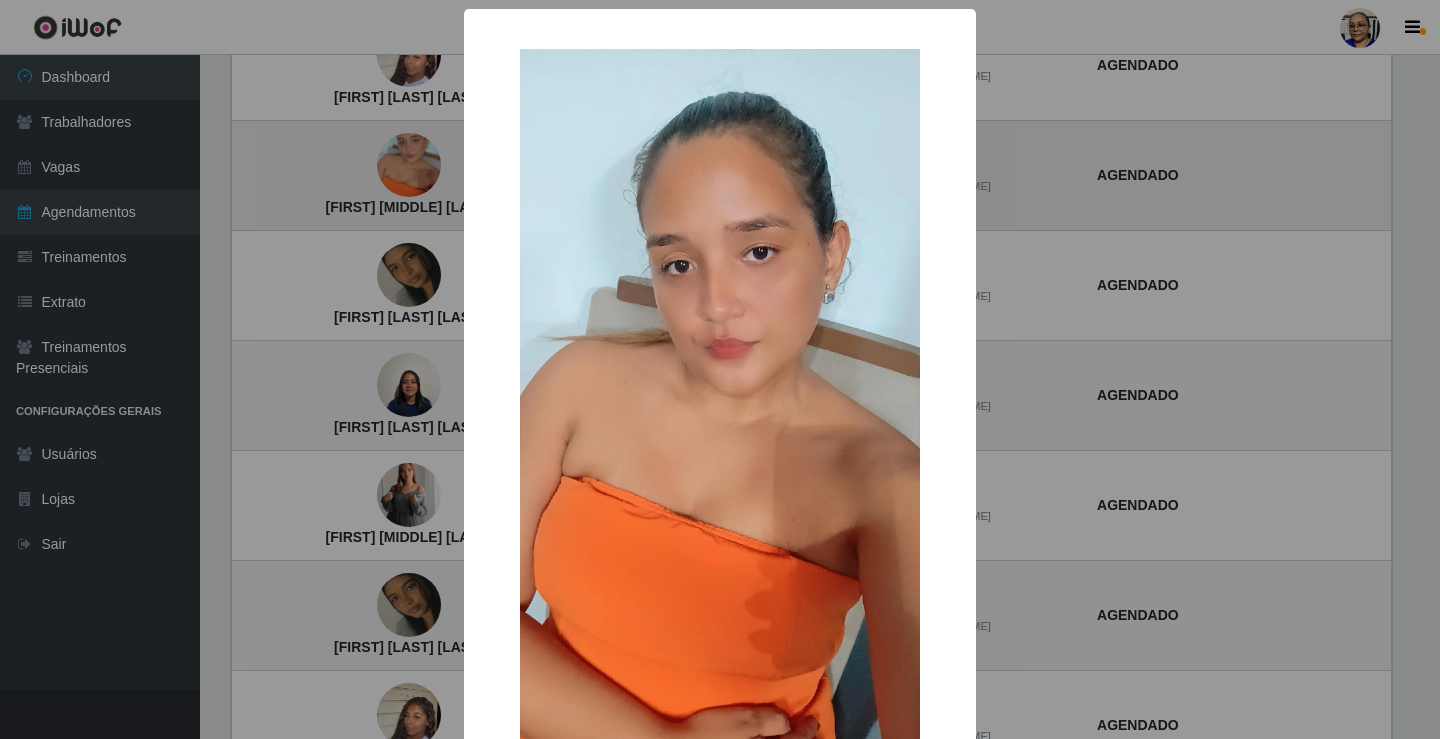 click on "× [FIRST] [MIDDLE] [LAST] [LAST] OK Cancel" at bounding box center (720, 369) 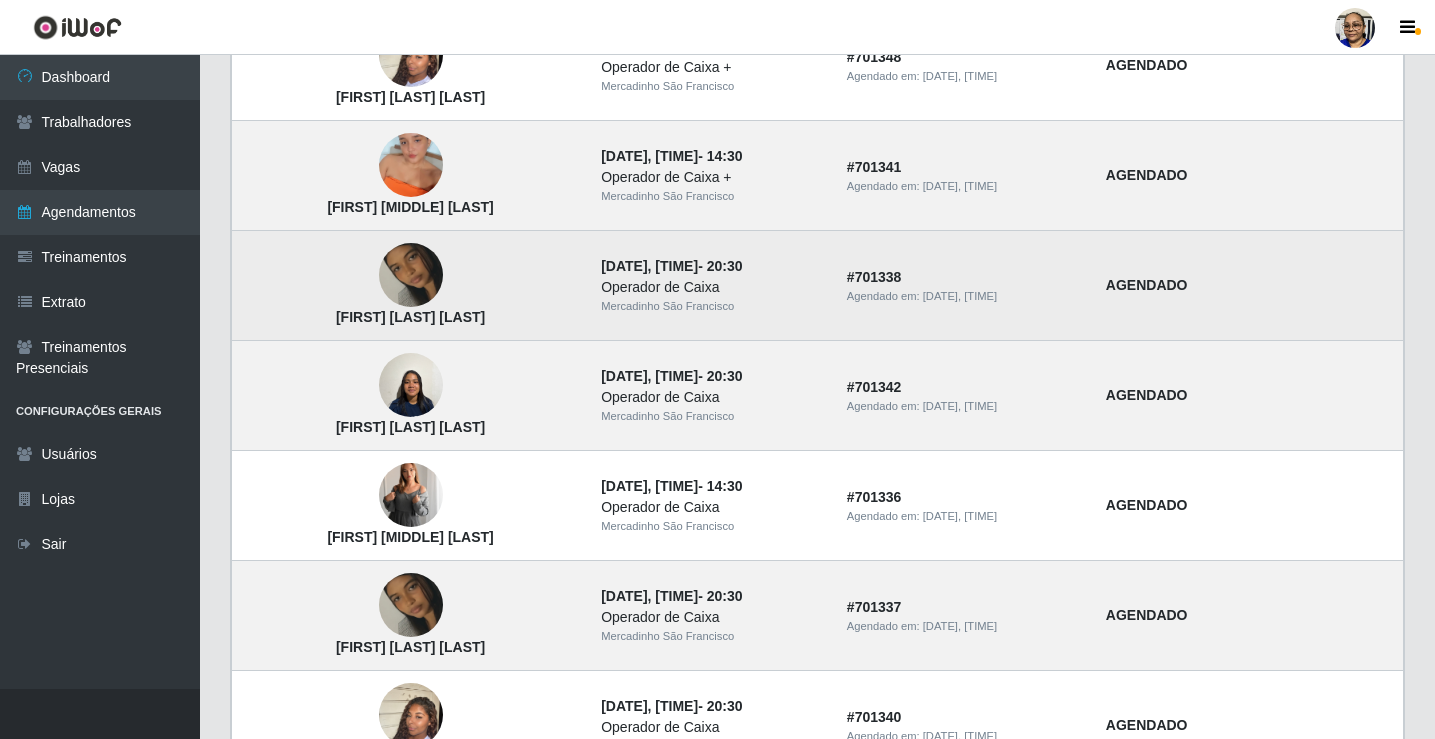 click at bounding box center (411, 276) 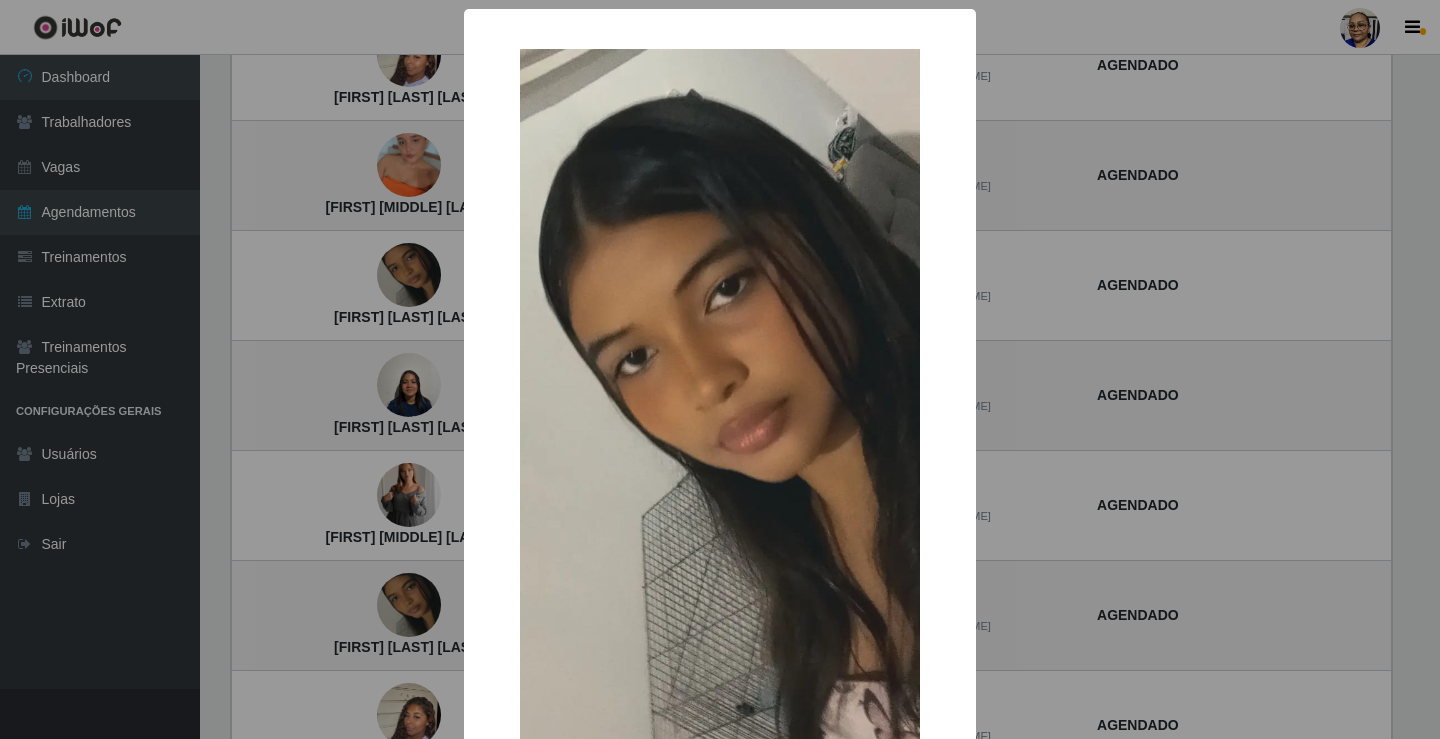 click on "× [FIRST] [LAST] [LAST] OK Cancel" at bounding box center (720, 369) 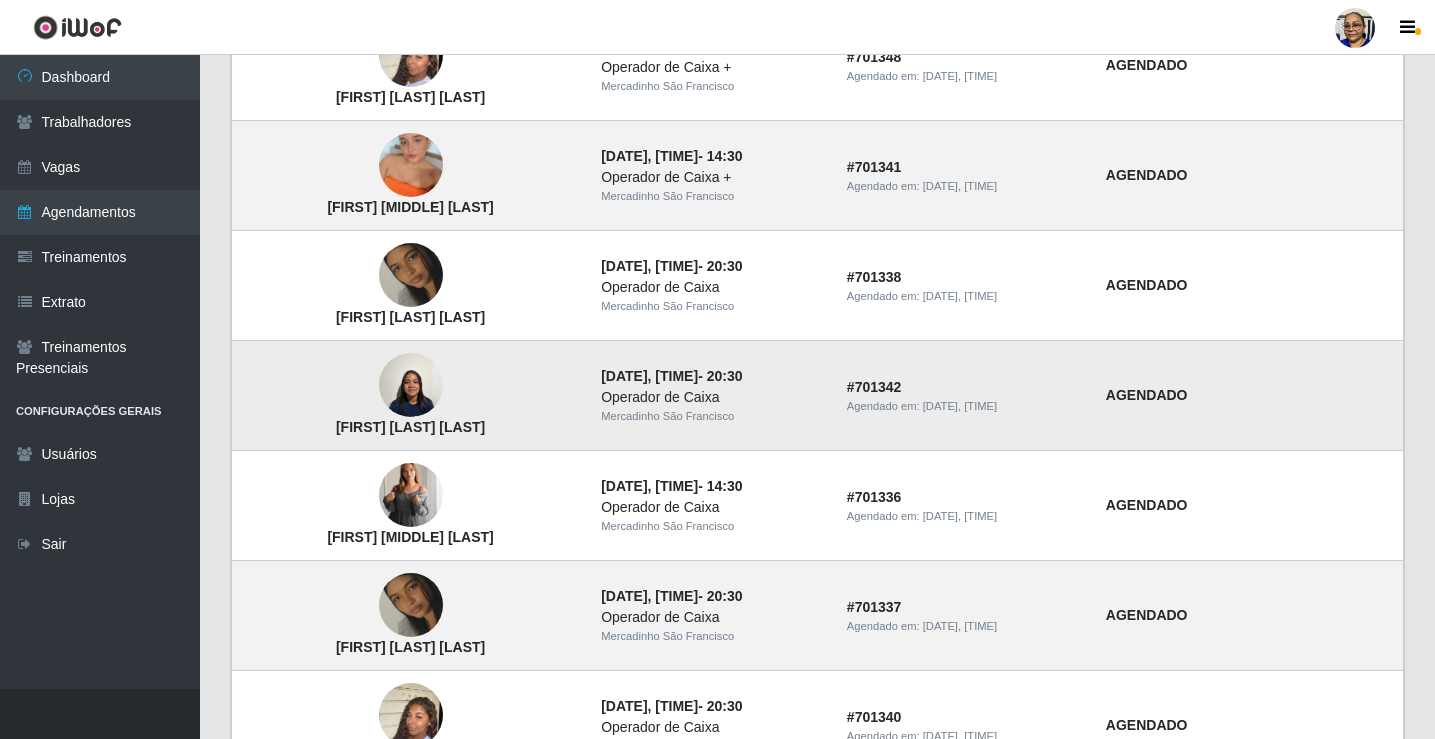click at bounding box center [411, 385] 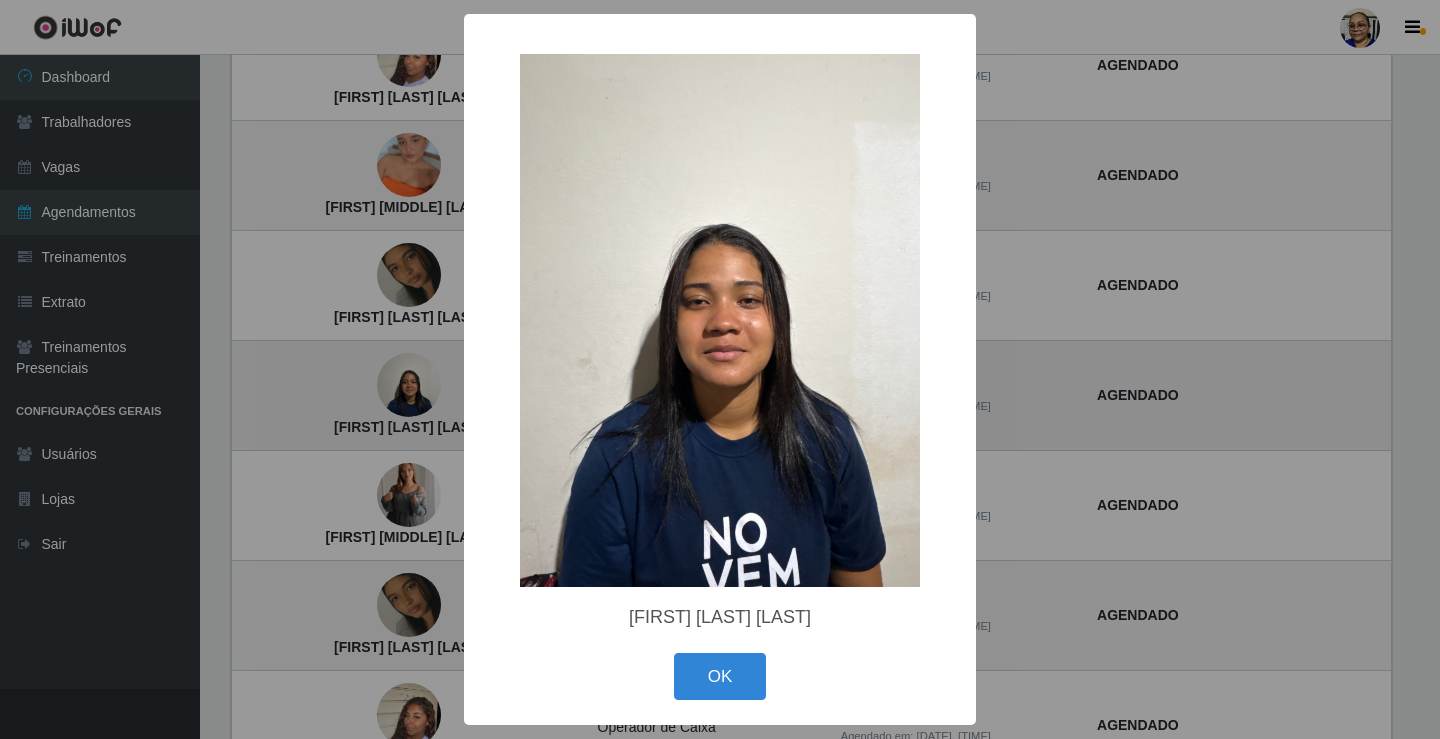 click on "× [FIRST] [LAST] [LAST] OK Cancel" at bounding box center (720, 369) 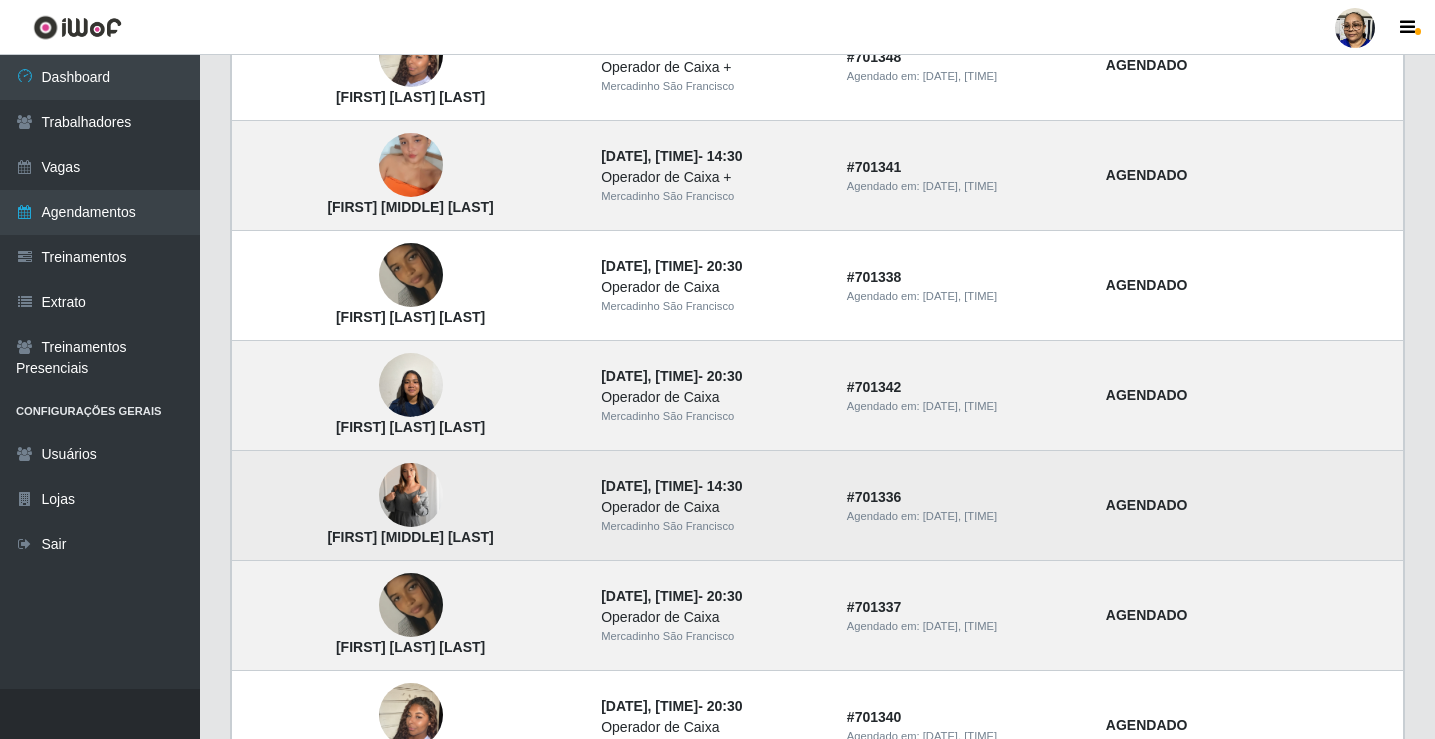 click at bounding box center (411, 496) 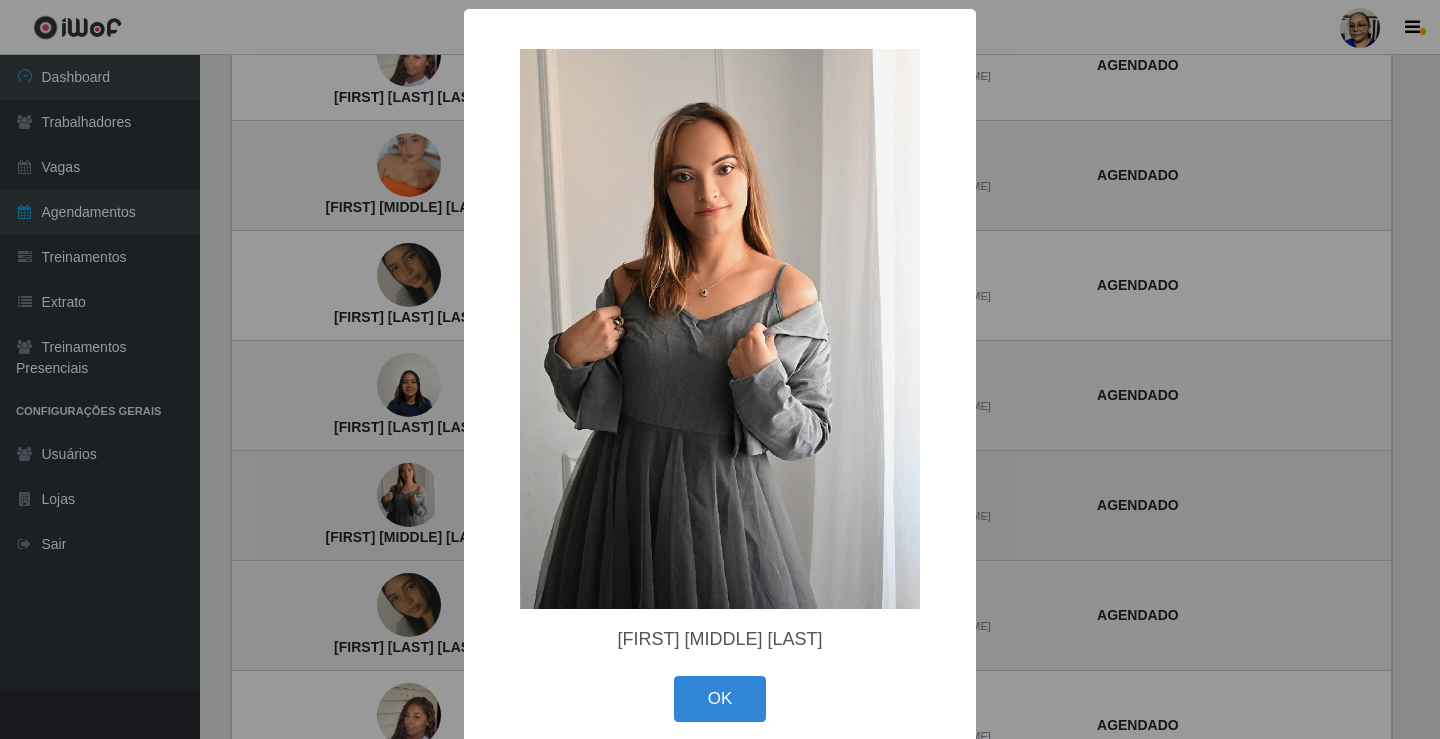 click on "× [FIRST] [MIDDLE] [LAST] [LAST] OK Cancel" at bounding box center [720, 369] 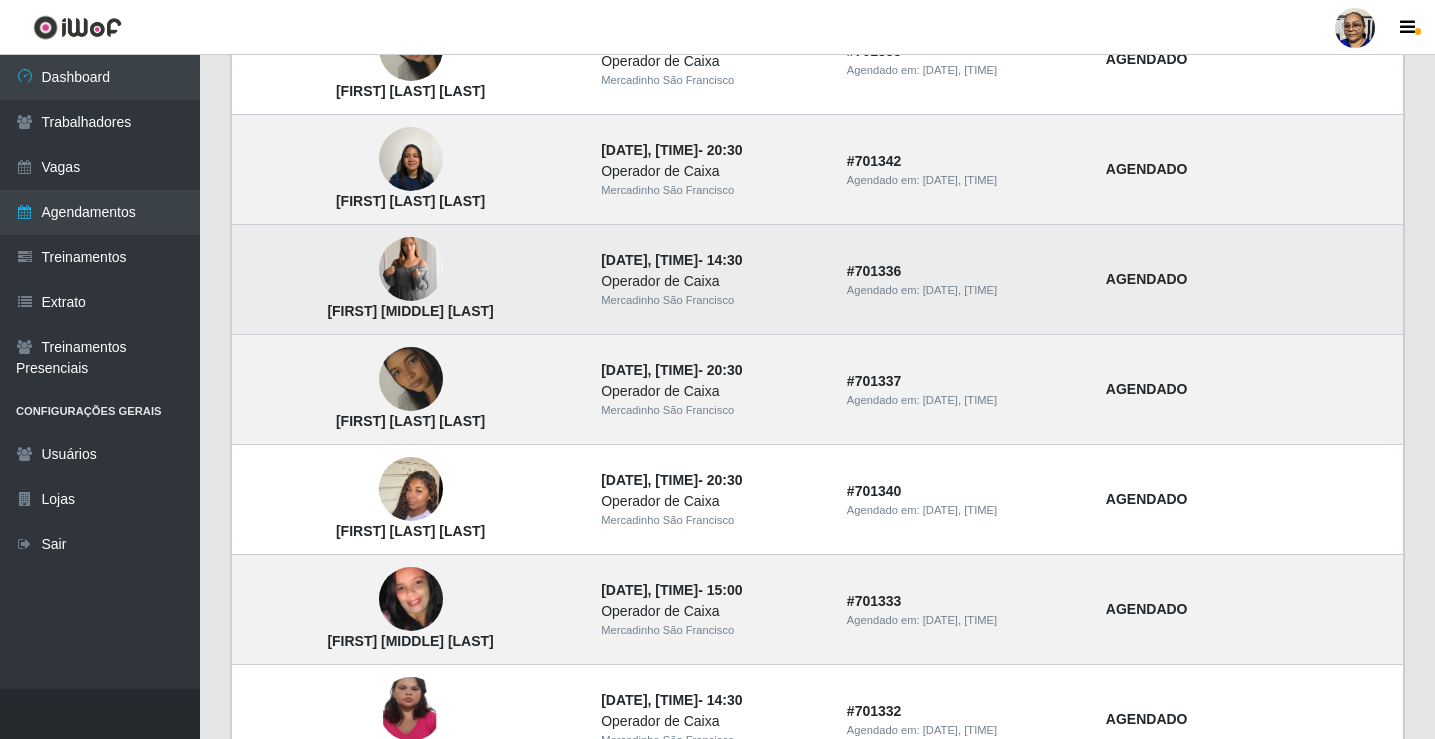 scroll, scrollTop: 800, scrollLeft: 0, axis: vertical 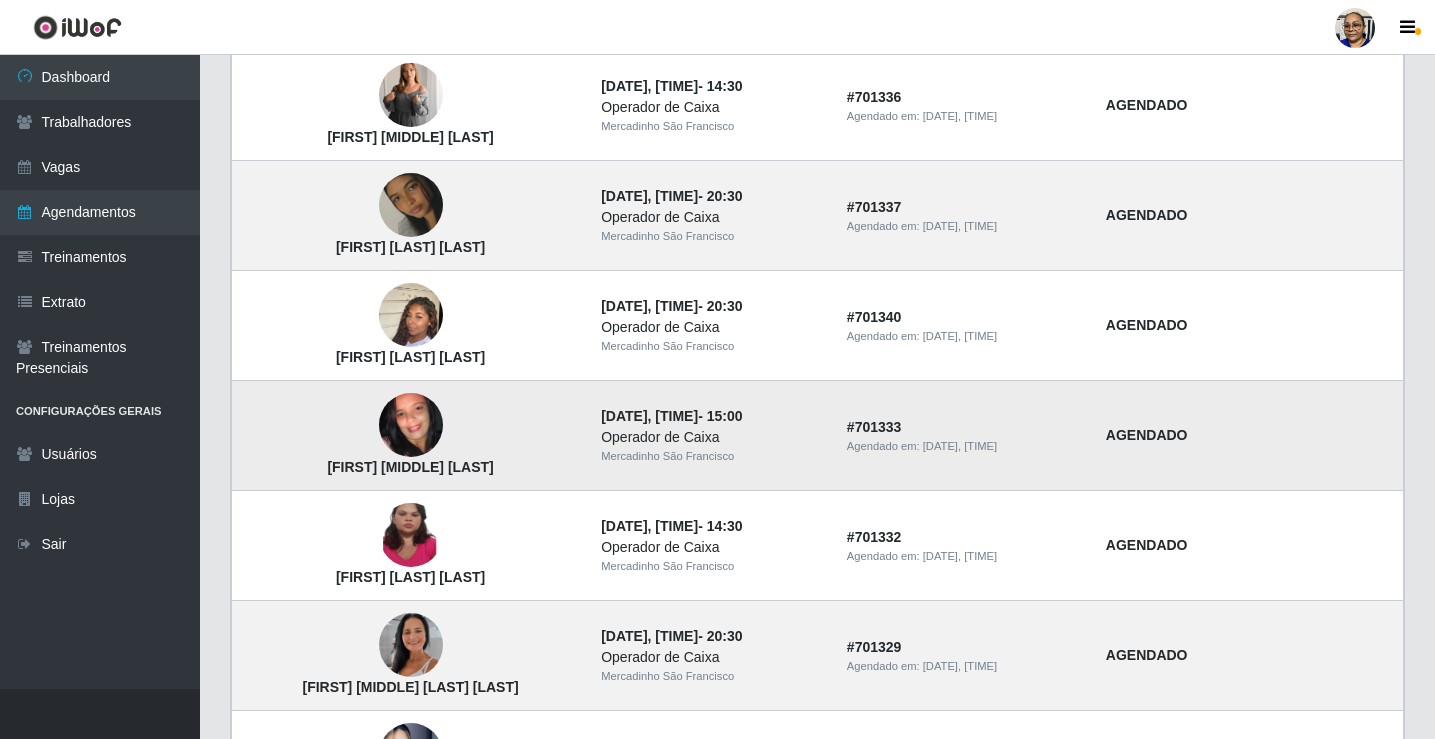 click at bounding box center (411, 425) 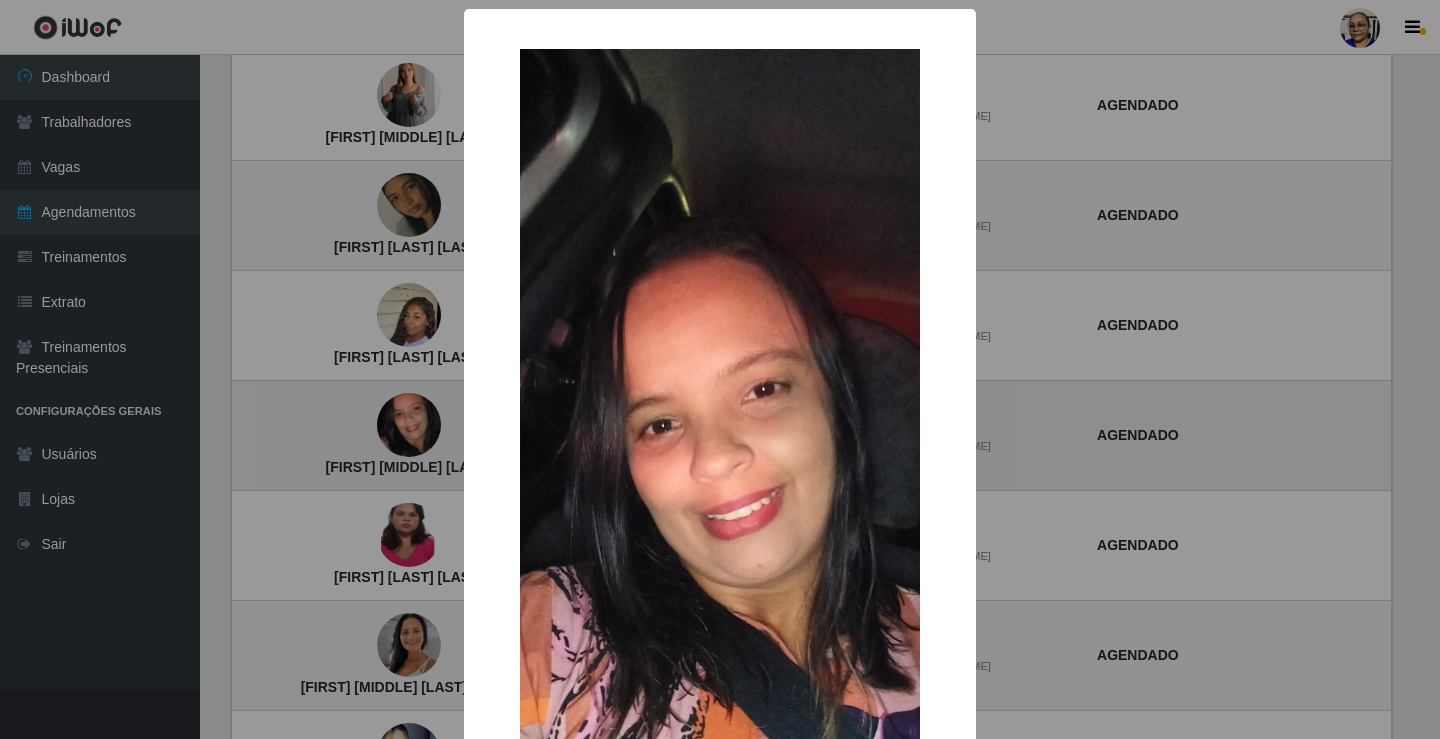 click on "× [FIRST] [MIDDLE] [LAST] OK Cancel" at bounding box center (720, 369) 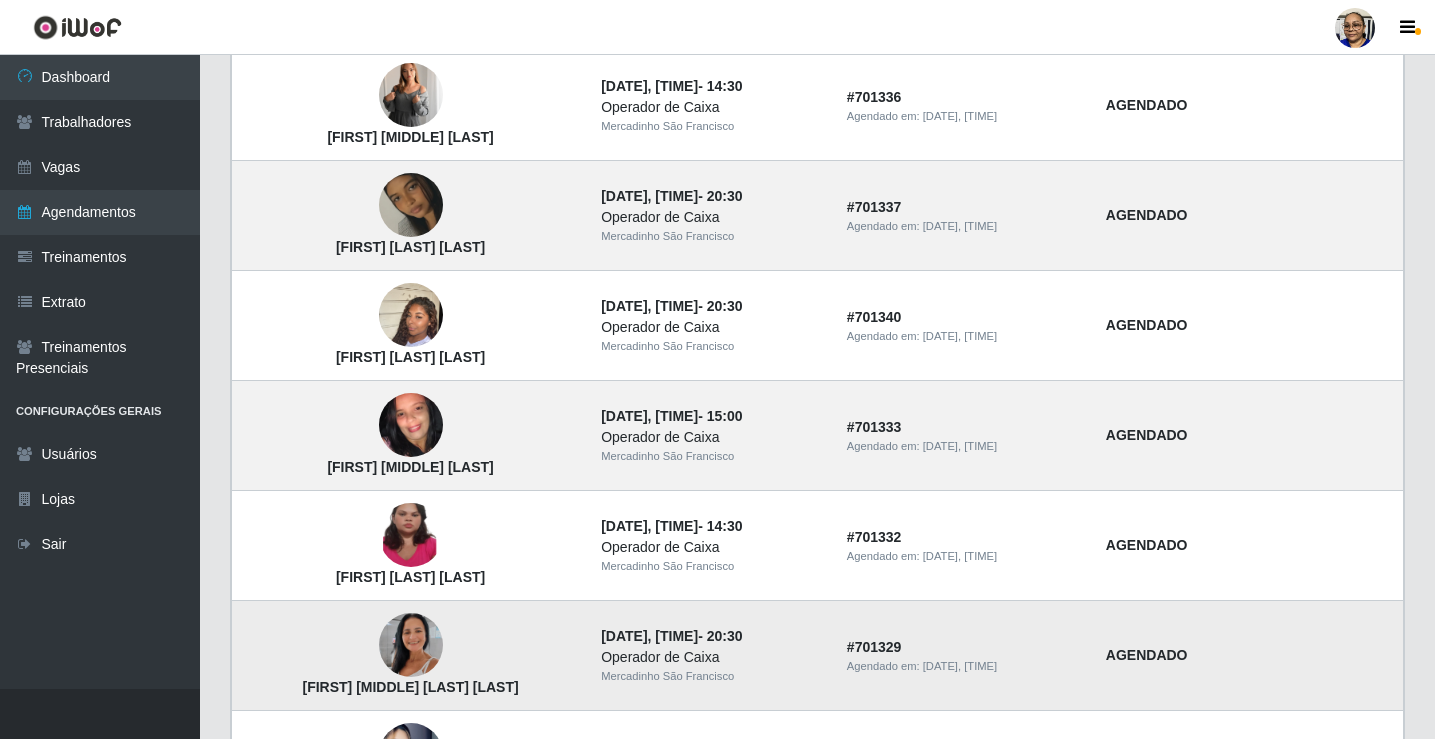 click at bounding box center [411, 645] 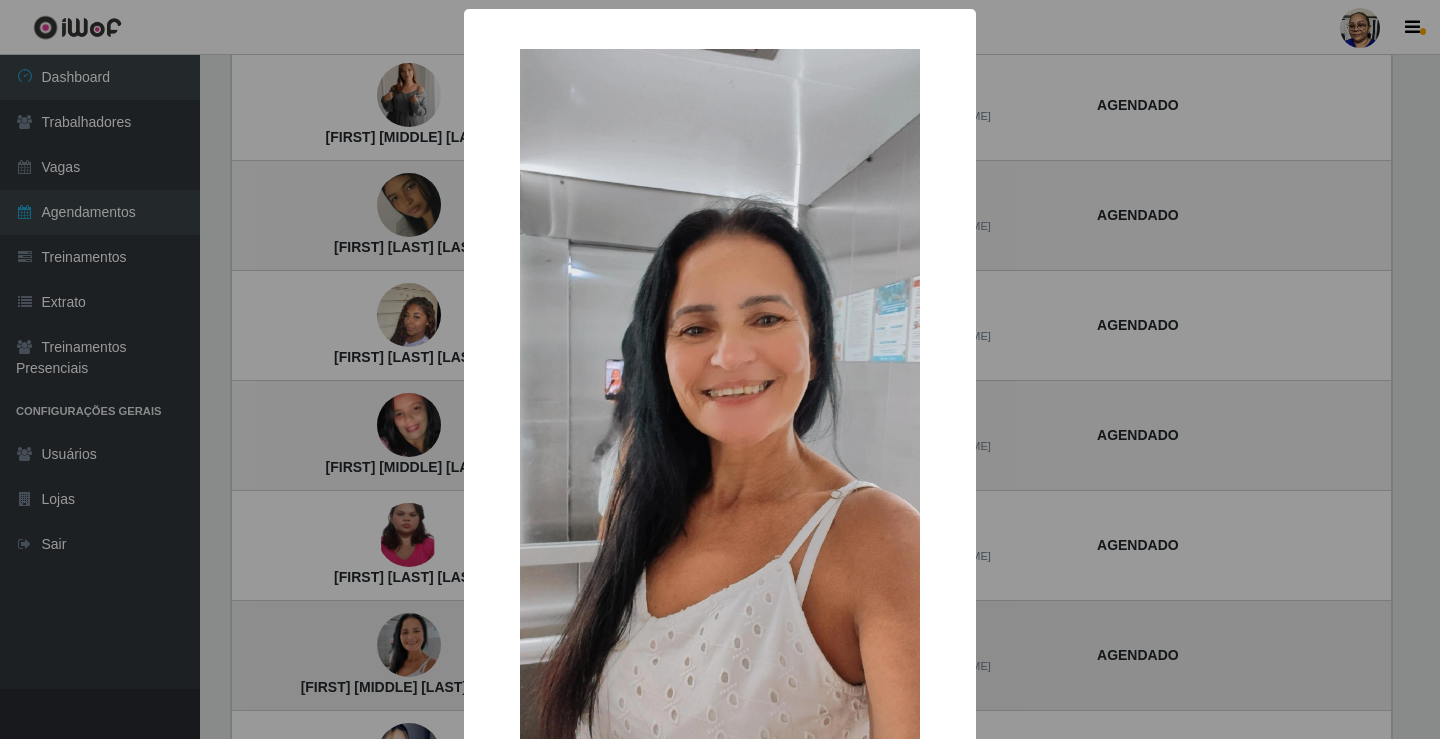 click on "× [FIRST] [MIDDLE] [LAST] [LAST] OK Cancel" at bounding box center (720, 369) 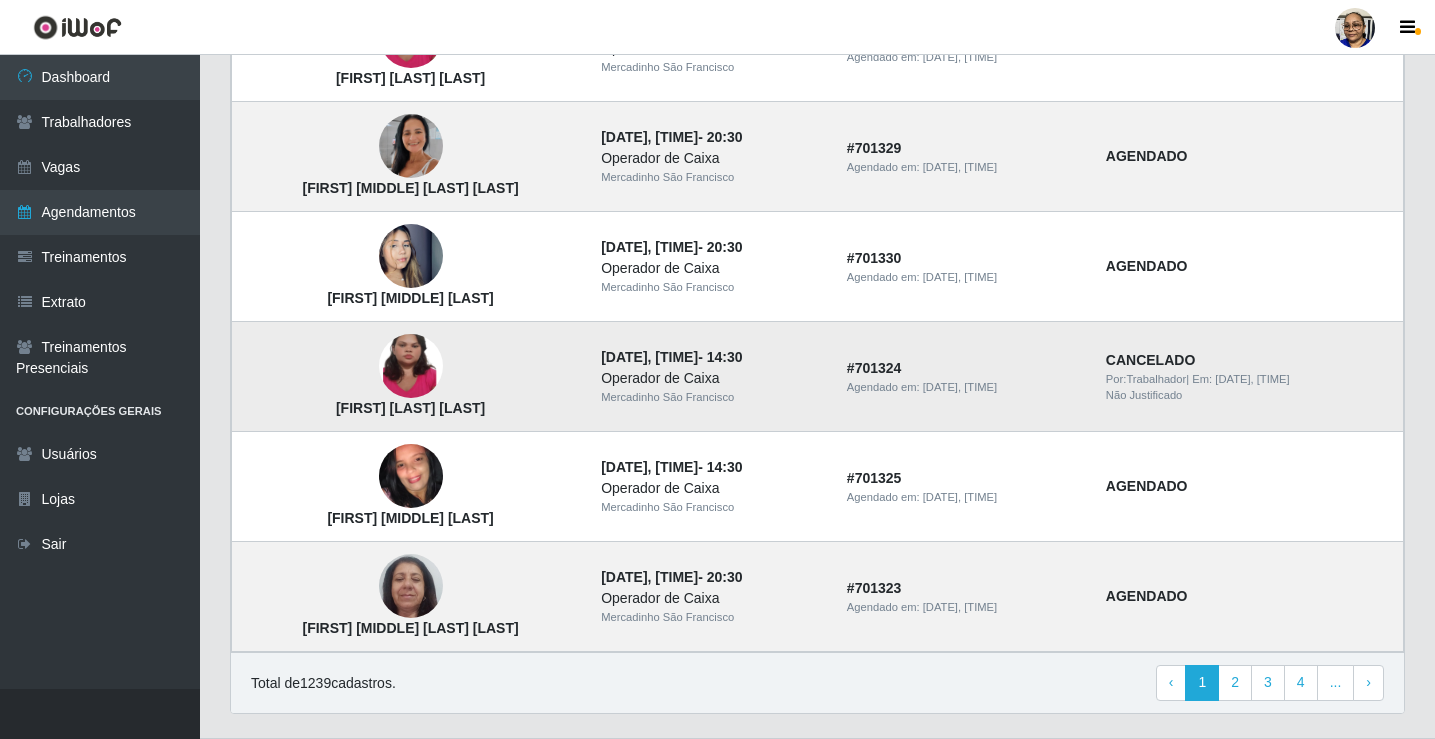 scroll, scrollTop: 1300, scrollLeft: 0, axis: vertical 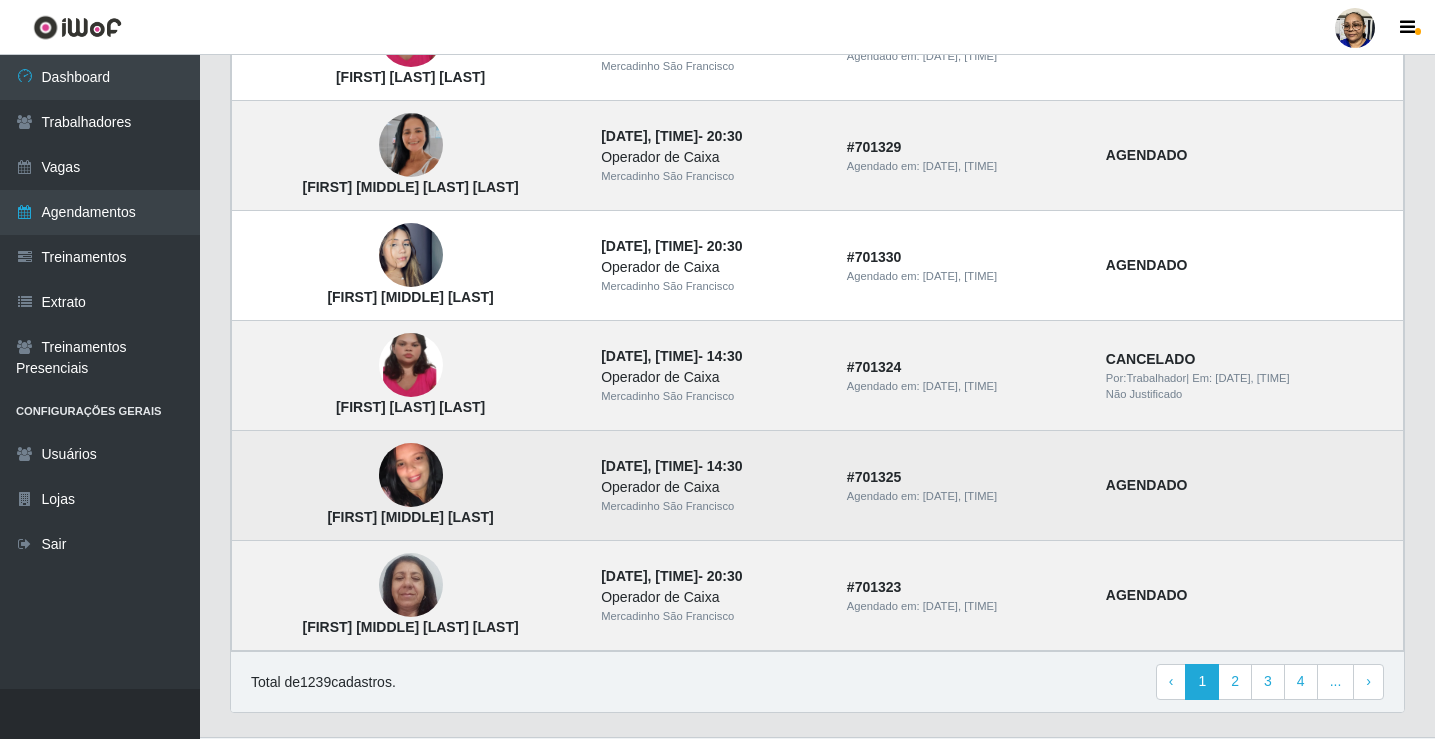 click at bounding box center (411, 475) 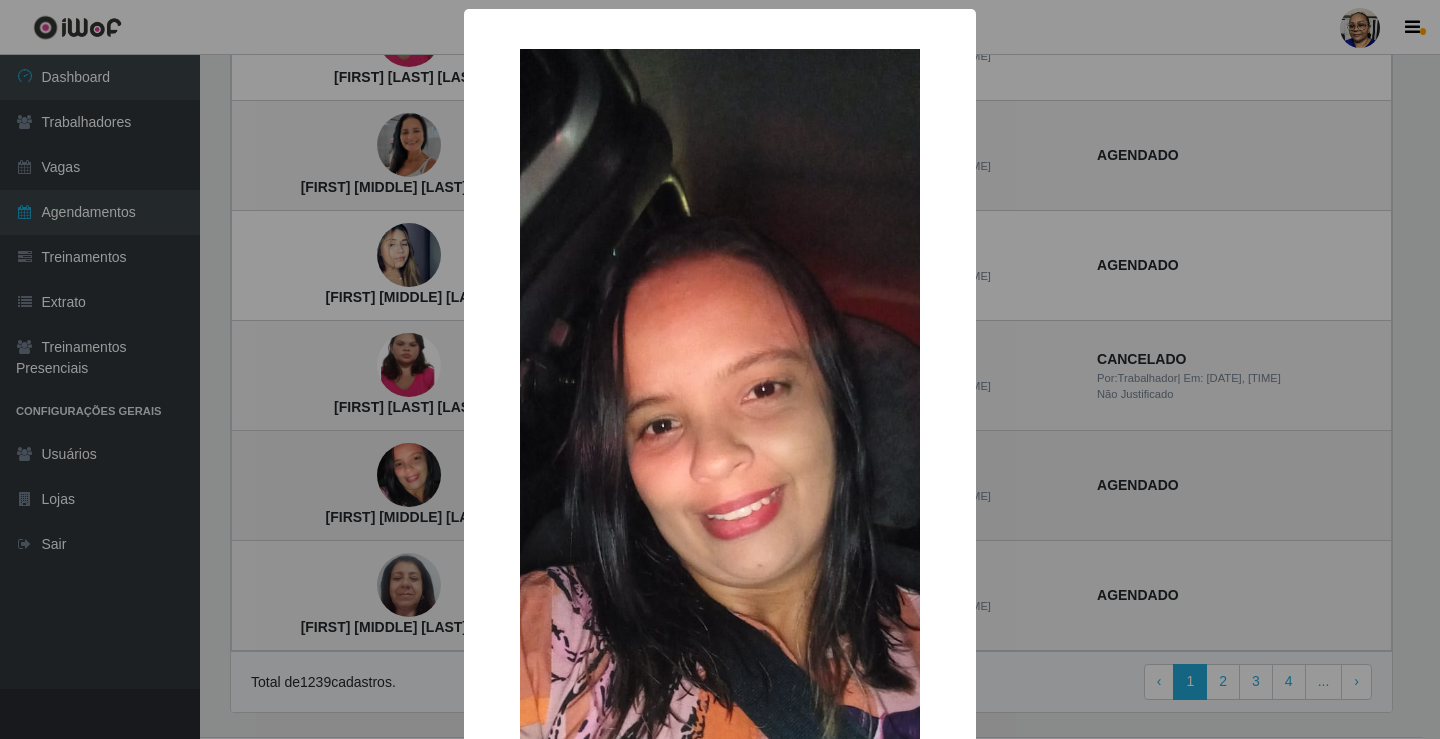 click on "× [FIRST] [MIDDLE] [LAST] OK Cancel" at bounding box center (720, 369) 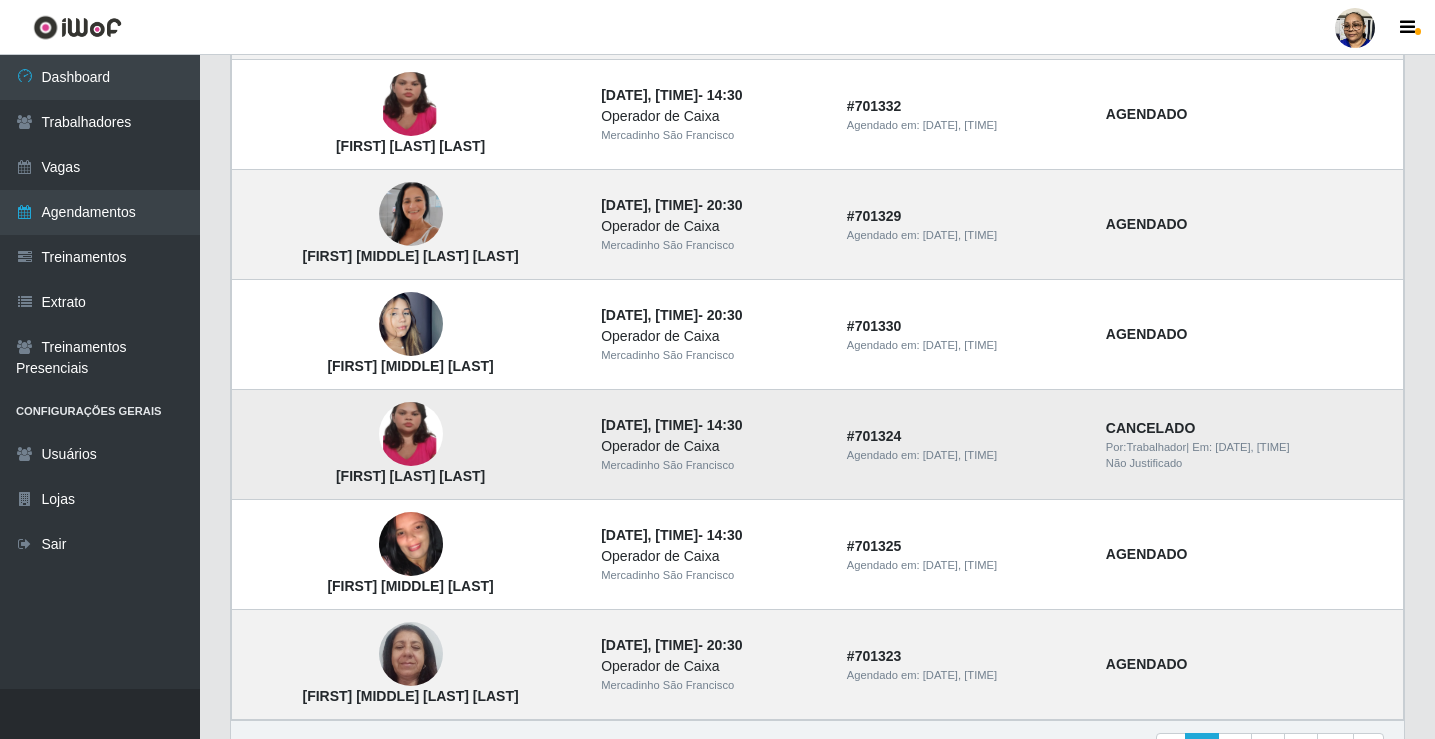 scroll, scrollTop: 1100, scrollLeft: 0, axis: vertical 